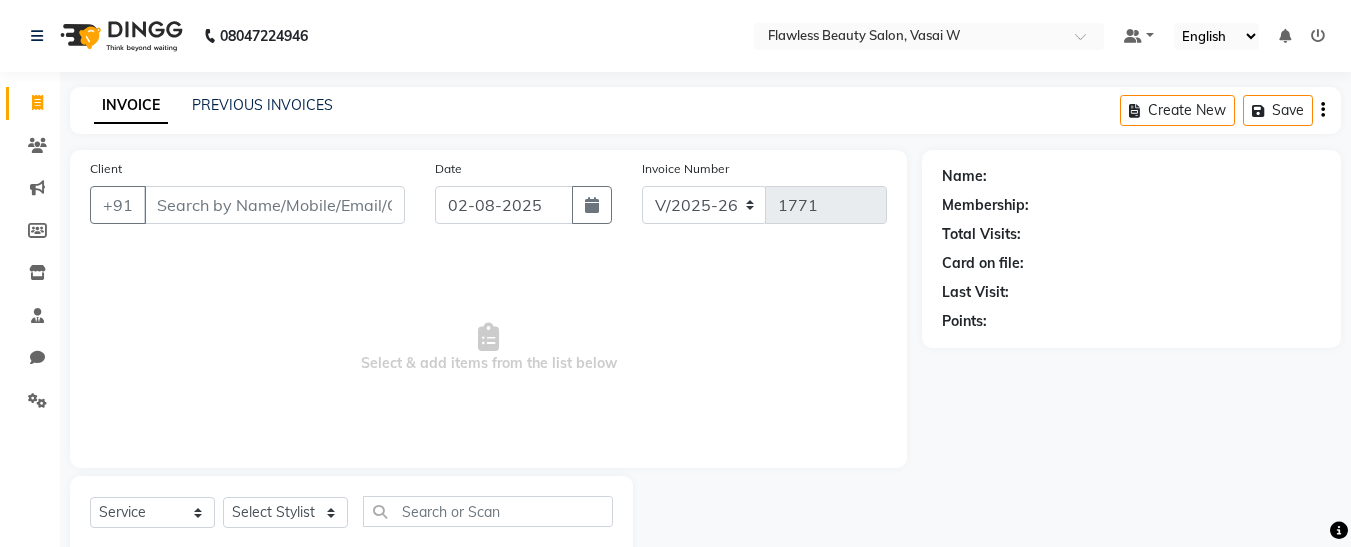select on "8090" 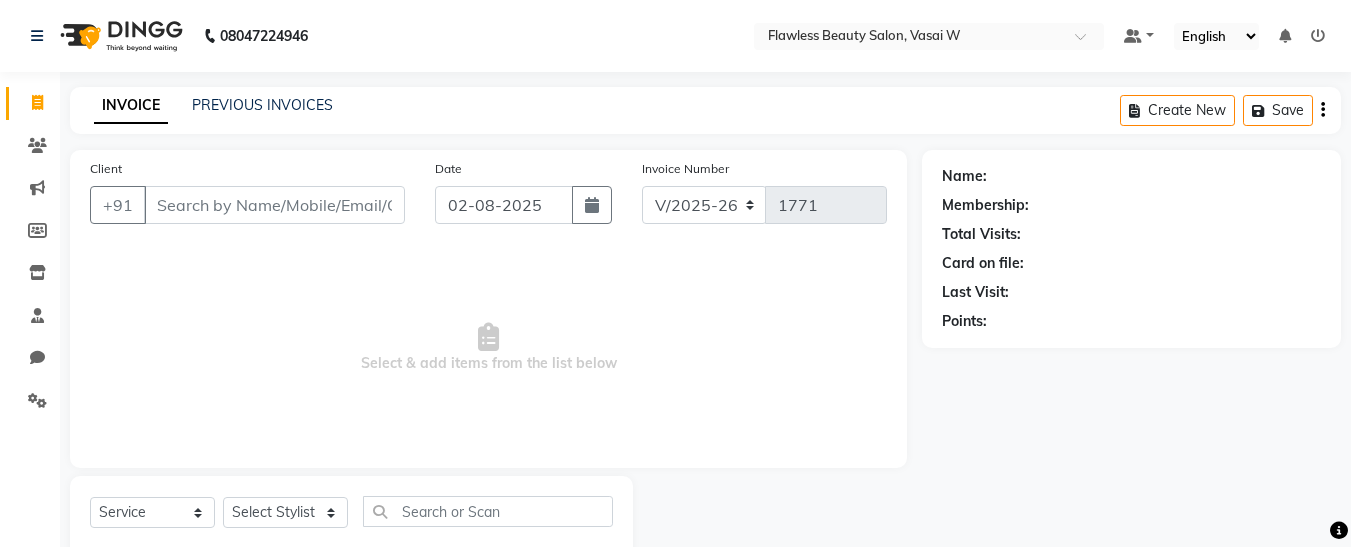 scroll, scrollTop: 54, scrollLeft: 0, axis: vertical 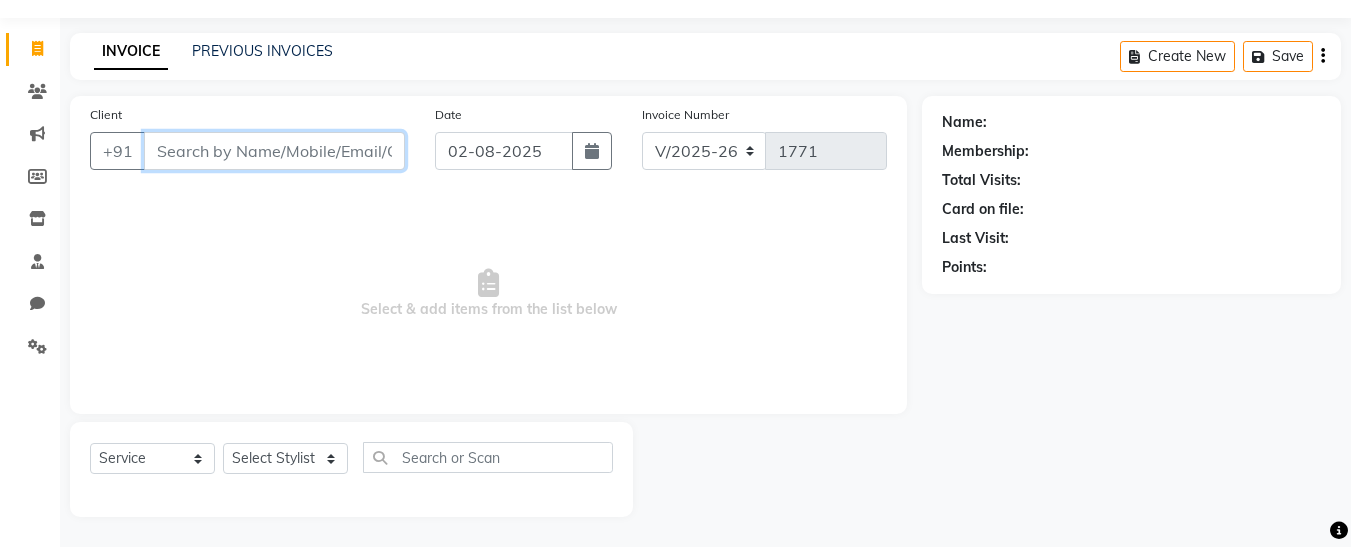 click on "Client" at bounding box center (274, 151) 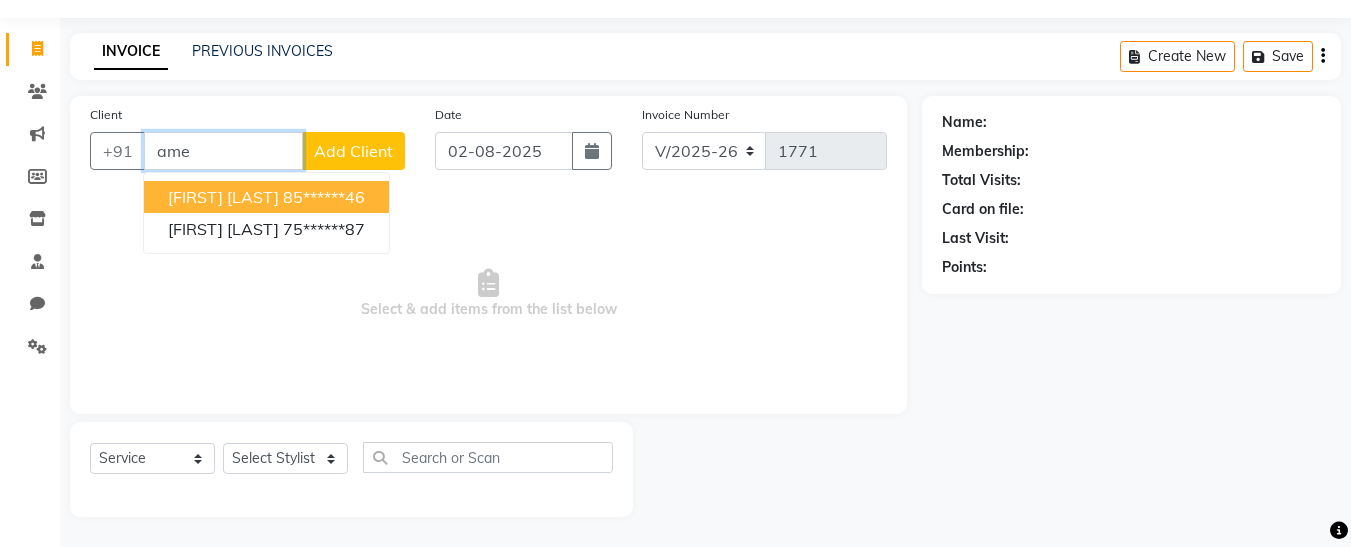 click on "85******46" at bounding box center [324, 197] 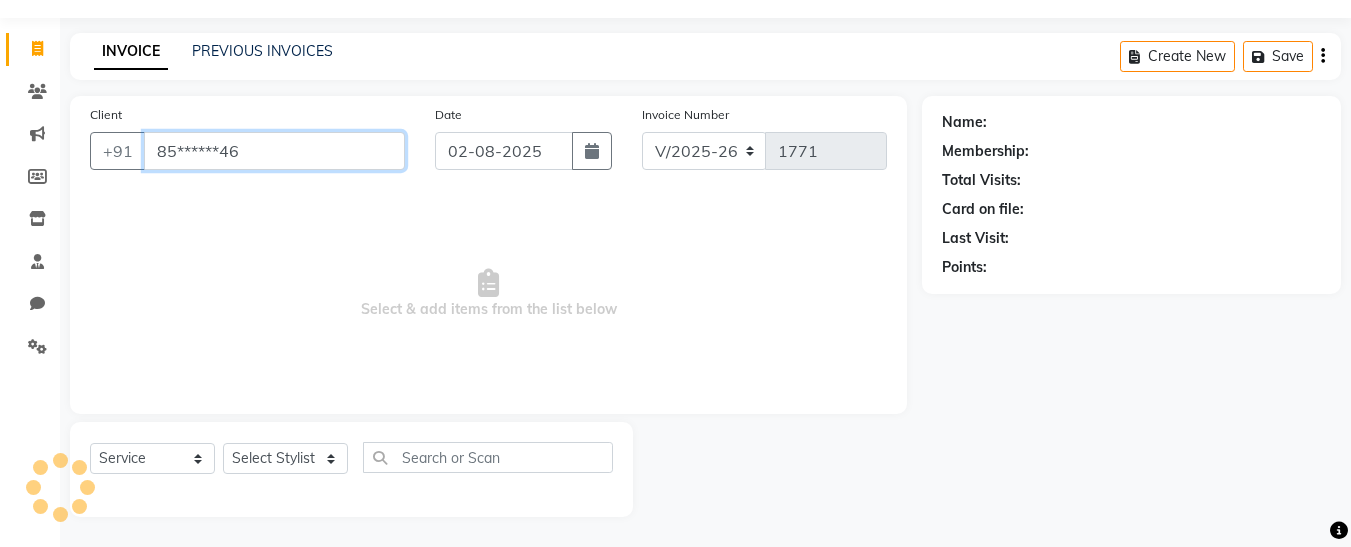 type on "85******46" 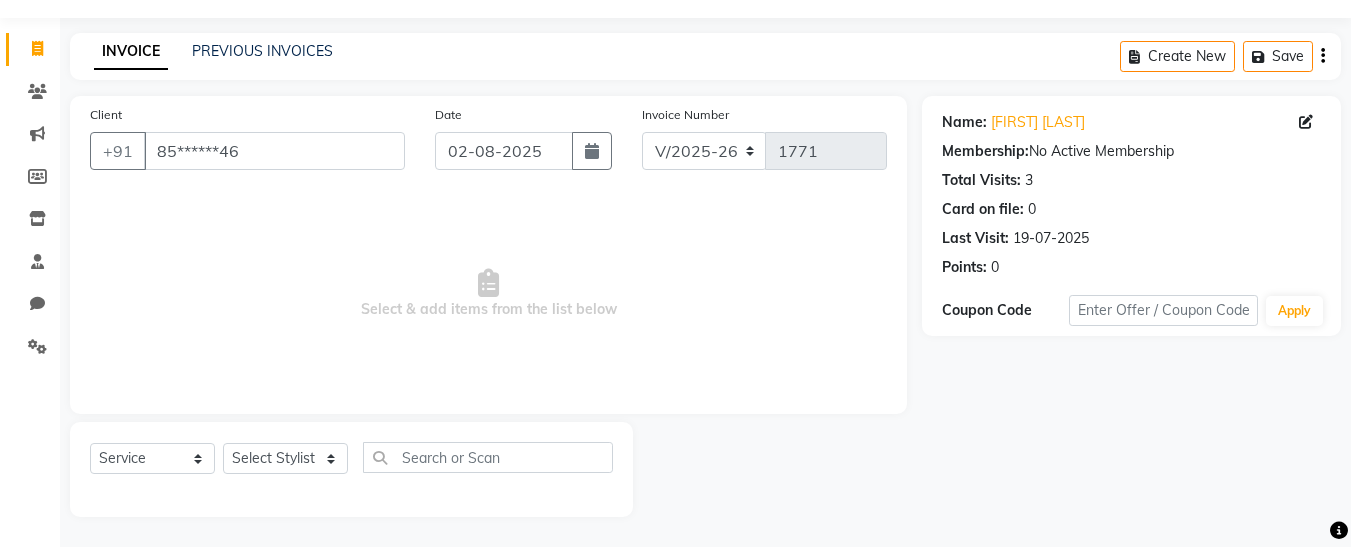 click on "Select Service Product Membership Package Voucher Prepaid Gift Card Select Stylist [FIRST] [FIRST]  [FIRST] [FIRST] [FIRST] [FIRST] [FIRST] [FIRST] [FIRST] [FIRST]" 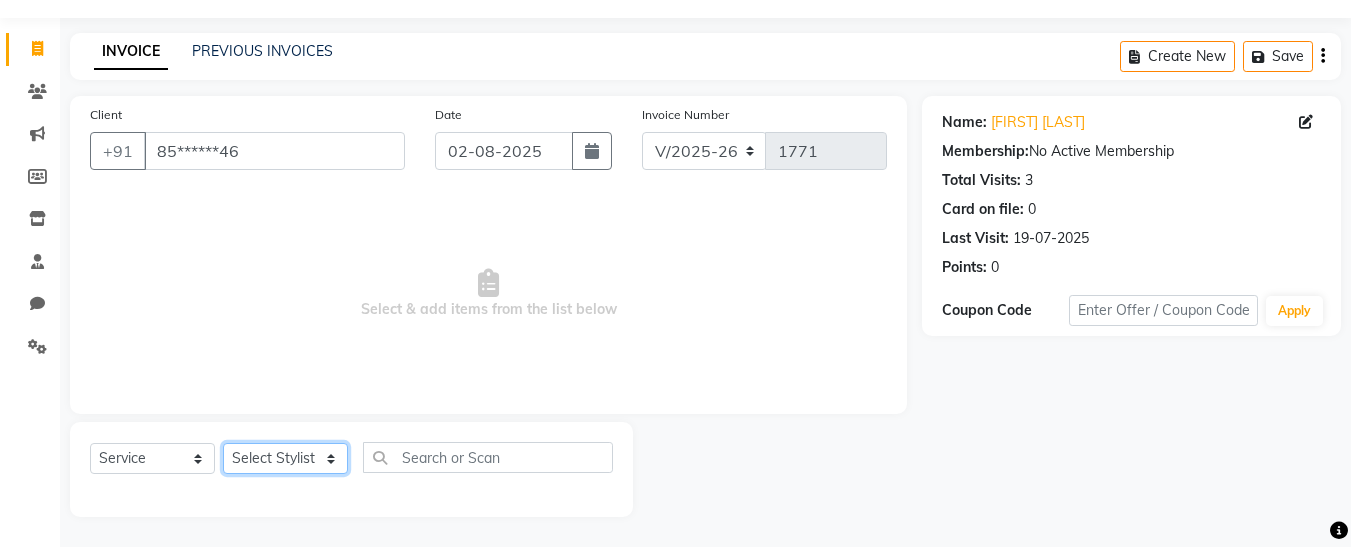 click on "Select Stylist [FIRST] [FIRST]  [FIRST] [FIRST] [FIRST] [FIRST] [FIRST] [FIRST] [FIRST] [FIRST]" 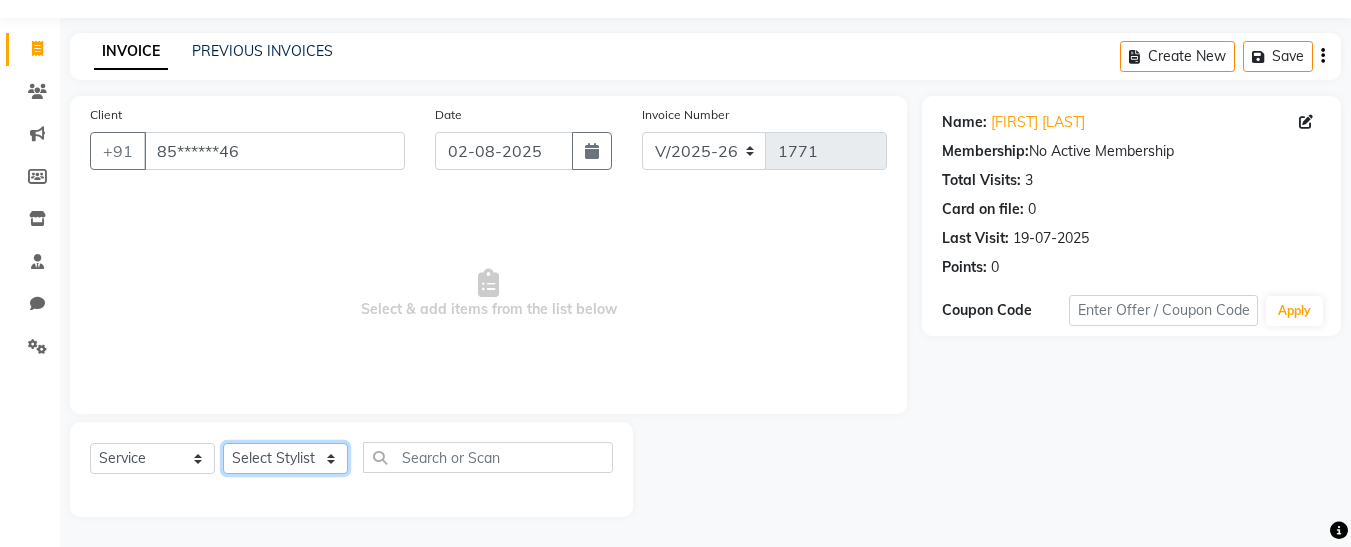 select on "76407" 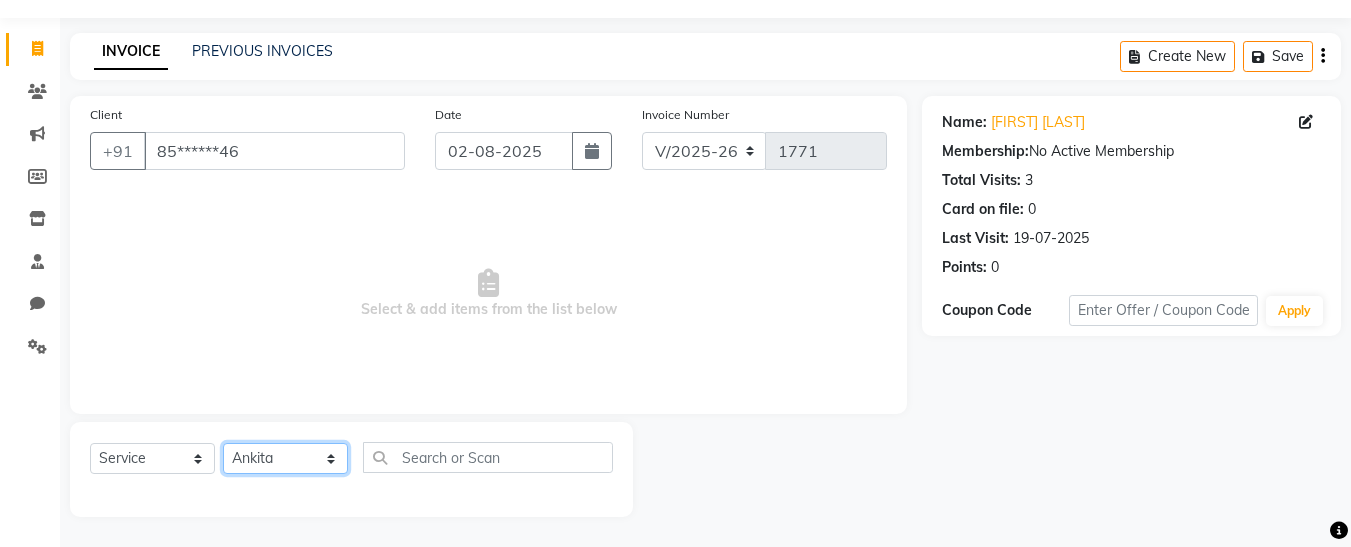 click on "Select Stylist [FIRST] [FIRST]  [FIRST] [FIRST] [FIRST] [FIRST] [FIRST] [FIRST] [FIRST] [FIRST]" 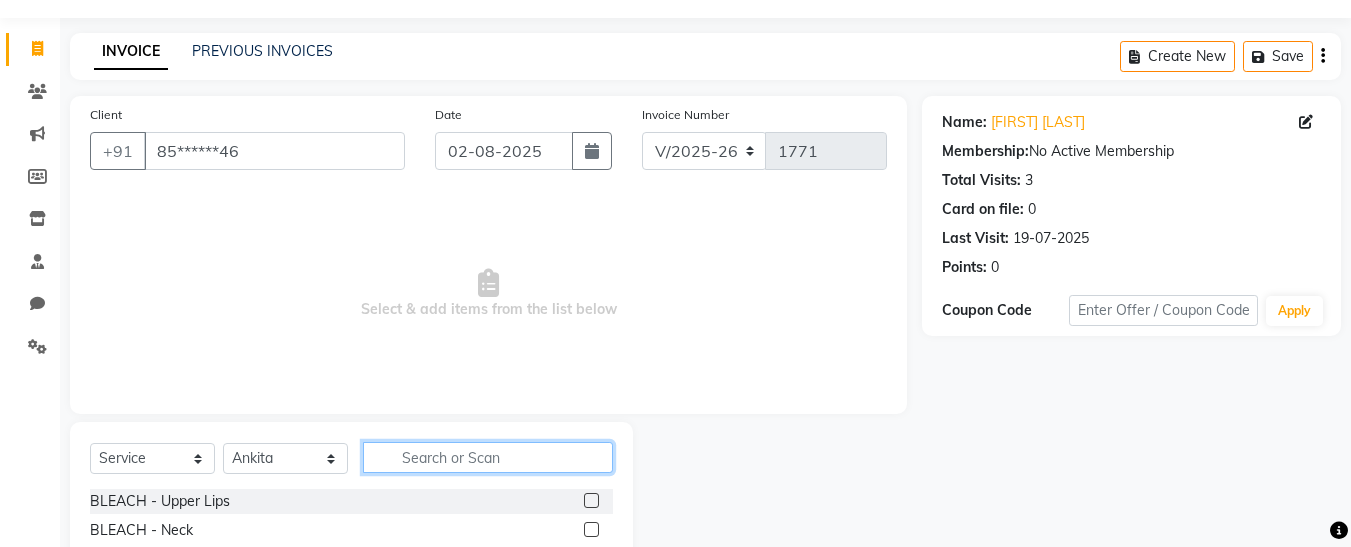 click 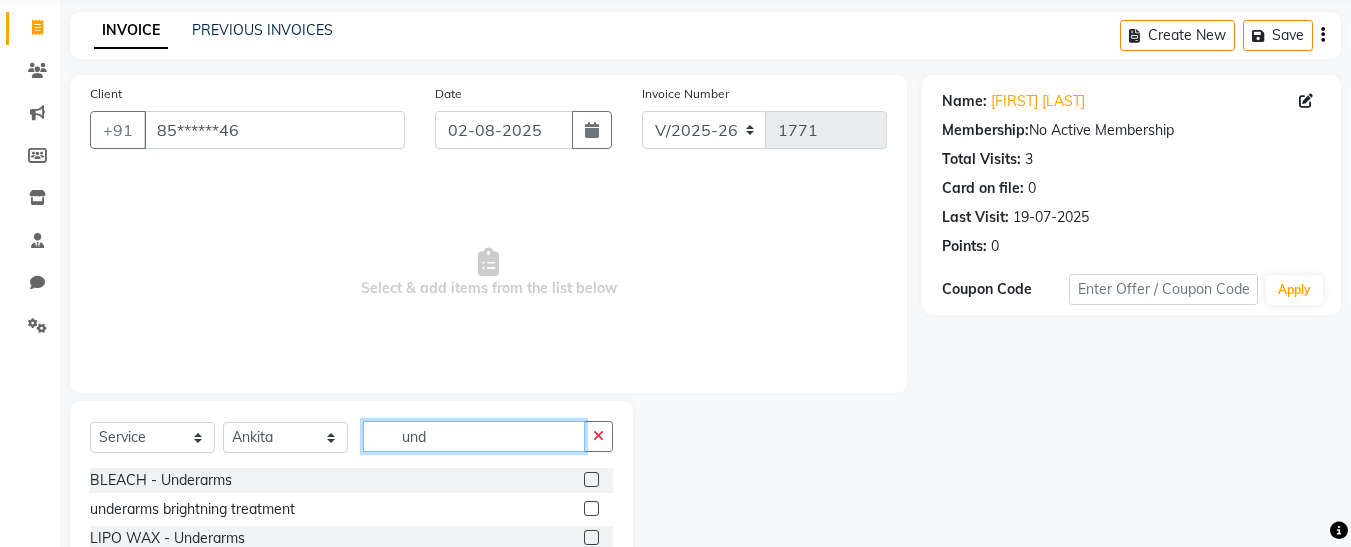 scroll, scrollTop: 76, scrollLeft: 0, axis: vertical 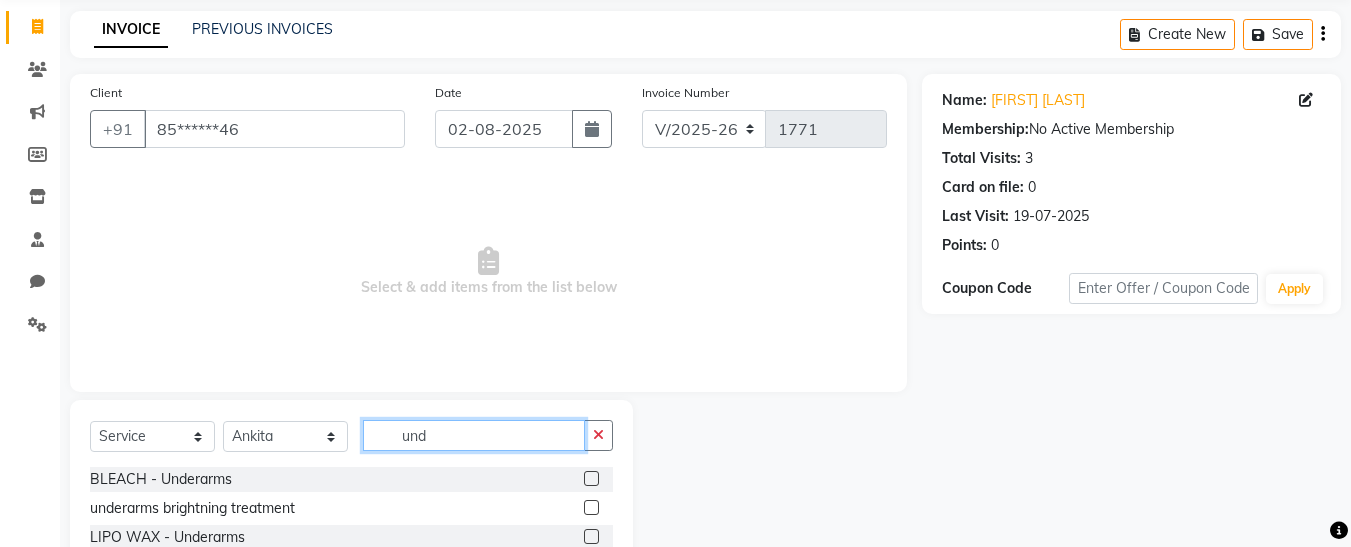 type on "und" 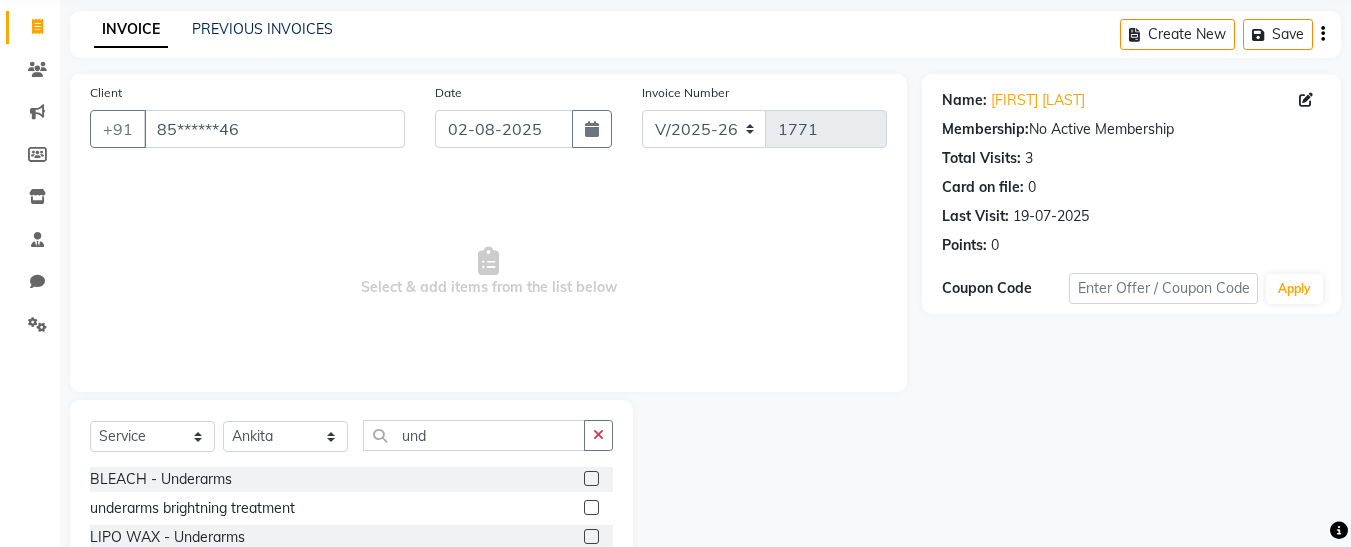 click 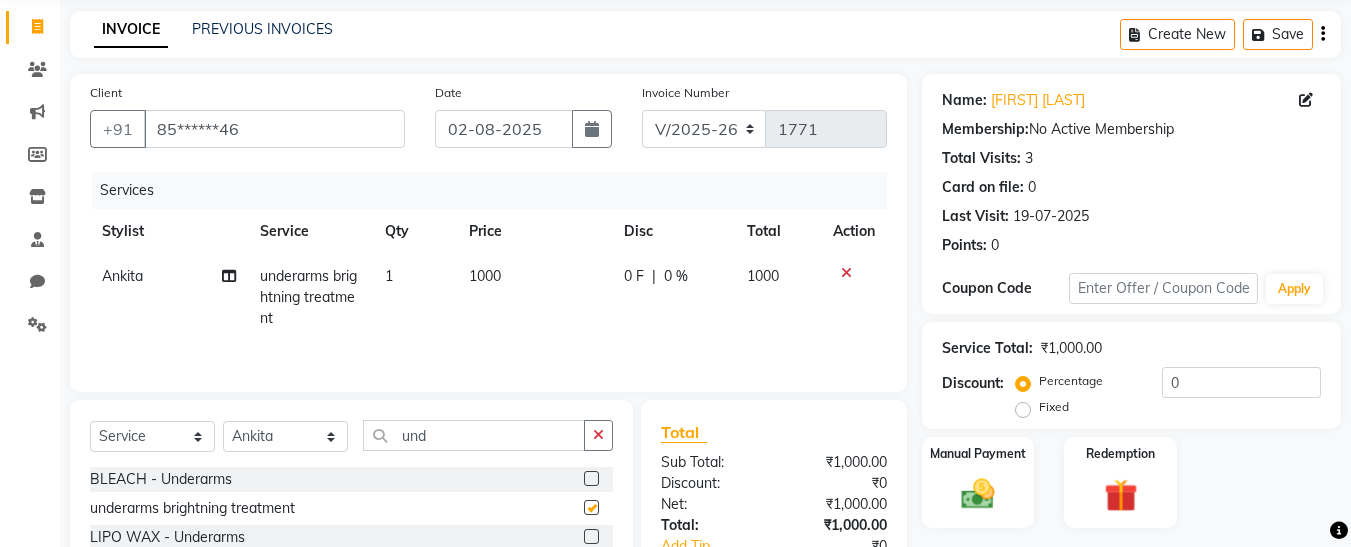 checkbox on "false" 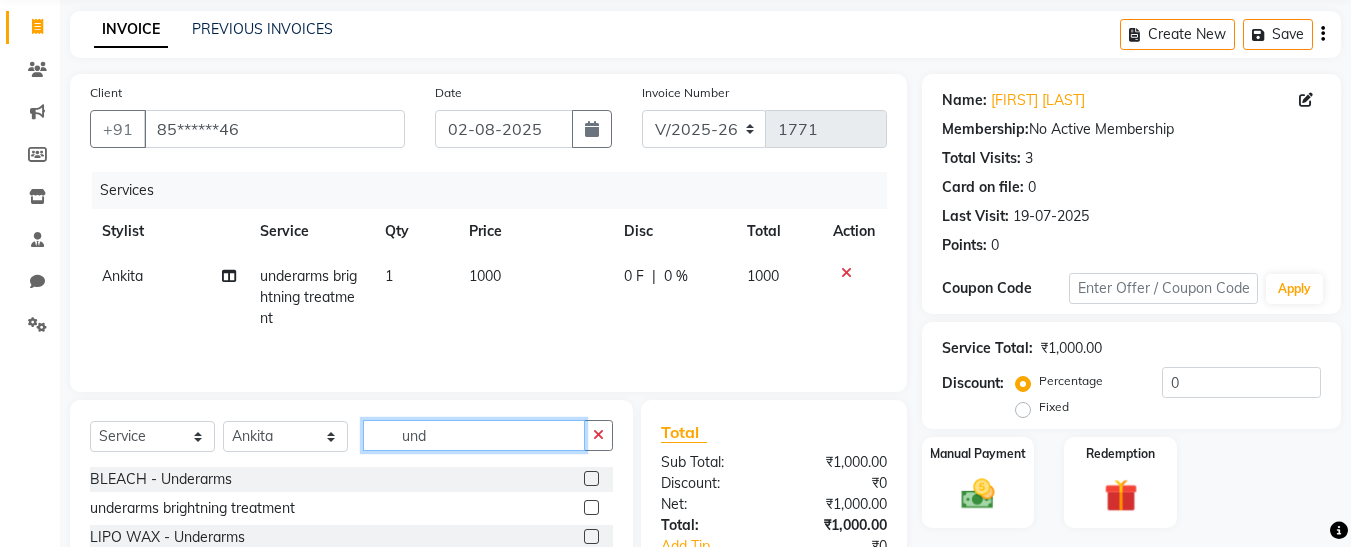 click on "und" 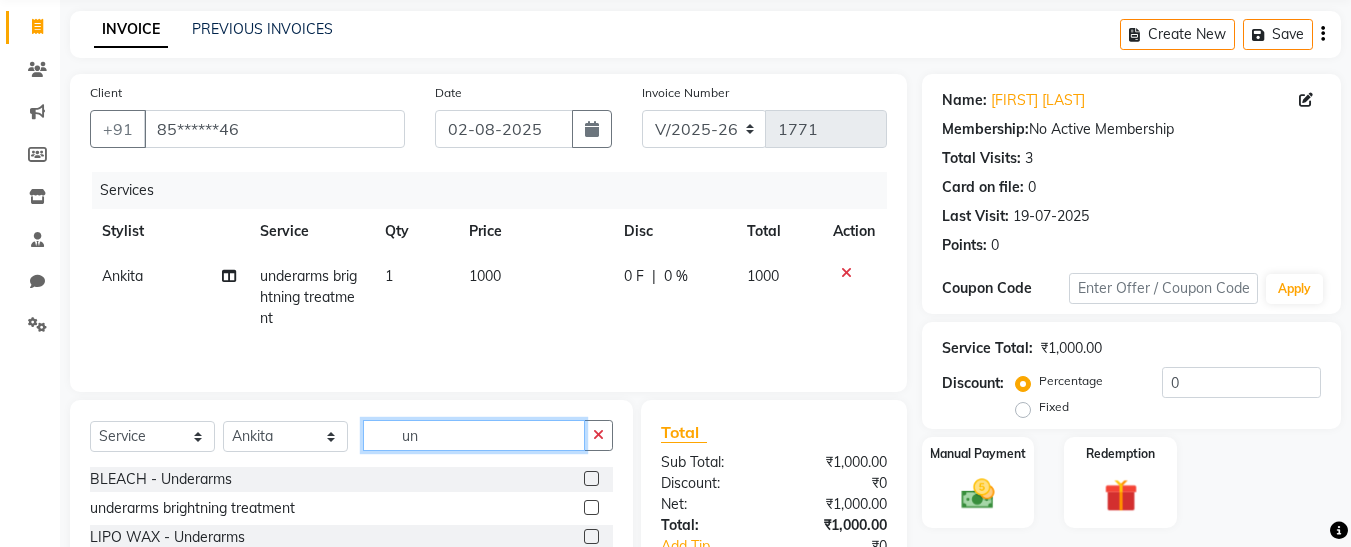 type on "u" 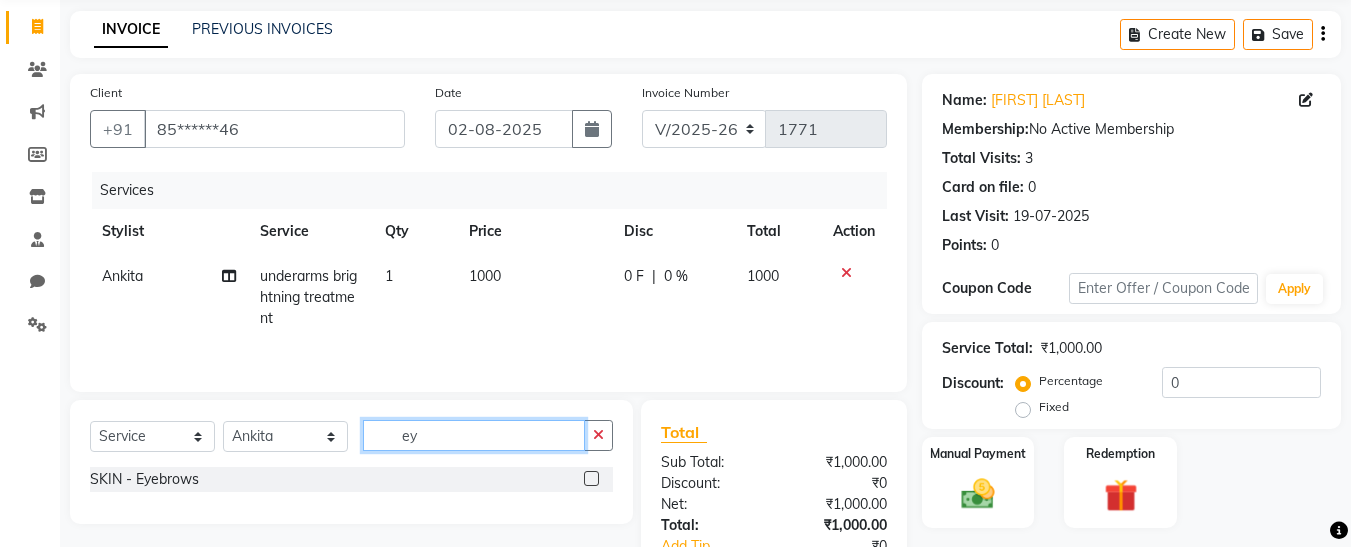 type on "ey" 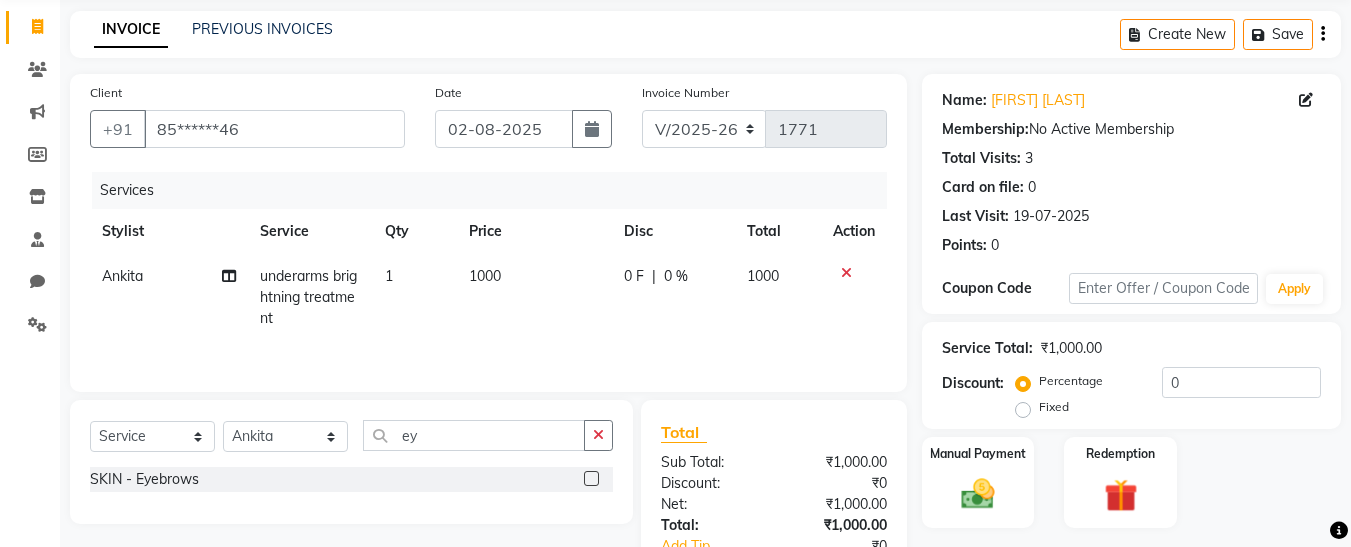 click 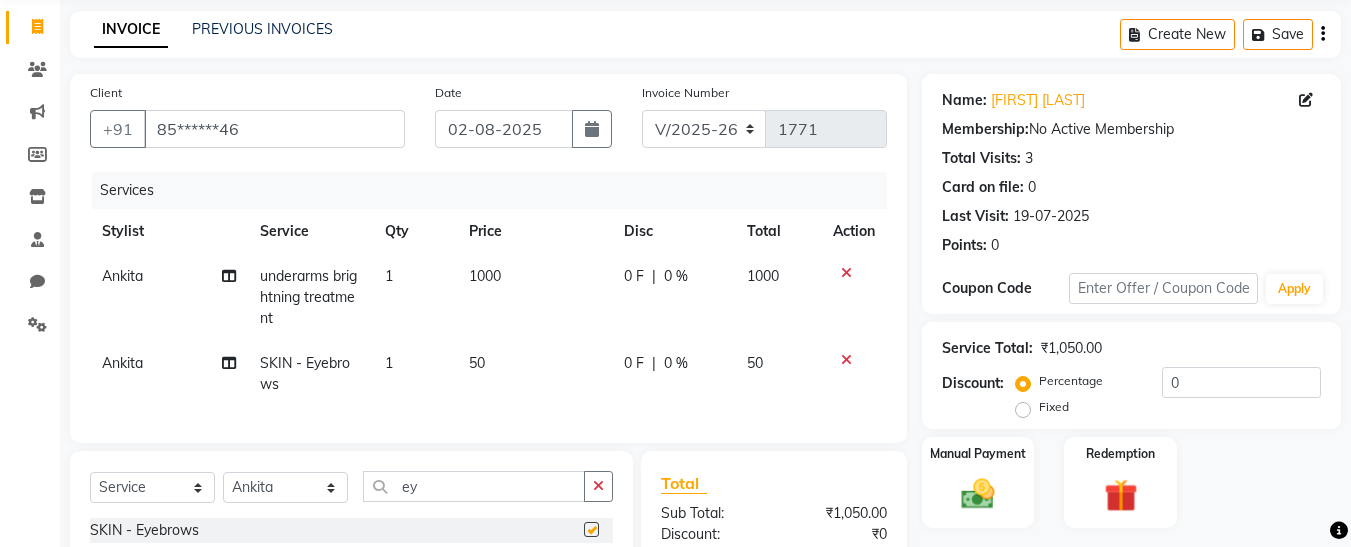 checkbox on "false" 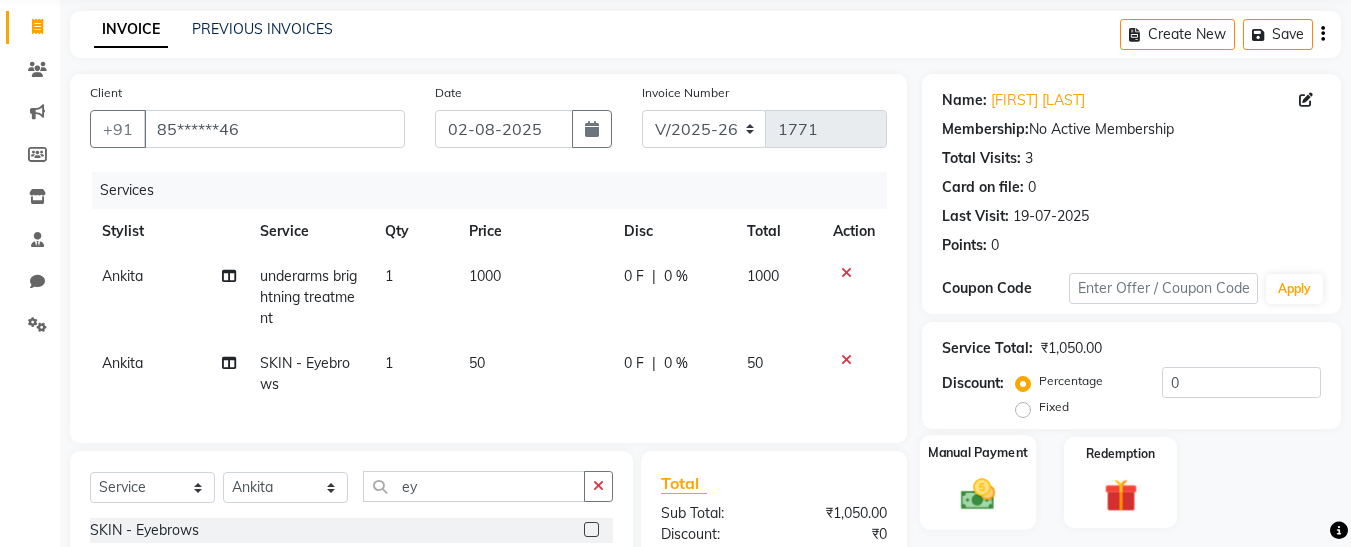 click on "Manual Payment" 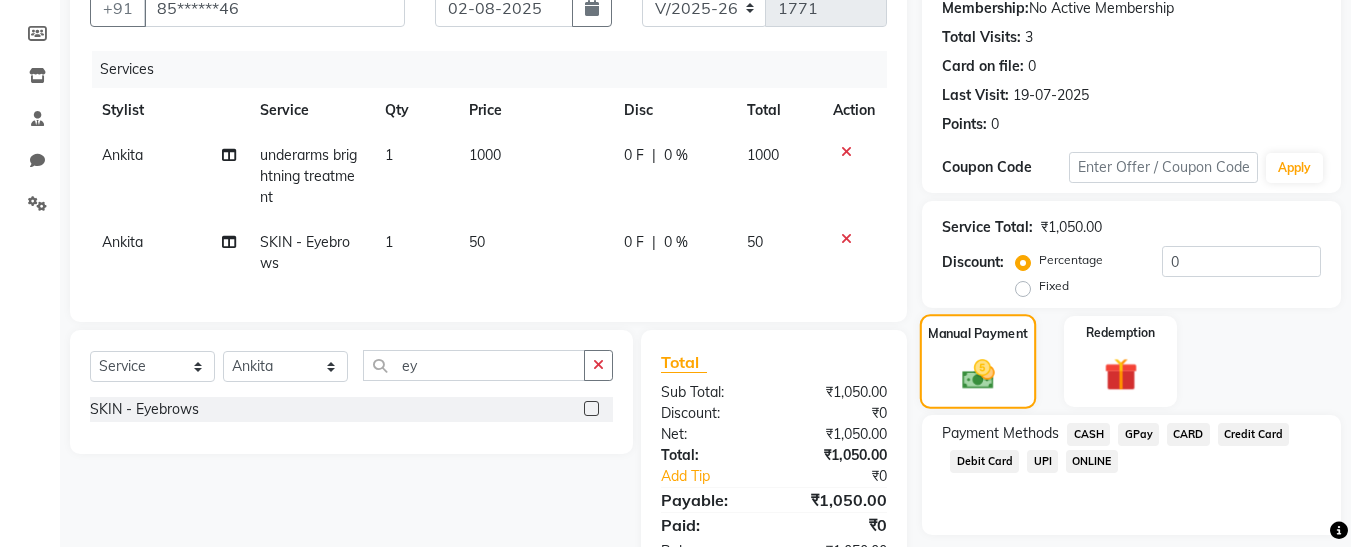 scroll, scrollTop: 246, scrollLeft: 0, axis: vertical 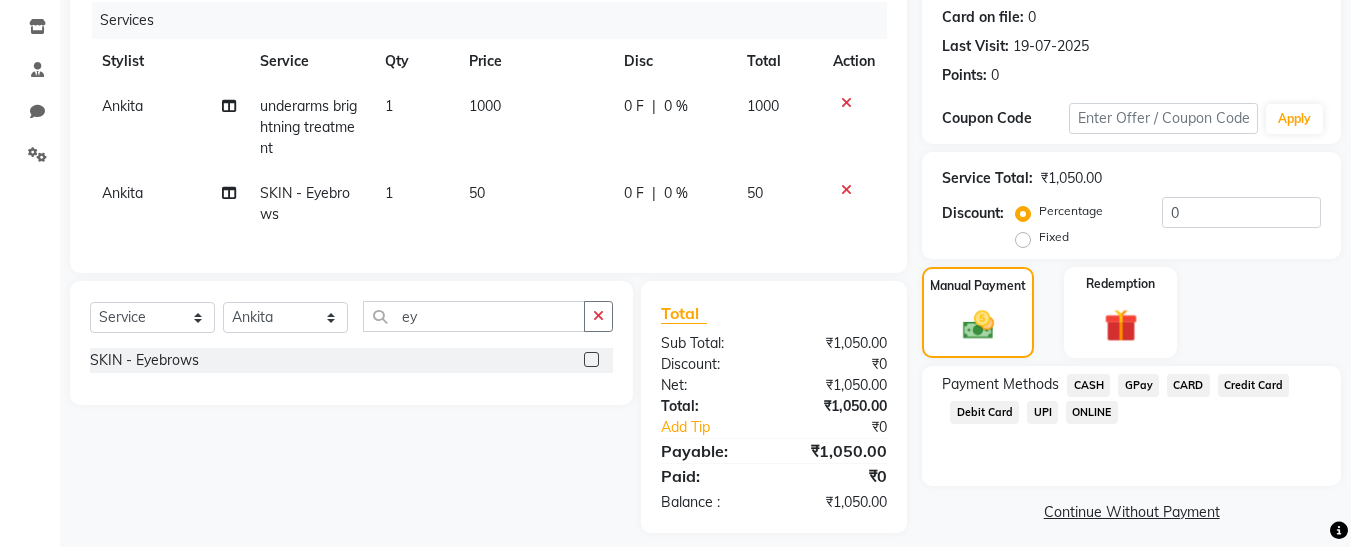 click on "GPay" 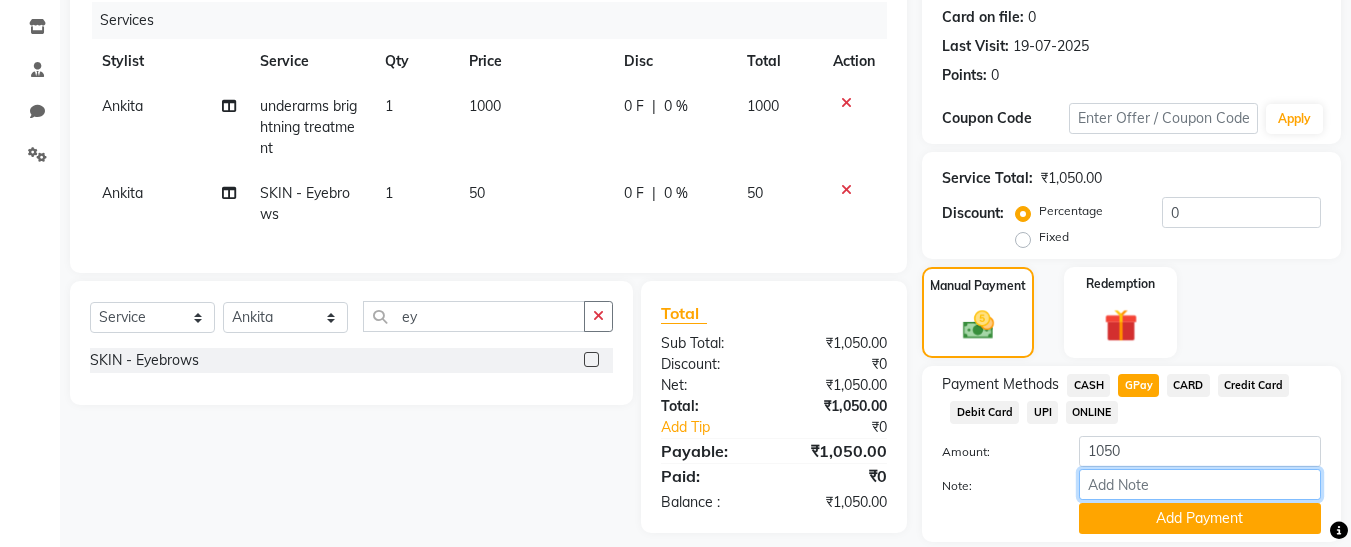 click on "Note:" at bounding box center (1200, 484) 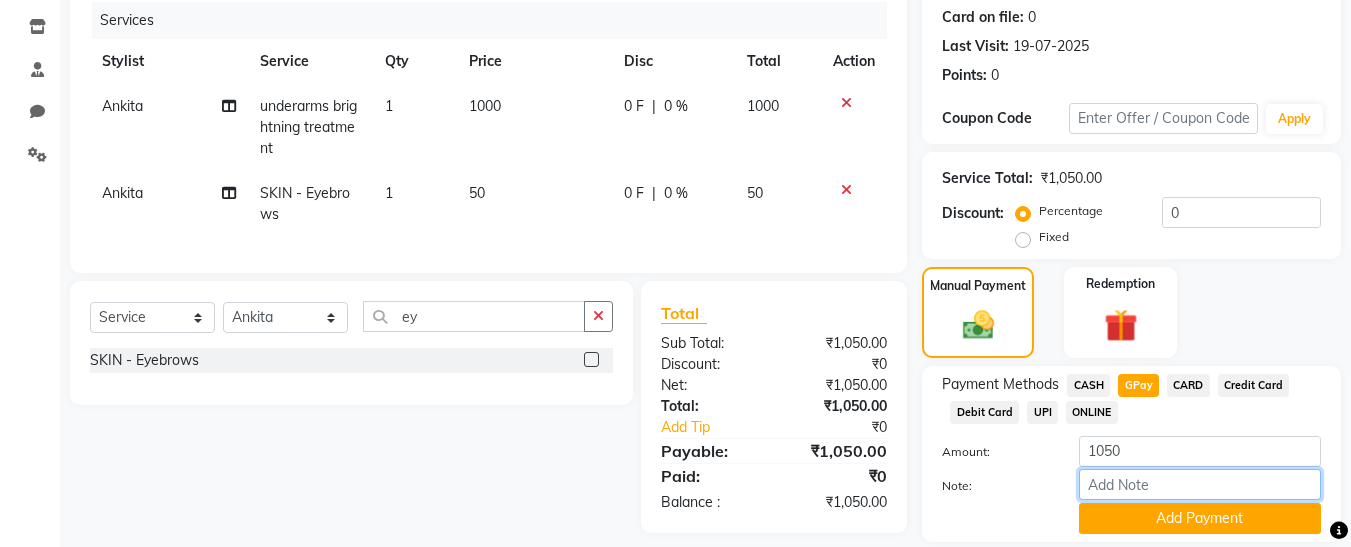 type on "fless" 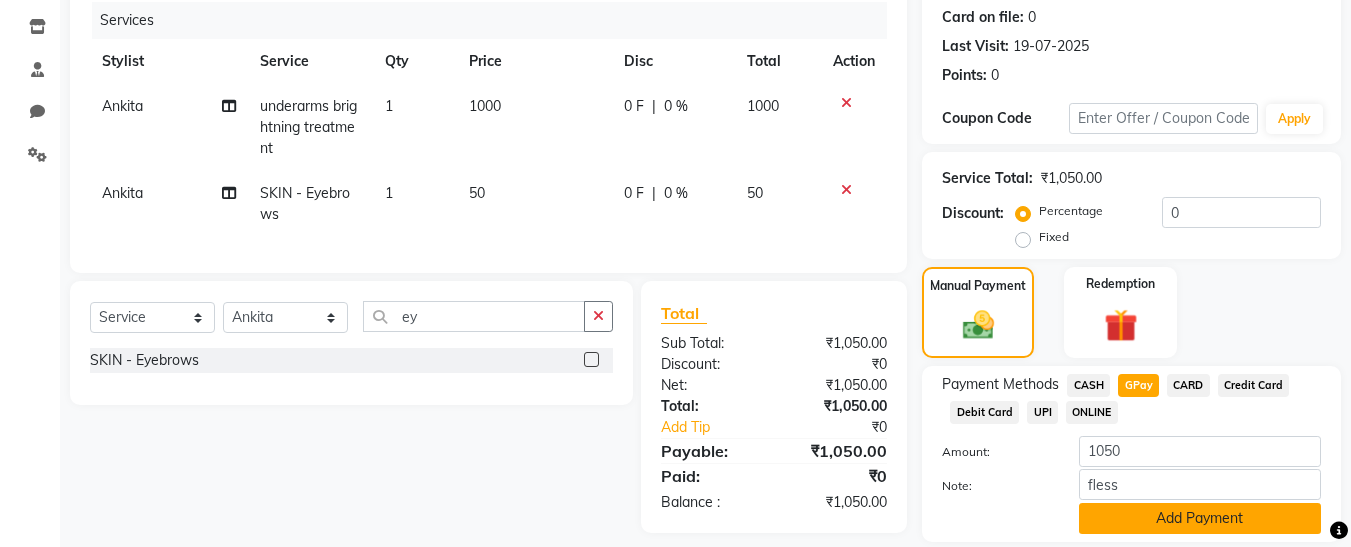 click on "Add Payment" 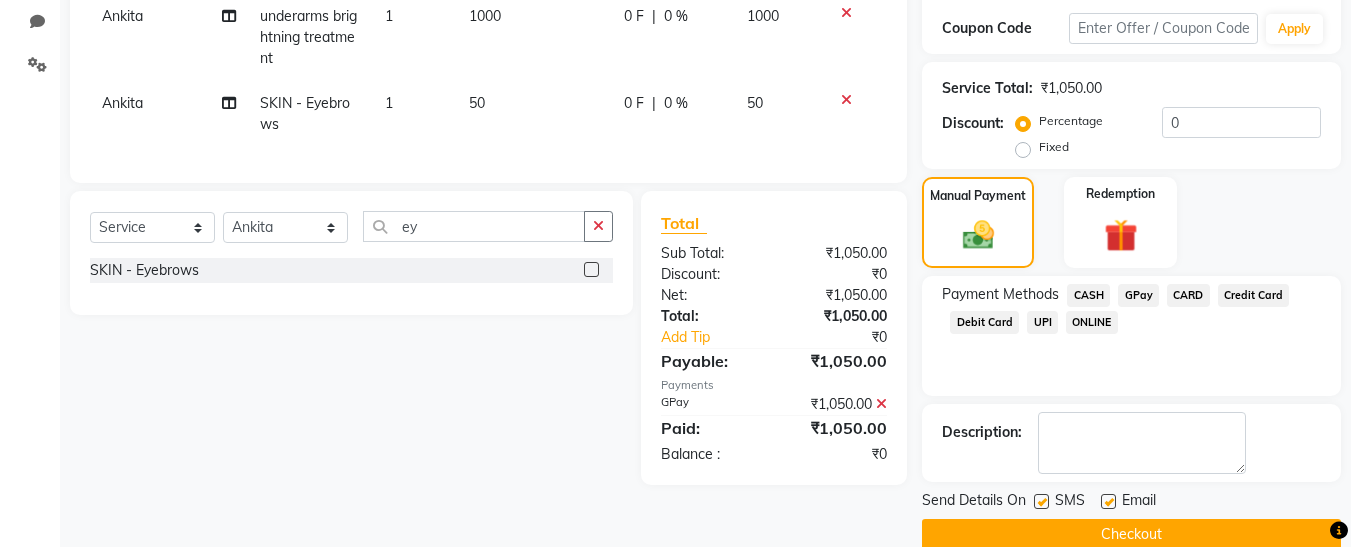 scroll, scrollTop: 339, scrollLeft: 0, axis: vertical 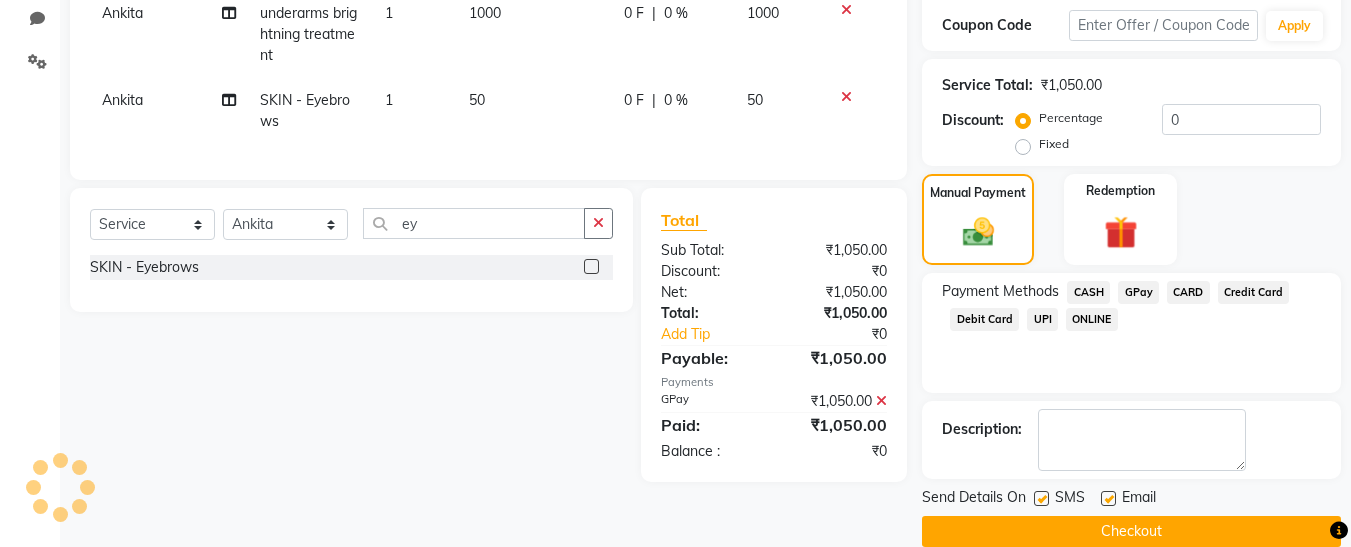click 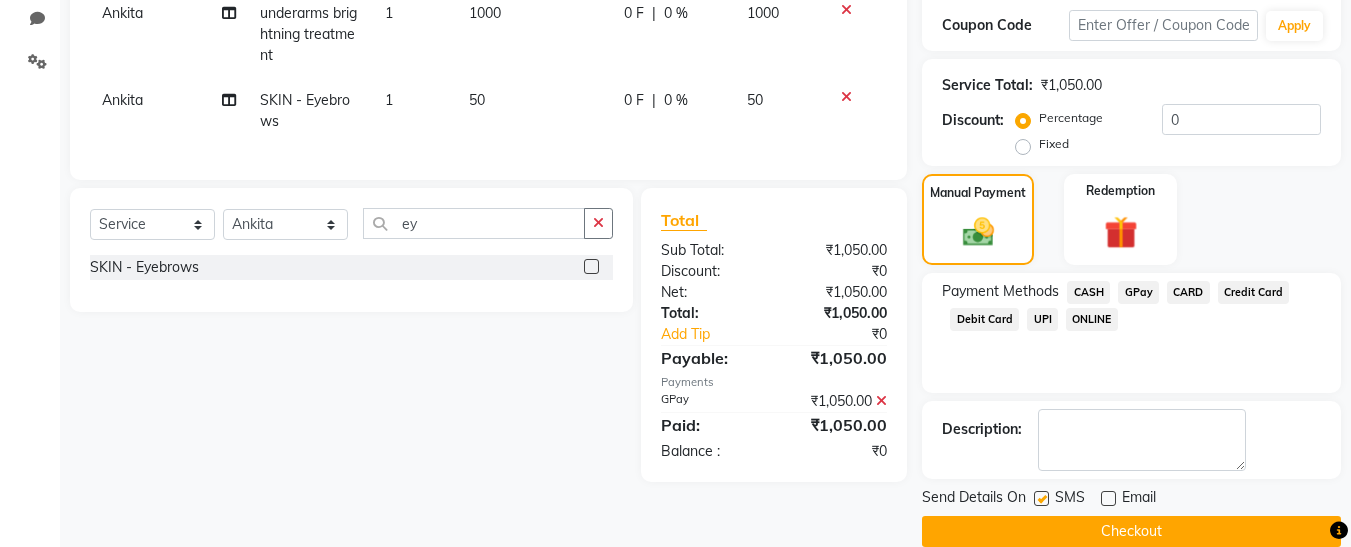 click 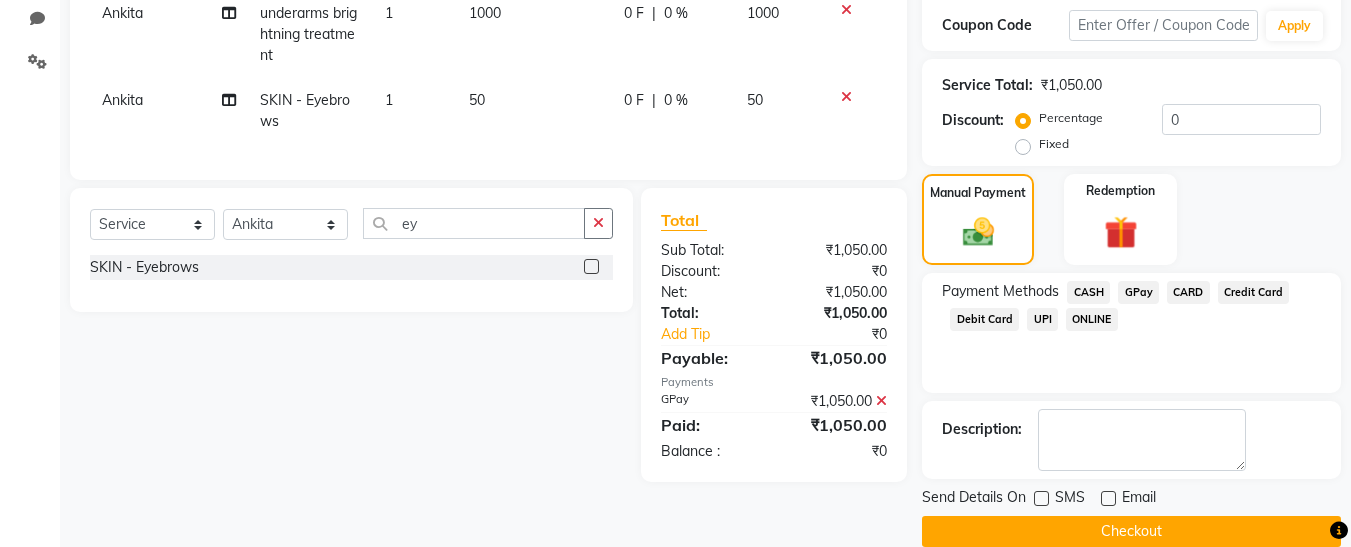click on "Checkout" 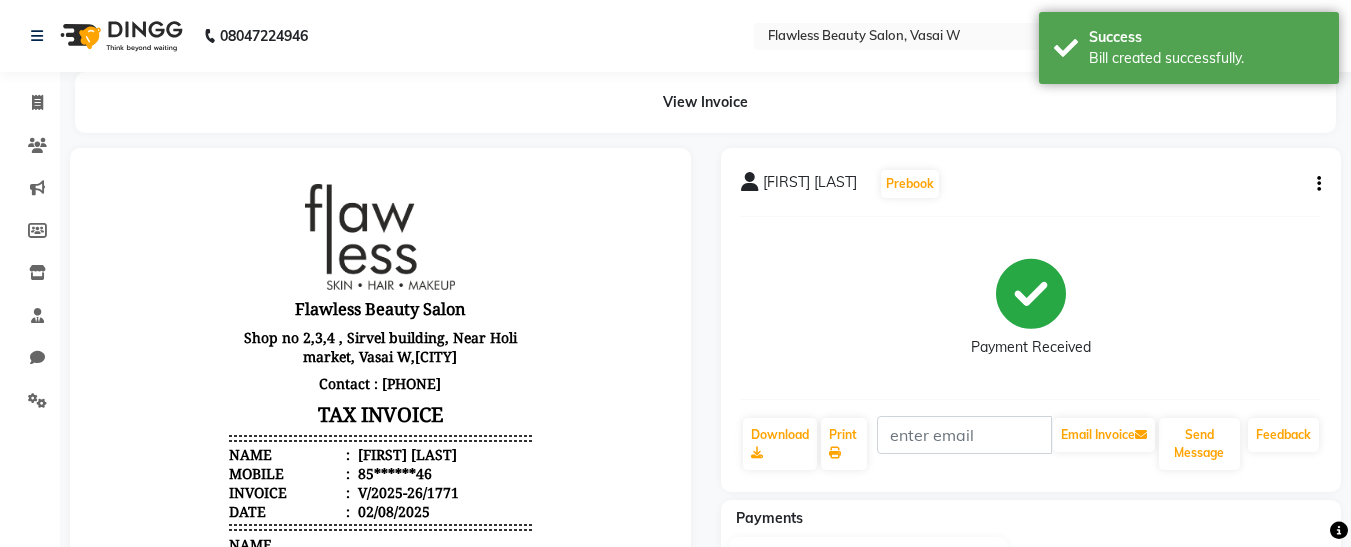 scroll, scrollTop: 0, scrollLeft: 0, axis: both 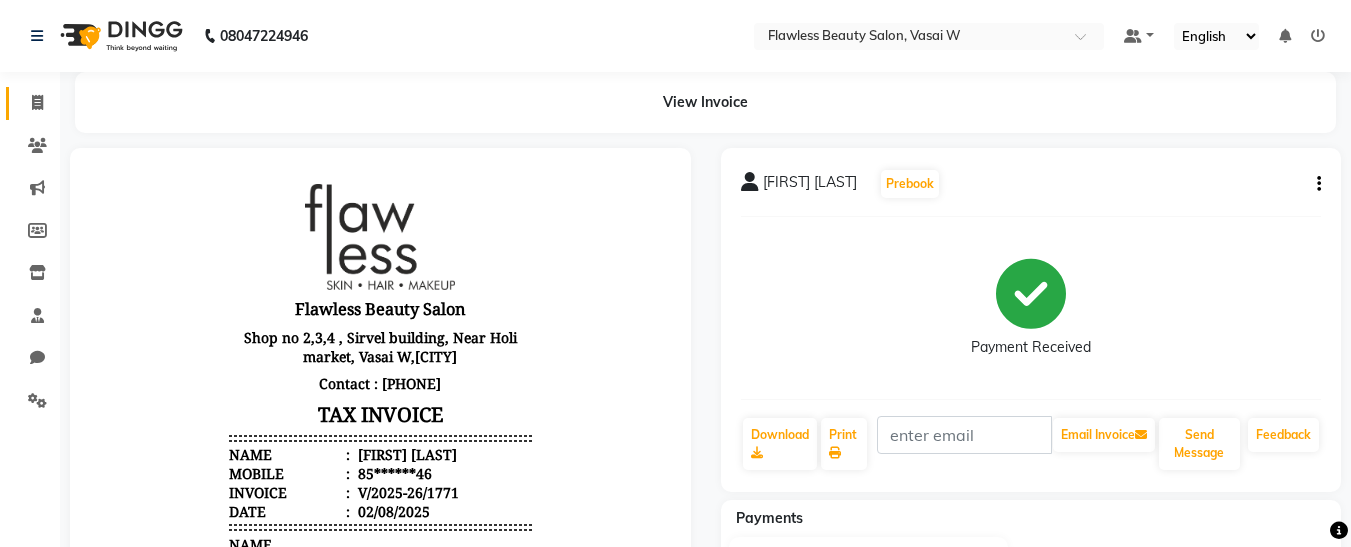click on "Invoice" 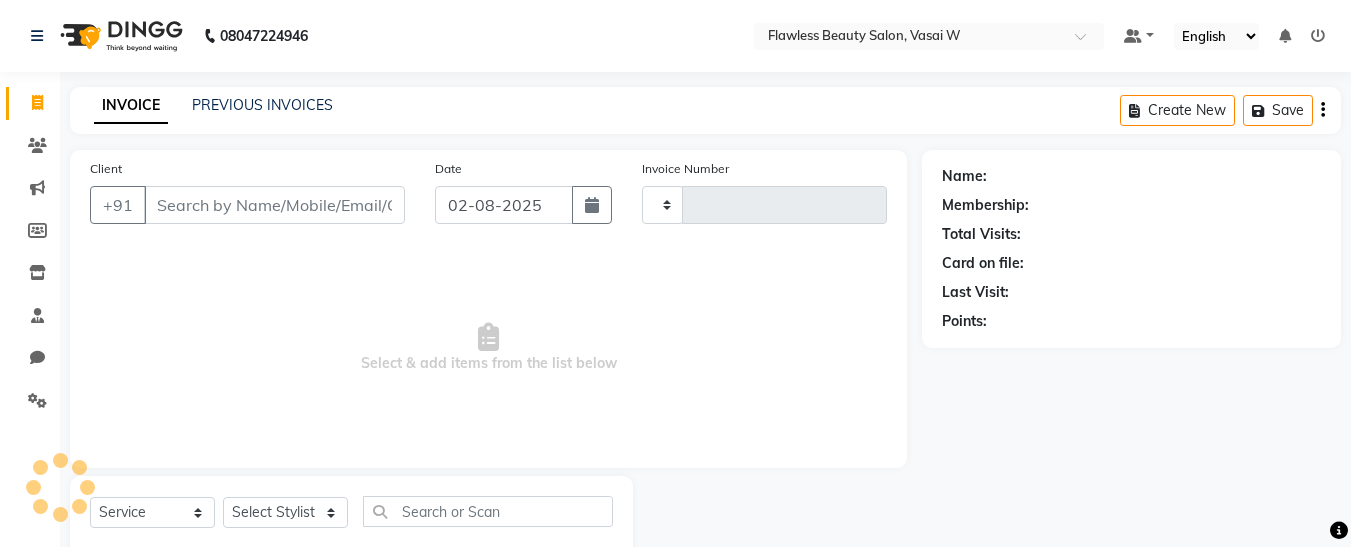 type on "1772" 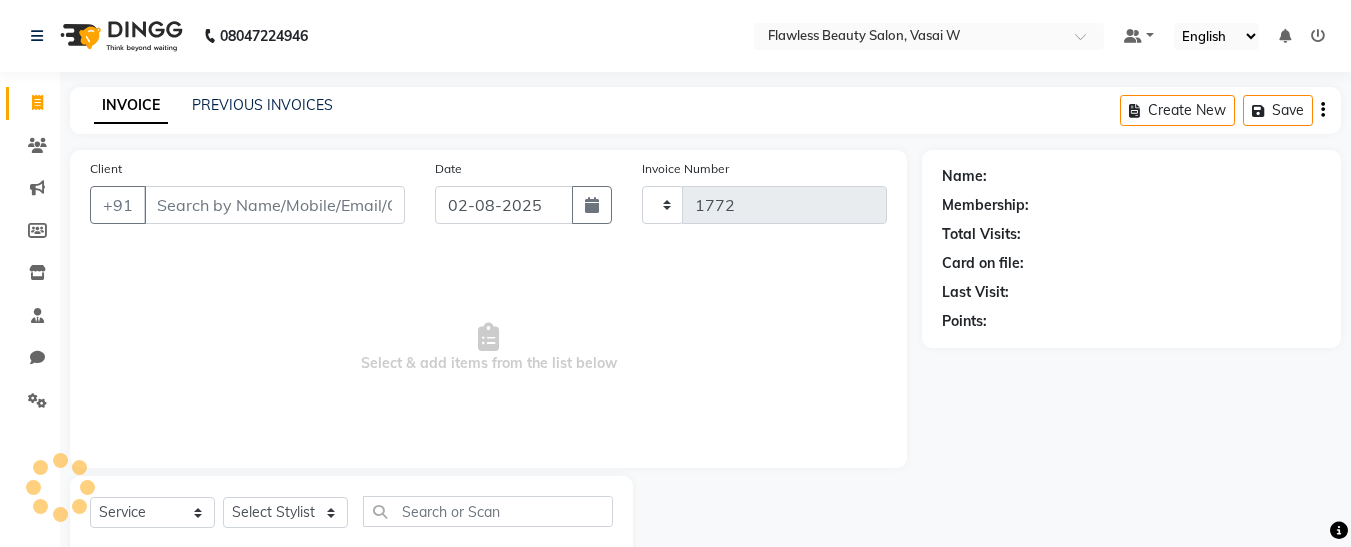select on "8090" 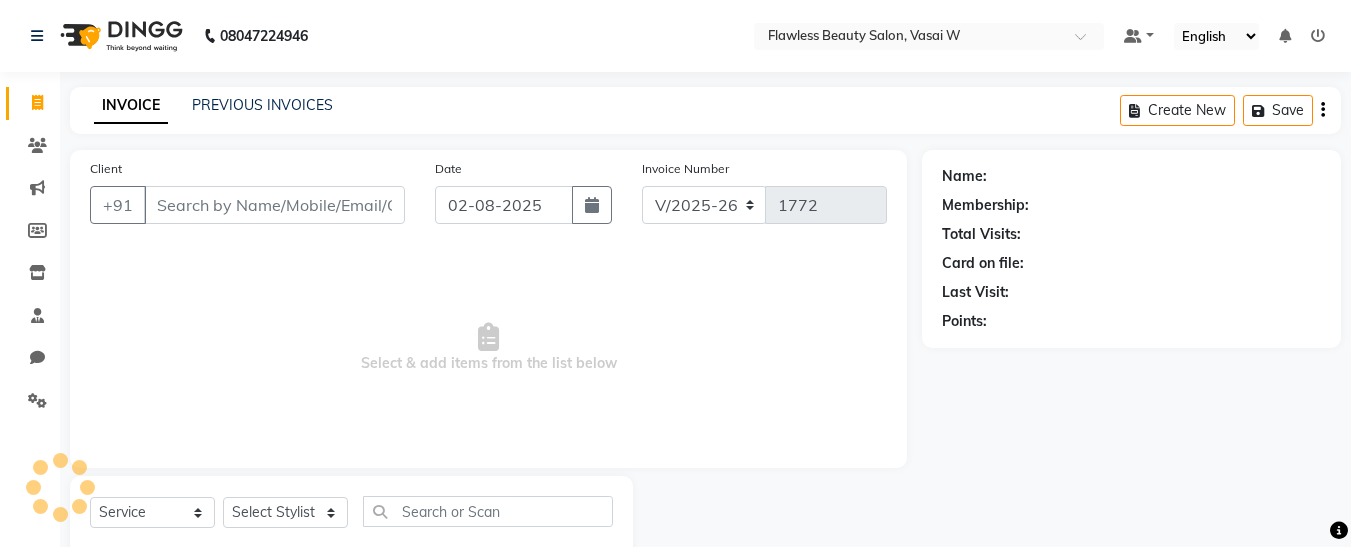 scroll, scrollTop: 54, scrollLeft: 0, axis: vertical 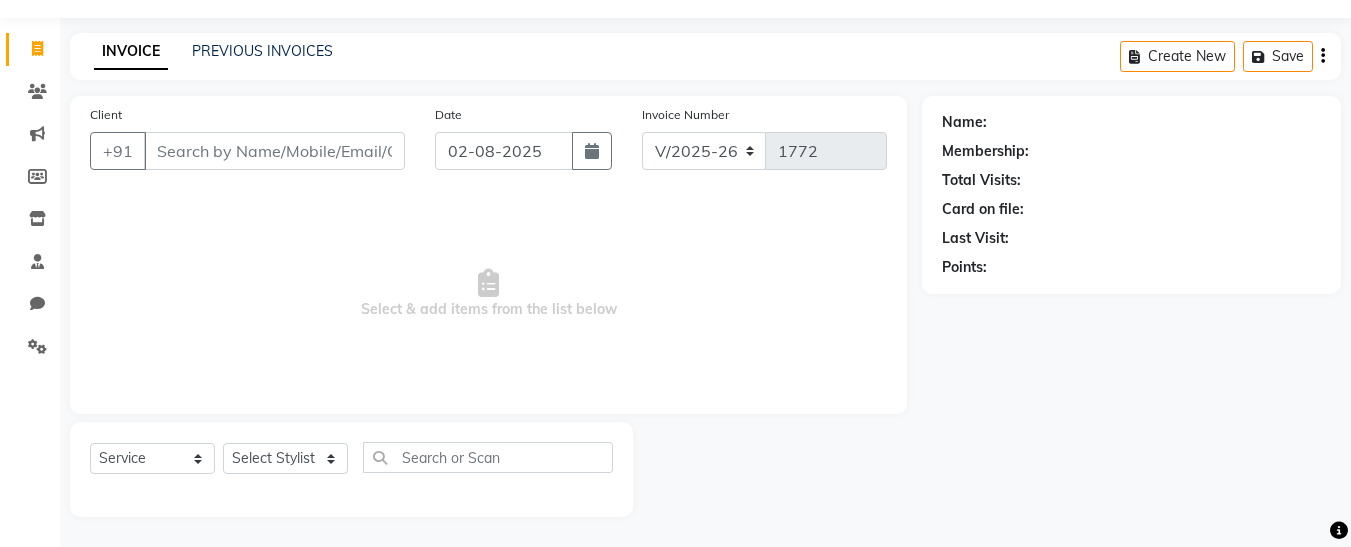 click on "Client" at bounding box center [274, 151] 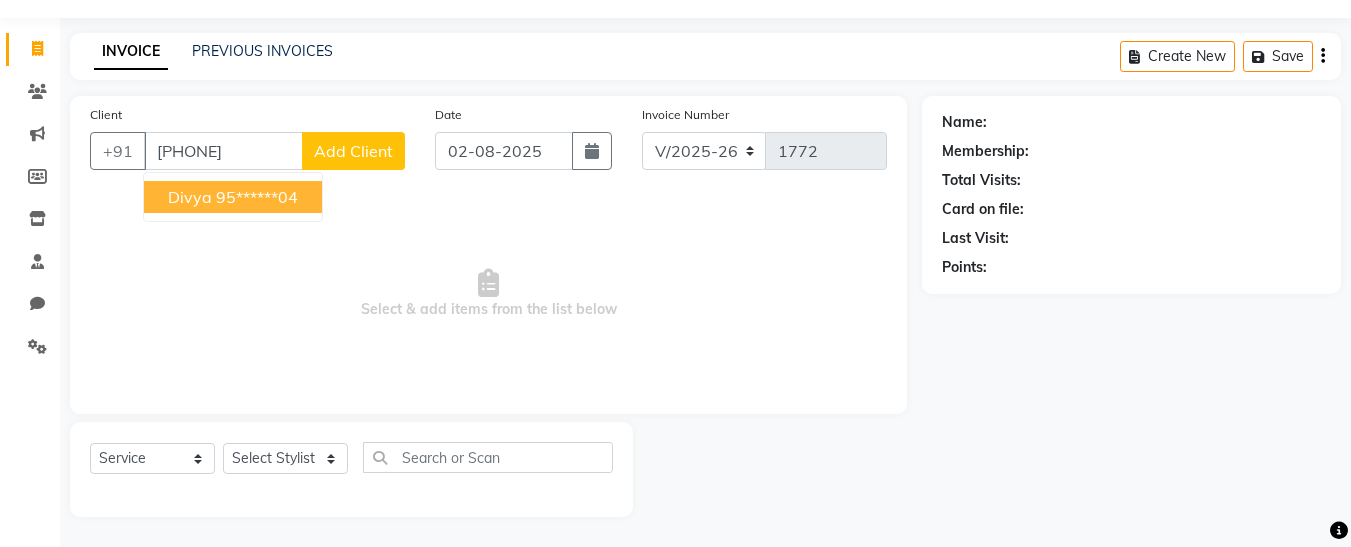 click on "95******04" at bounding box center [257, 197] 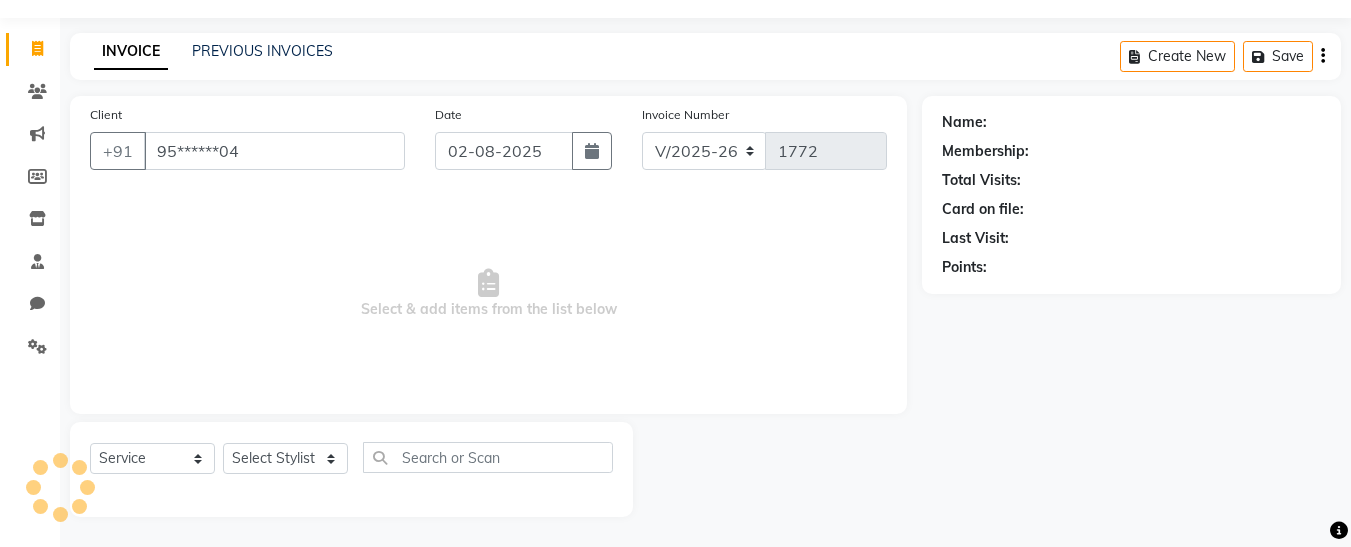 type on "95******04" 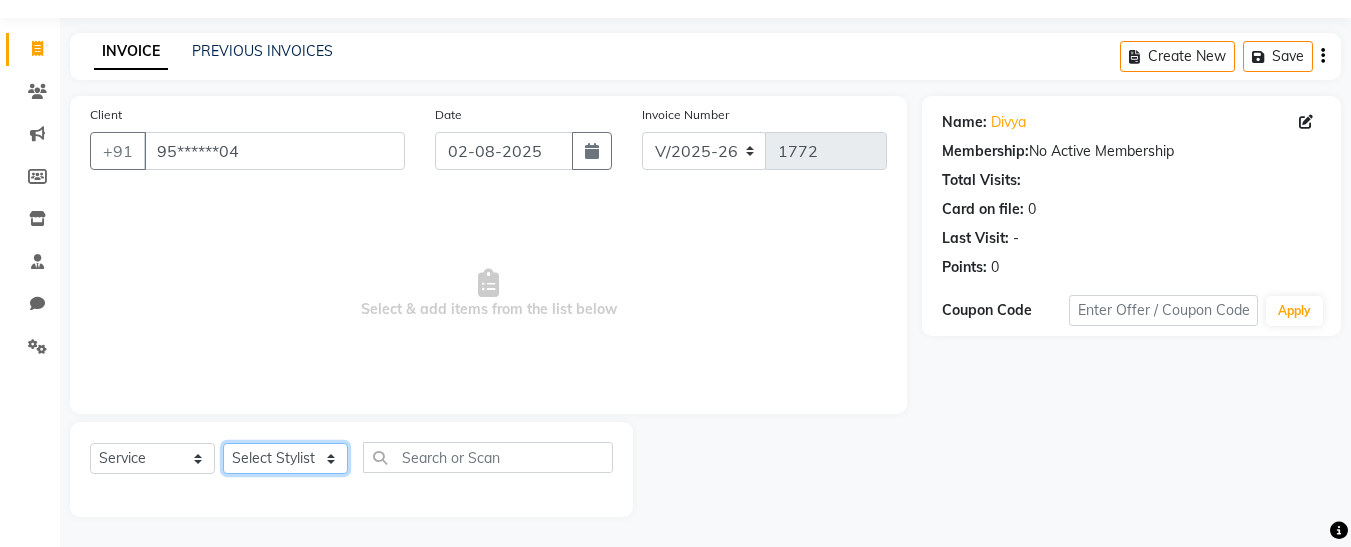 click on "Select Stylist [FIRST] [FIRST]  [FIRST] [FIRST] [FIRST] [FIRST] [FIRST] [FIRST] [FIRST] [FIRST]" 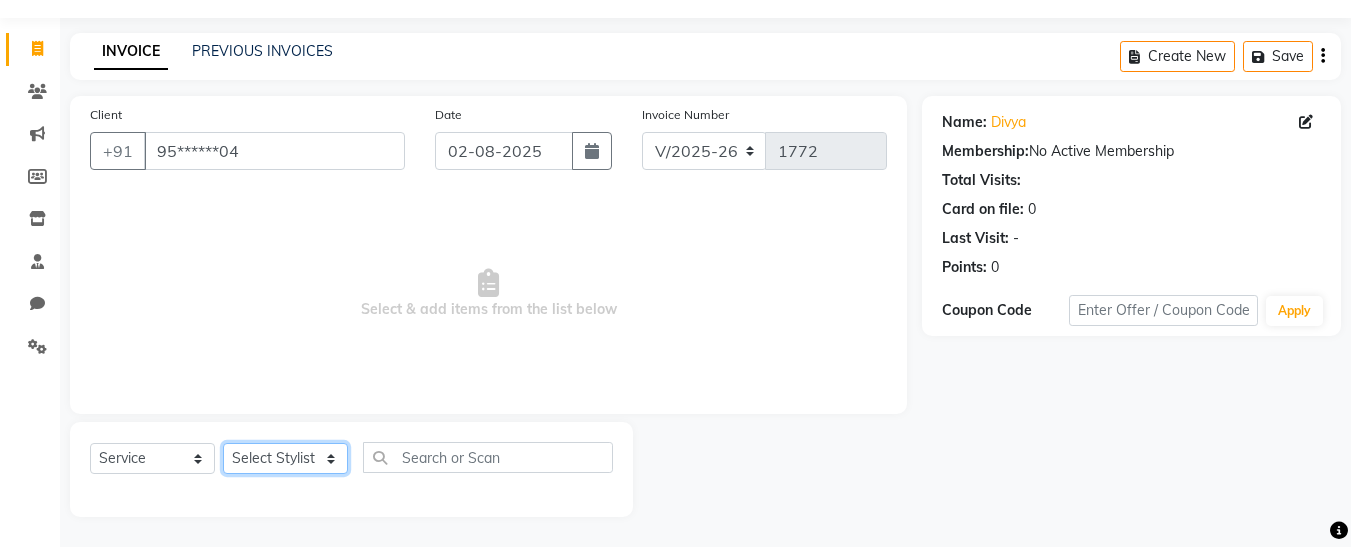 select on "76407" 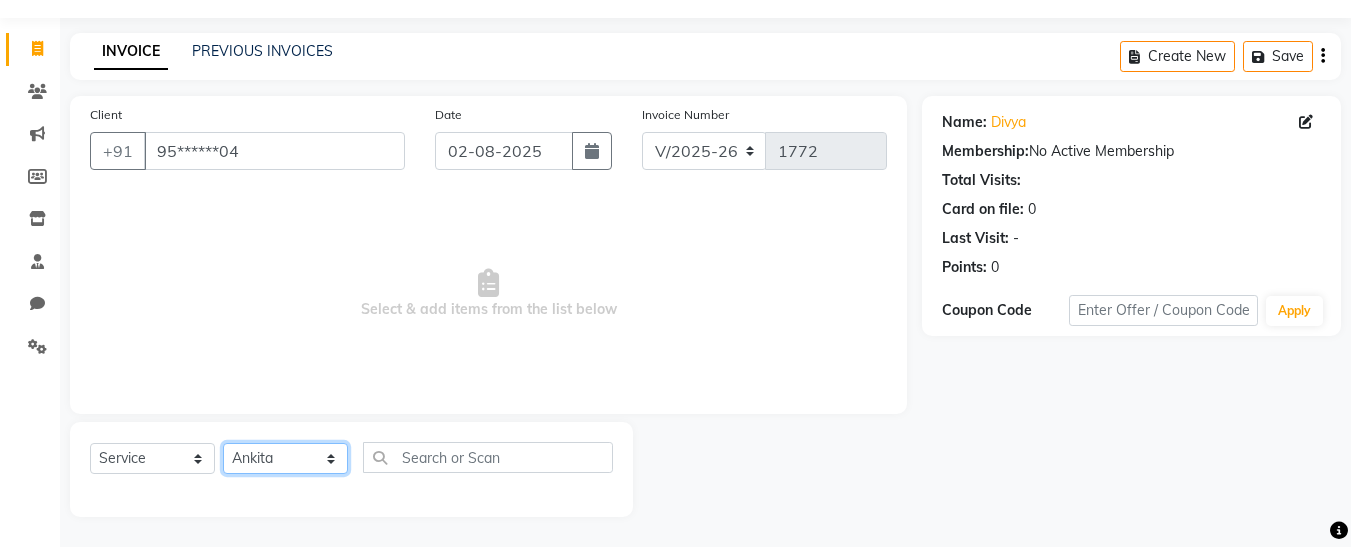 click on "Select Stylist [FIRST] [FIRST]  [FIRST] [FIRST] [FIRST] [FIRST] [FIRST] [FIRST] [FIRST] [FIRST]" 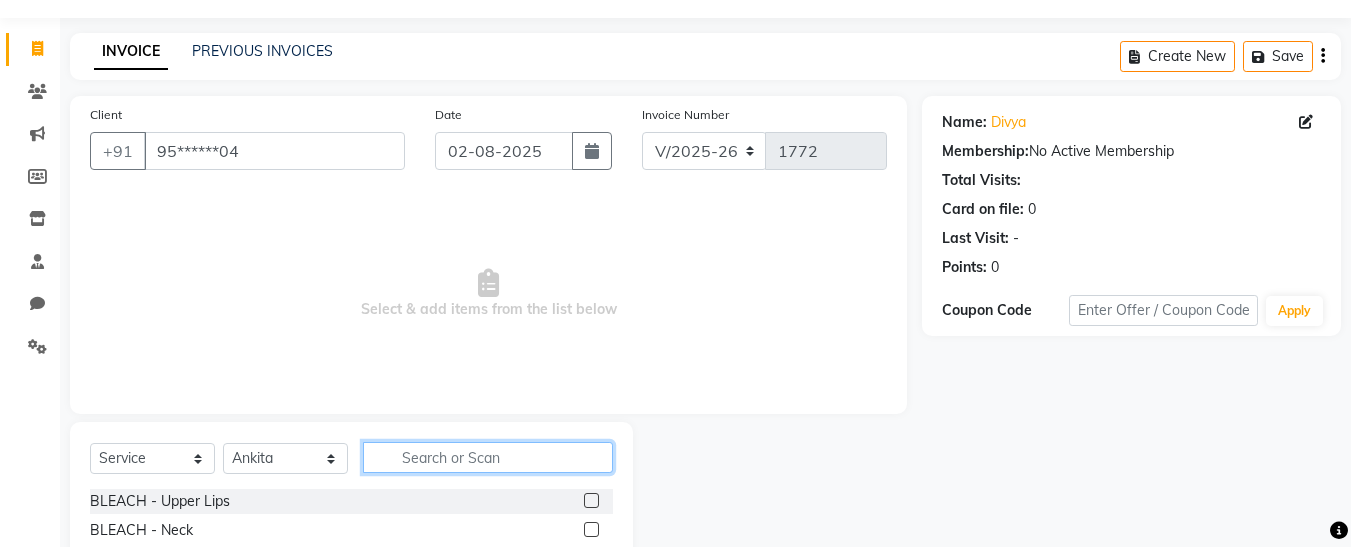 click 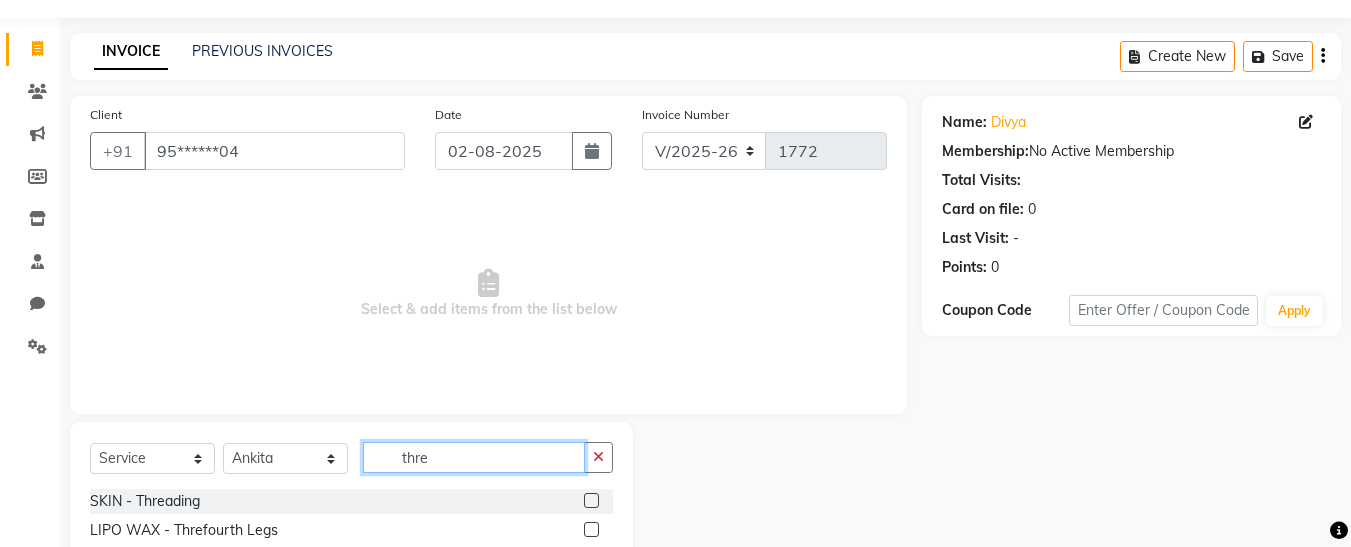 type on "thre" 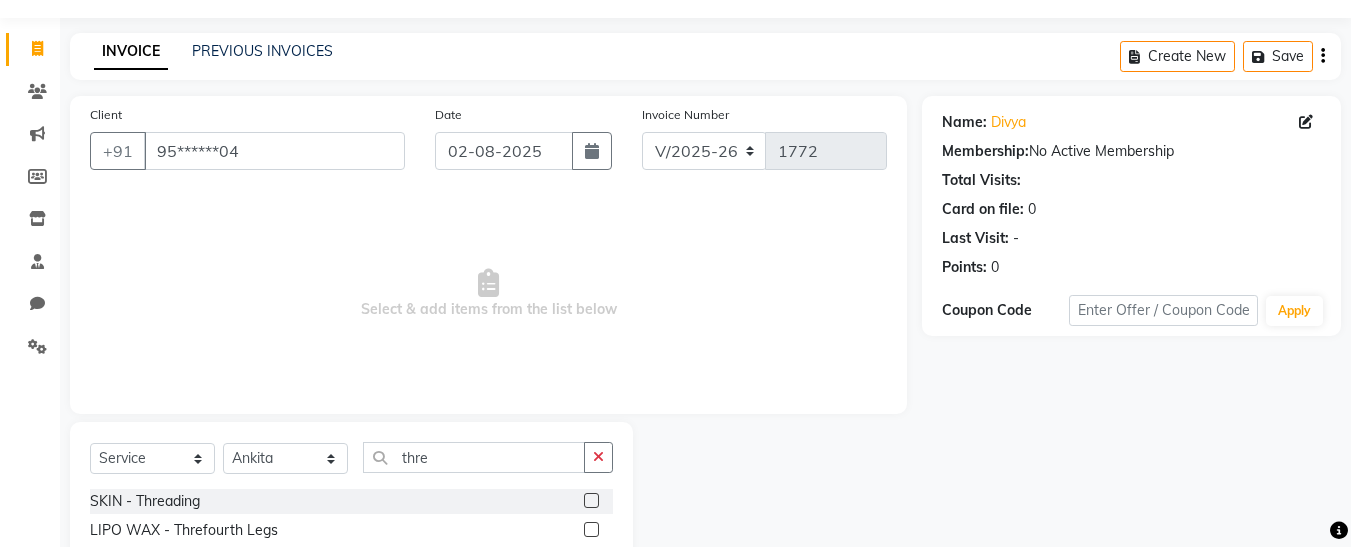 click 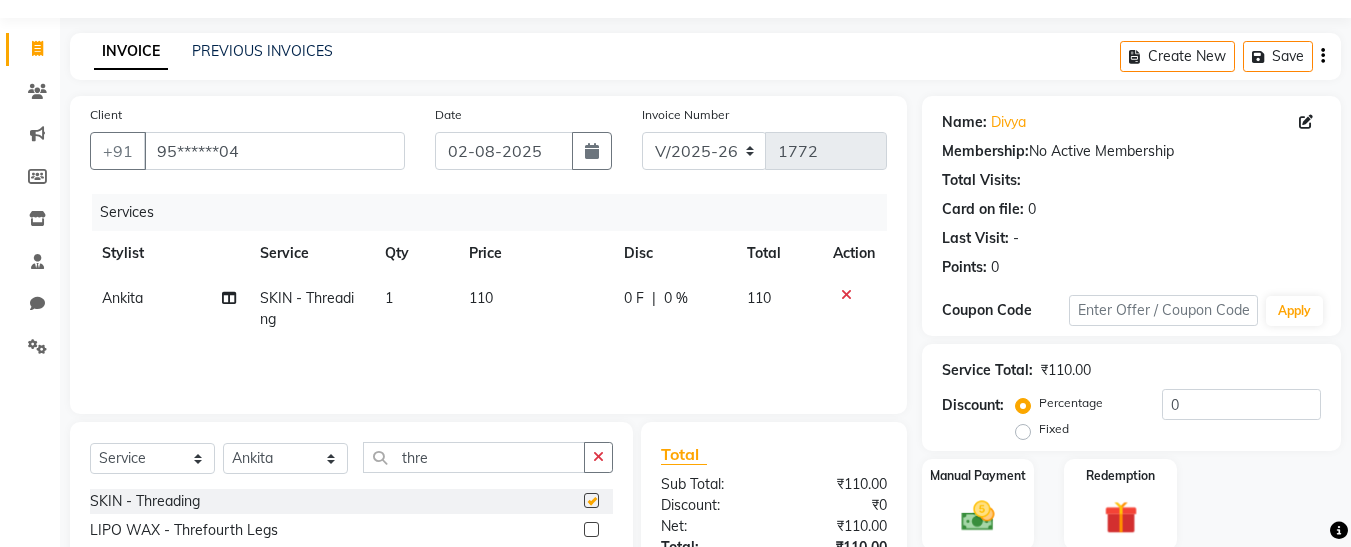 checkbox on "false" 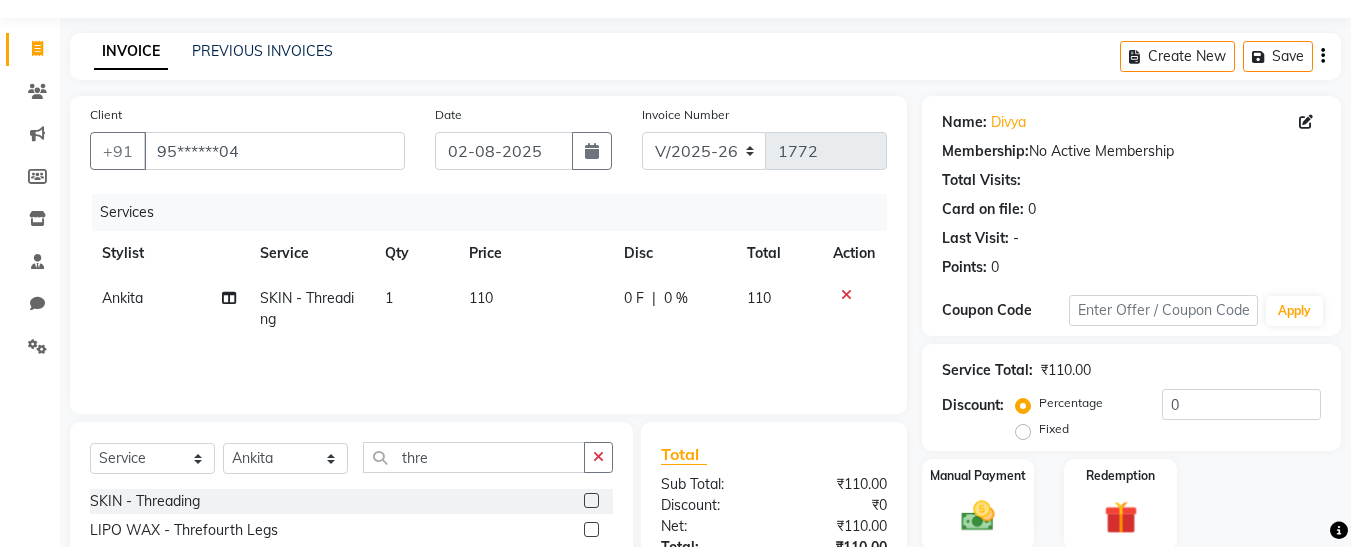 click on "110" 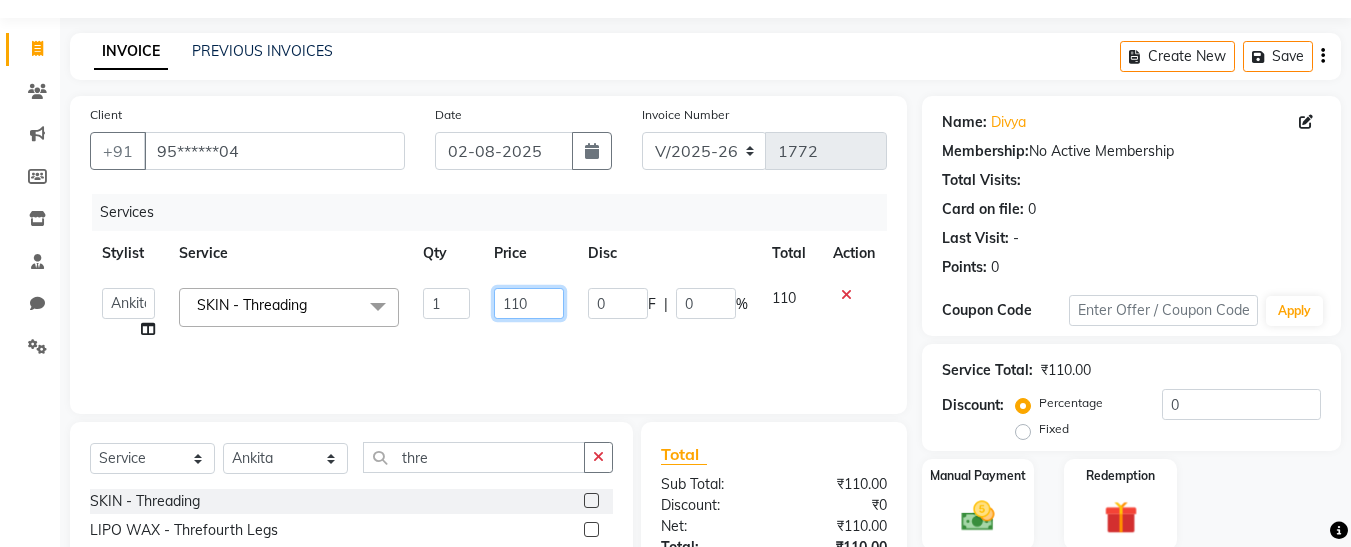 click on "110" 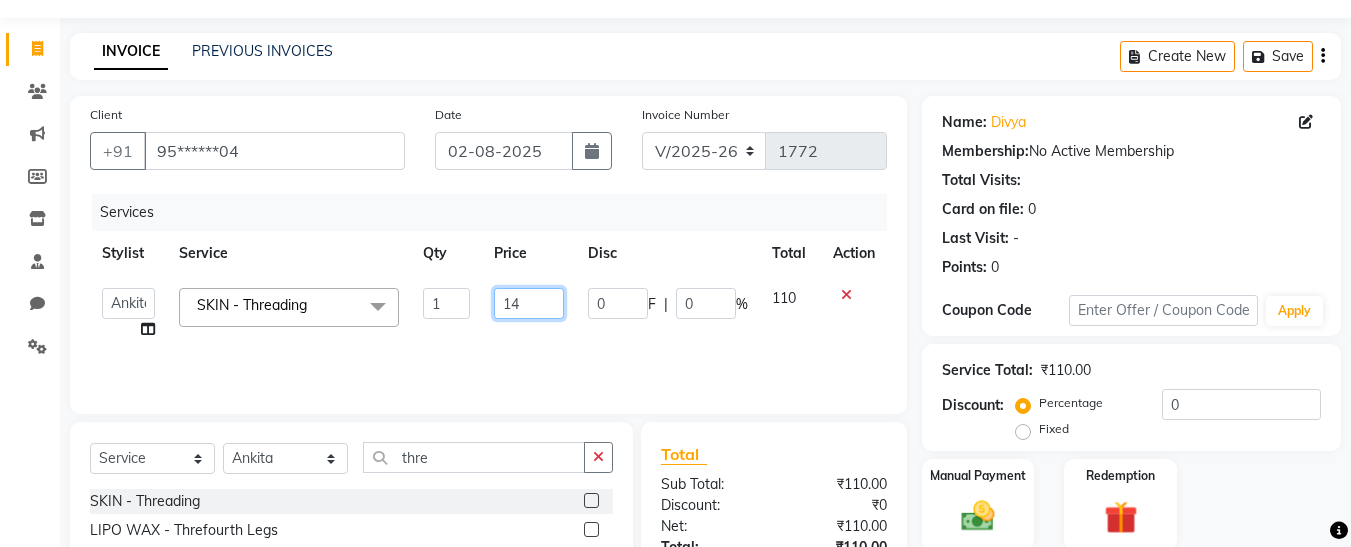 type on "140" 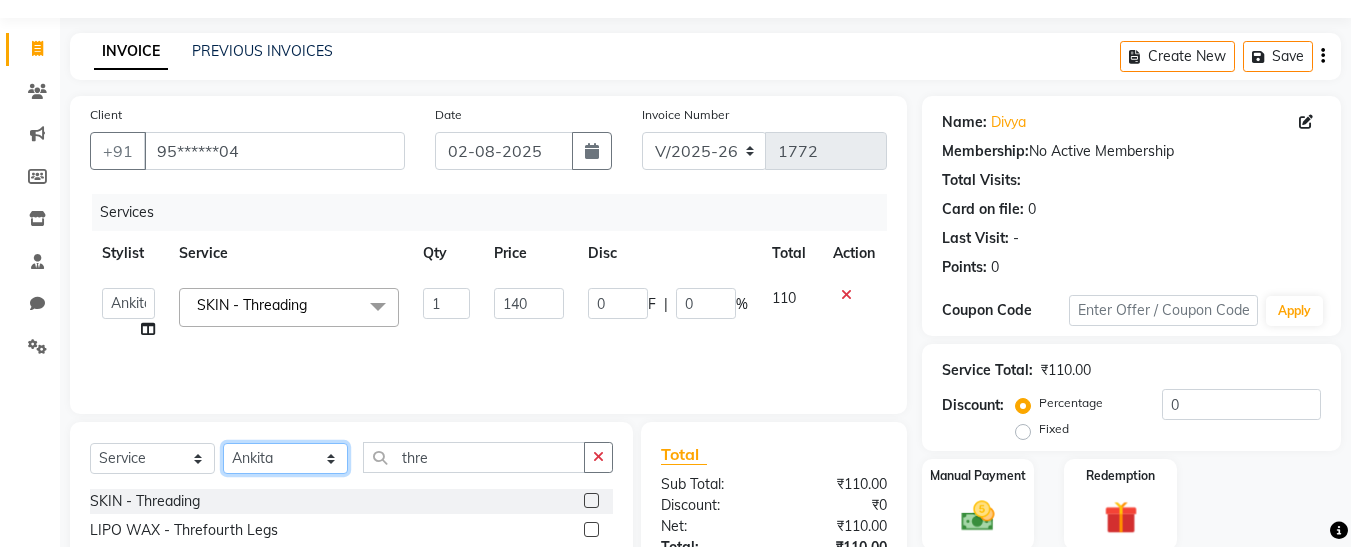 click on "Select Stylist [FIRST] [FIRST]  [FIRST] [FIRST] [FIRST] [FIRST] [FIRST] [FIRST] [FIRST] [FIRST]" 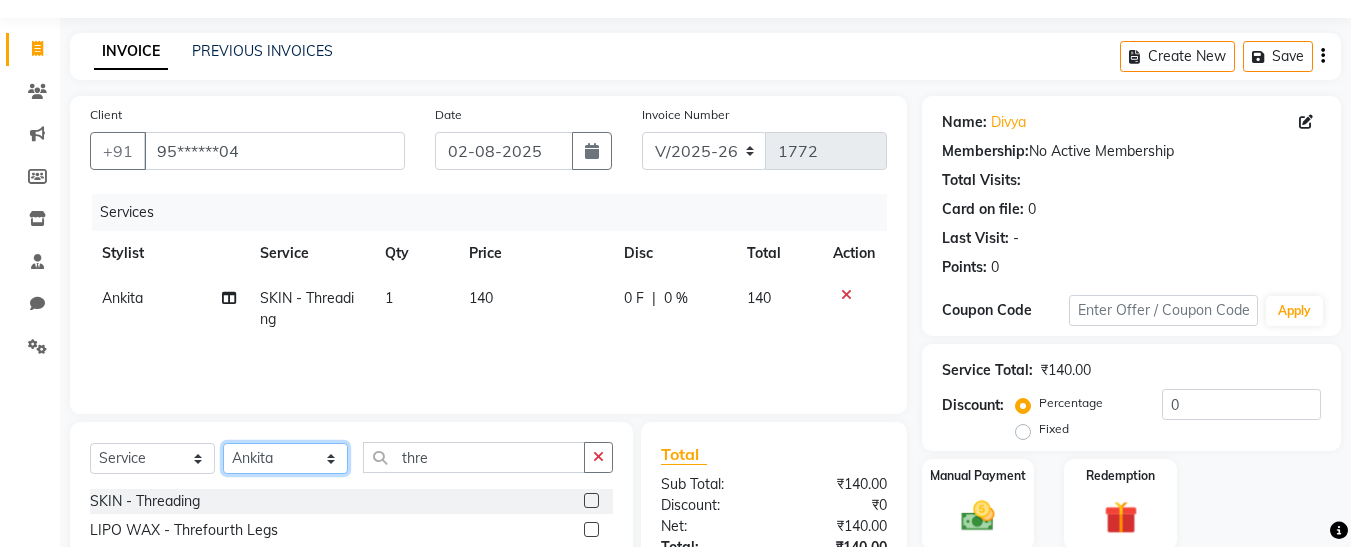 select on "76410" 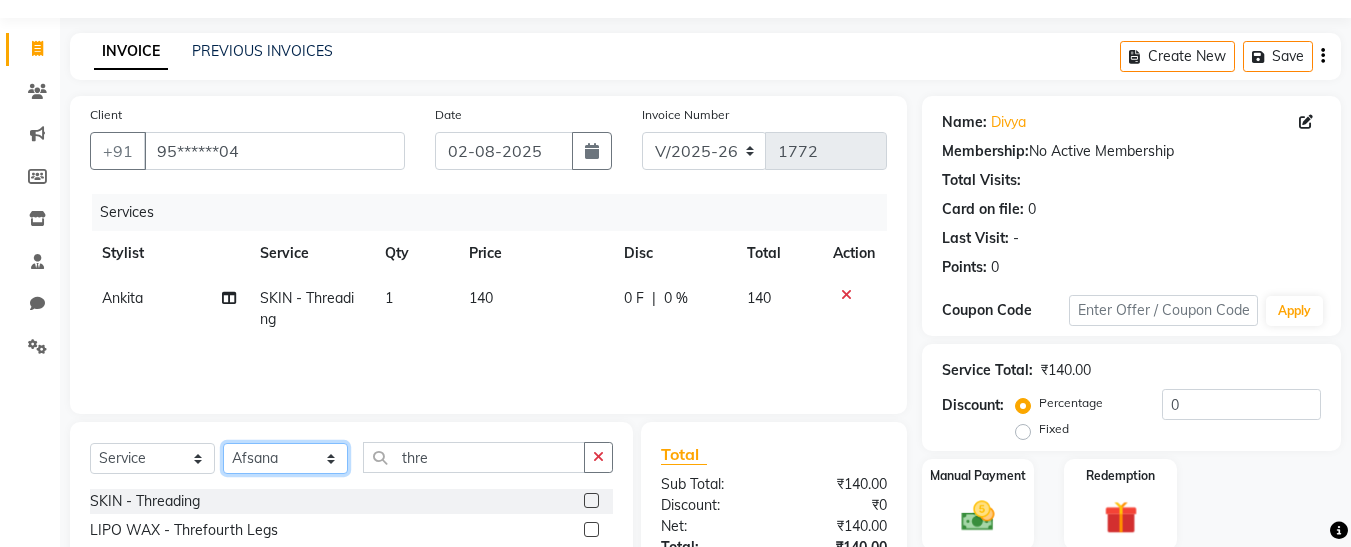 click on "Select Stylist [FIRST] [FIRST]  [FIRST] [FIRST] [FIRST] [FIRST] [FIRST] [FIRST] [FIRST] [FIRST]" 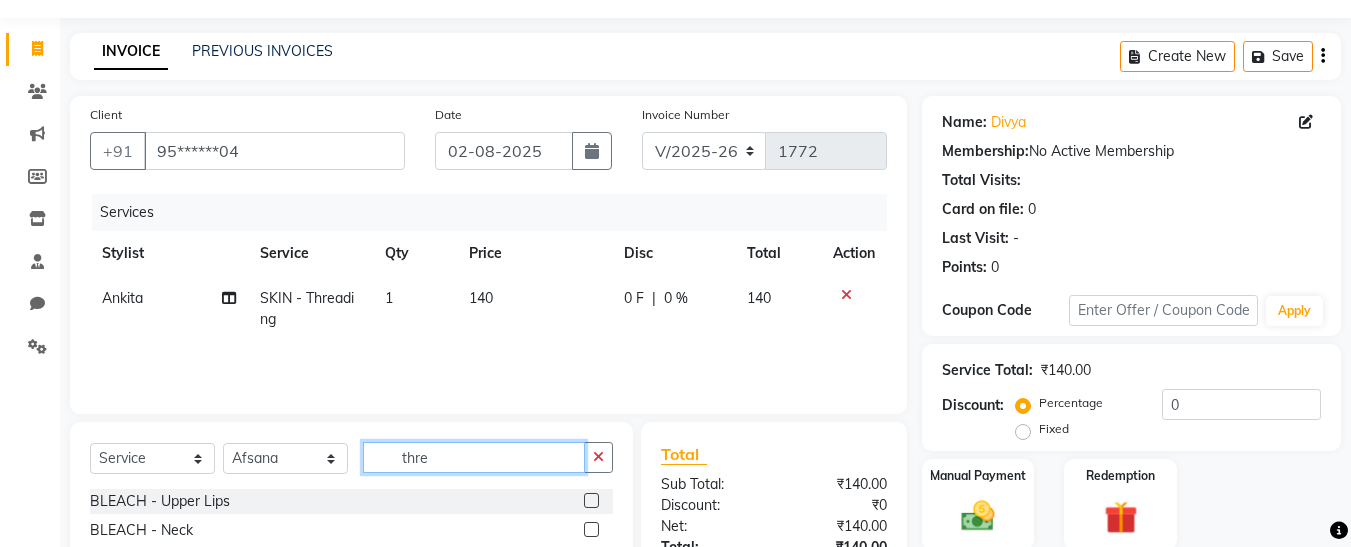 click on "thre" 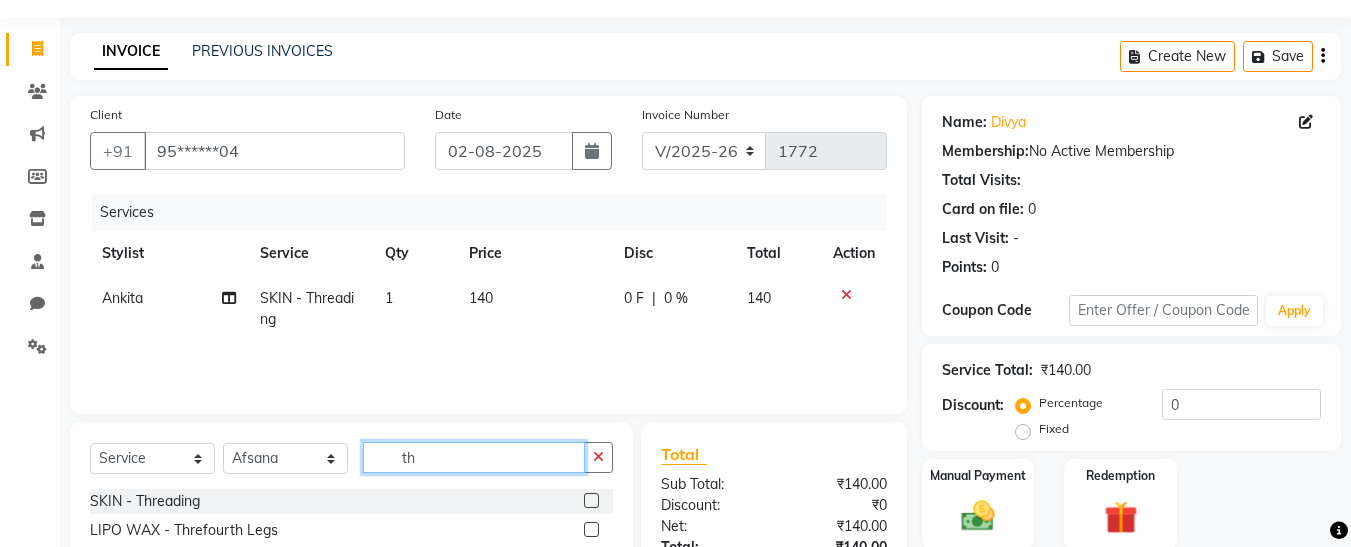 type on "t" 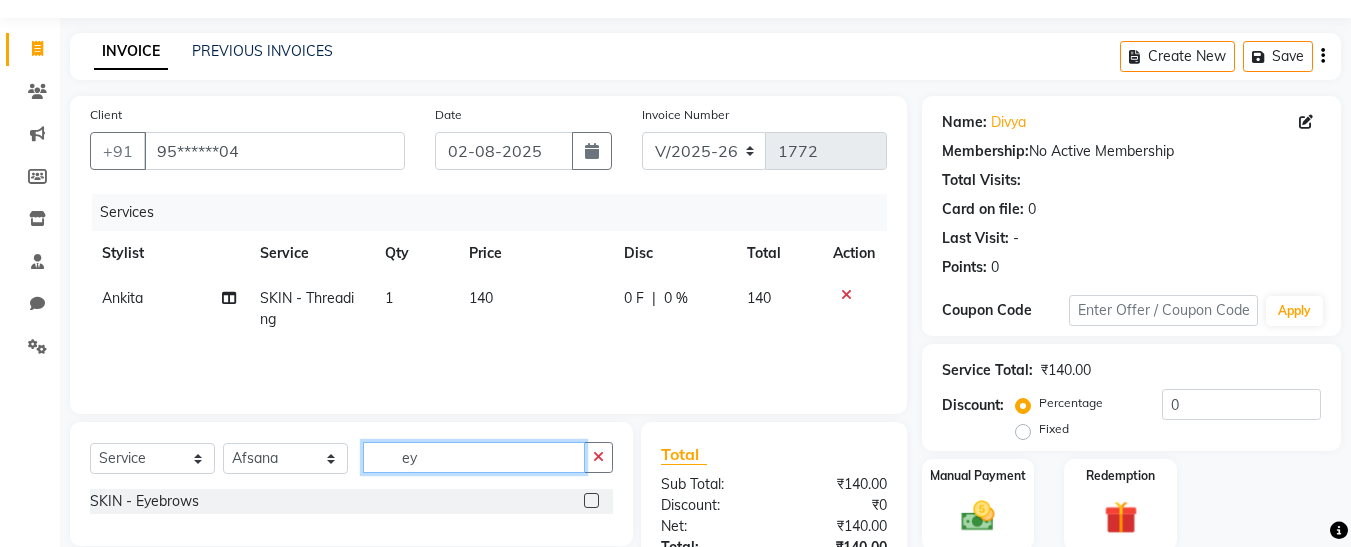 type on "ey" 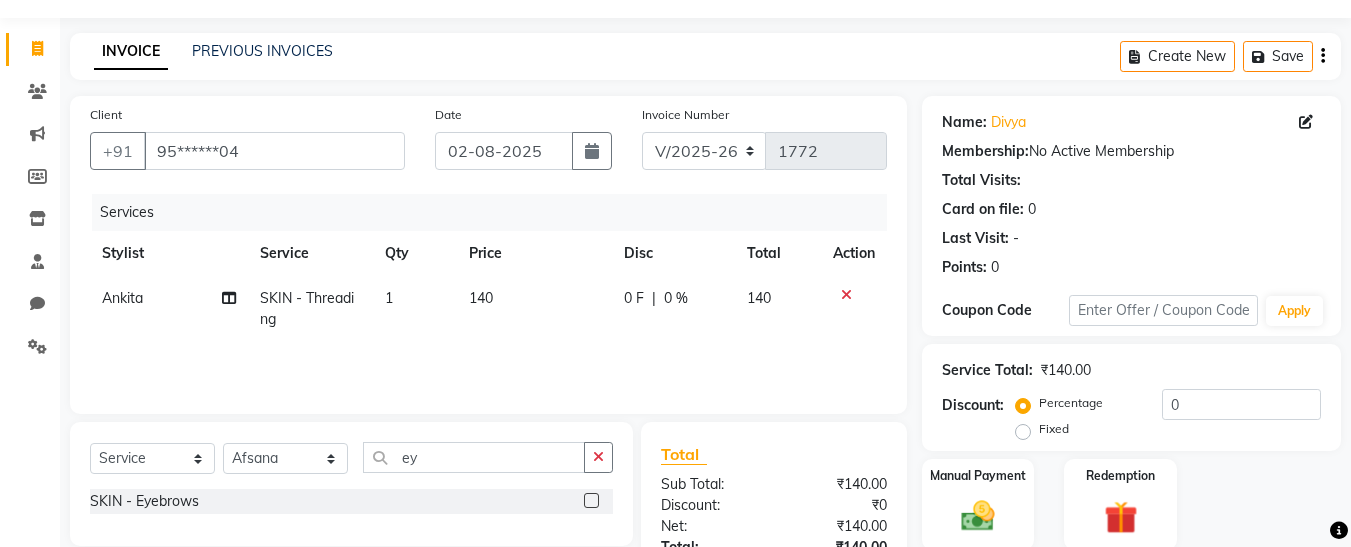 click 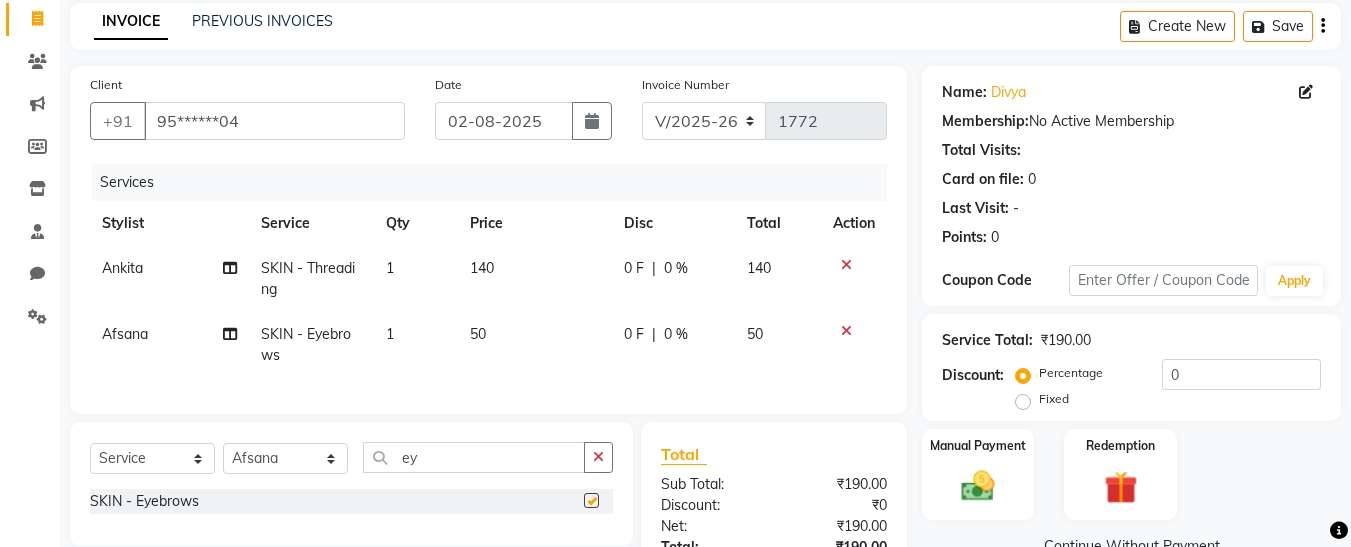 checkbox on "false" 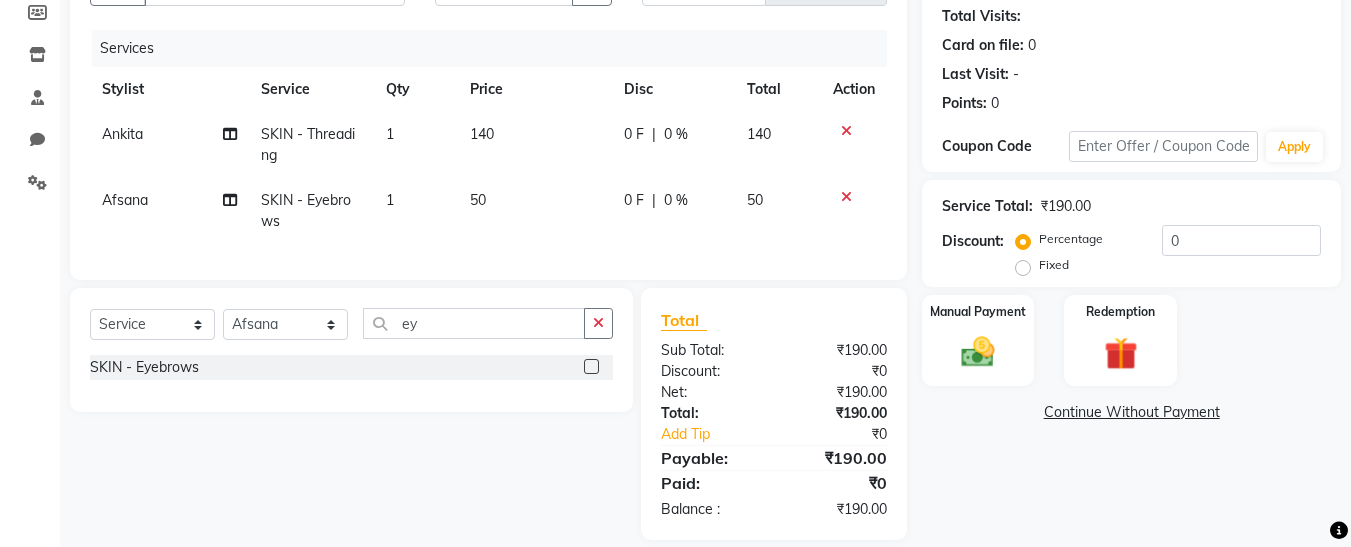 scroll, scrollTop: 256, scrollLeft: 0, axis: vertical 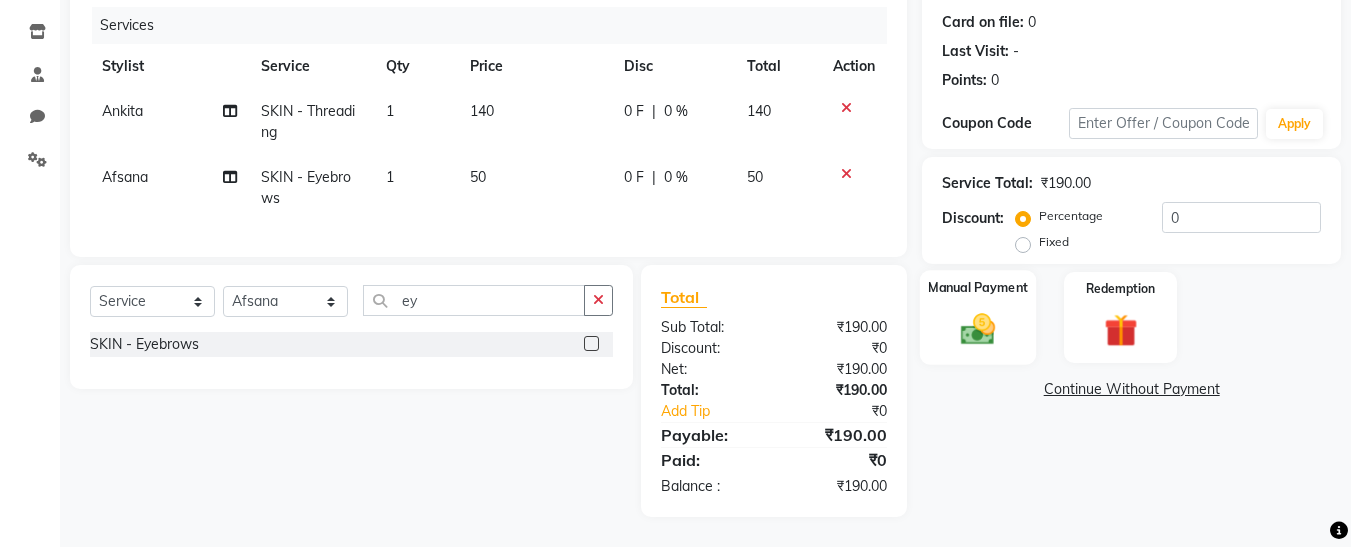 click on "Manual Payment" 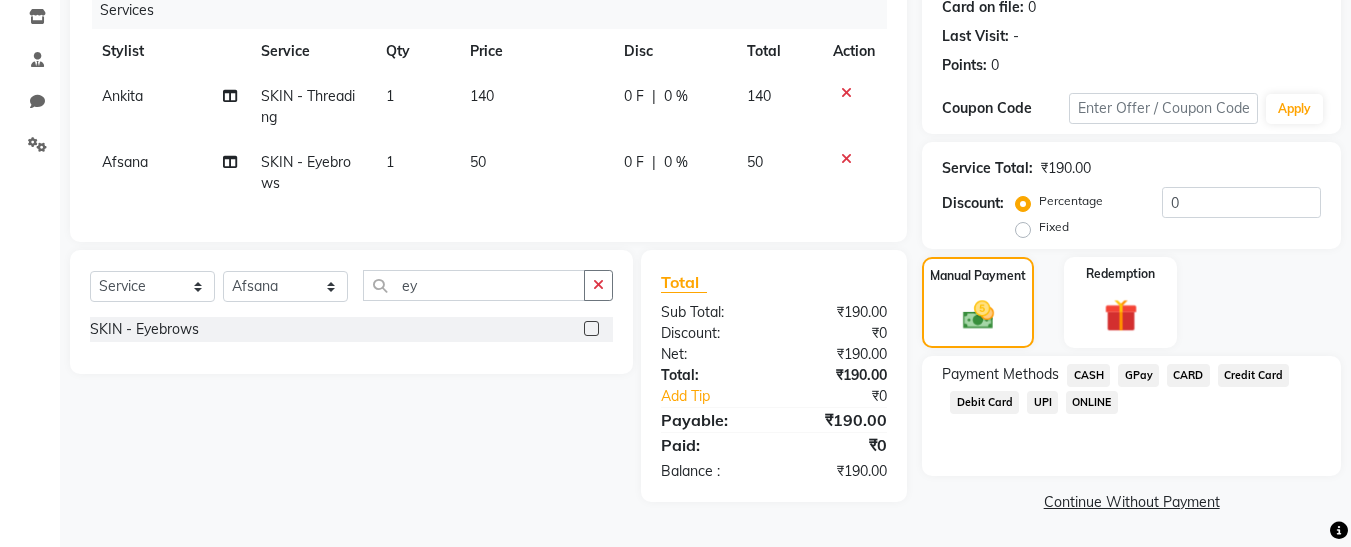 click on "GPay" 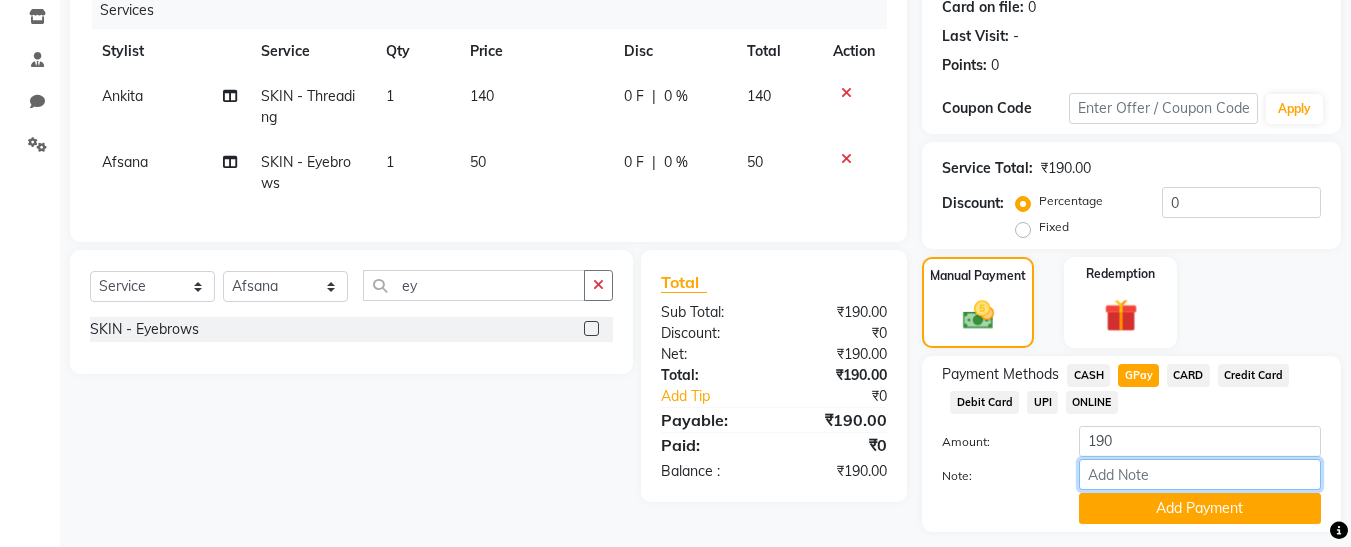 click on "Note:" at bounding box center (1200, 474) 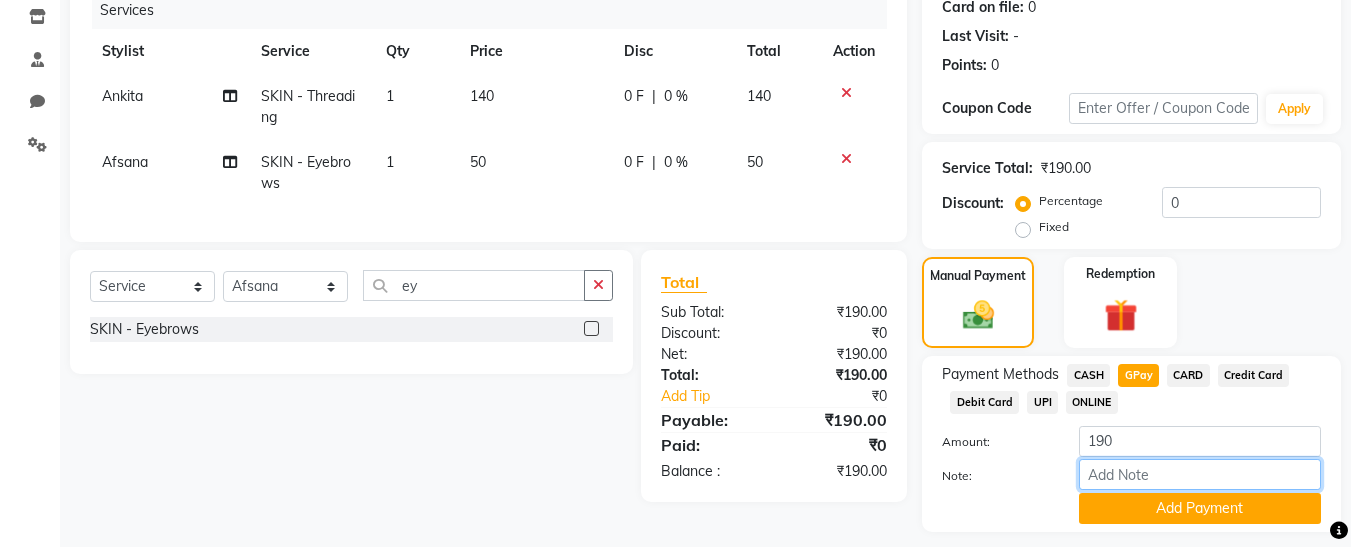 type on "fless" 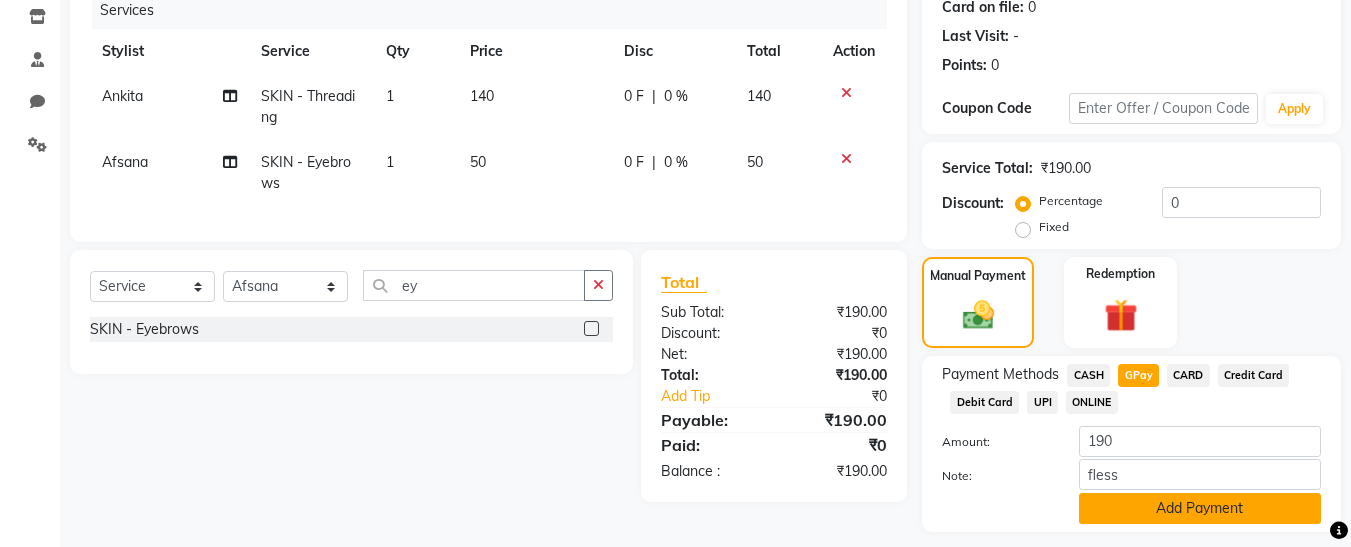 click on "Add Payment" 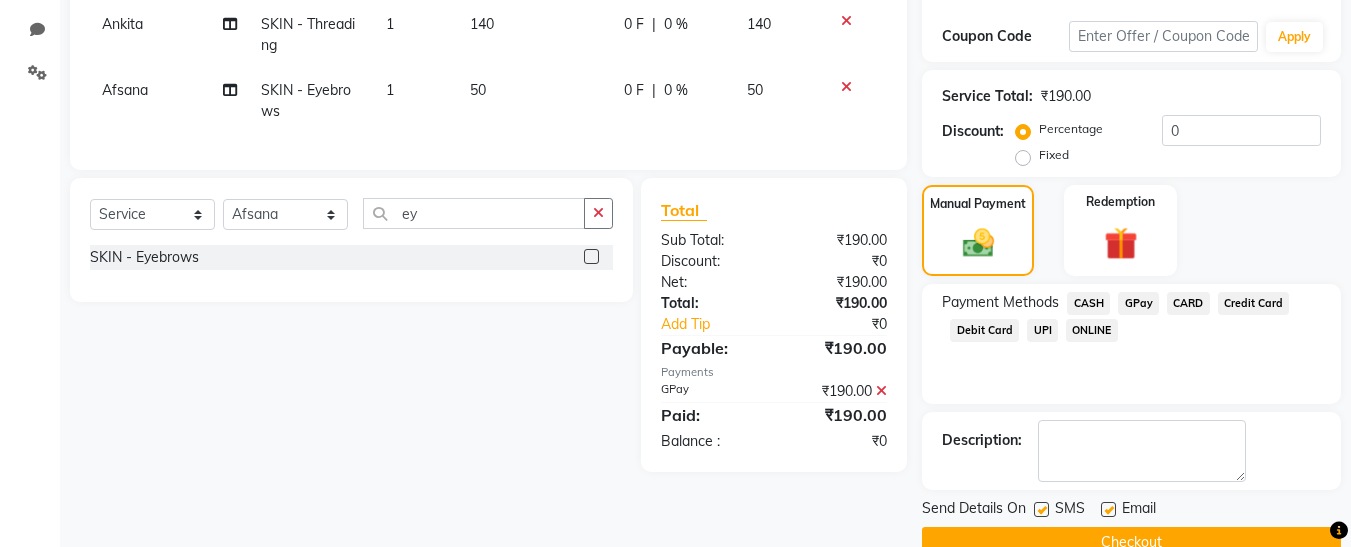 scroll, scrollTop: 336, scrollLeft: 0, axis: vertical 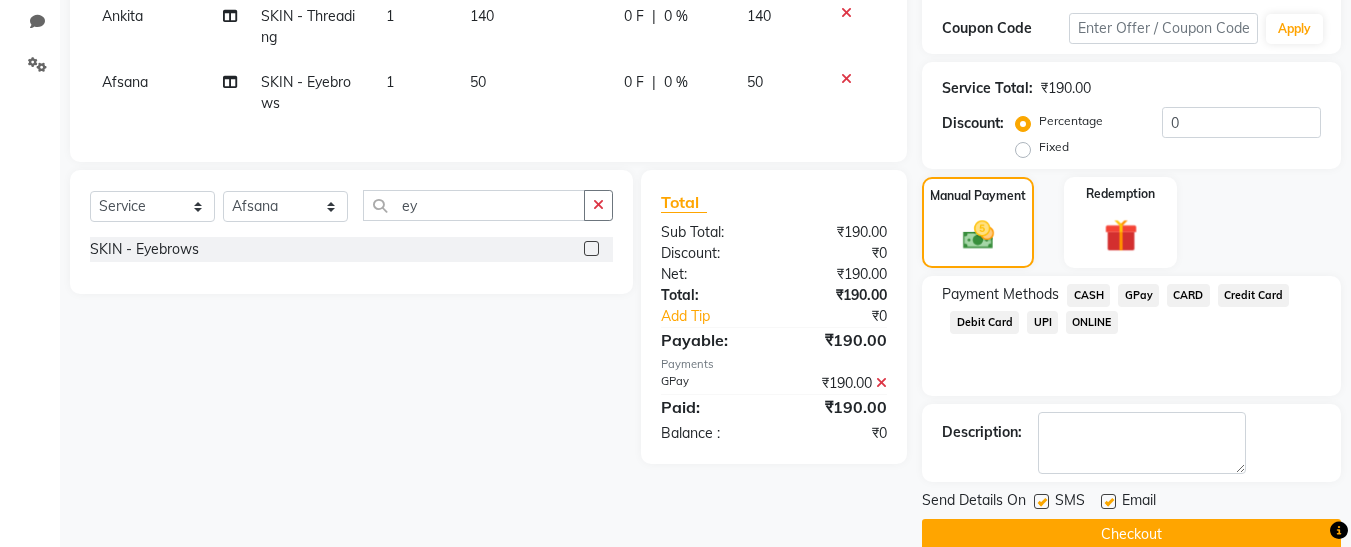 click 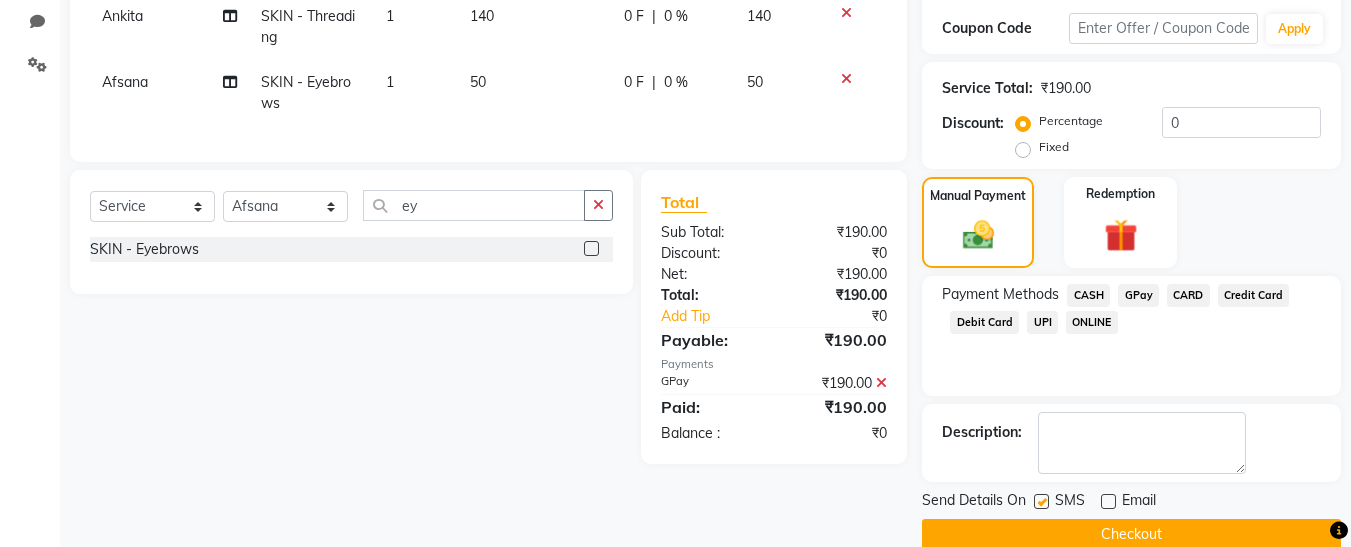 click 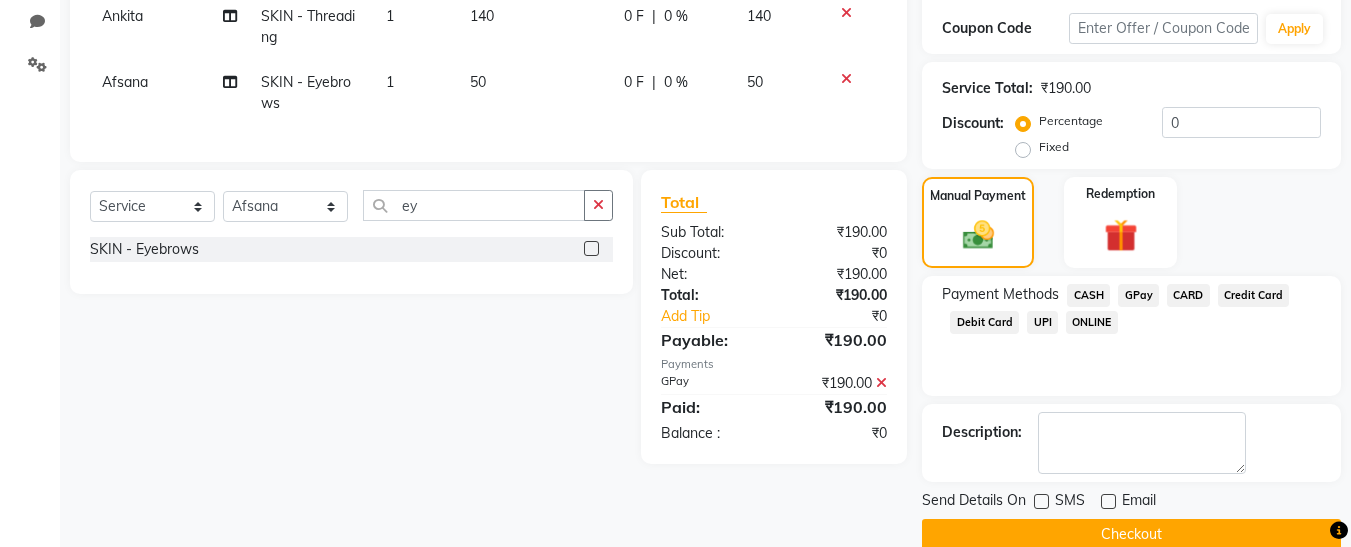 click on "Checkout" 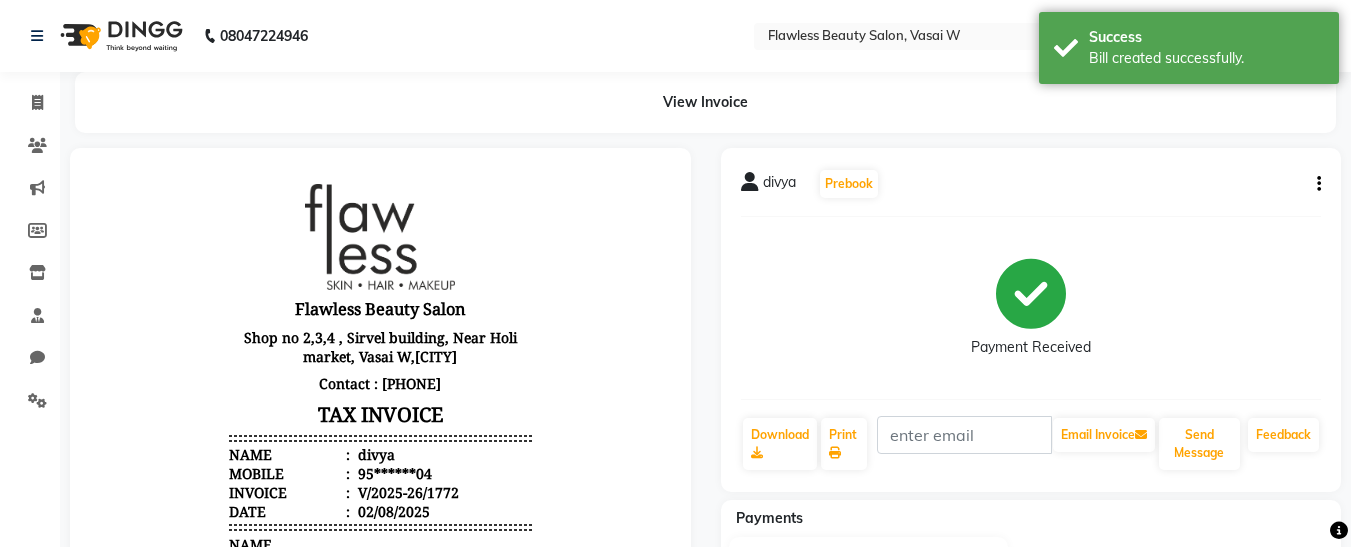 scroll, scrollTop: 0, scrollLeft: 0, axis: both 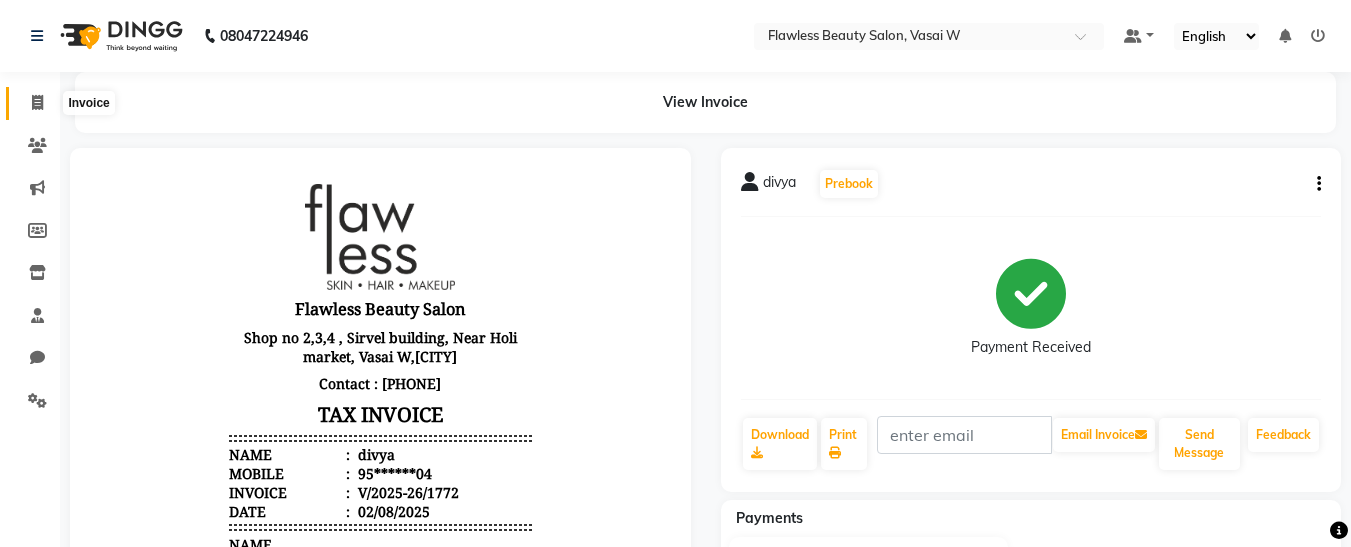 click 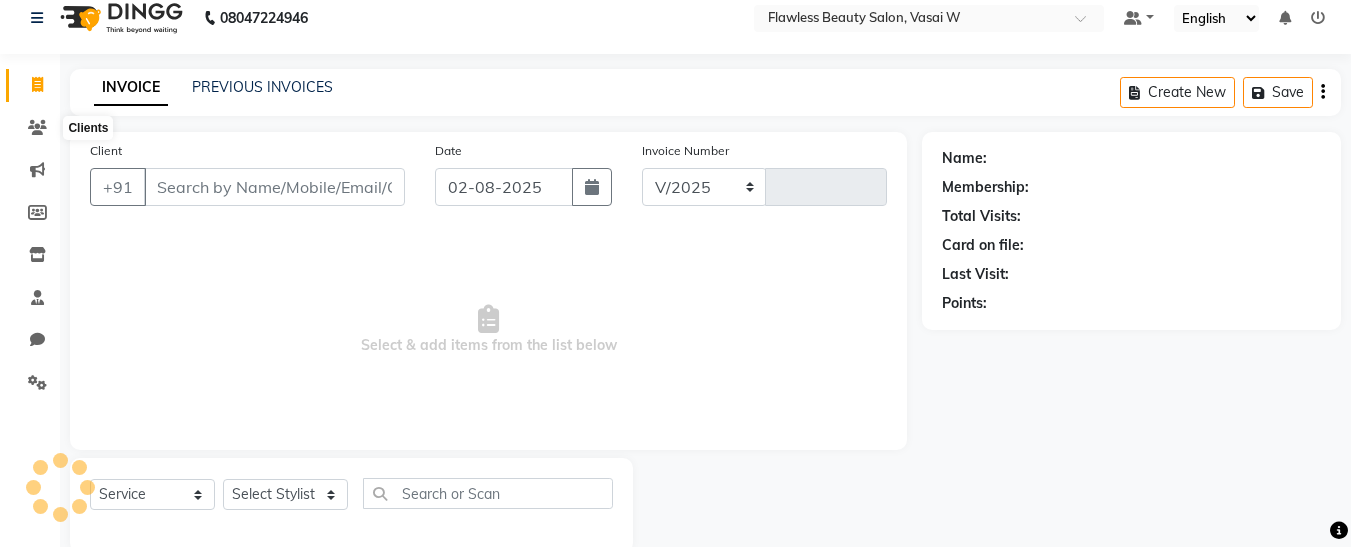 select on "8090" 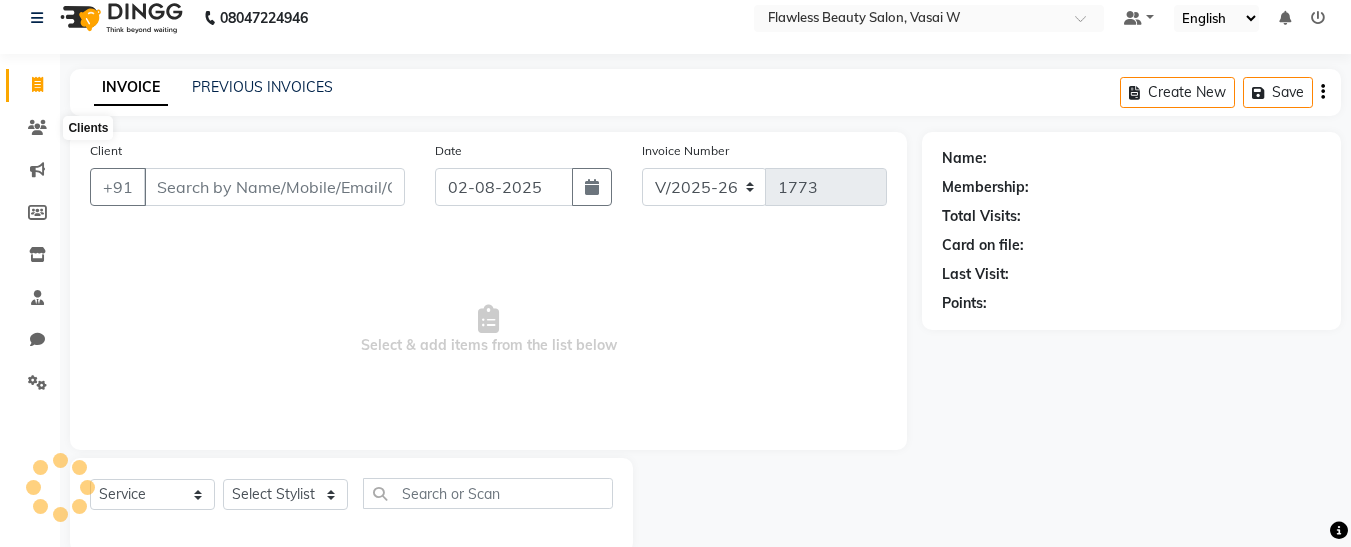 scroll, scrollTop: 54, scrollLeft: 0, axis: vertical 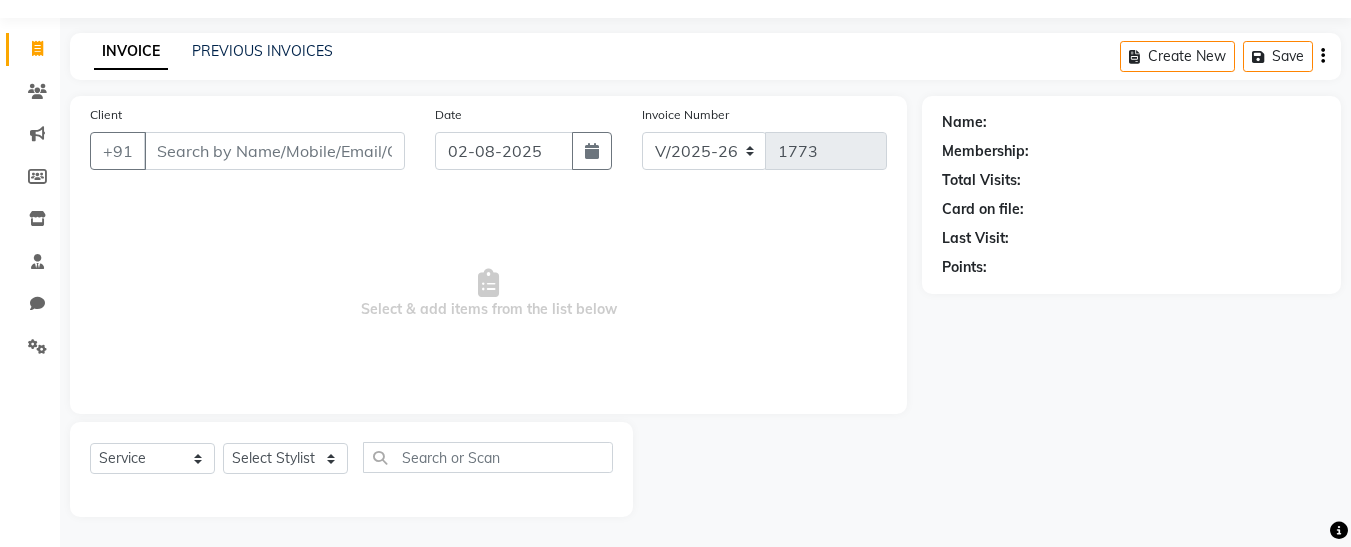 click on "Client" at bounding box center (274, 151) 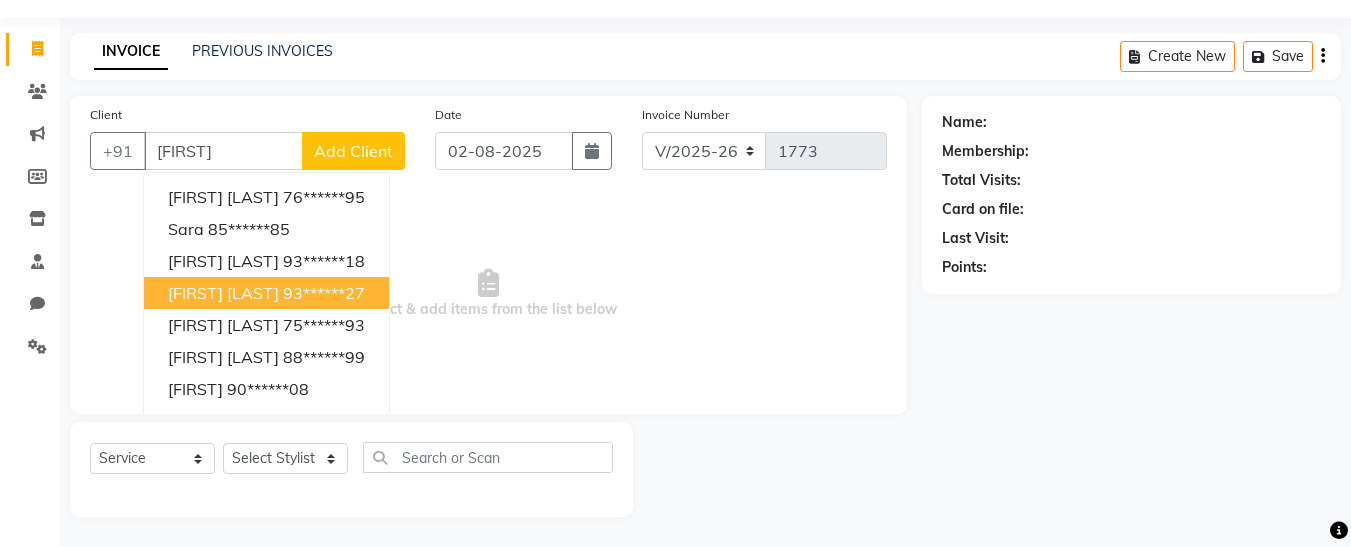 click on "[FIRST] [LAST]" at bounding box center [223, 293] 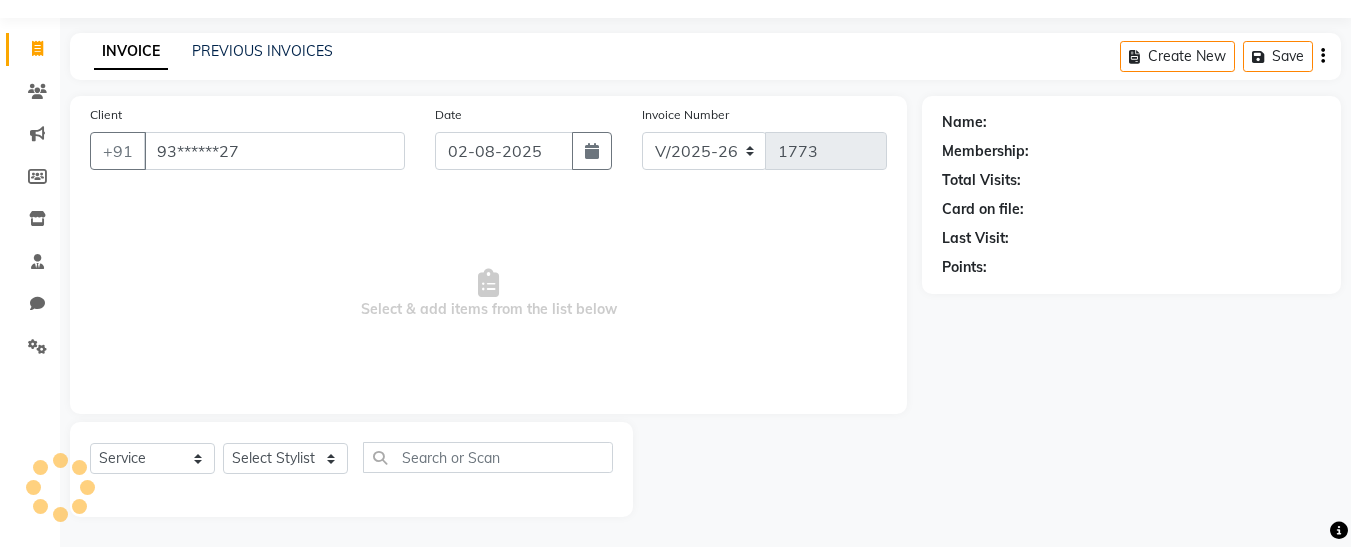 type on "93******27" 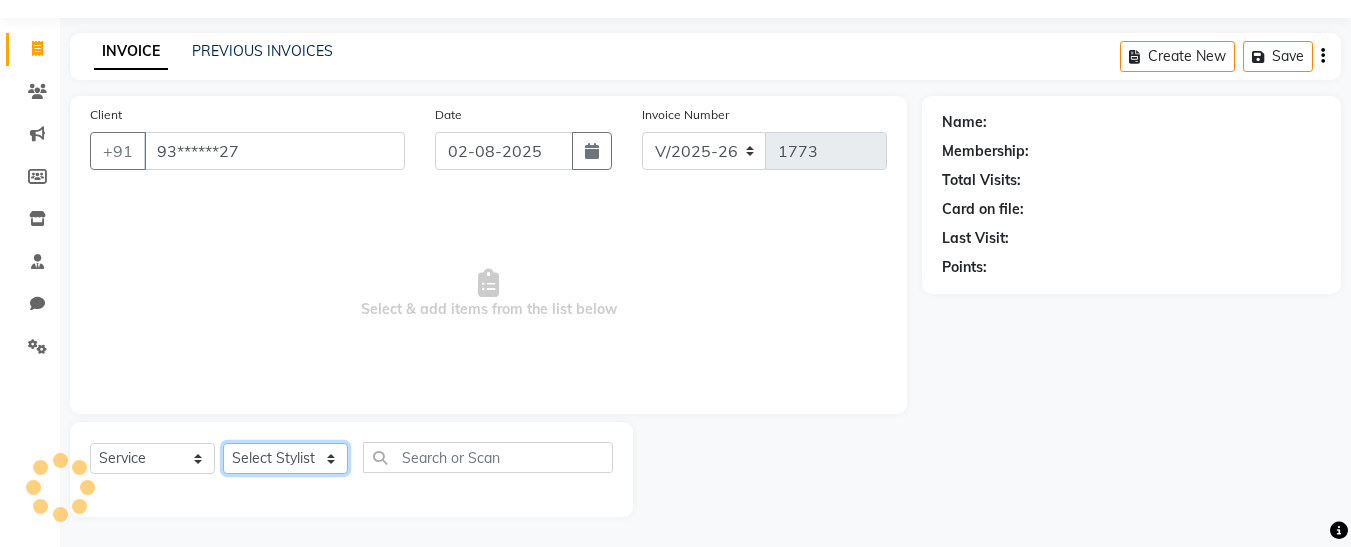 click on "Select Stylist [FIRST] [FIRST]  [FIRST] [FIRST] [FIRST] [FIRST] [FIRST] [FIRST] [FIRST] [FIRST]" 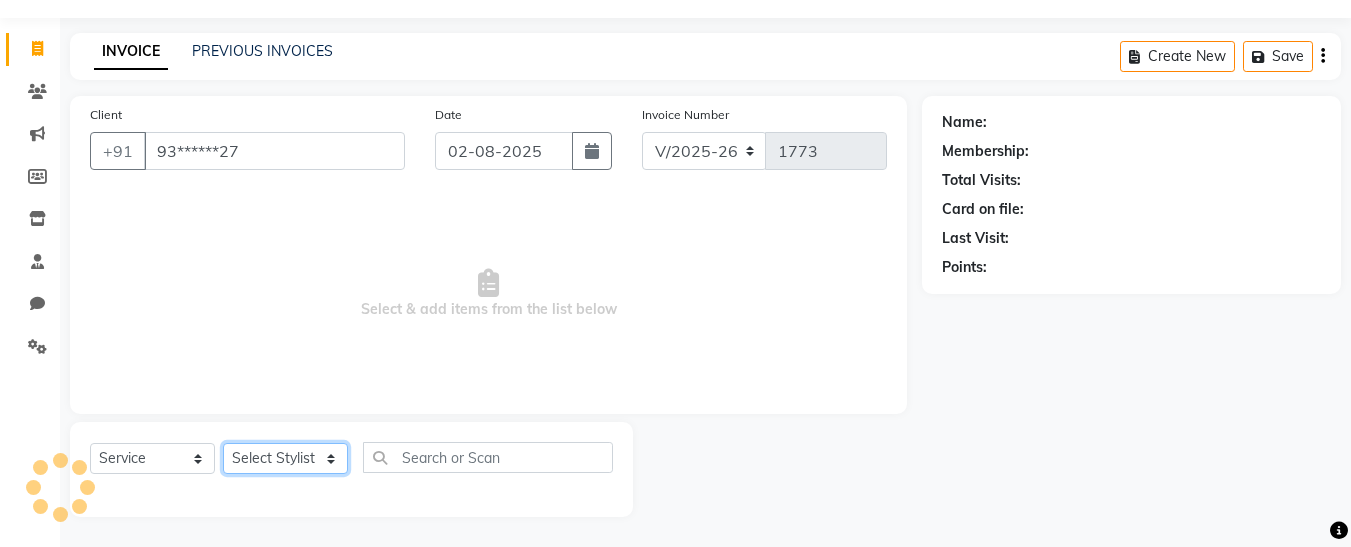 select on "76408" 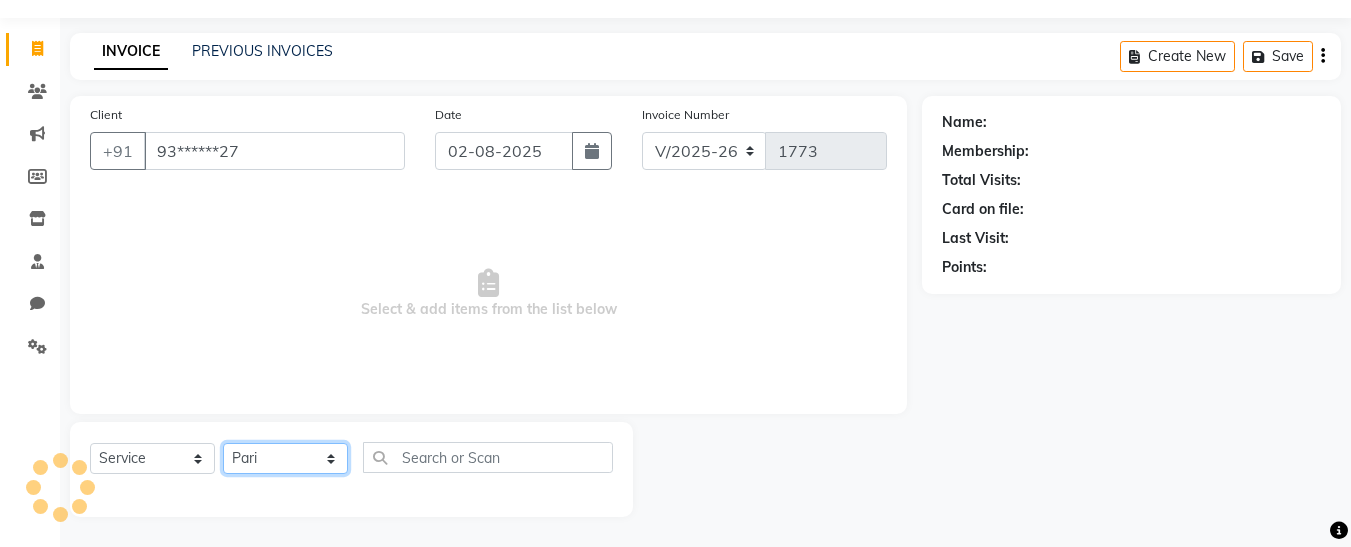 click on "Select Stylist [FIRST] [FIRST]  [FIRST] [FIRST] [FIRST] [FIRST] [FIRST] [FIRST] [FIRST] [FIRST]" 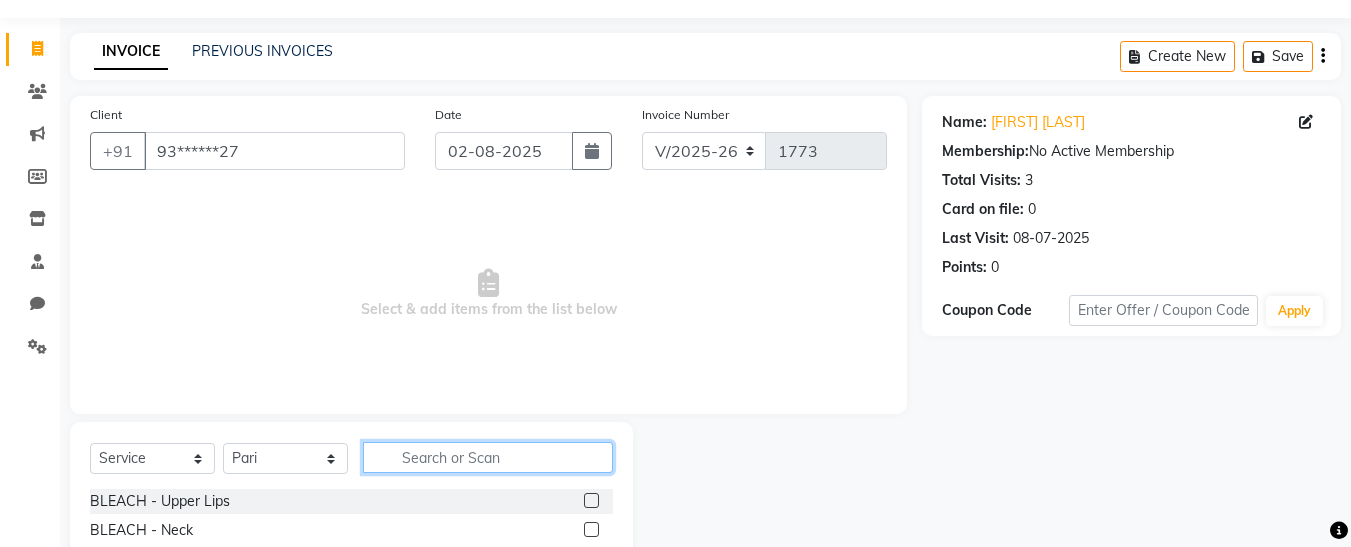 click 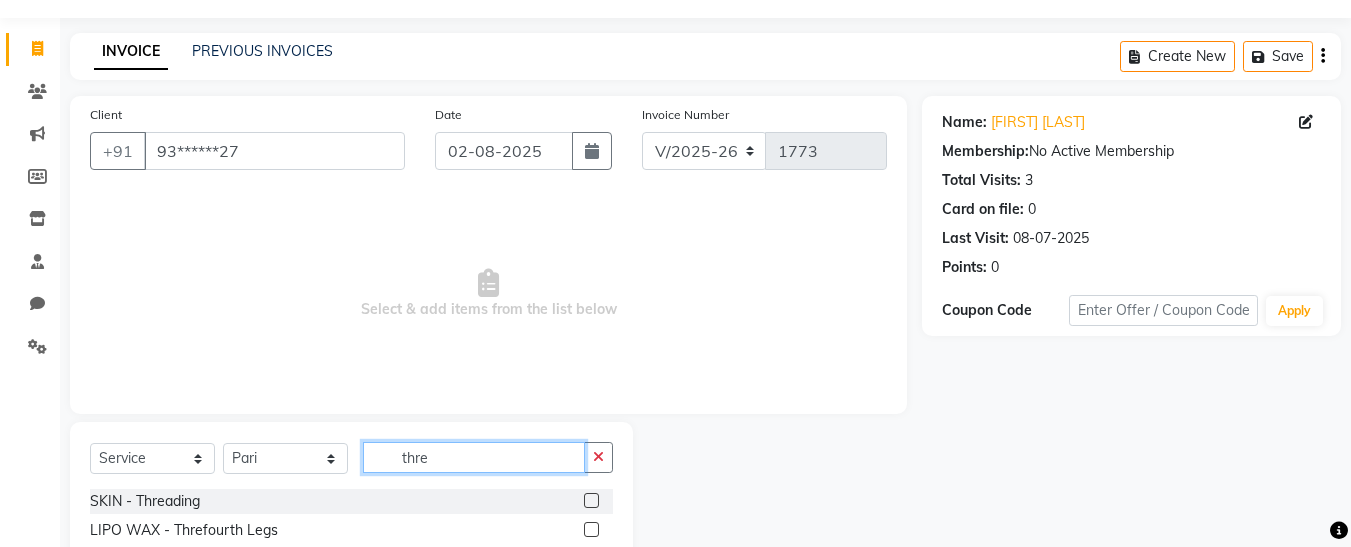 type on "thre" 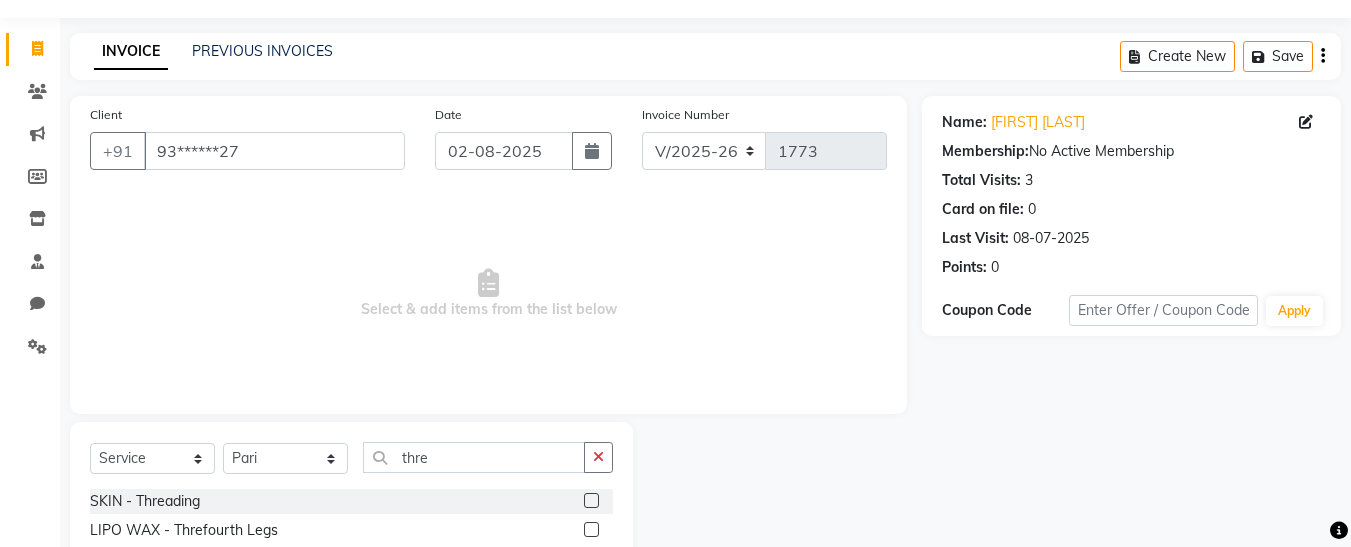 click 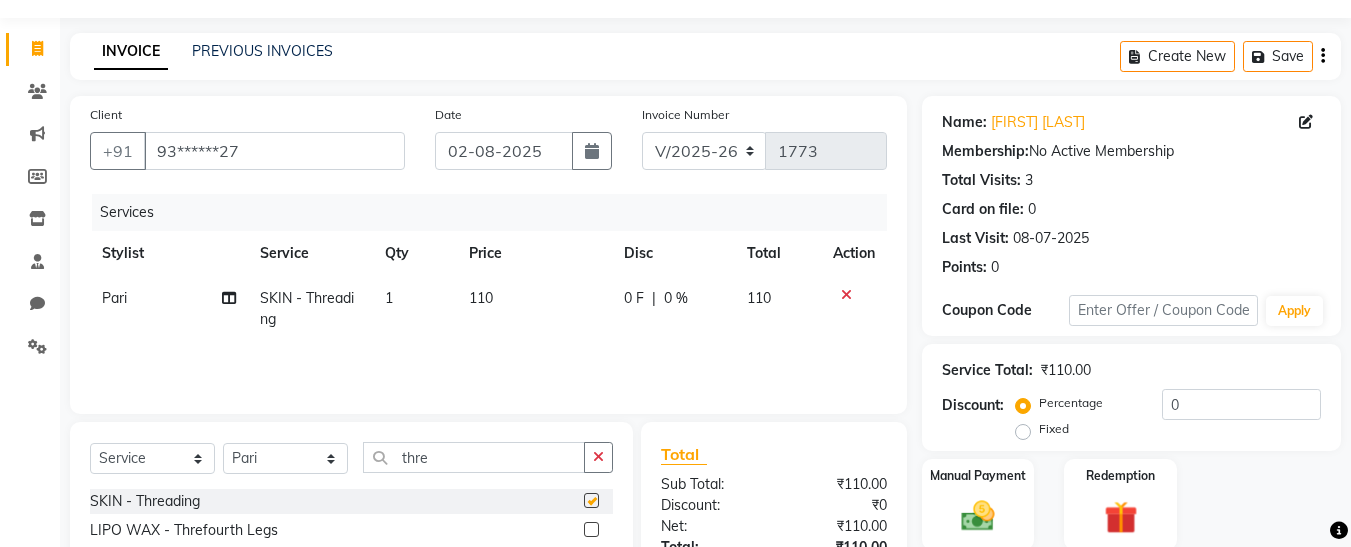 checkbox on "false" 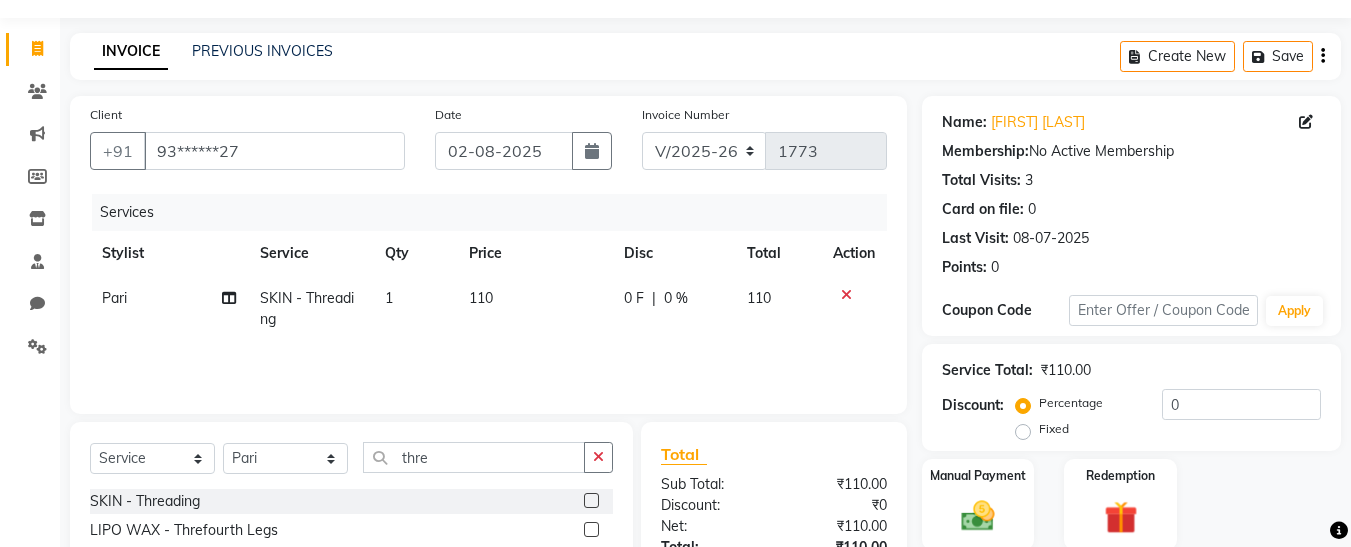 click on "110" 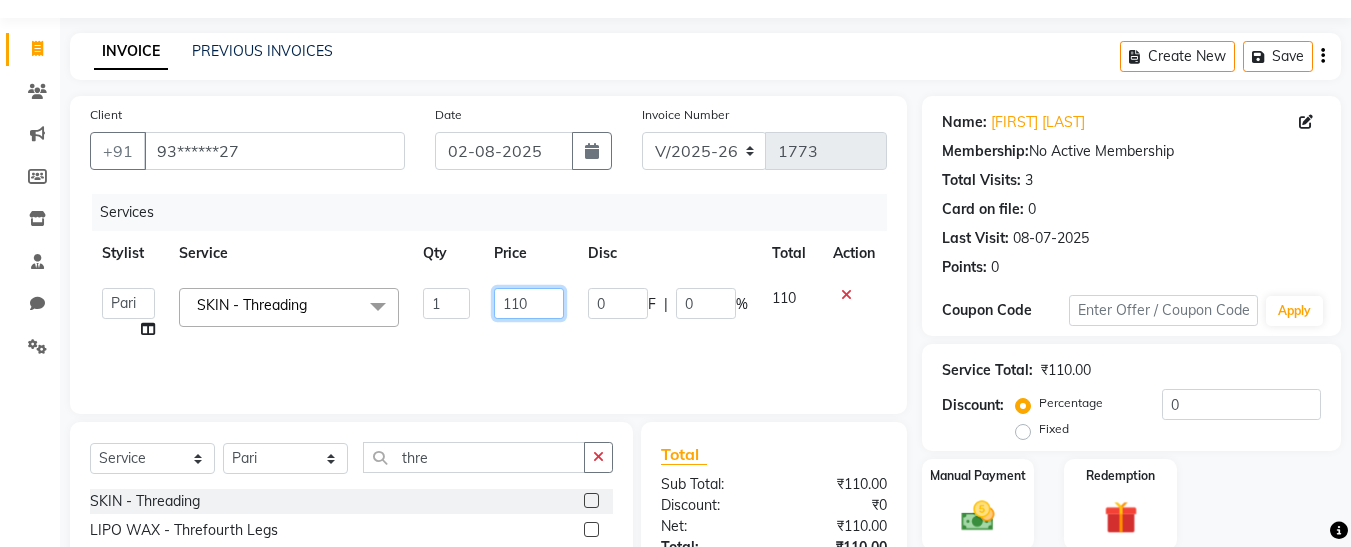 click on "110" 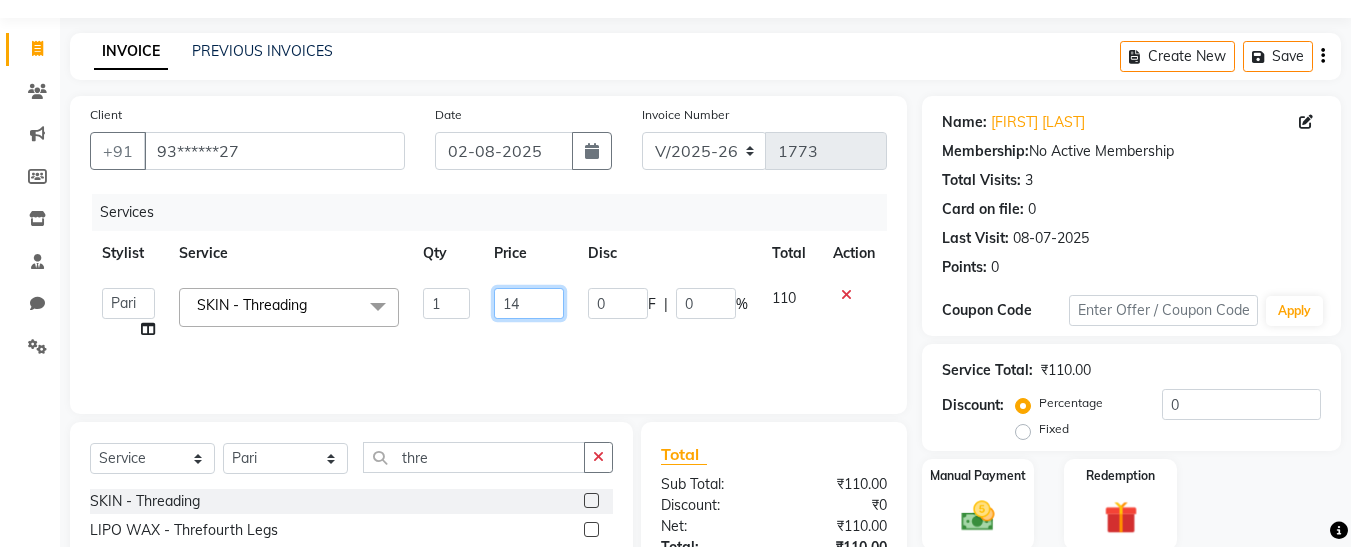 type on "140" 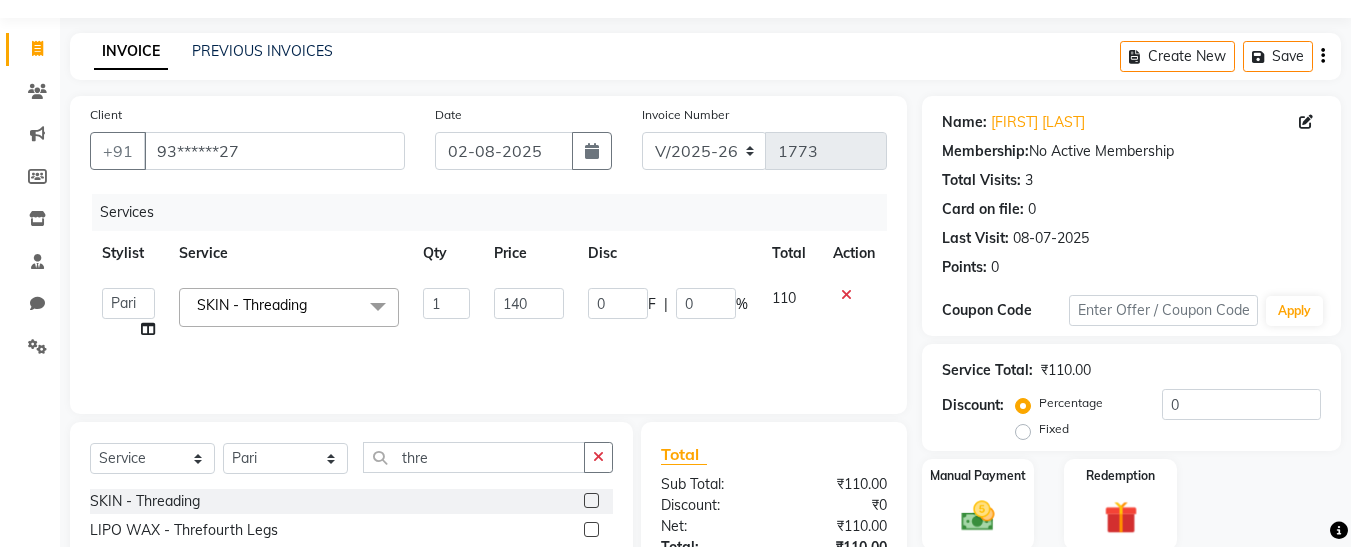 click on "Total" 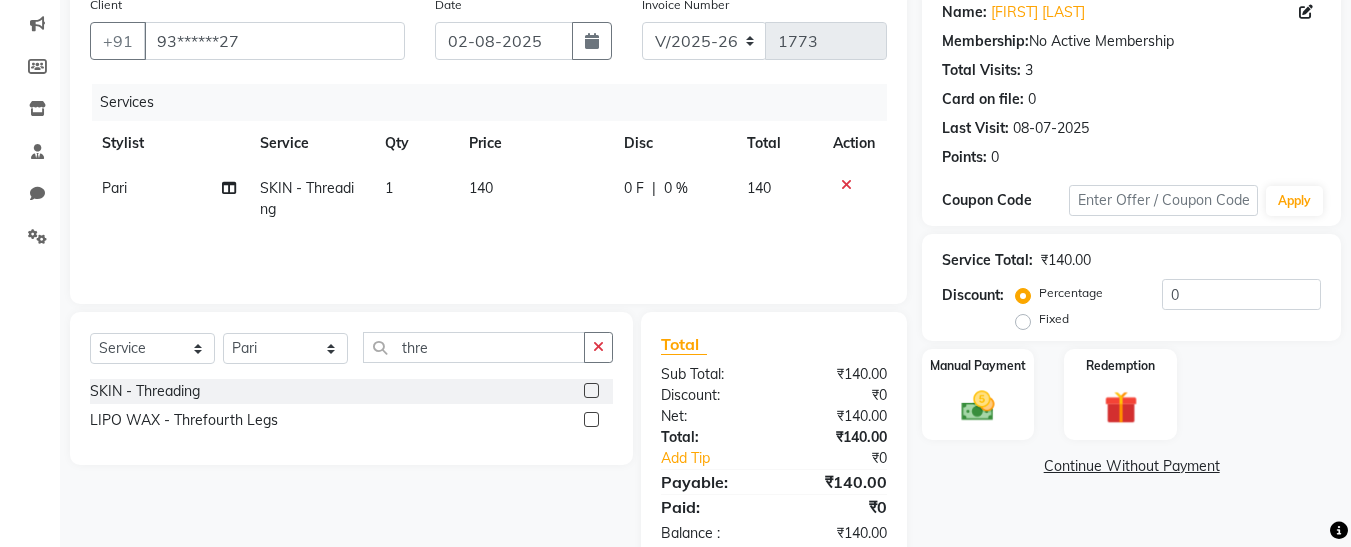 scroll, scrollTop: 211, scrollLeft: 0, axis: vertical 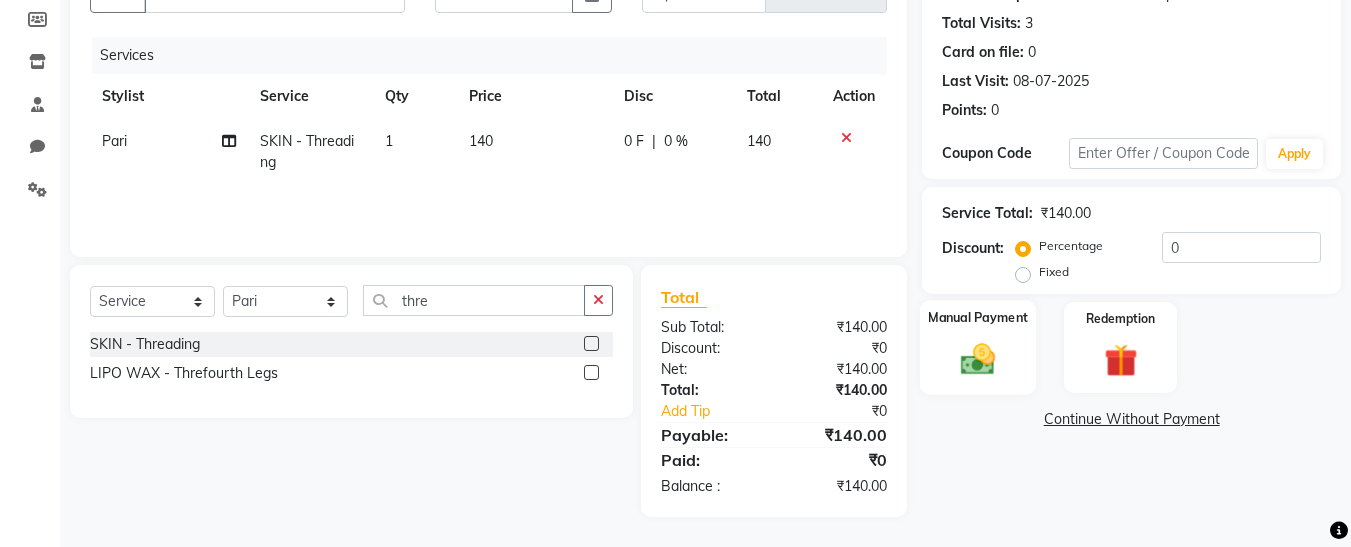 click on "Manual Payment" 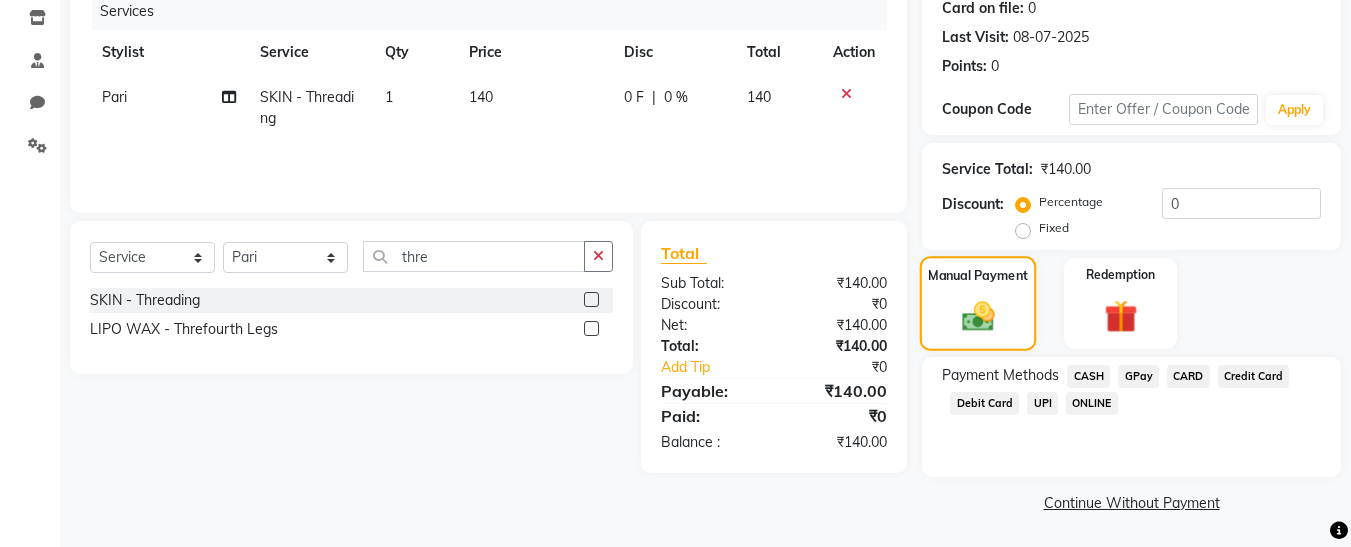 scroll, scrollTop: 256, scrollLeft: 0, axis: vertical 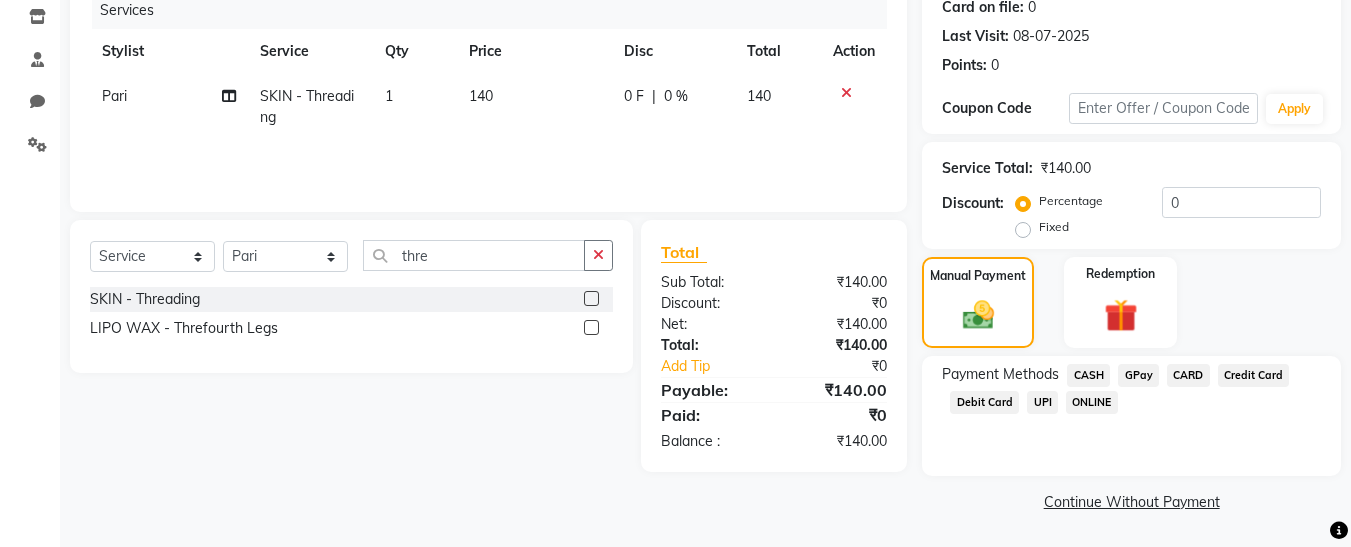 click on "GPay" 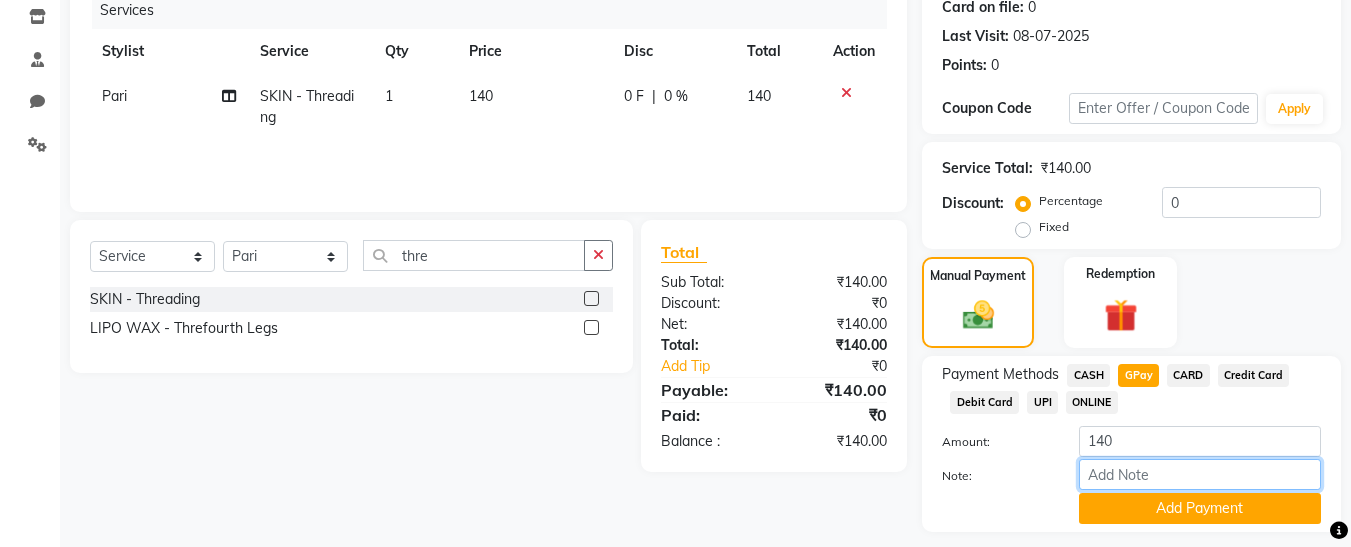 click on "Note:" at bounding box center [1200, 474] 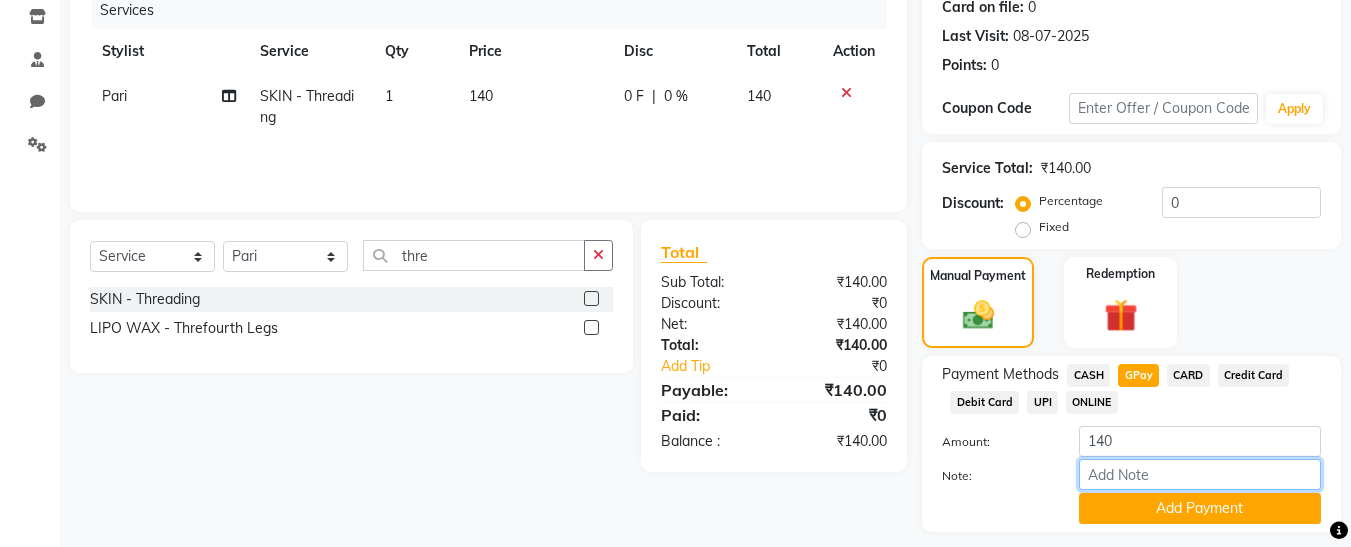 type on "fless" 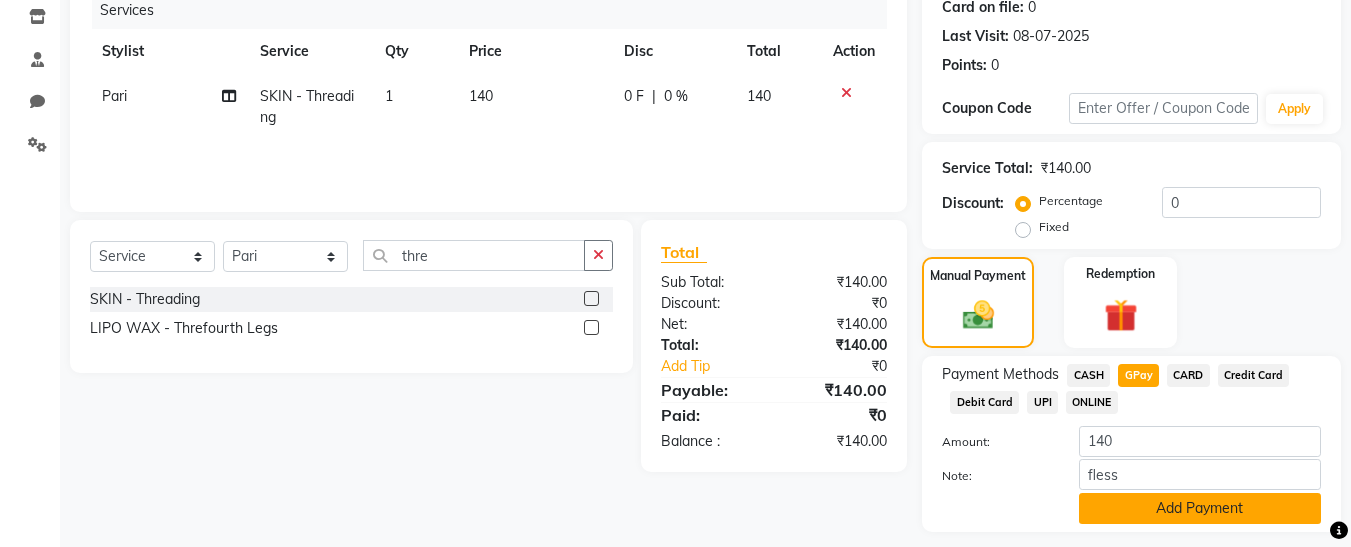 click on "Add Payment" 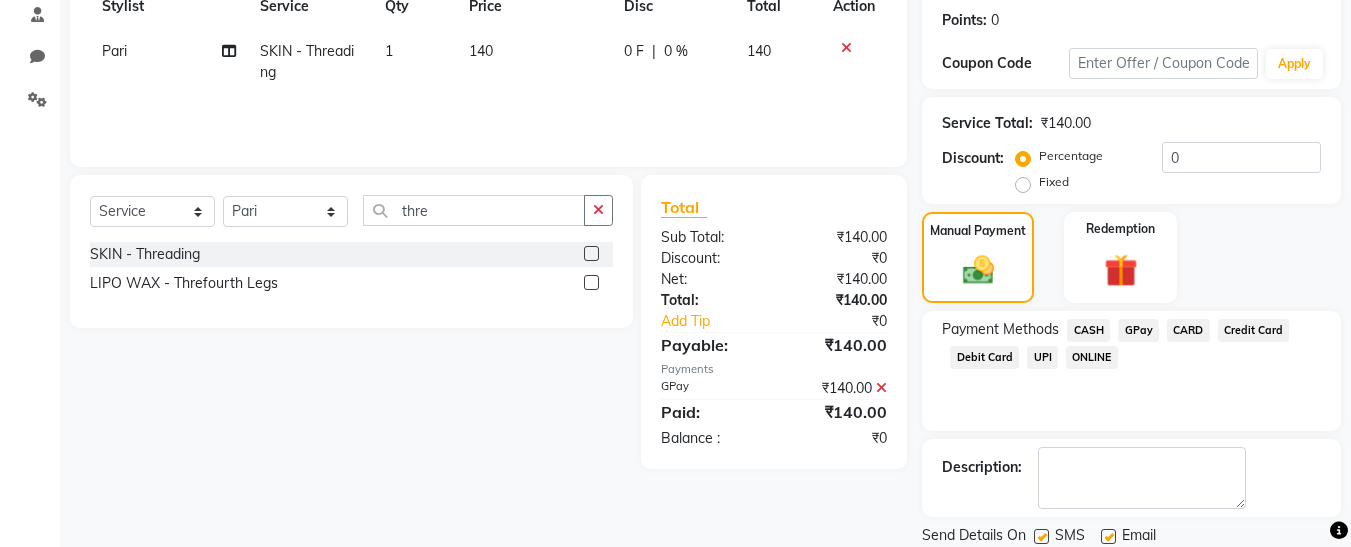 scroll, scrollTop: 369, scrollLeft: 0, axis: vertical 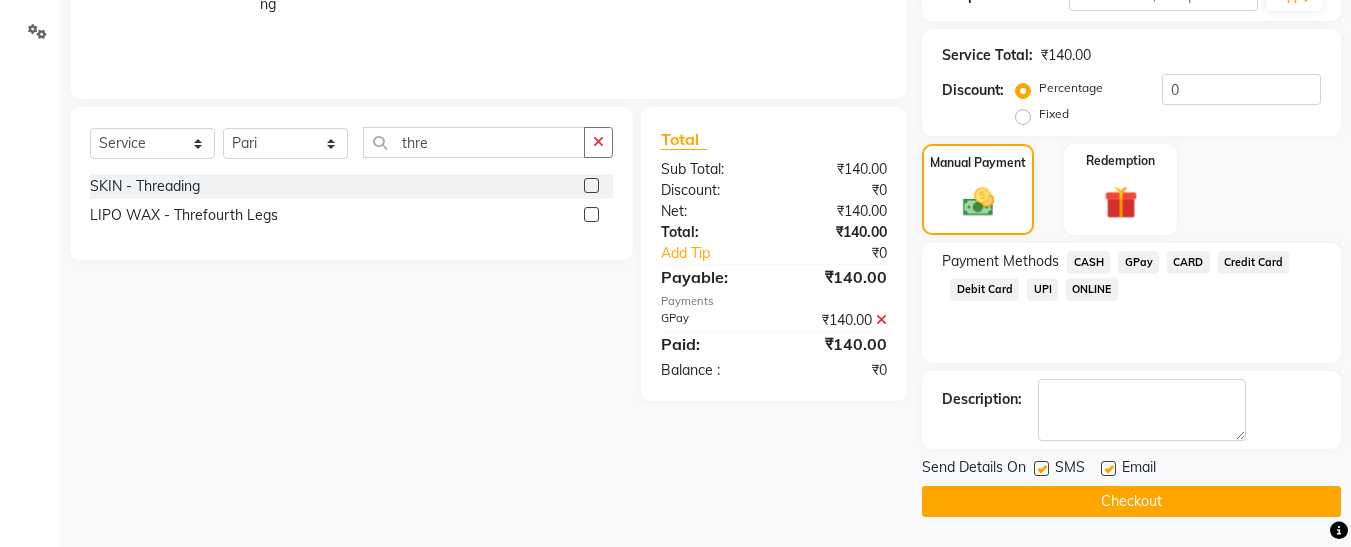 click 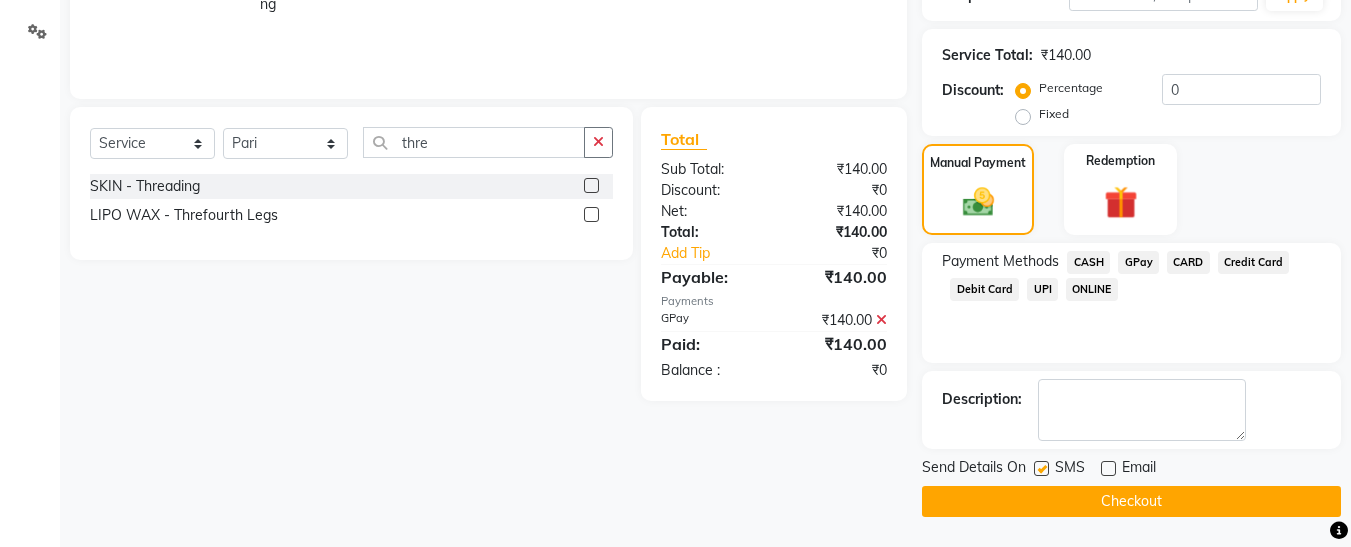 click 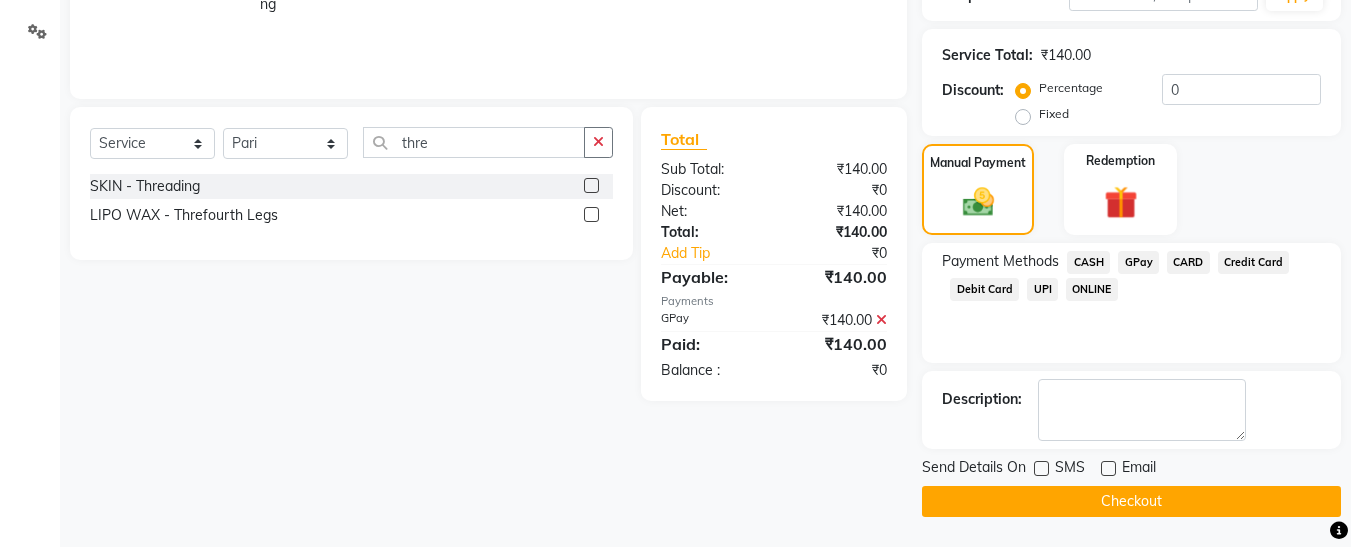 click on "Checkout" 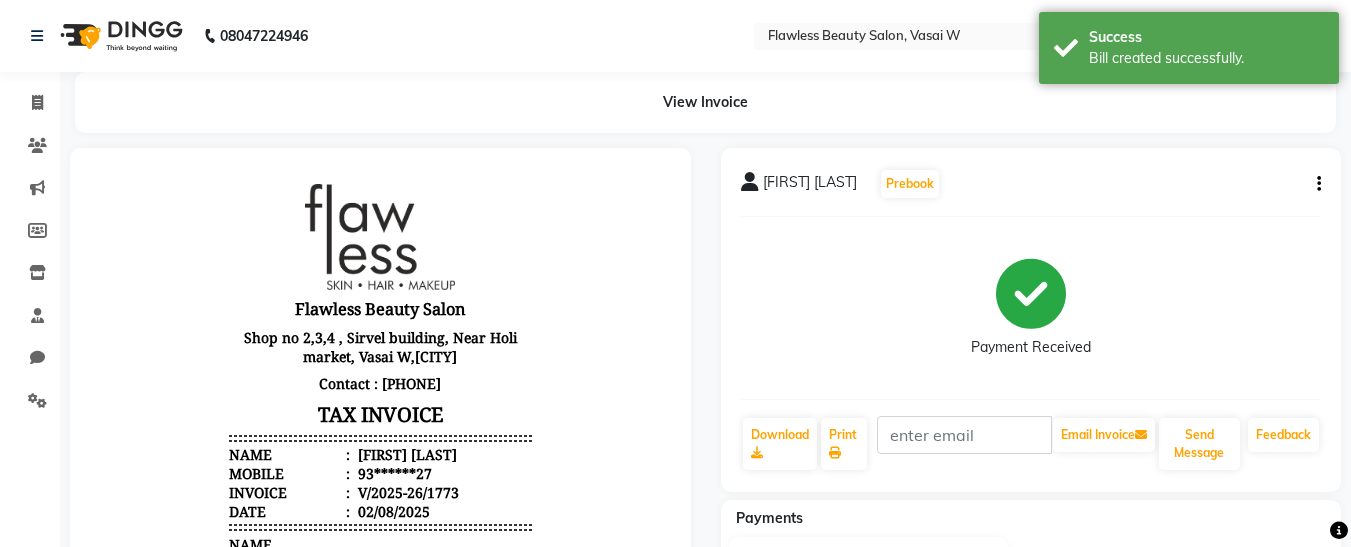 scroll, scrollTop: 0, scrollLeft: 0, axis: both 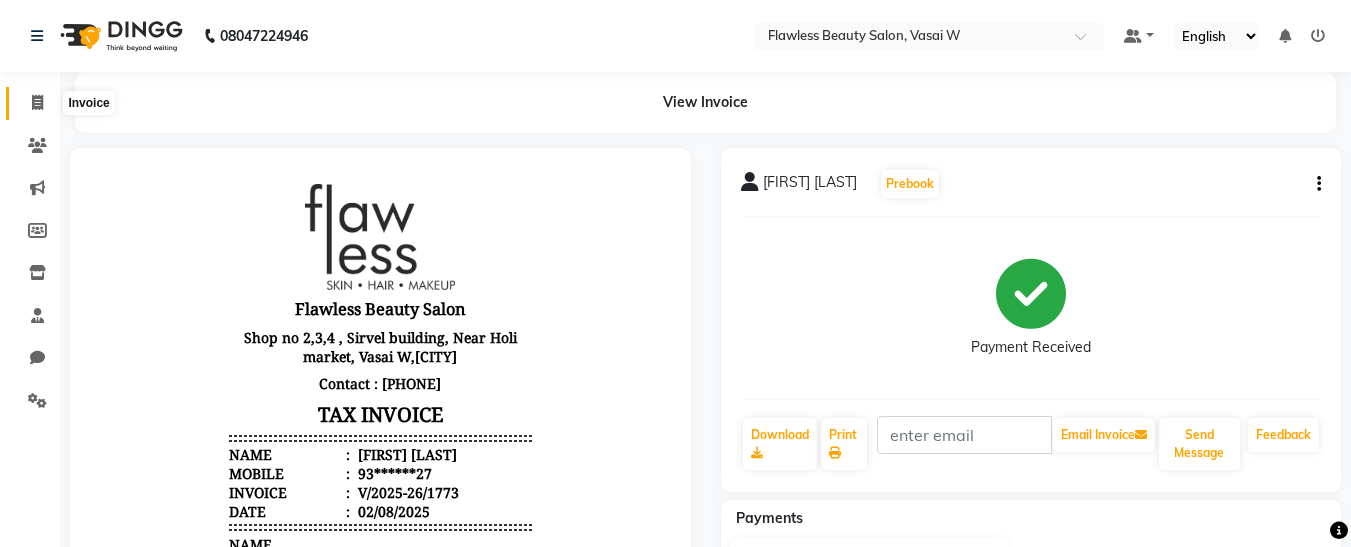 click 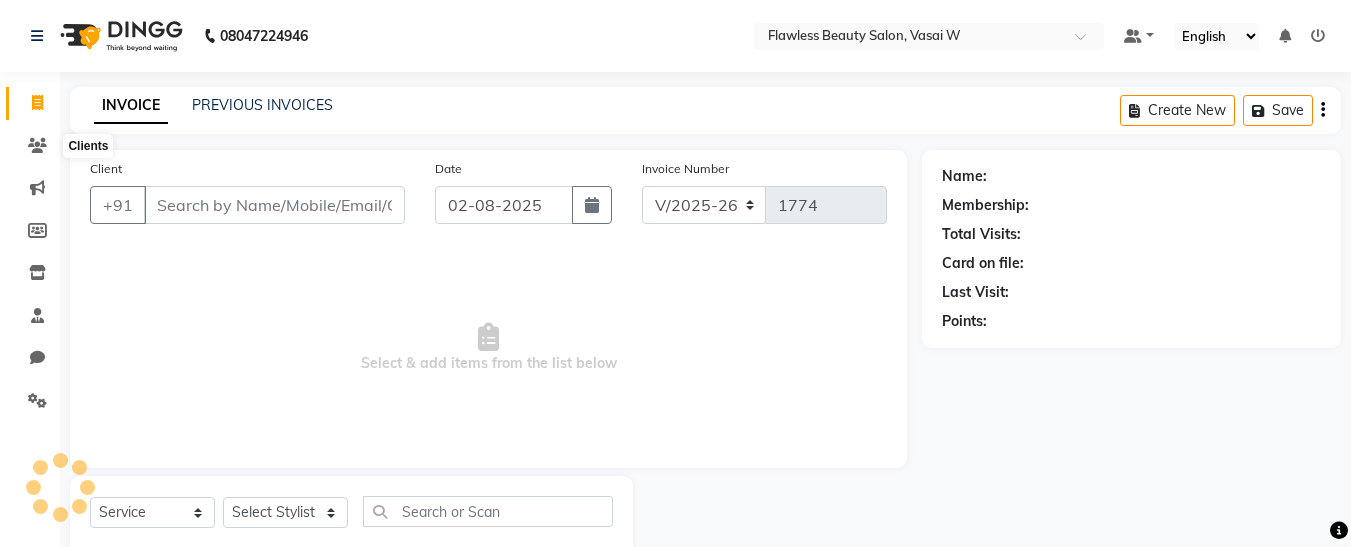 scroll, scrollTop: 54, scrollLeft: 0, axis: vertical 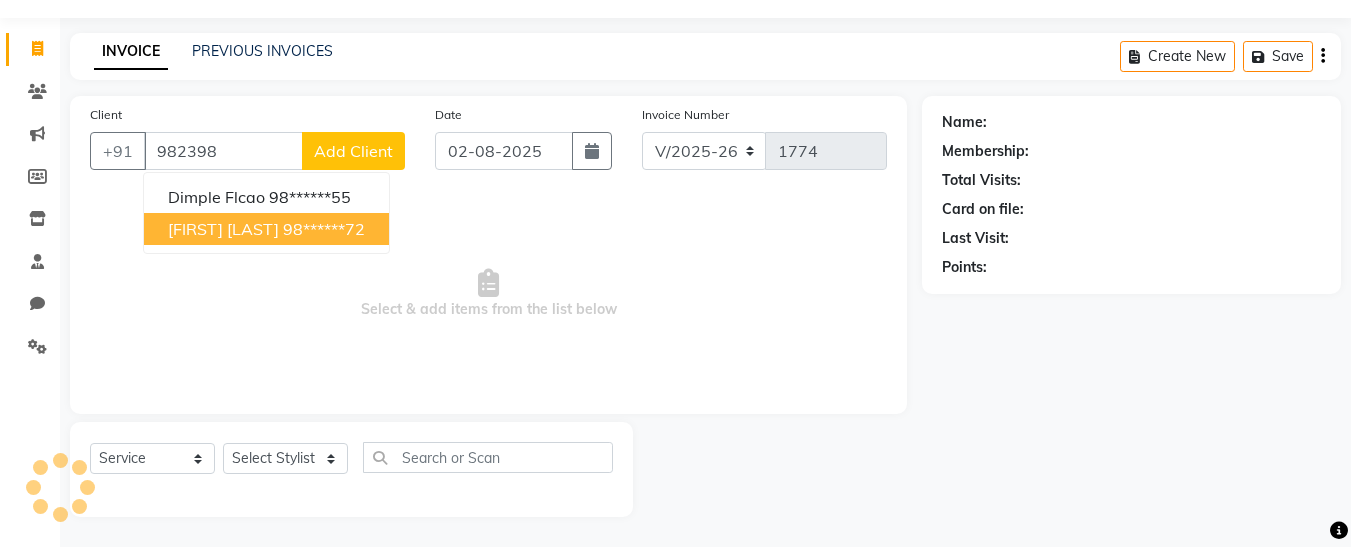 click on "[FIRST] [LAST]" at bounding box center (223, 229) 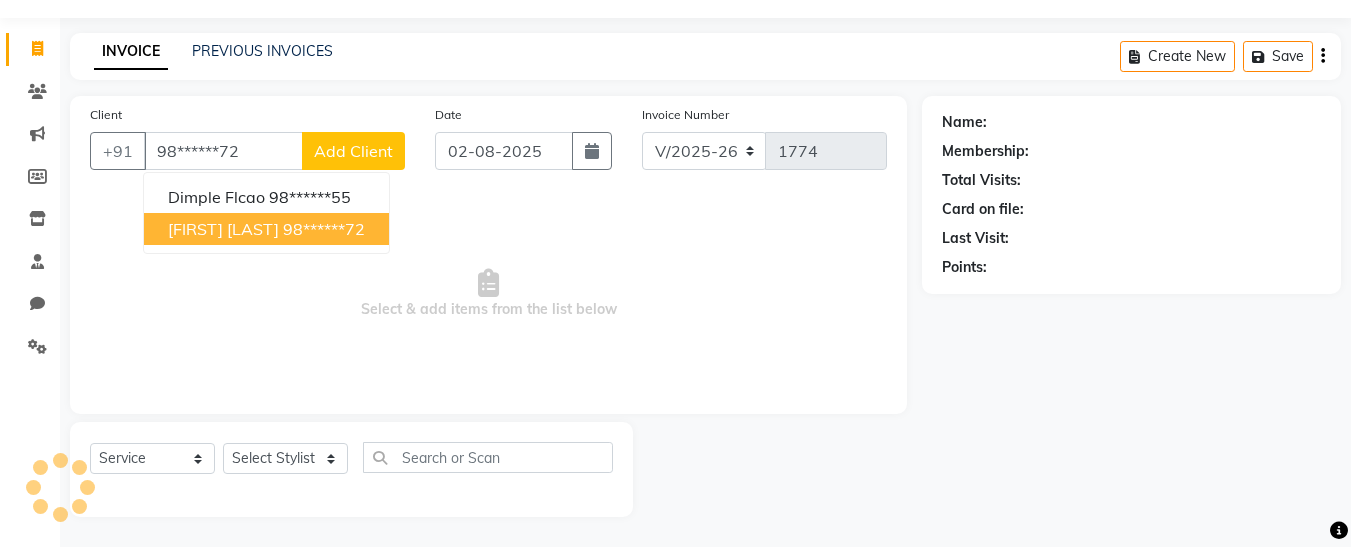 type on "98******72" 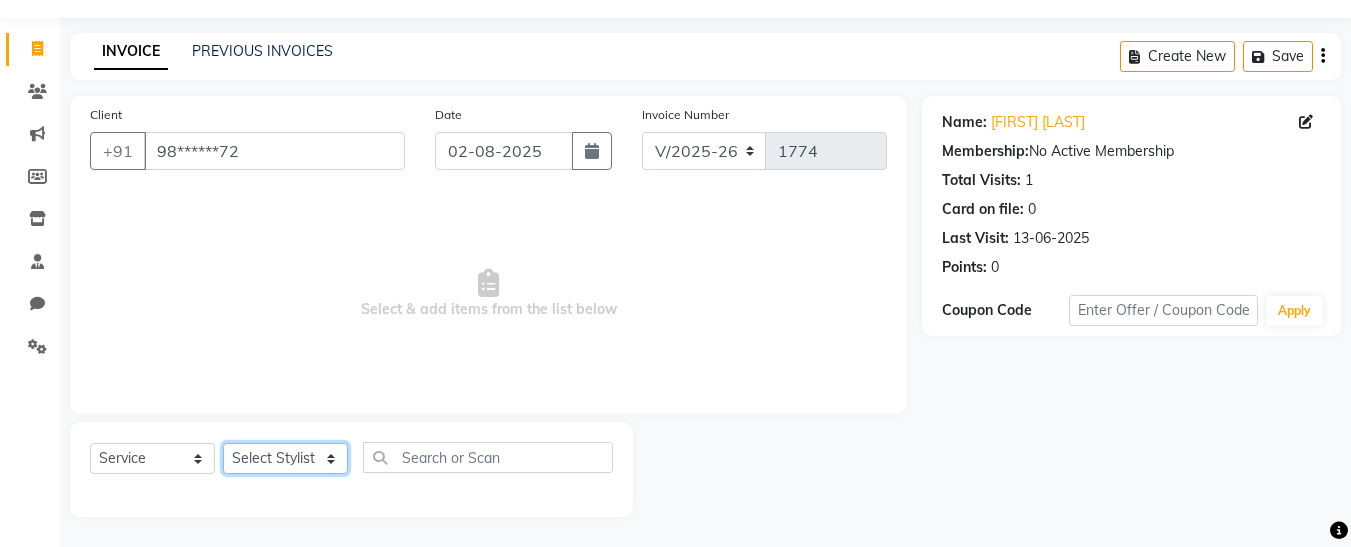 click on "Select Stylist [FIRST] [FIRST]  [FIRST] [FIRST] [FIRST] [FIRST] [FIRST] [FIRST] [FIRST] [FIRST]" 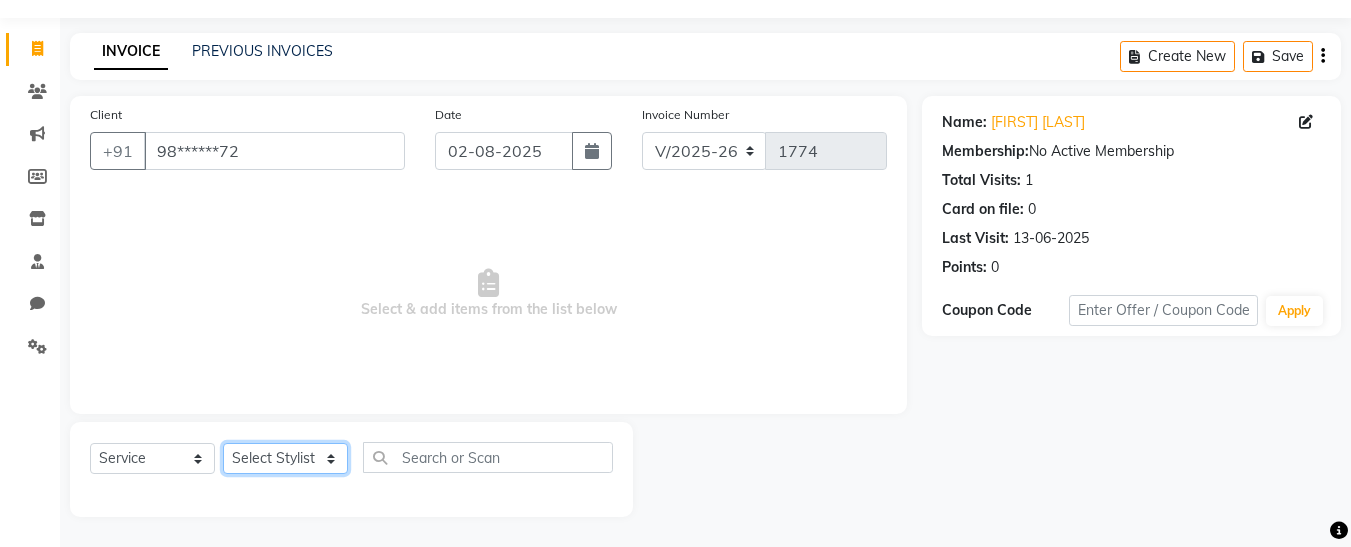 select on "76410" 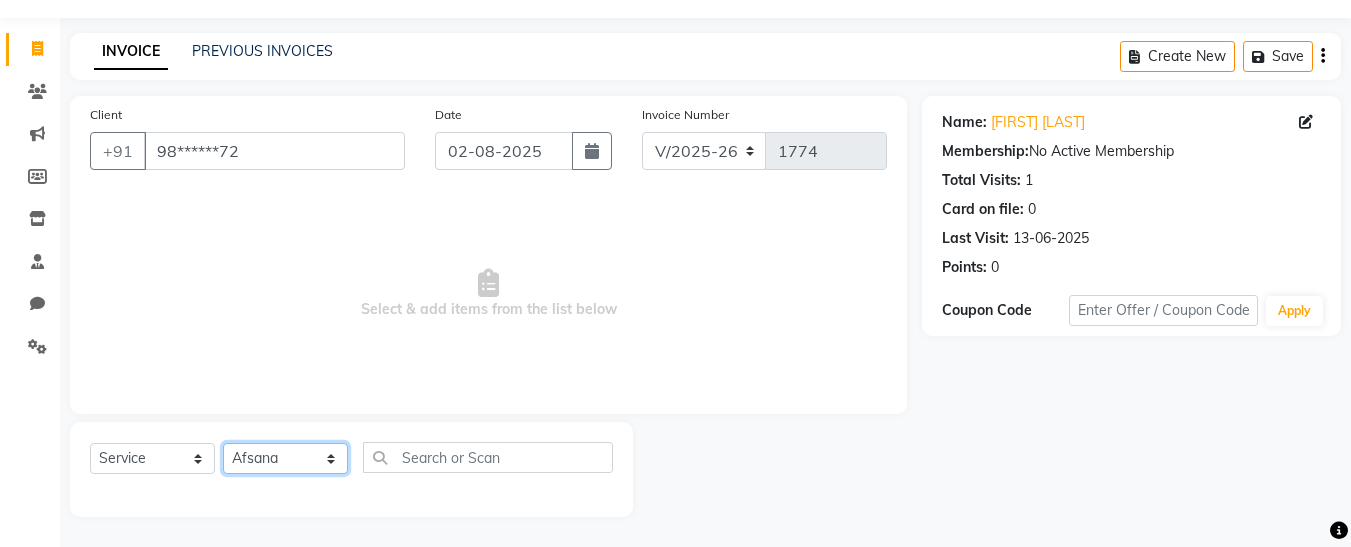 click on "Select Stylist [FIRST] [FIRST]  [FIRST] [FIRST] [FIRST] [FIRST] [FIRST] [FIRST] [FIRST] [FIRST]" 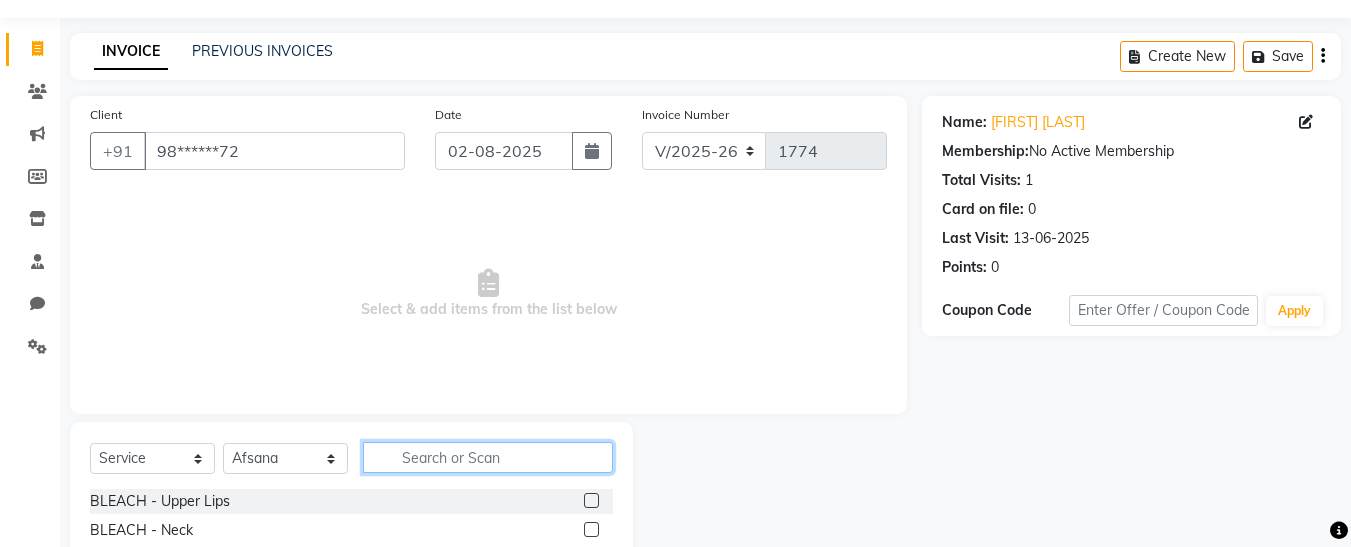 click 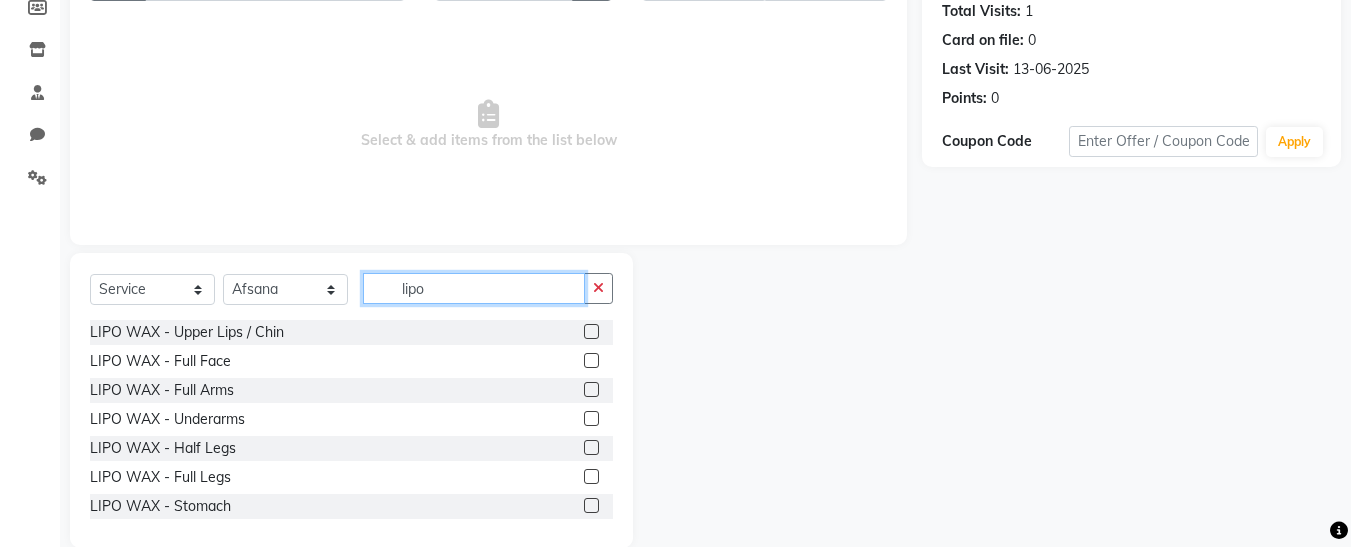 scroll, scrollTop: 254, scrollLeft: 0, axis: vertical 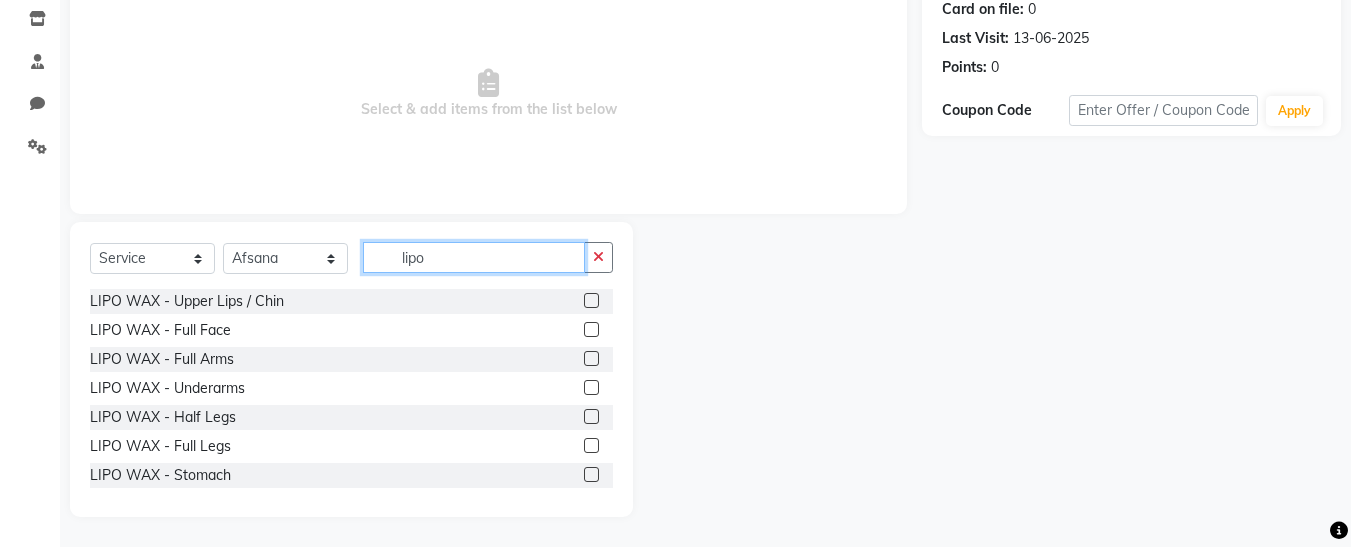 type on "lipo" 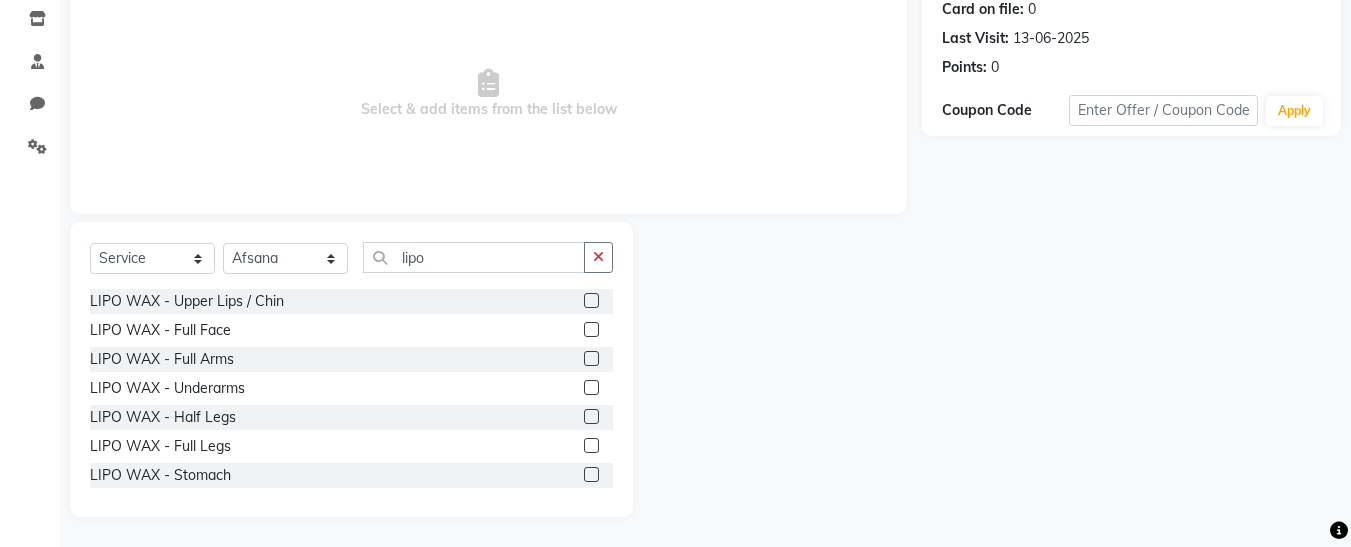 click 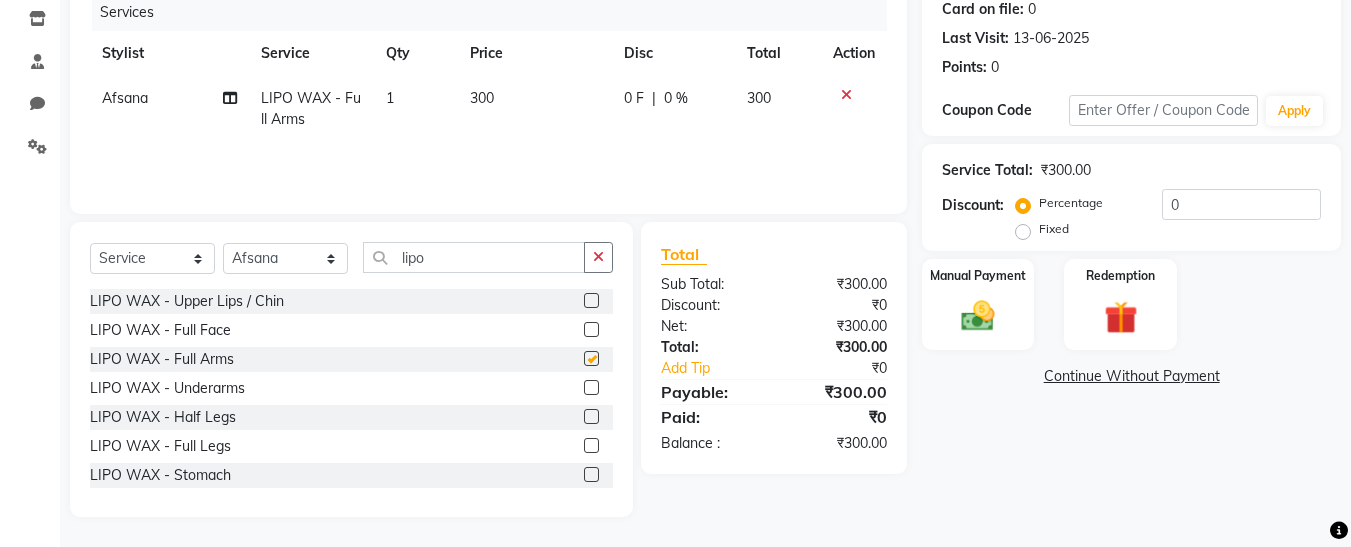 checkbox on "false" 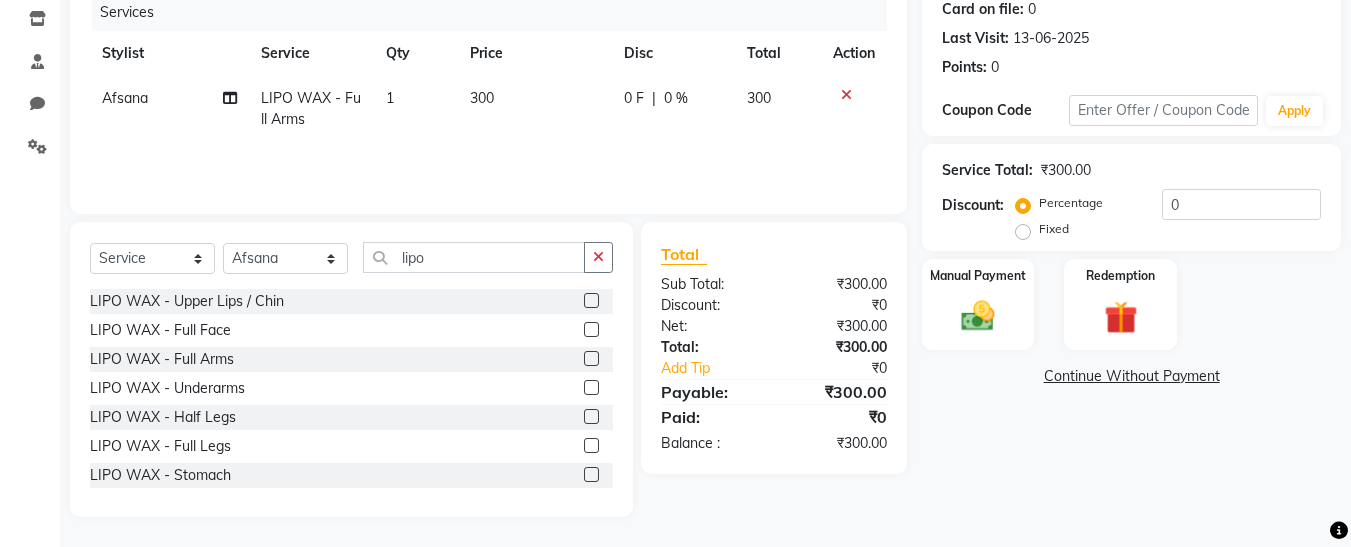 click 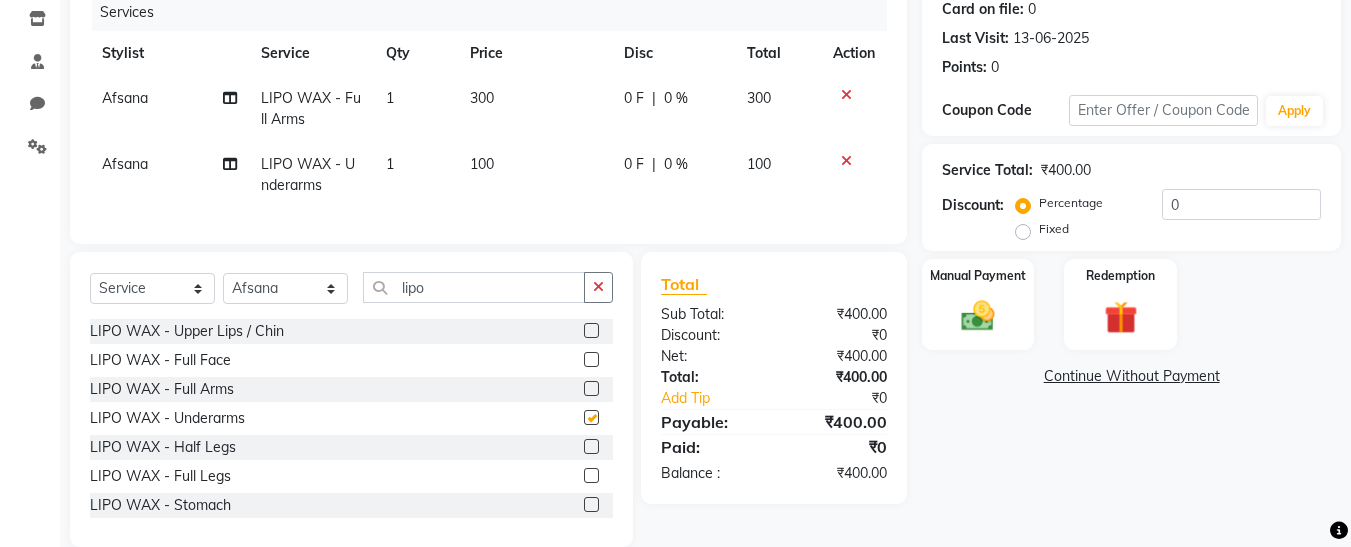 checkbox on "false" 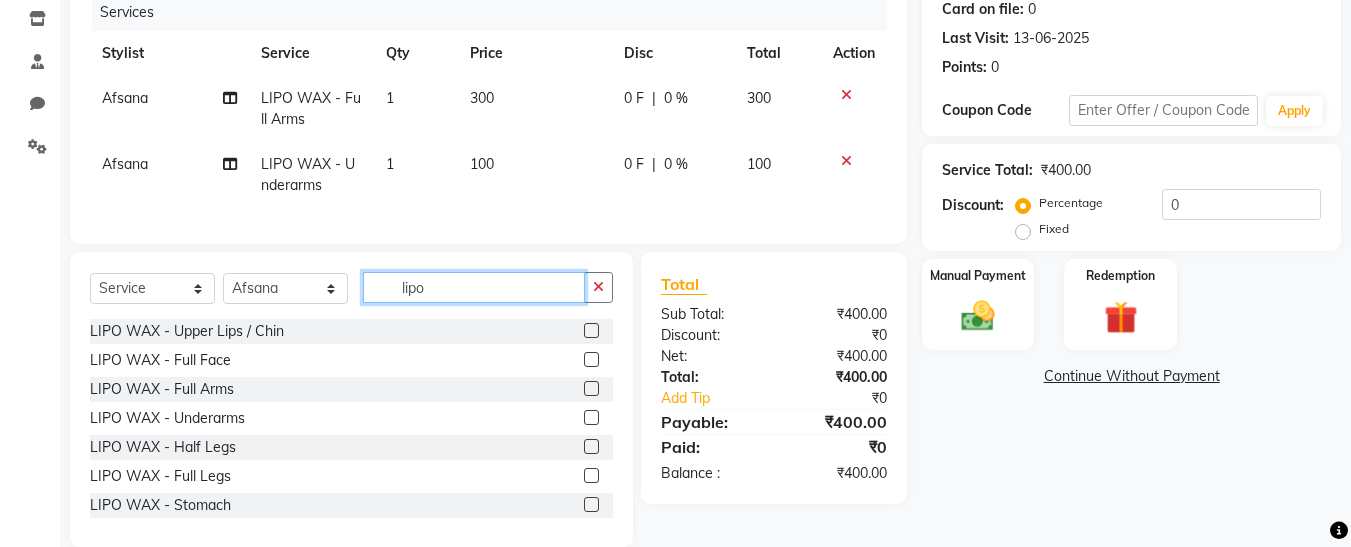 click on "lipo" 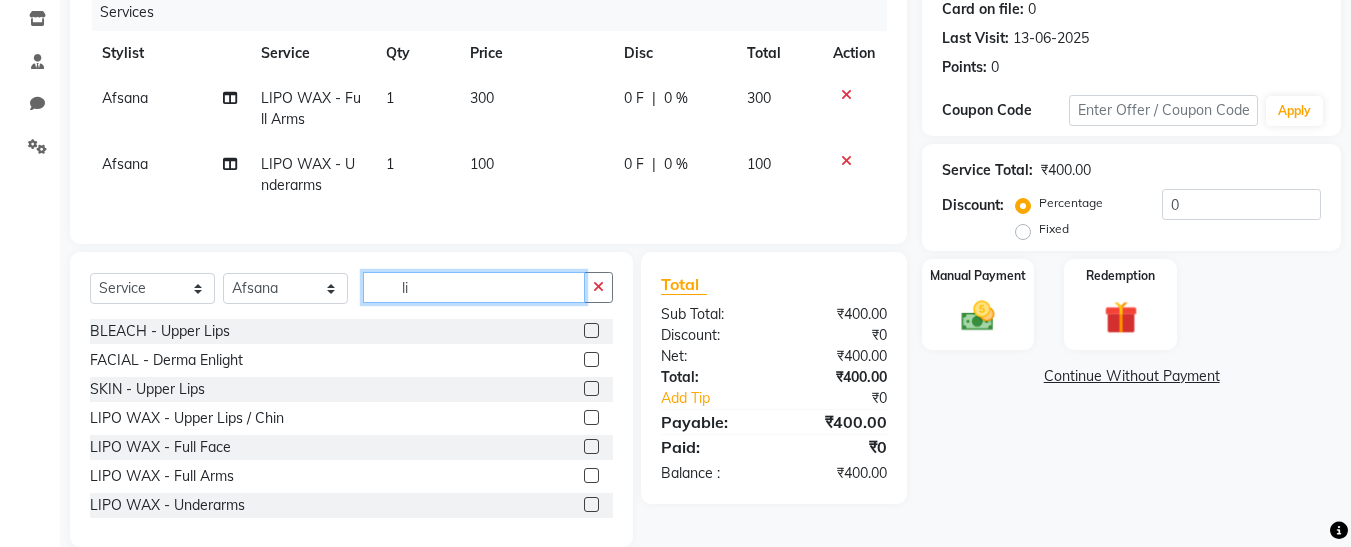 type on "l" 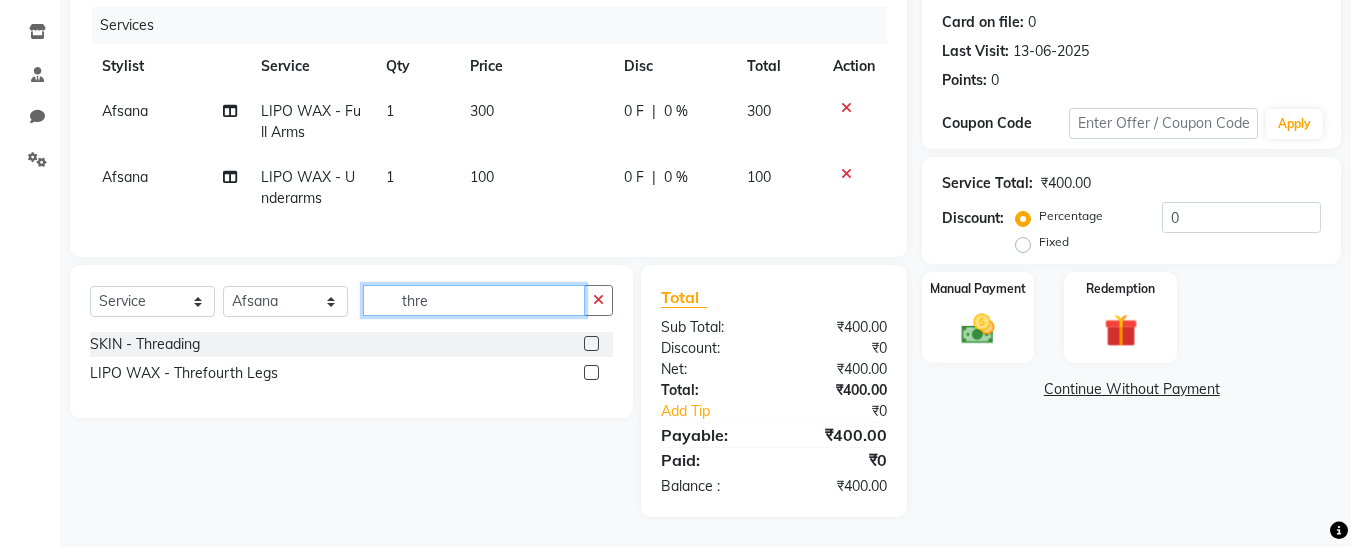 type on "thre" 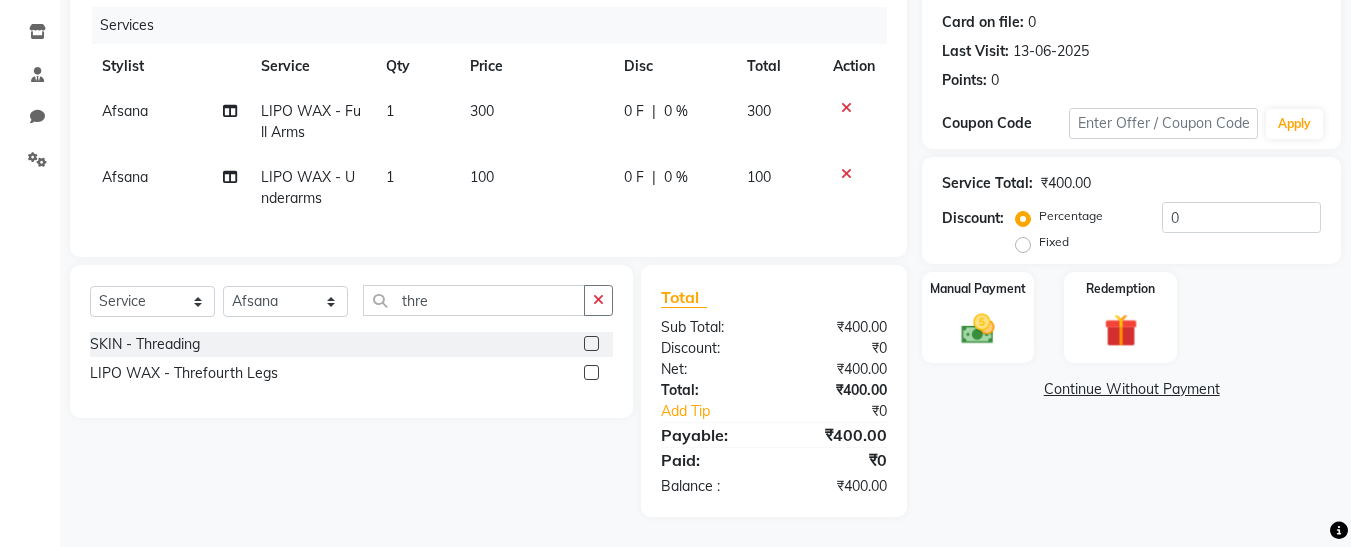 click 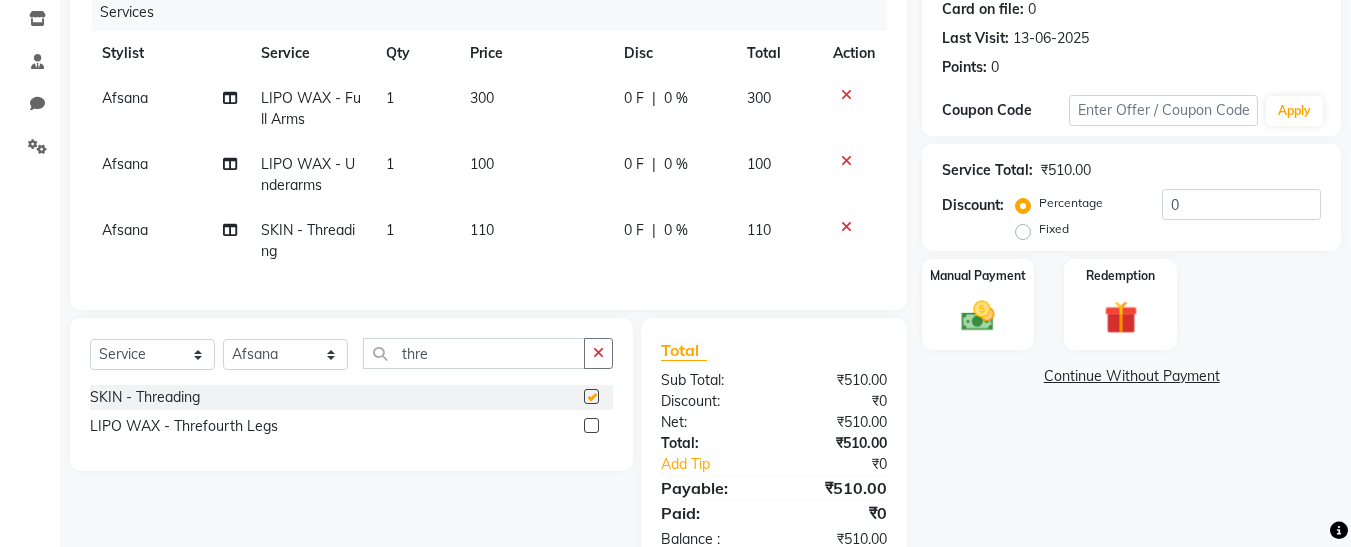 checkbox on "false" 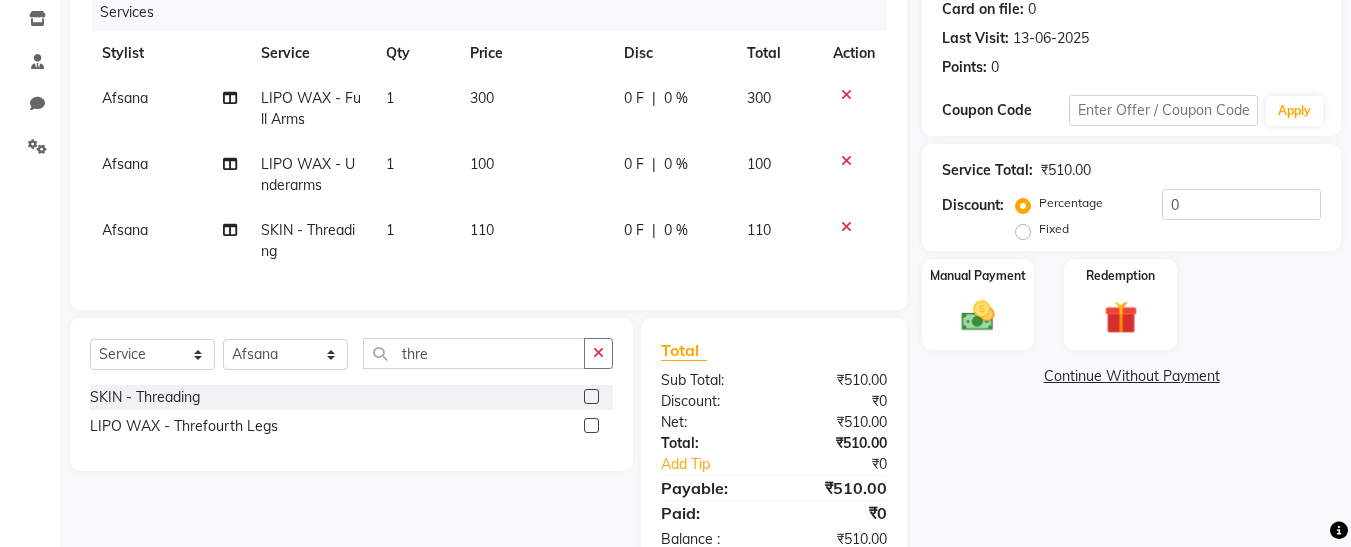 click on "110" 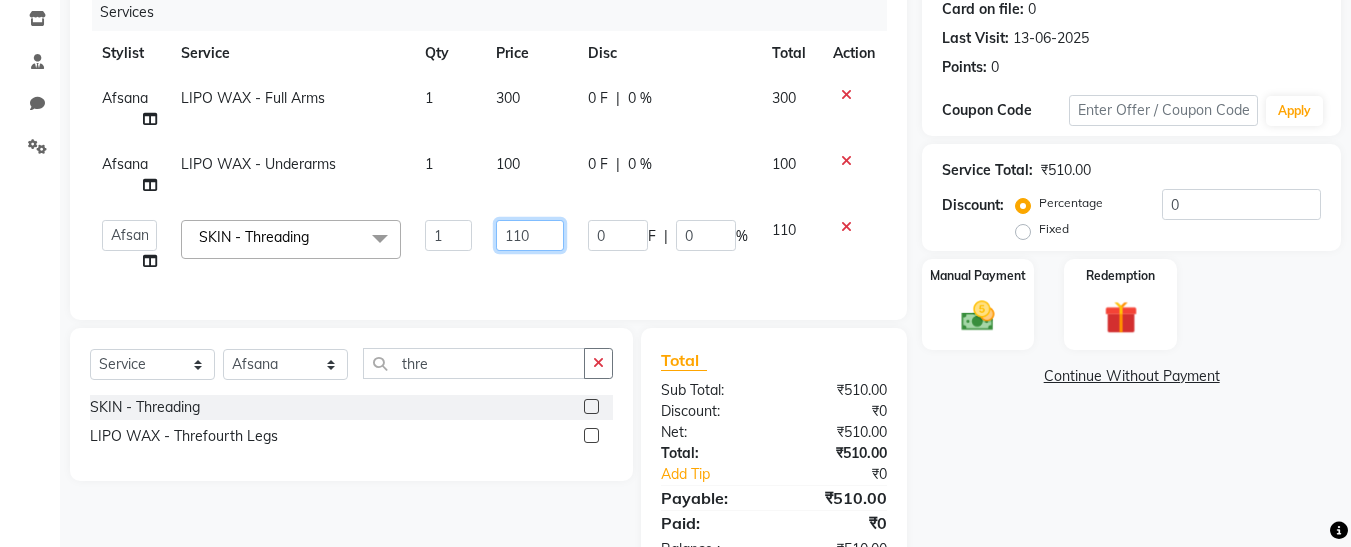 click on "110" 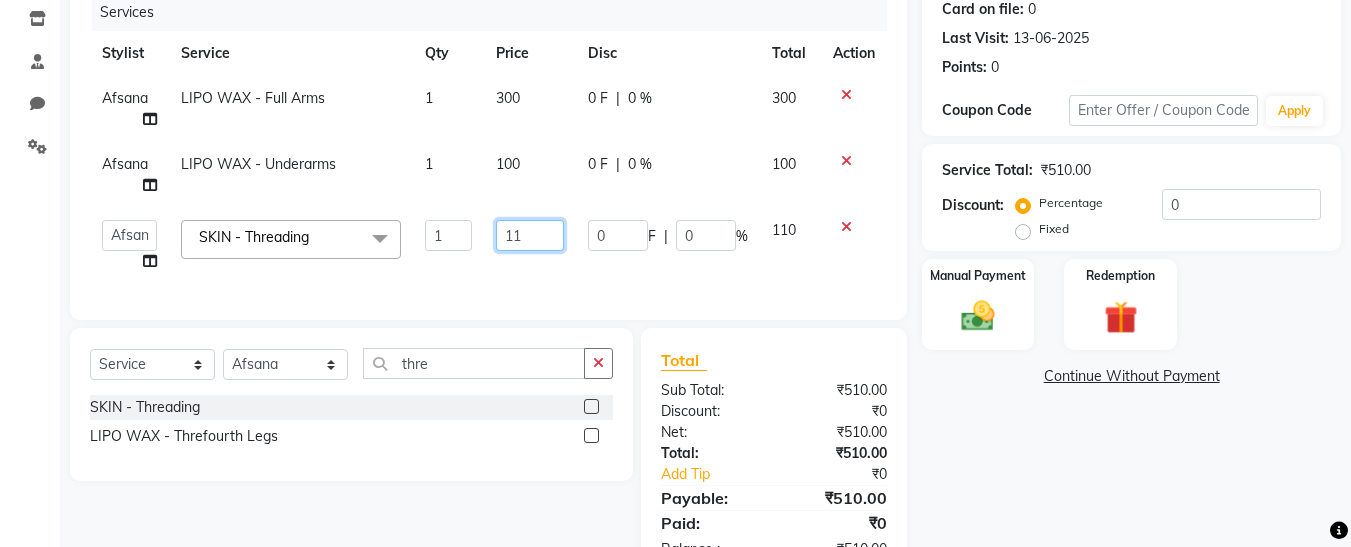type on "1" 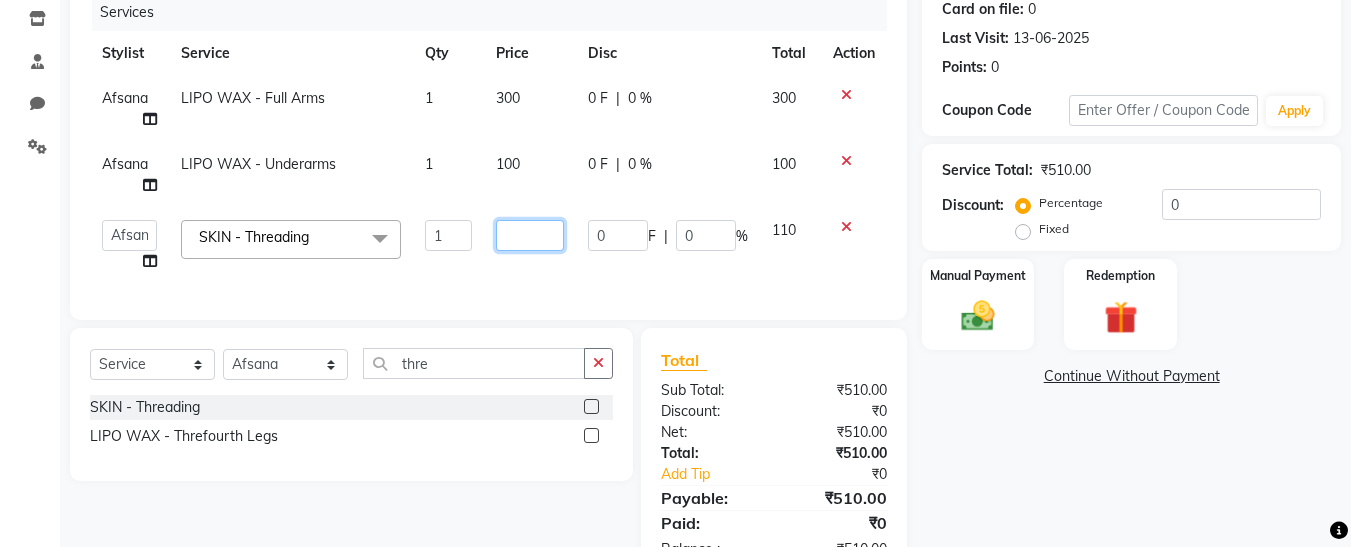 type on "9" 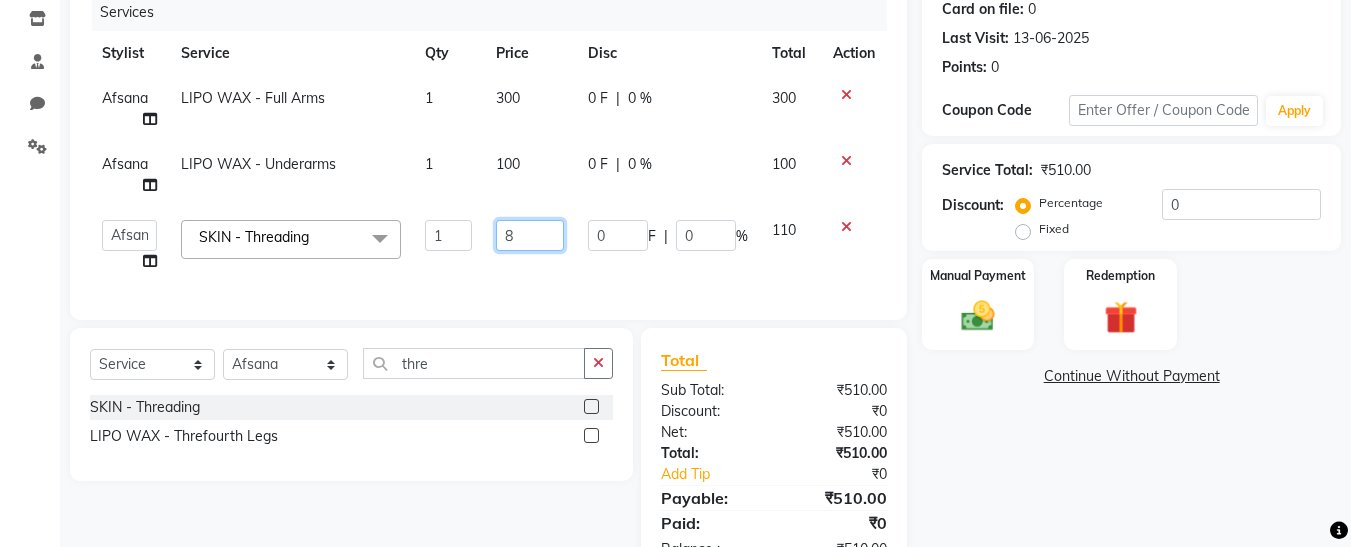 type on "80" 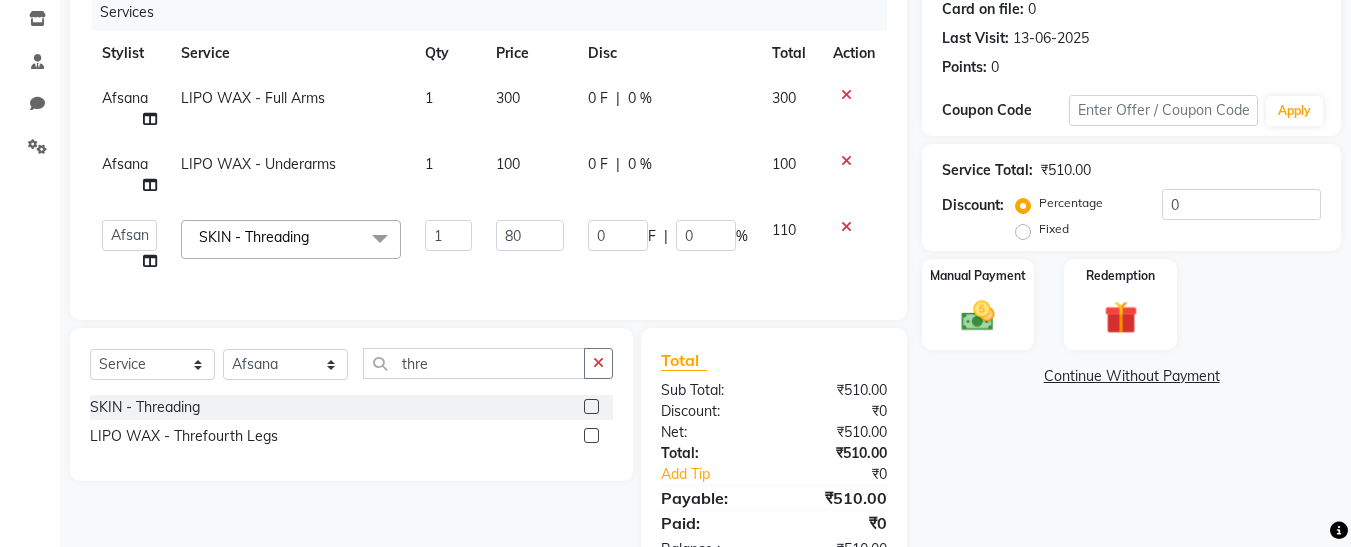 click on "Total Sub Total: ₹510.00 Discount: ₹0 Net: ₹510.00 Total: ₹510.00 Add Tip ₹0 Payable: ₹510.00 Paid: ₹0 Balance : ₹510.00" 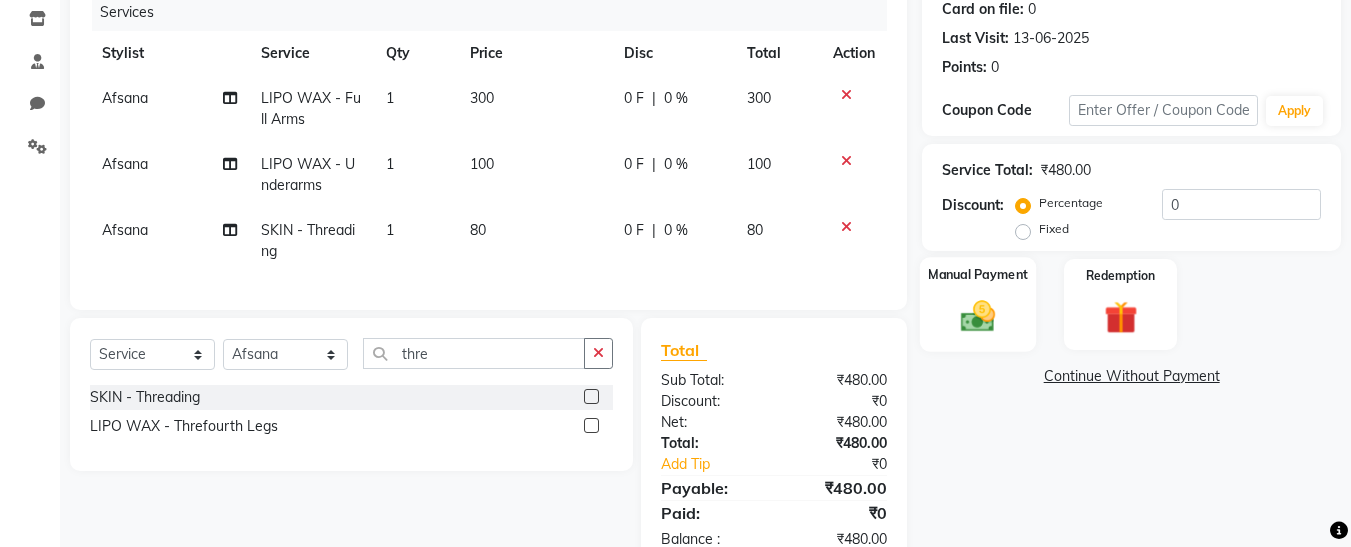 click on "Manual Payment" 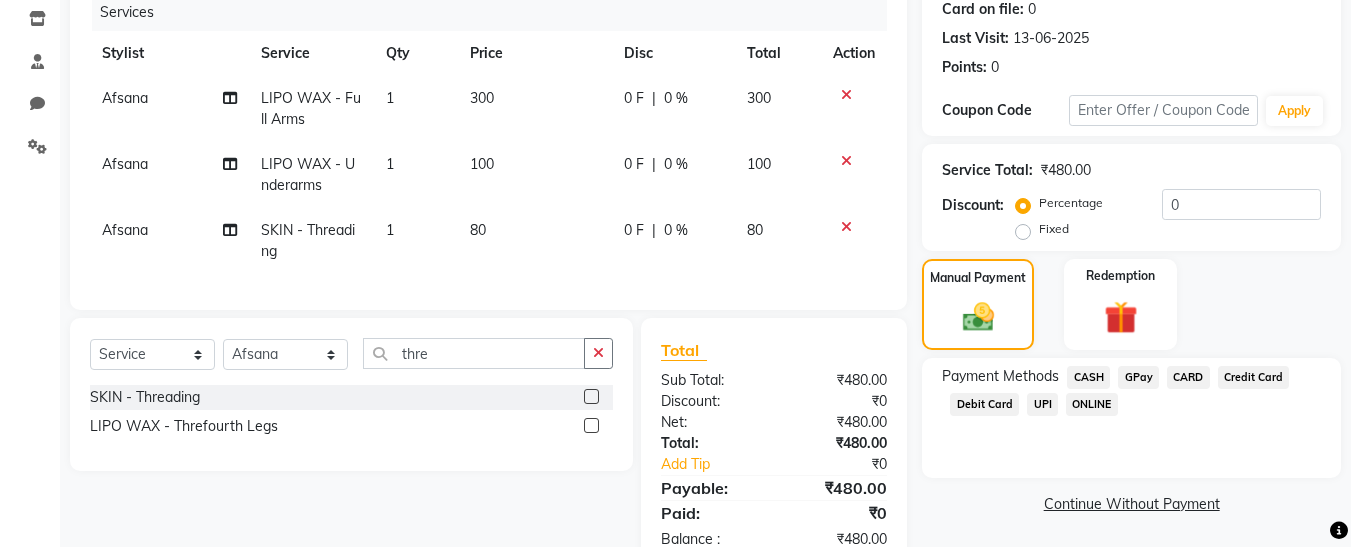 click on "GPay" 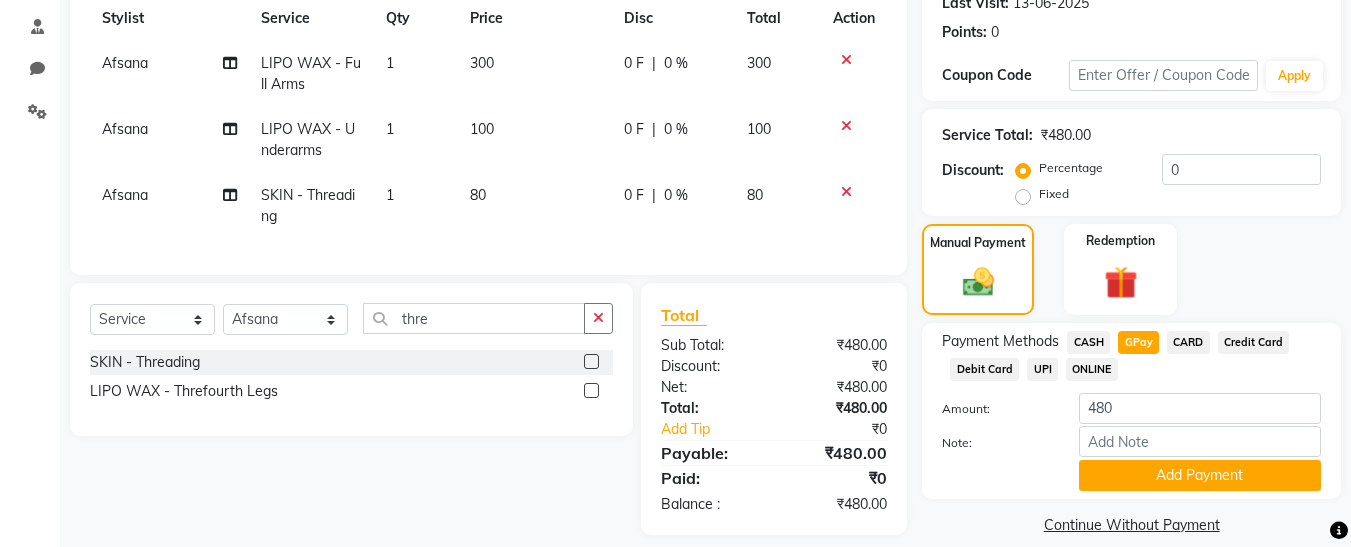 scroll, scrollTop: 322, scrollLeft: 0, axis: vertical 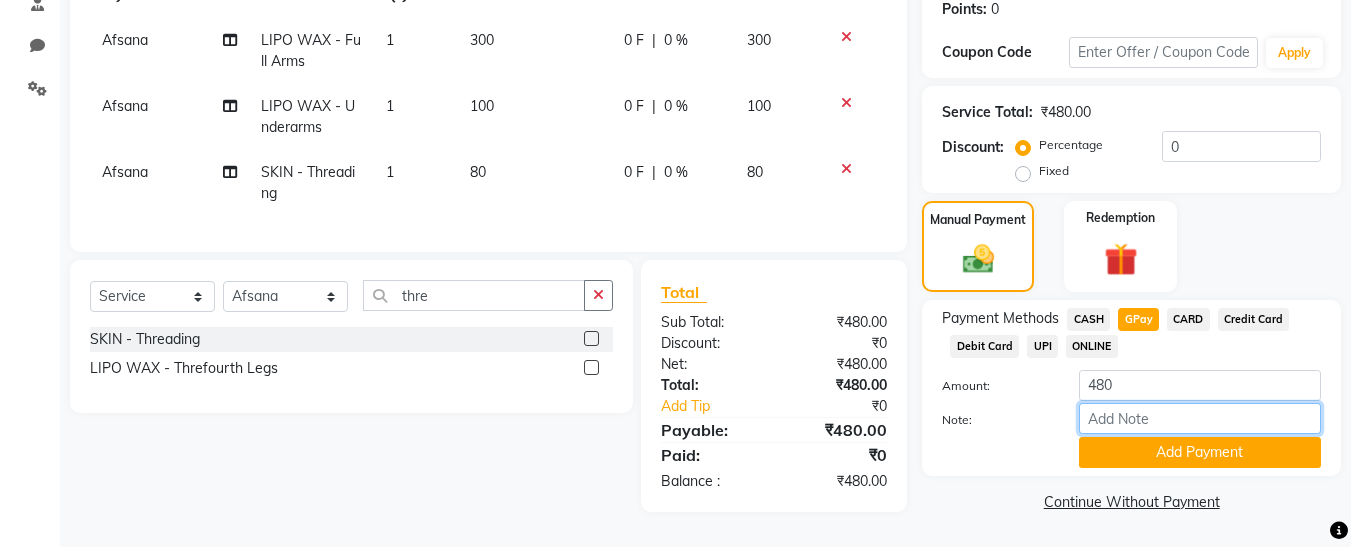 click on "Note:" at bounding box center (1200, 418) 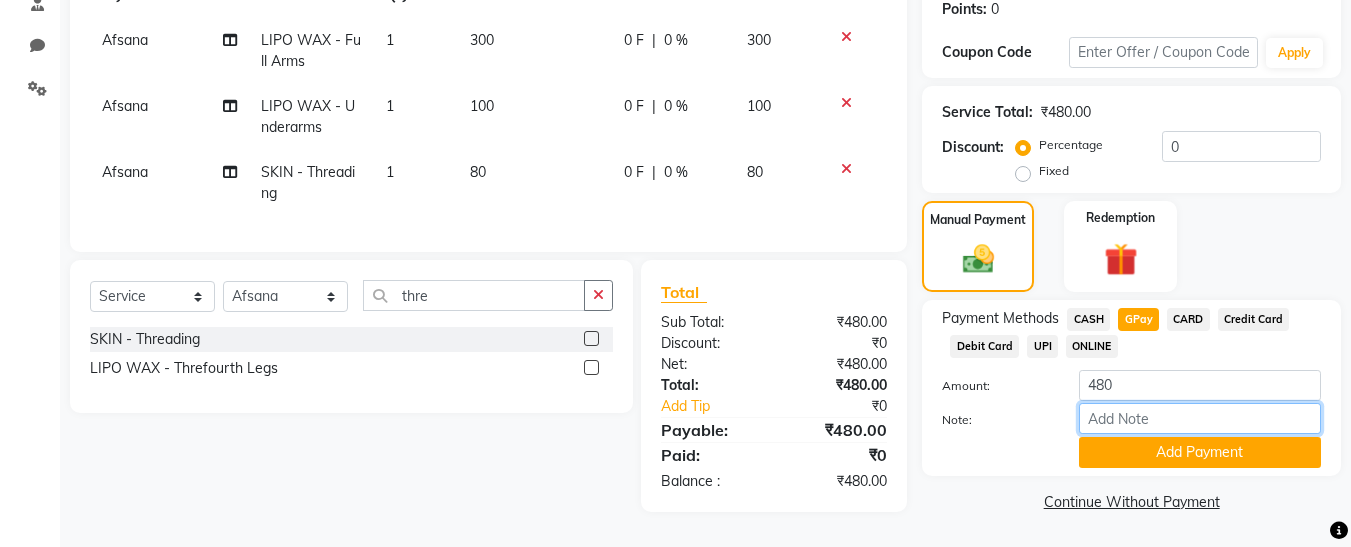 type on "fless" 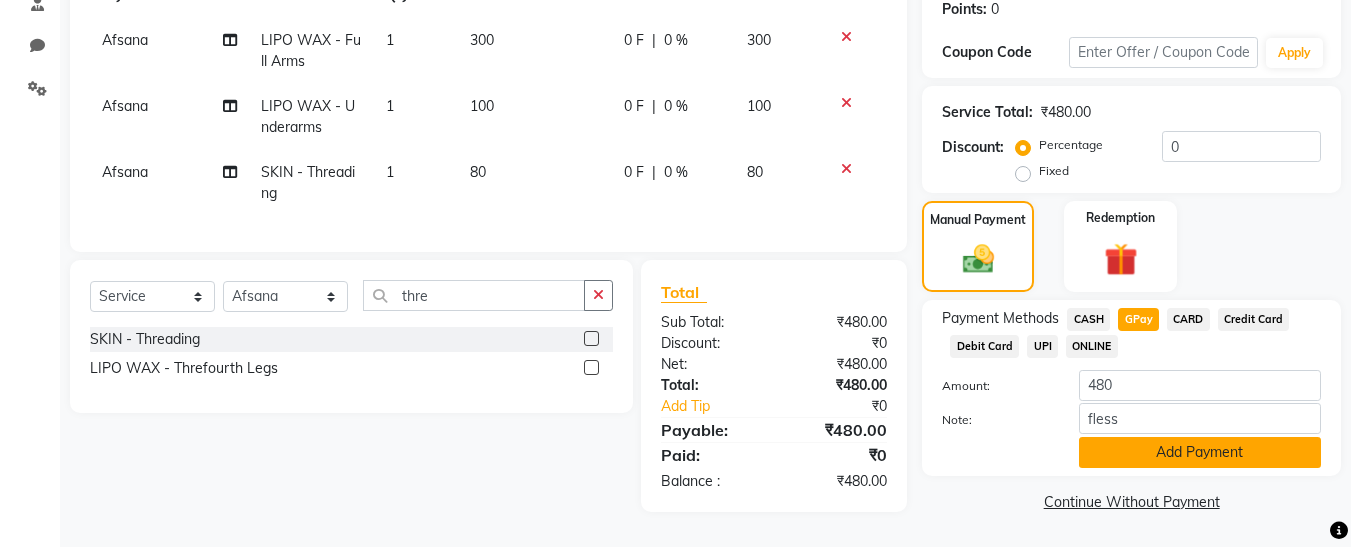 click on "Add Payment" 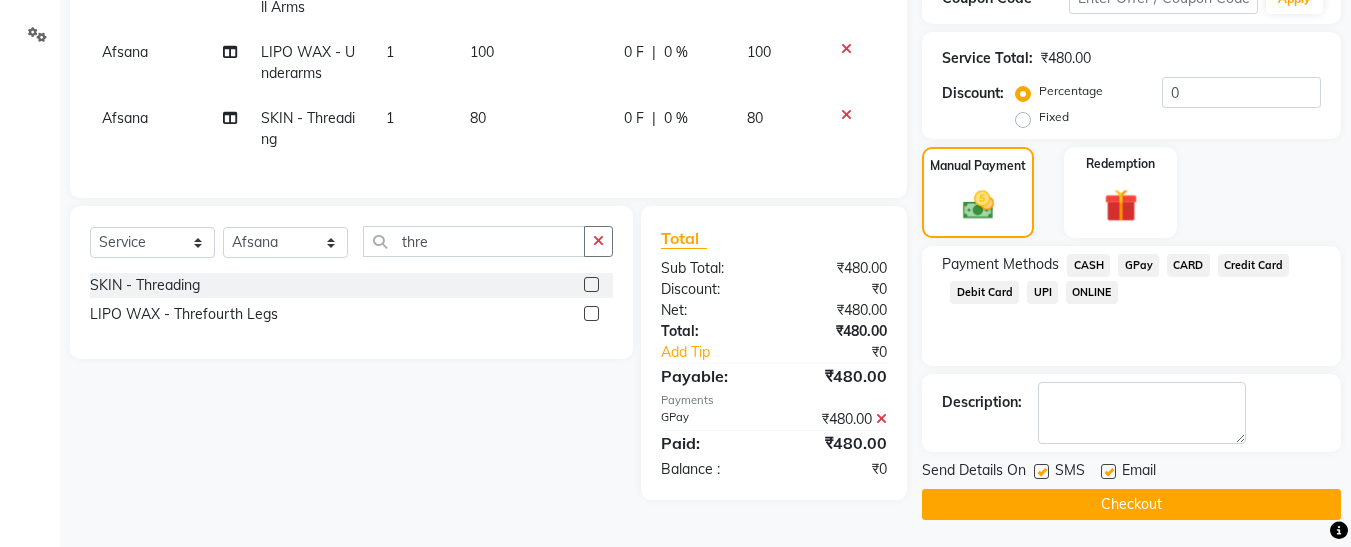 scroll, scrollTop: 369, scrollLeft: 0, axis: vertical 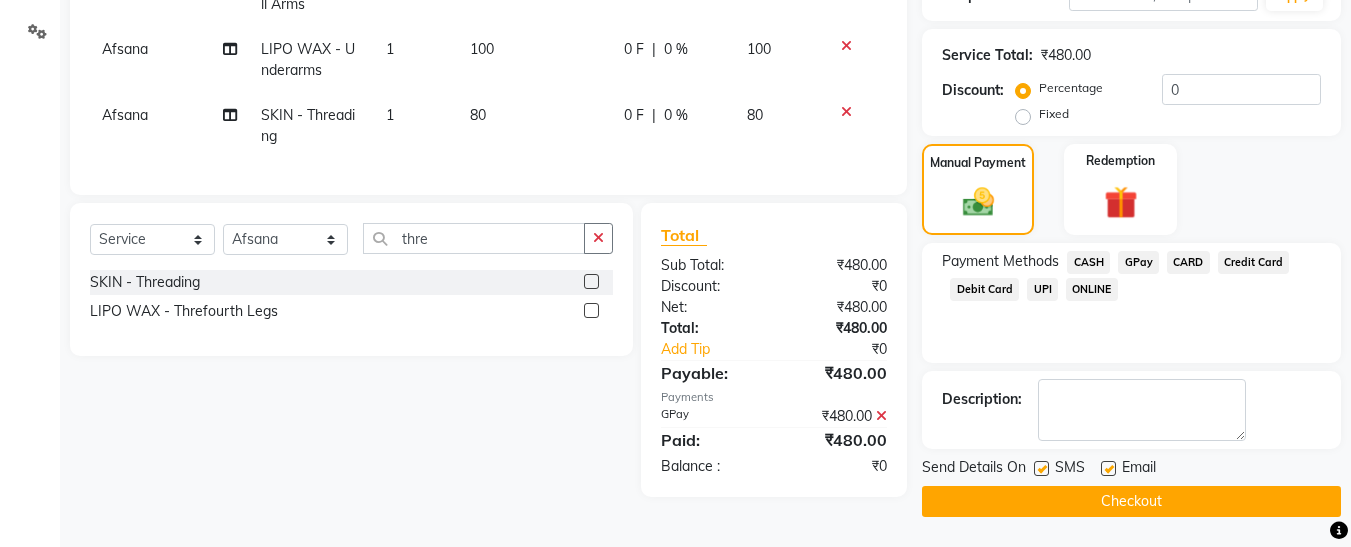 click 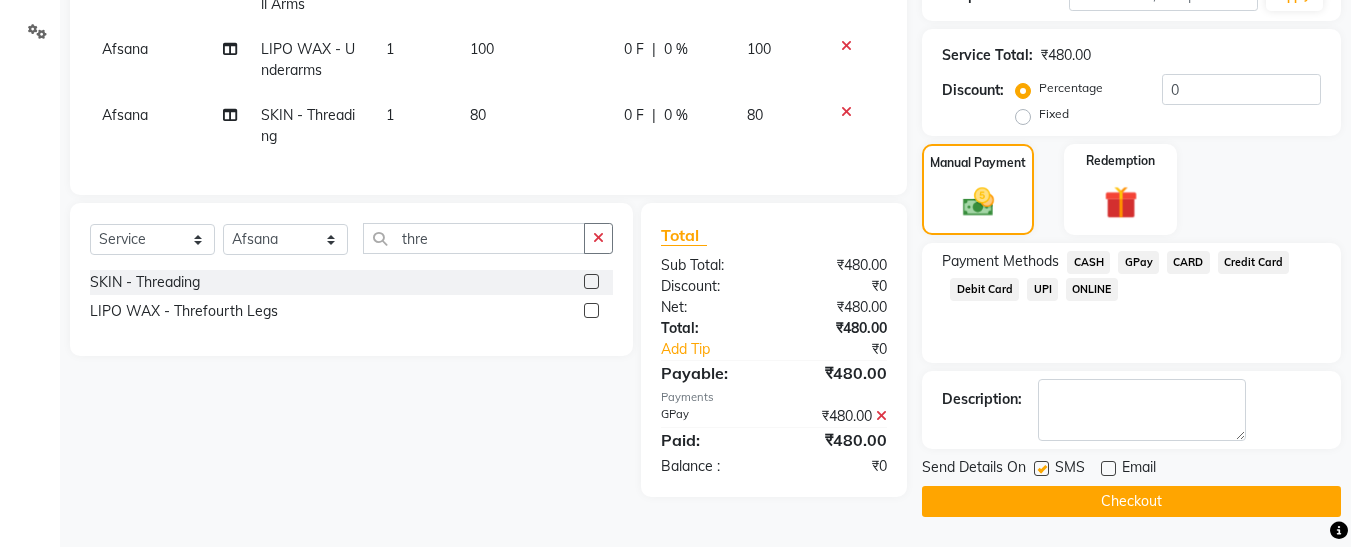 click 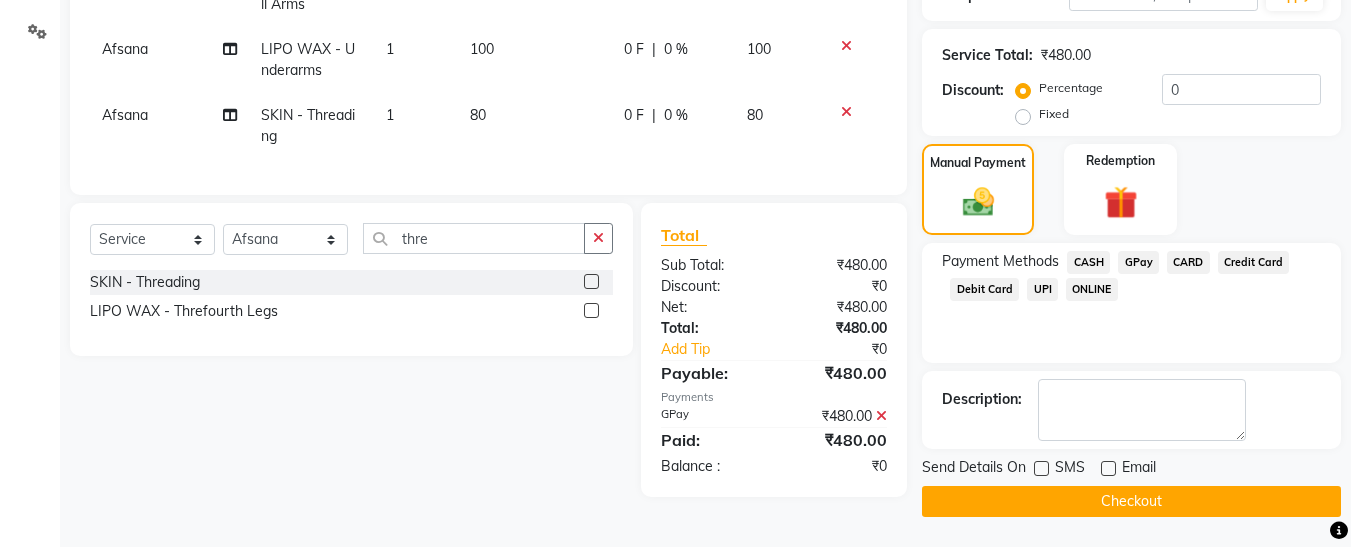 click on "Checkout" 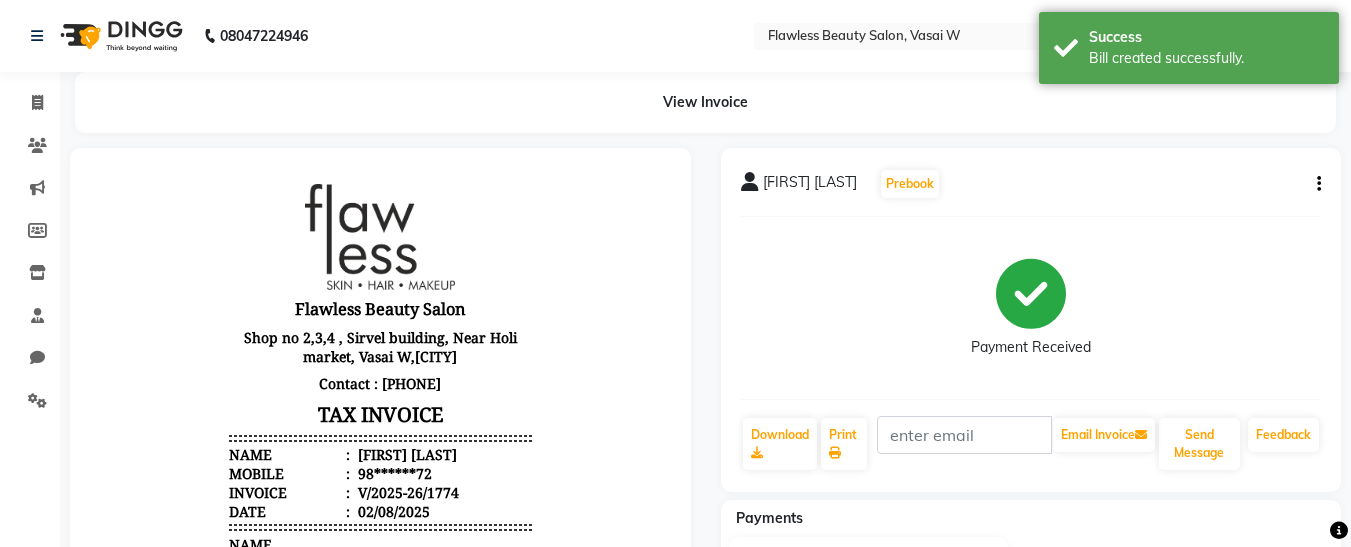 scroll, scrollTop: 0, scrollLeft: 0, axis: both 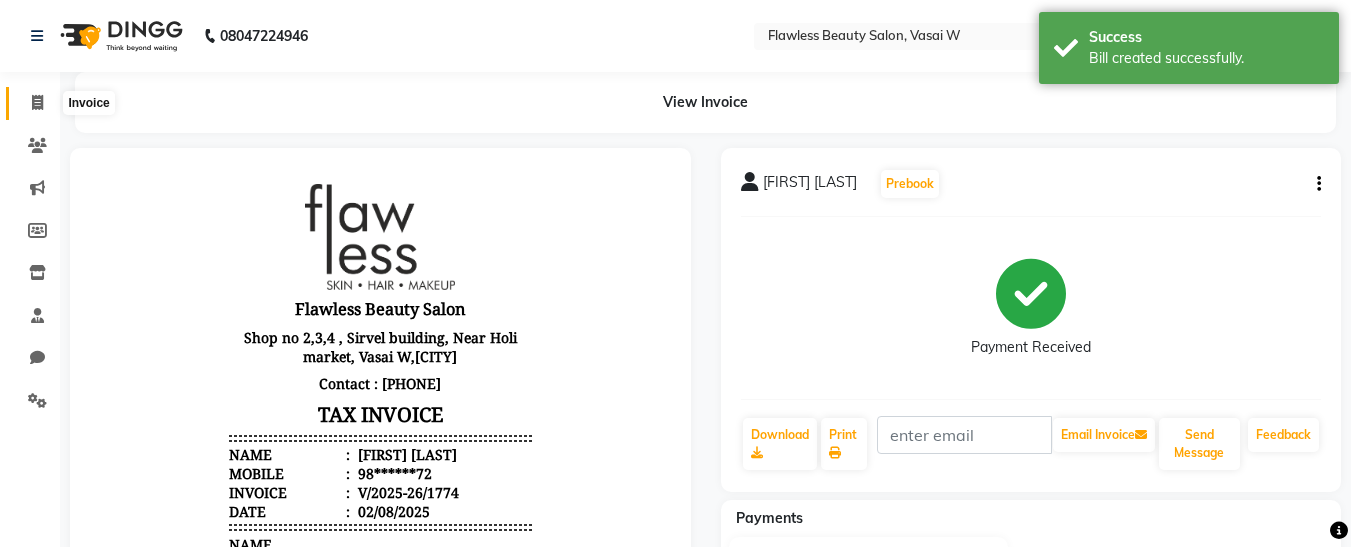 click 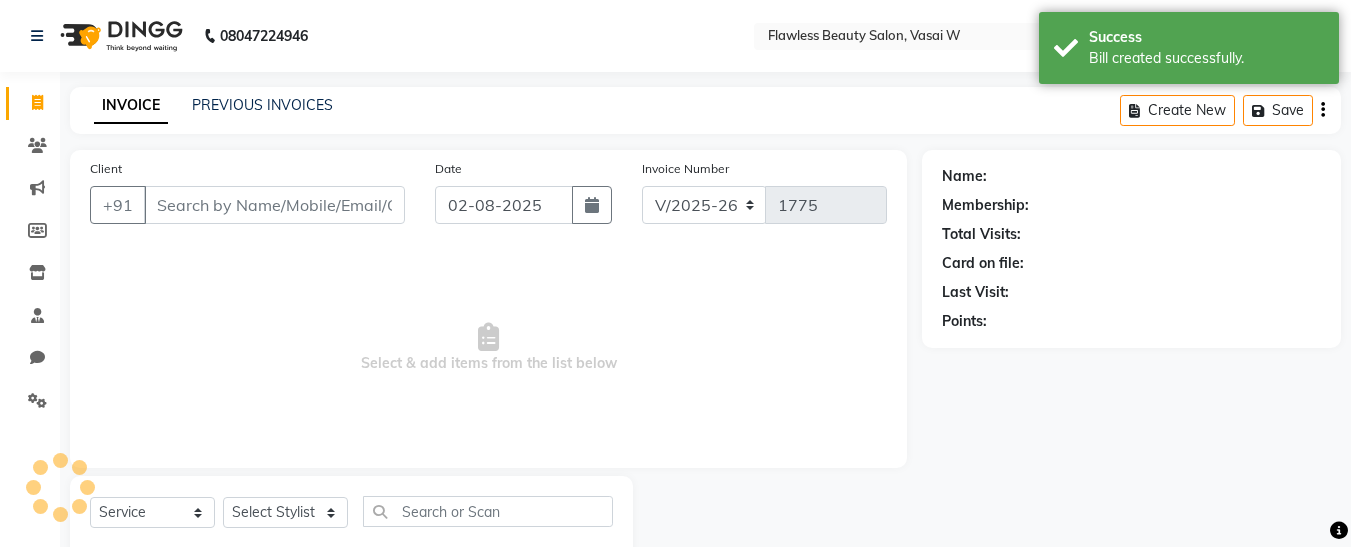 scroll, scrollTop: 54, scrollLeft: 0, axis: vertical 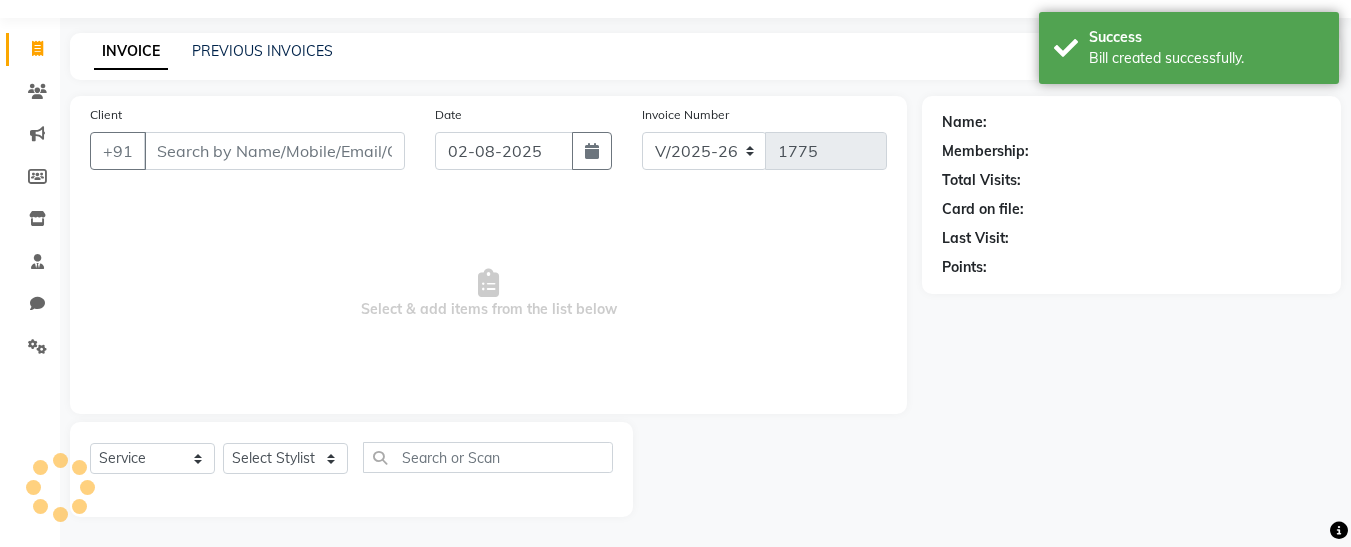 click on "Client" at bounding box center (274, 151) 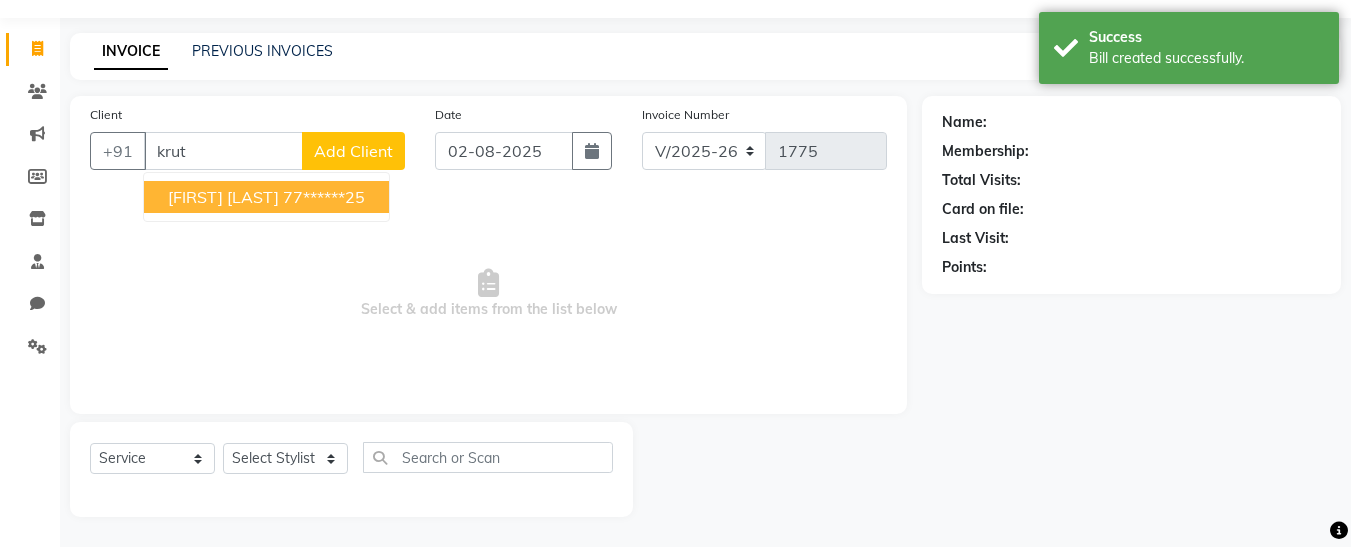 click on "[FIRST] [LAST]" at bounding box center [223, 197] 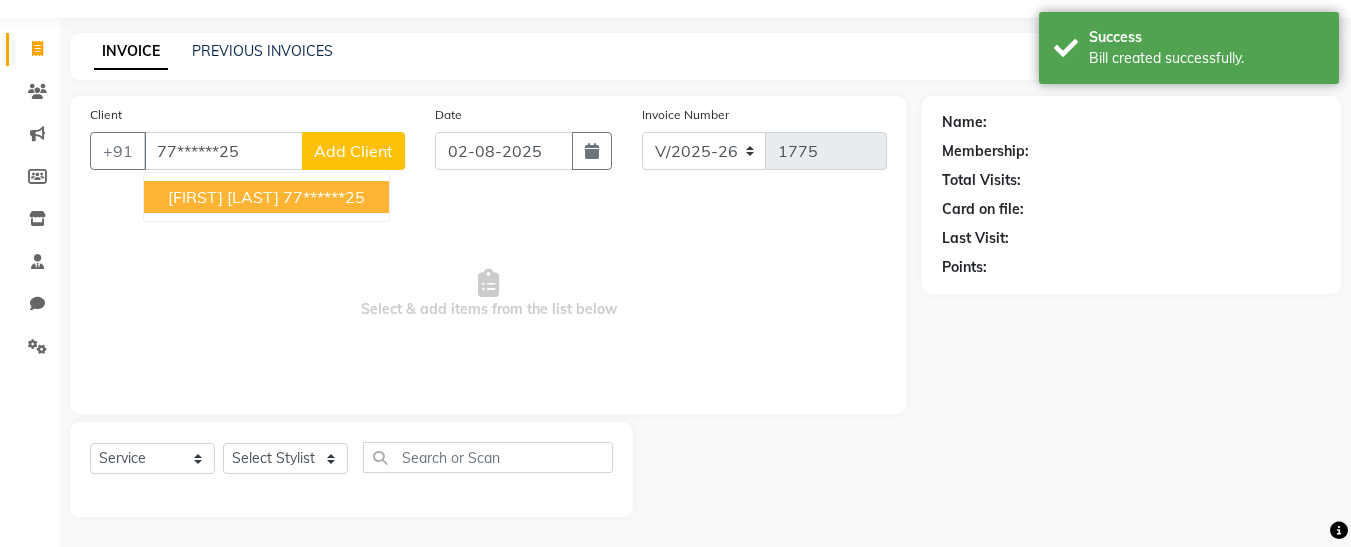 type on "77******25" 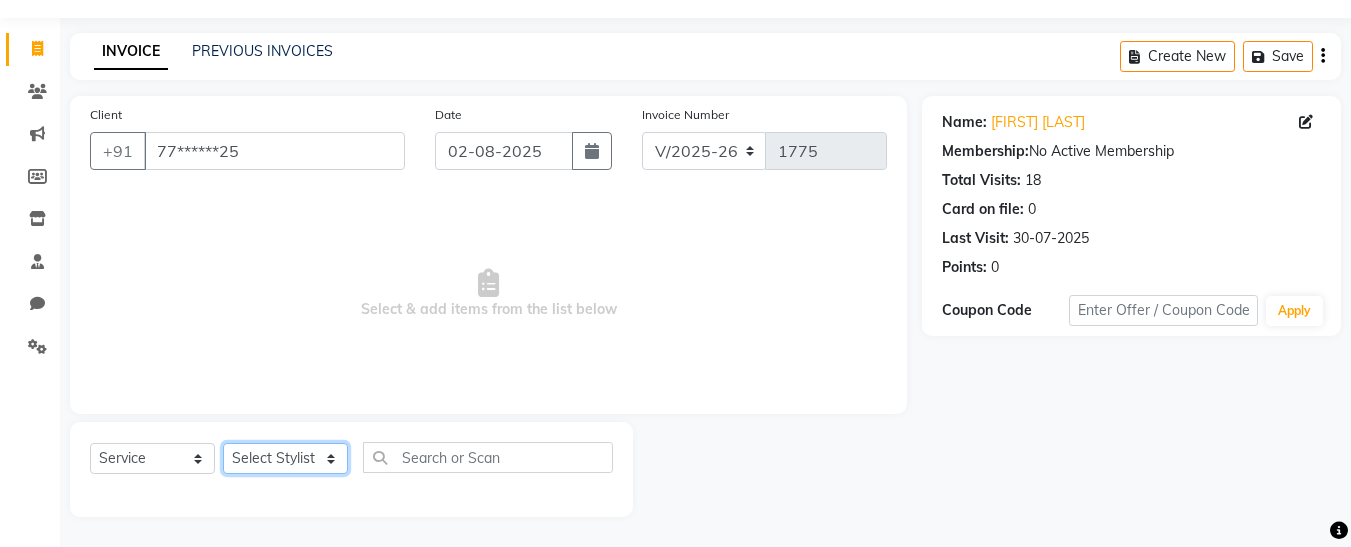 click on "Select Stylist [FIRST] [FIRST]  [FIRST] [FIRST] [FIRST] [FIRST] [FIRST] [FIRST] [FIRST] [FIRST]" 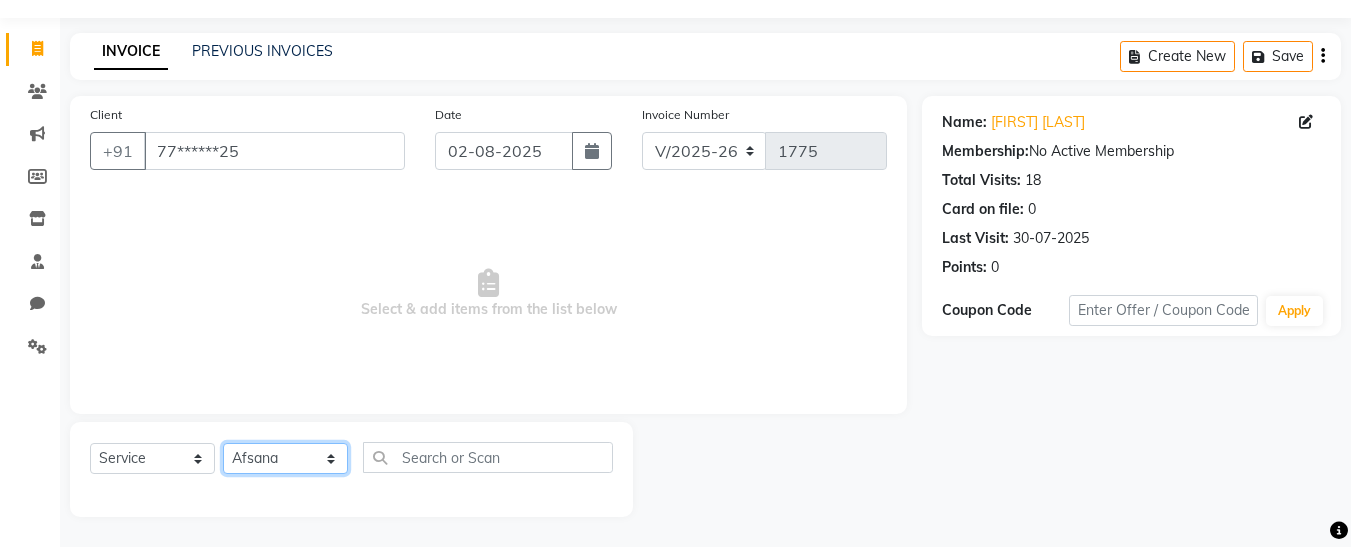 click on "Select Stylist [FIRST] [FIRST]  [FIRST] [FIRST] [FIRST] [FIRST] [FIRST] [FIRST] [FIRST] [FIRST]" 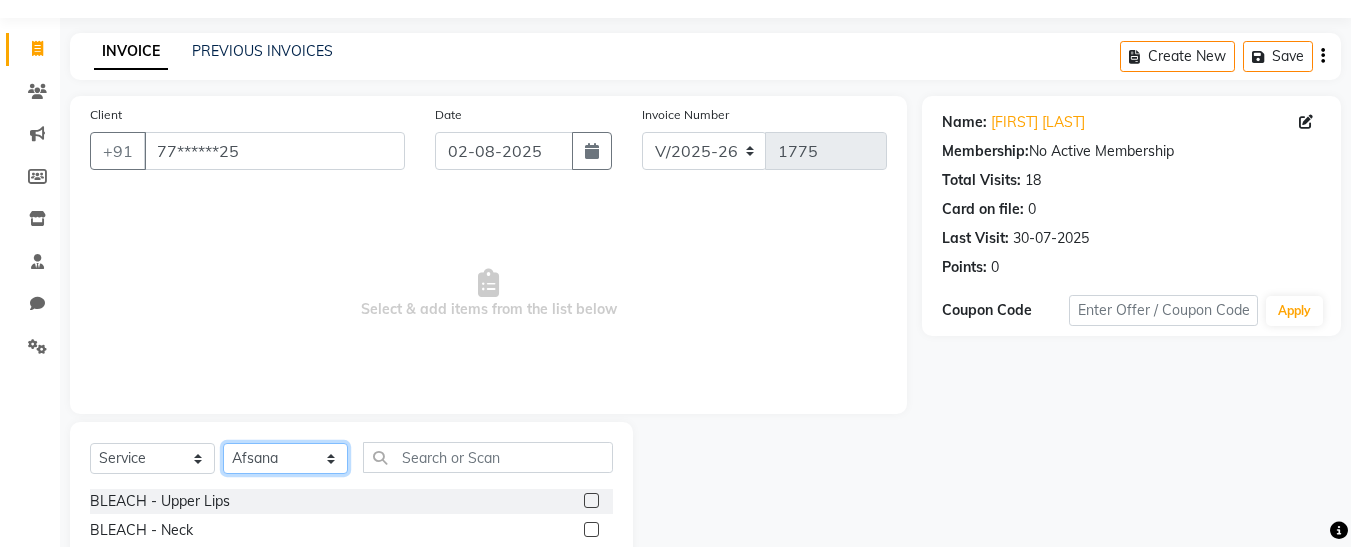 click on "Select Stylist [FIRST] [FIRST]  [FIRST] [FIRST] [FIRST] [FIRST] [FIRST] [FIRST] [FIRST] [FIRST]" 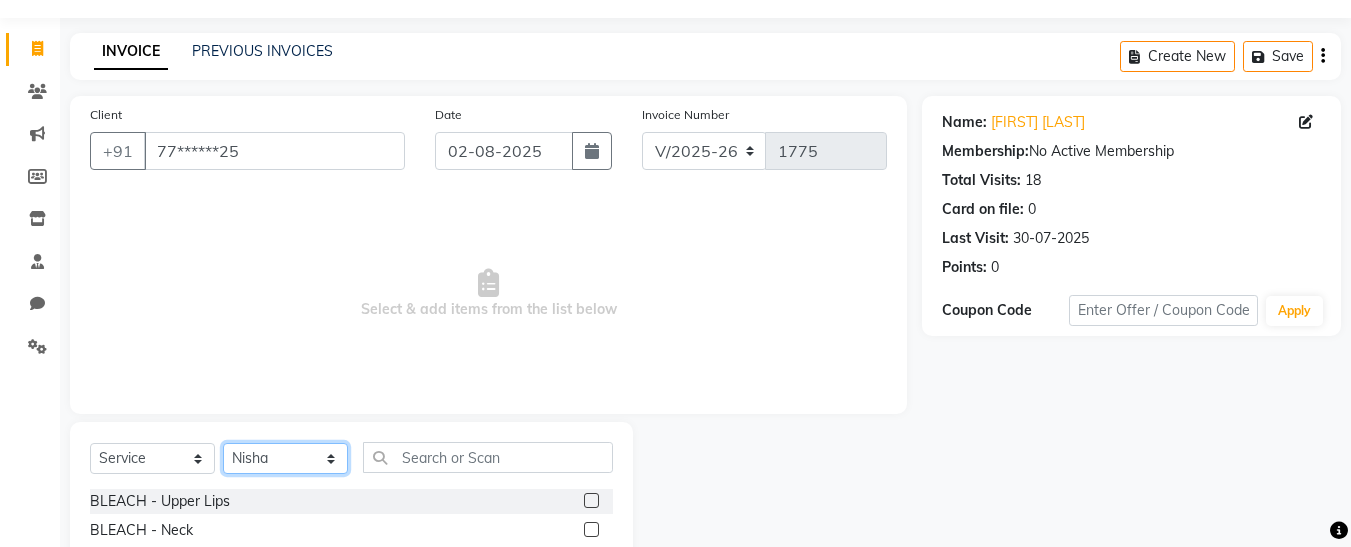click on "Select Stylist [FIRST] [FIRST]  [FIRST] [FIRST] [FIRST] [FIRST] [FIRST] [FIRST] [FIRST] [FIRST]" 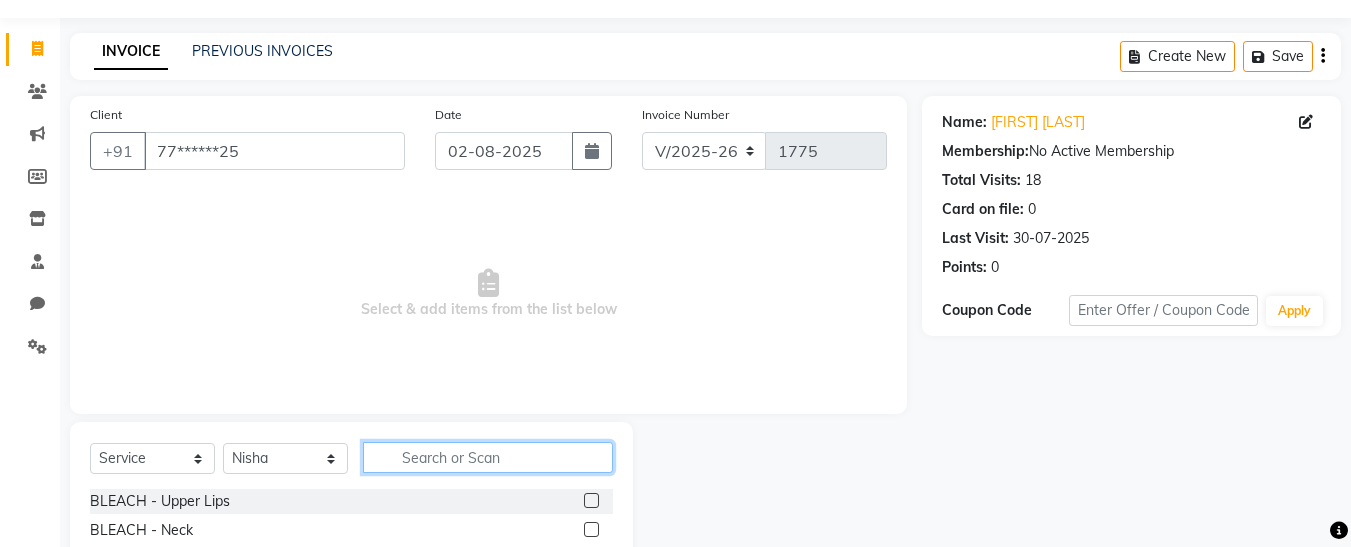 click 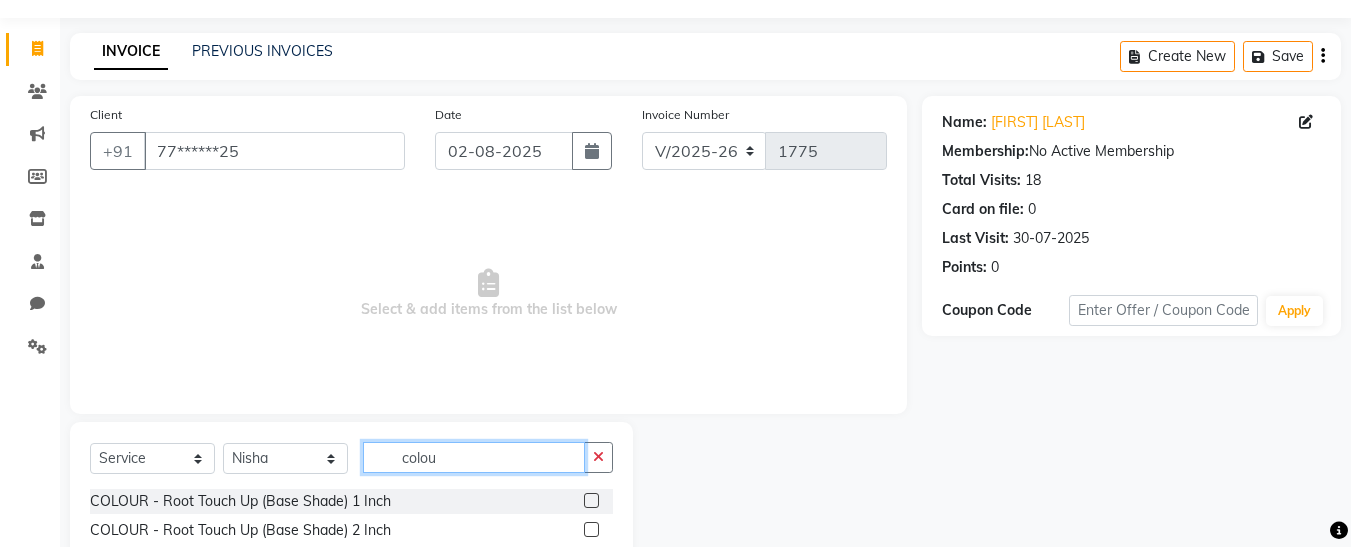 type on "colou" 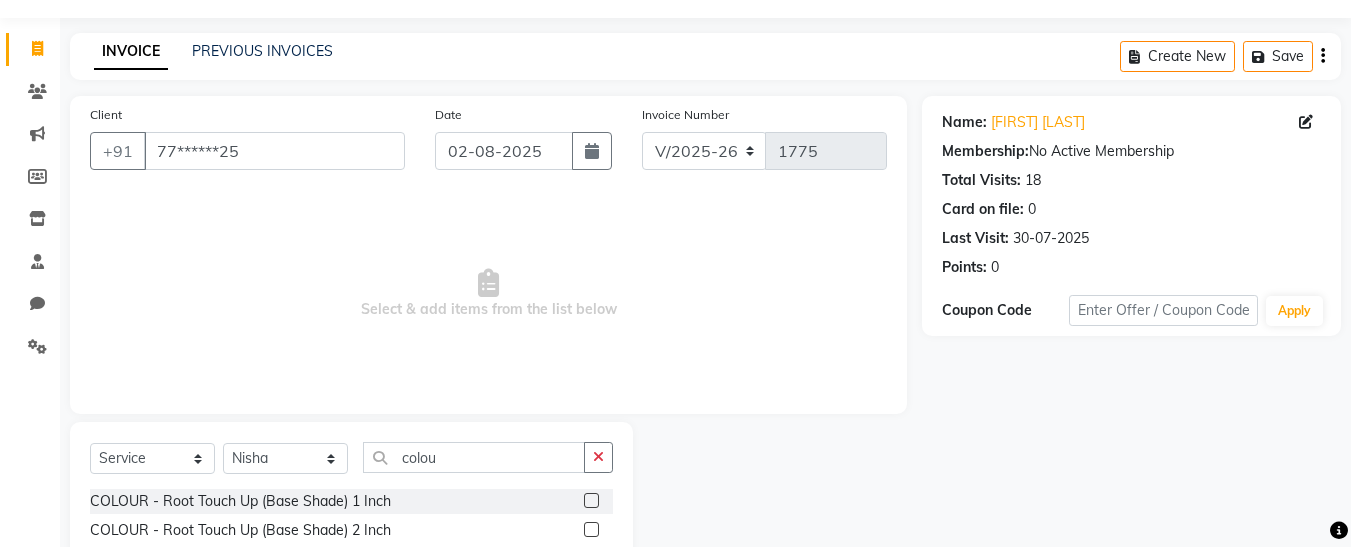 click 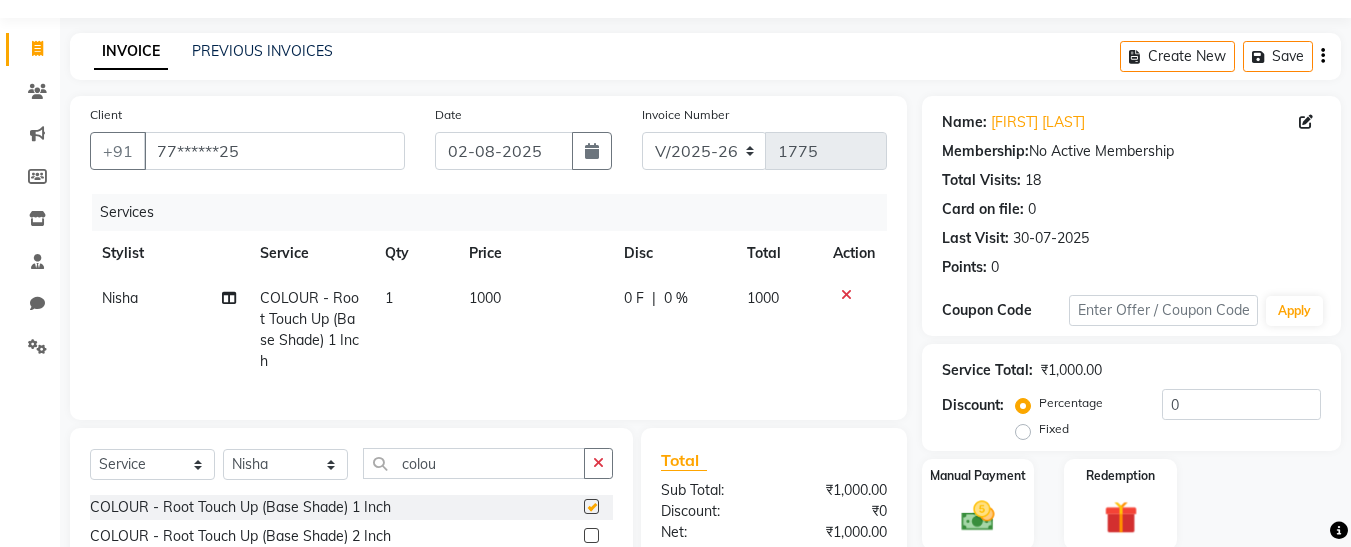 checkbox on "false" 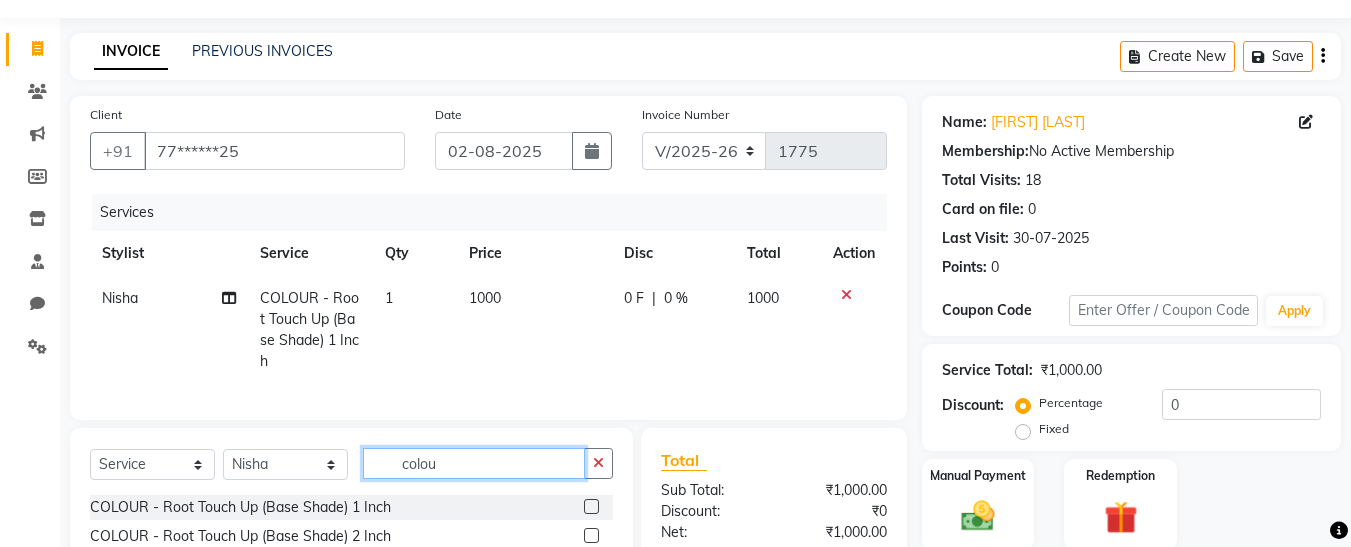 click on "colou" 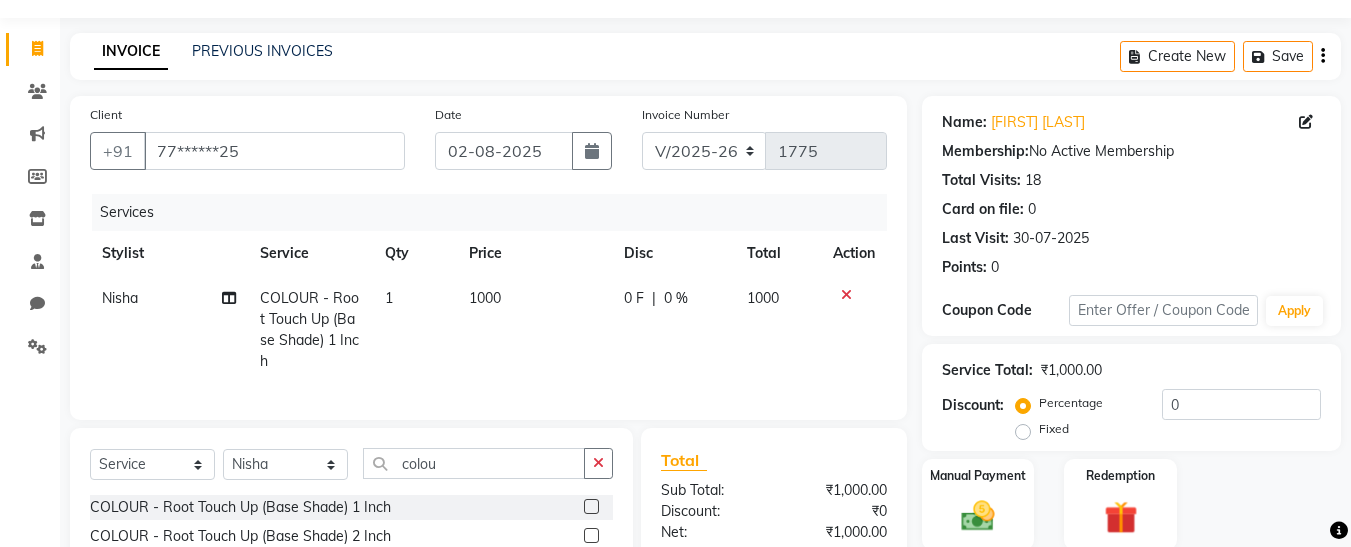click on "1000" 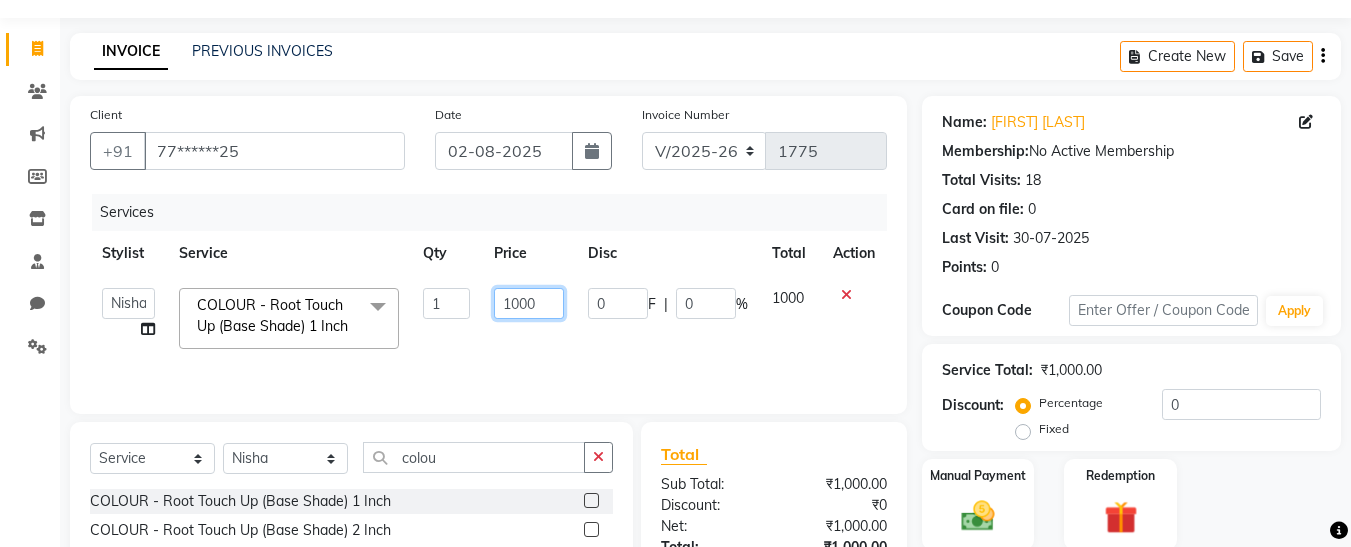 click on "1000" 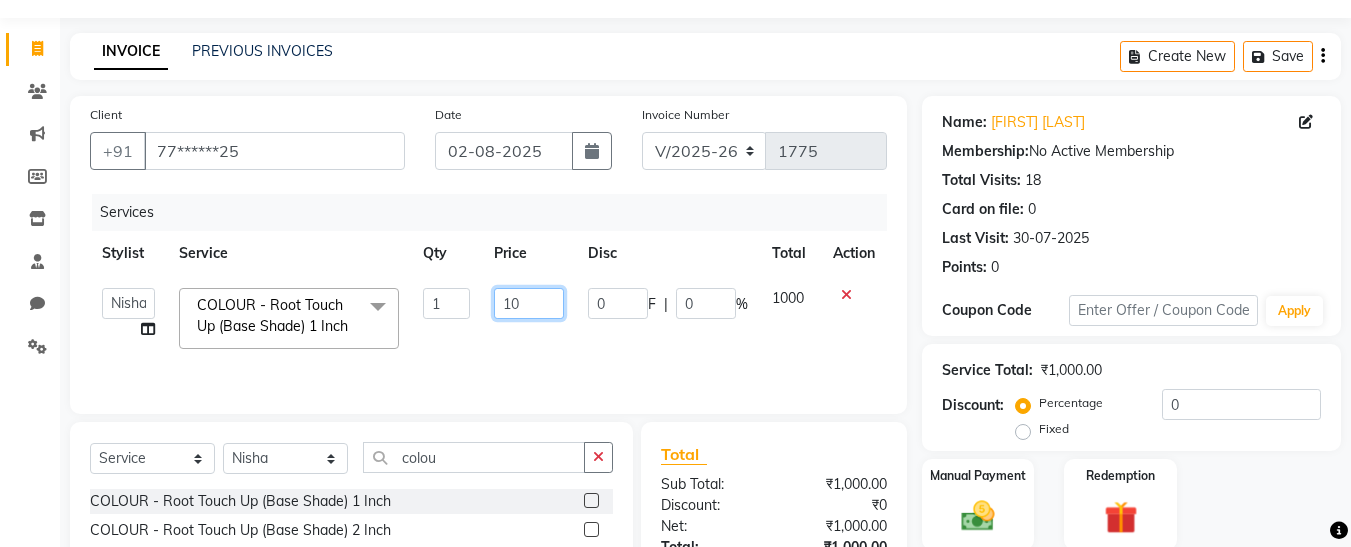 type on "1" 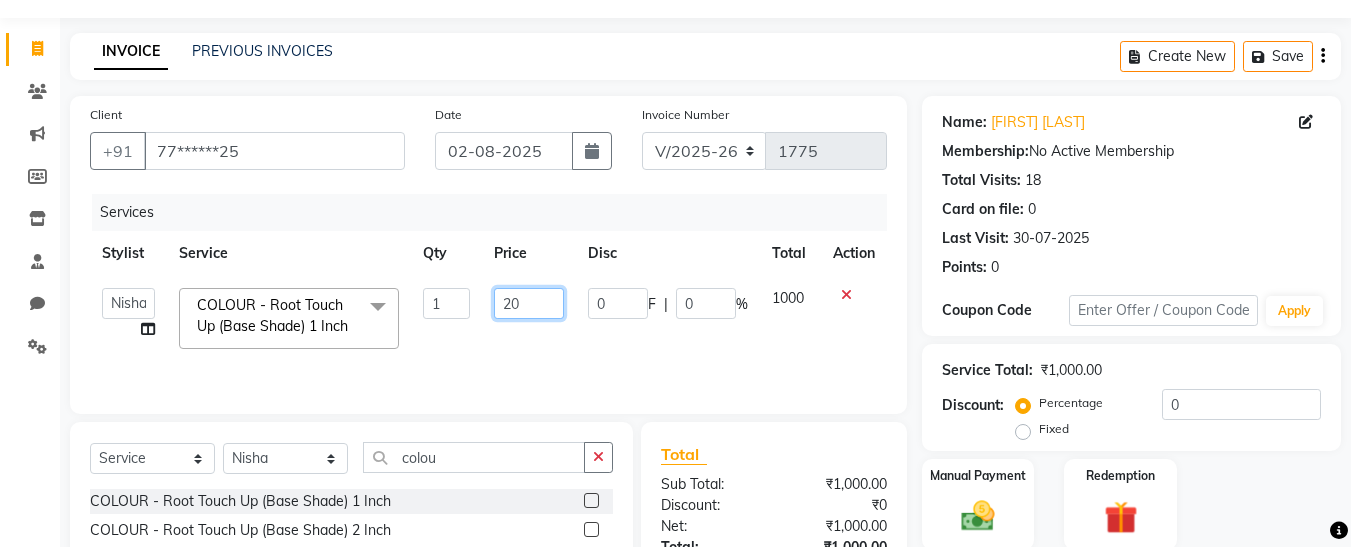 type on "200" 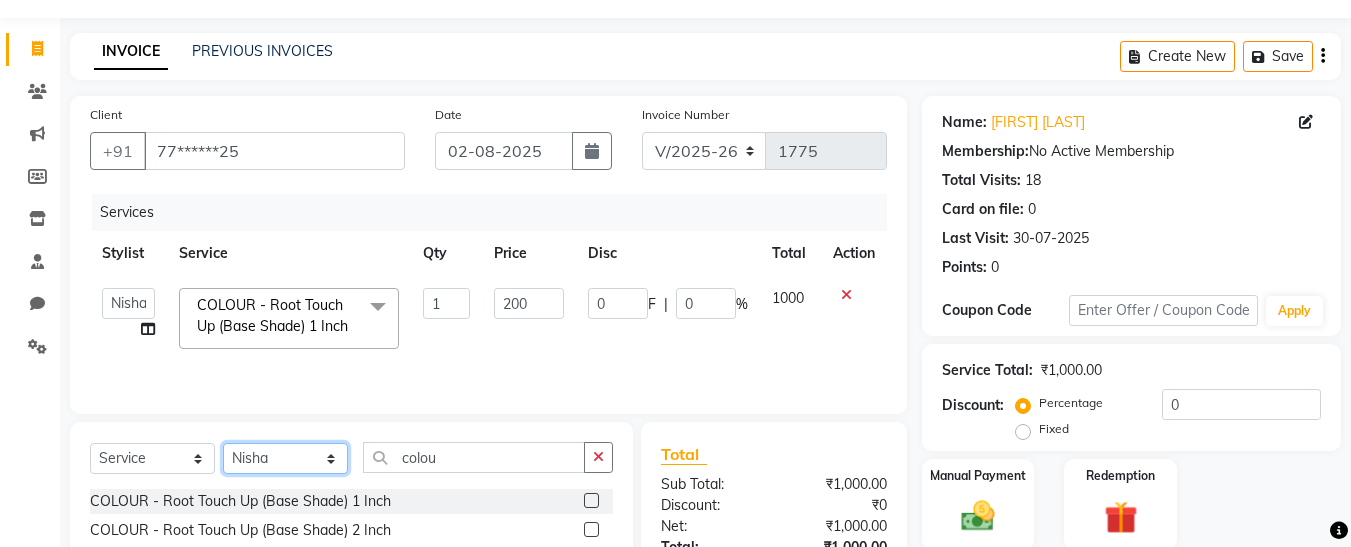 click on "Select Service Product Membership Package Voucher Prepaid Gift Card Select Stylist [FIRST] [FIRST]  [FIRST] [FIRST] [FIRST] [FIRST] [FIRST] [FIRST] [FIRST] [FIRST] colou COLOUR - Root Touch Up (Base Shade) 1 Inch  COLOUR - Root Touch Up (Base Shade) 2 Inch  COLOUR - Root Touch Up (Fashion Shade) 1 Inch  COLOUR - Root Touch Up (Fashion Shade) 2 Inch  CRAZY COLOUR - Upto Shoulder  CRAZY COLOUR - Below Shoulder  CRAZY COLOUR - Mid Waist  CRAZY COLOUR - Below Waist  CRAZY COLOUR - Per Chunk  CRAZY COLOUR - Per Streak  CRAZY COLOUR - Extra Density  BALAYAGE COLOUR - Upto Shoulder  BALAYAGE COLOUR - Below Shoulder  BALAYAGE COLOUR - Mid Waist  BALAYAGE COLOUR - Below Waist" 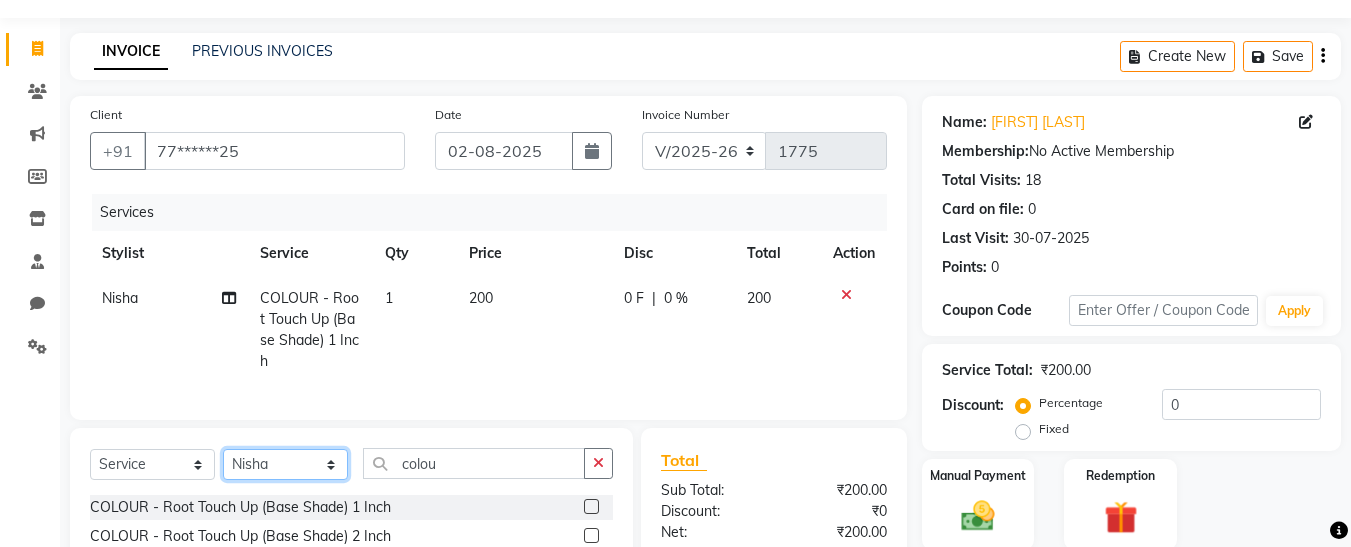 select on "76405" 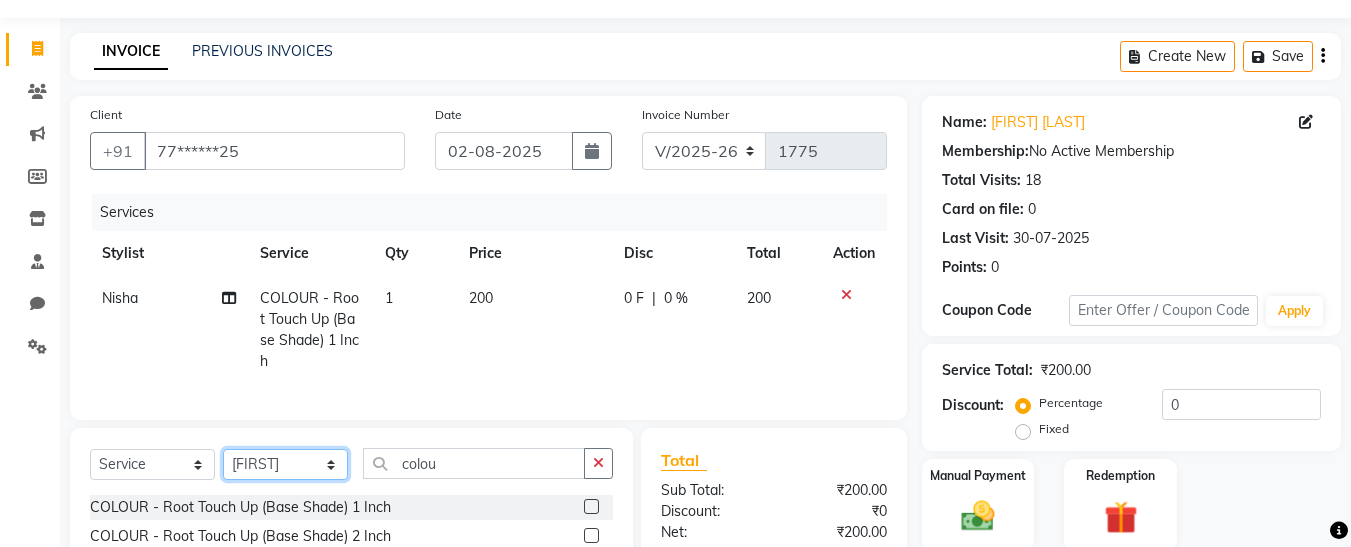 click on "Select Stylist [FIRST] [FIRST]  [FIRST] [FIRST] [FIRST] [FIRST] [FIRST] [FIRST] [FIRST] [FIRST]" 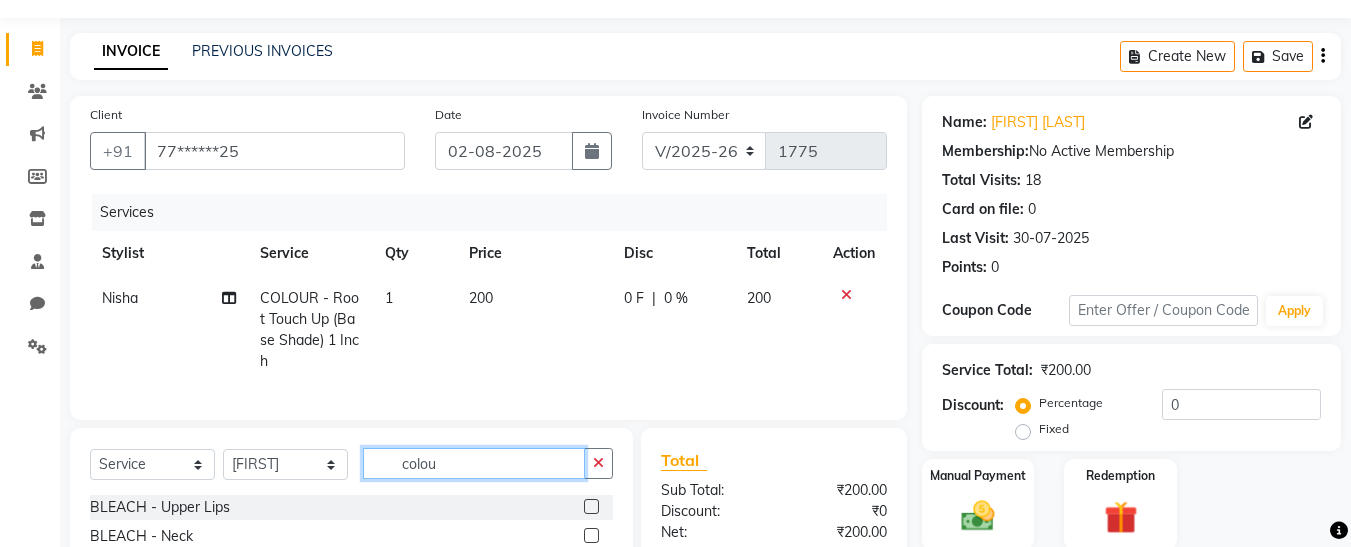 click on "colou" 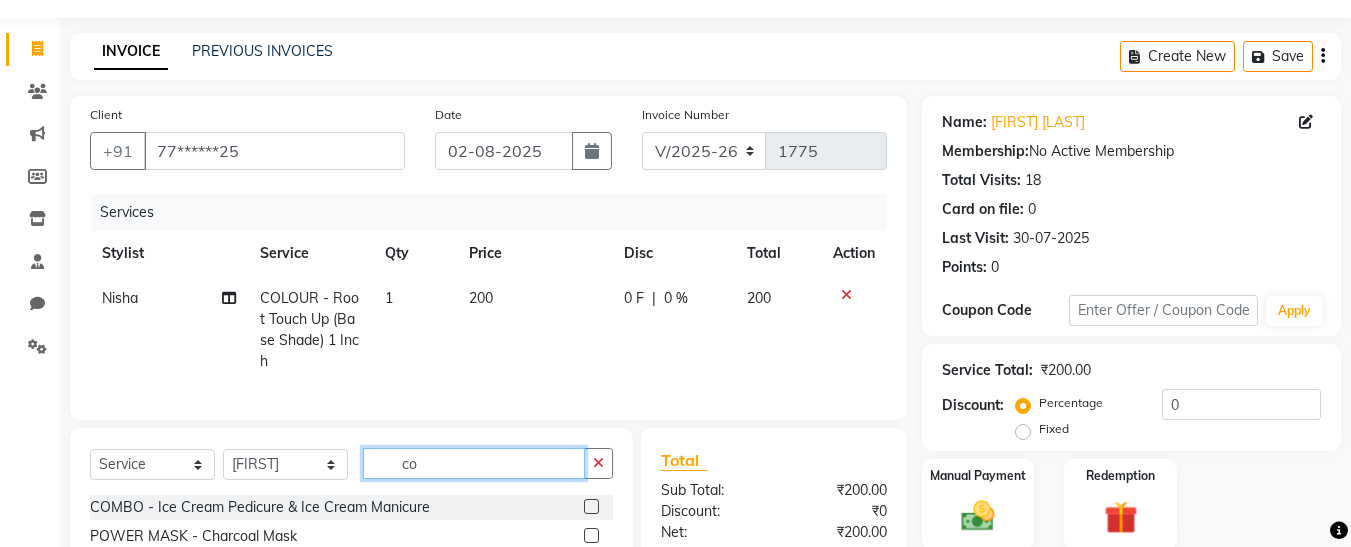 type on "c" 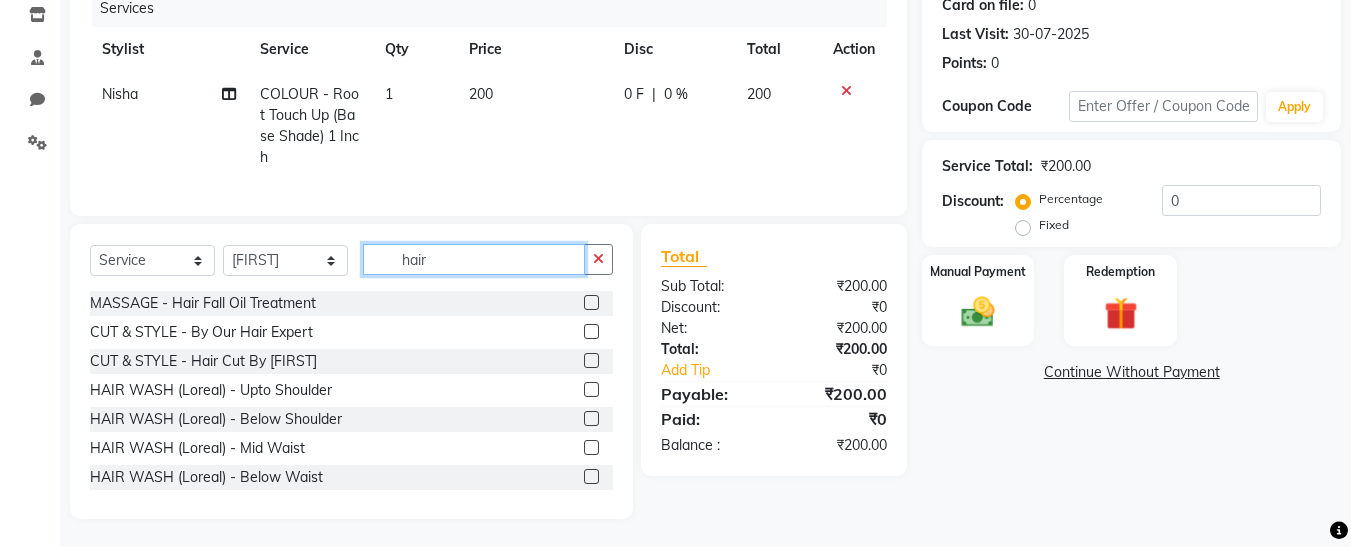 scroll, scrollTop: 275, scrollLeft: 0, axis: vertical 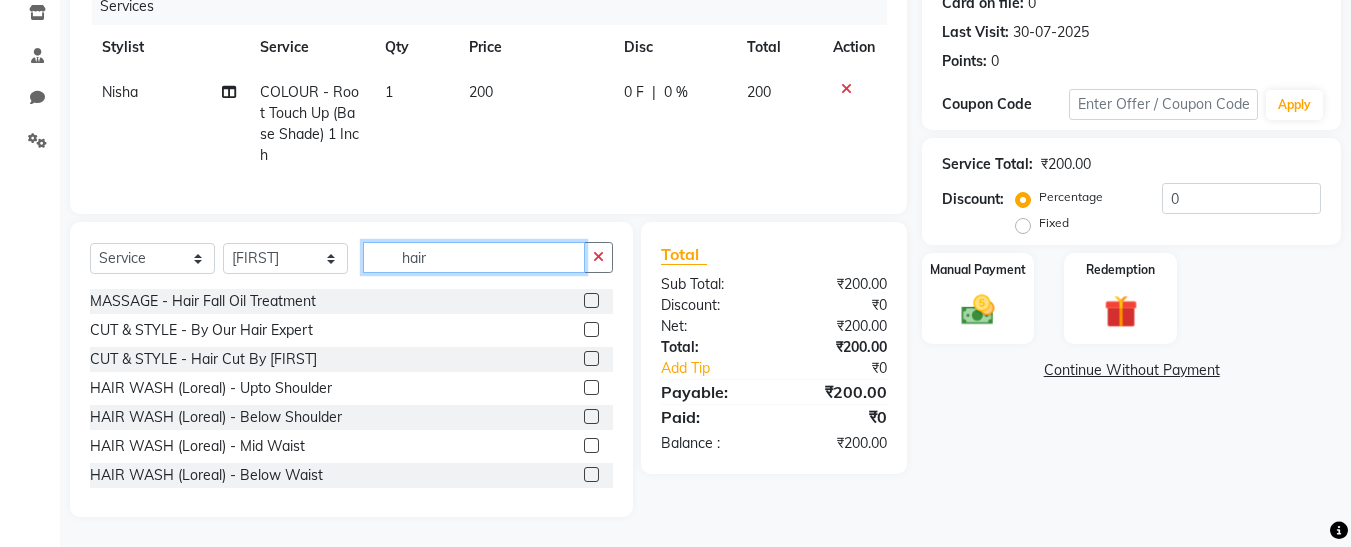 type on "hair" 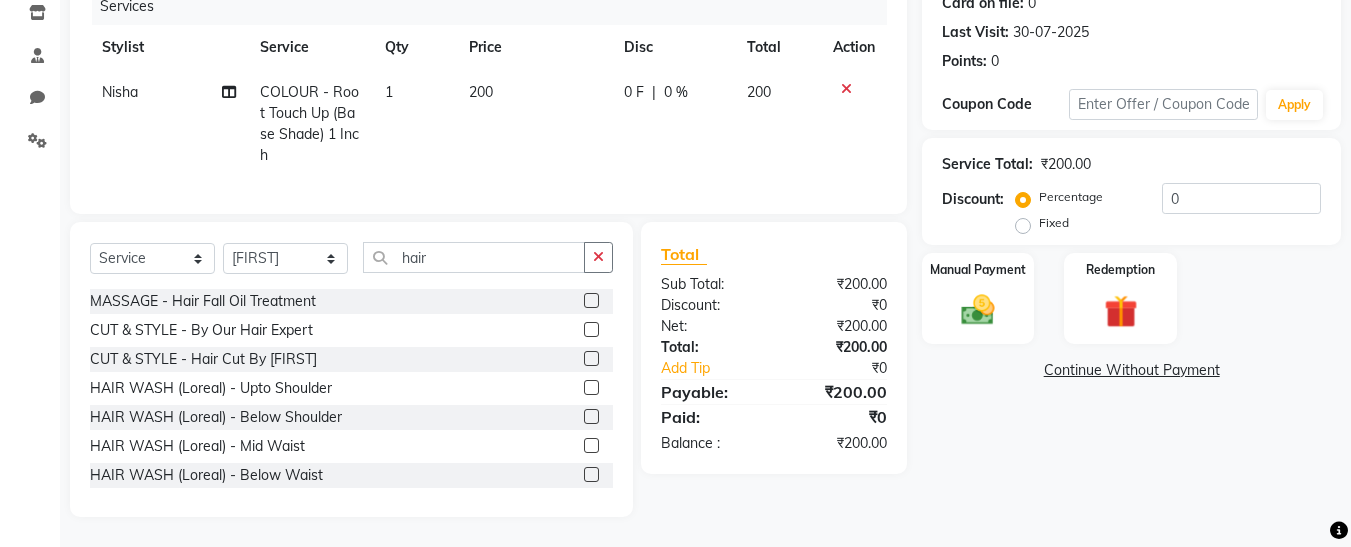 click 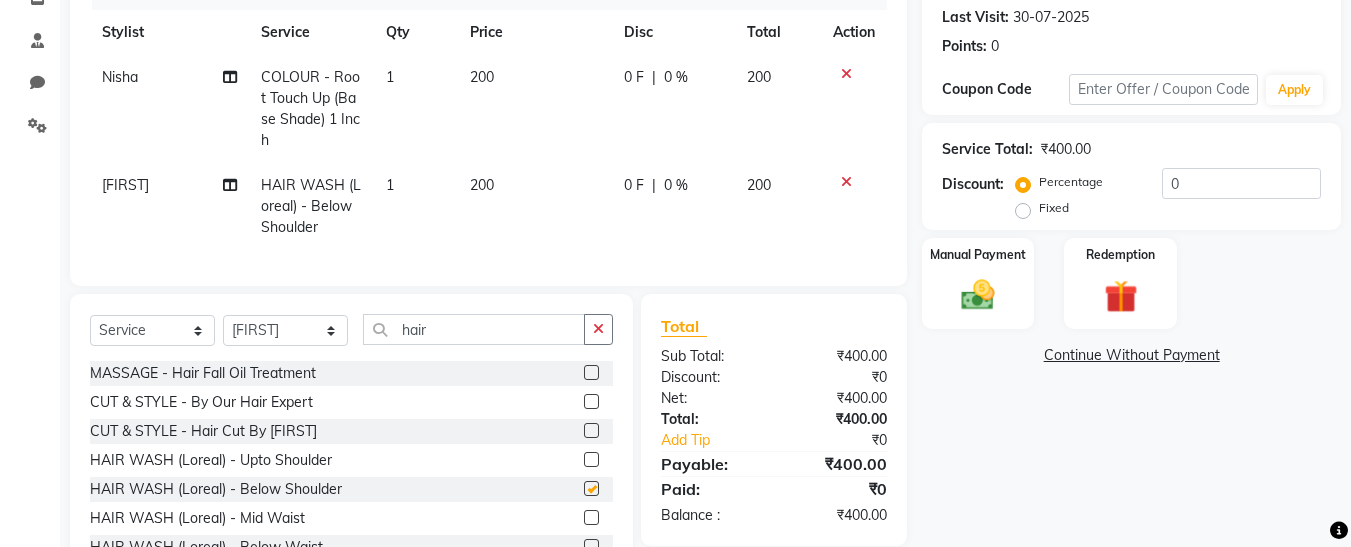 checkbox on "false" 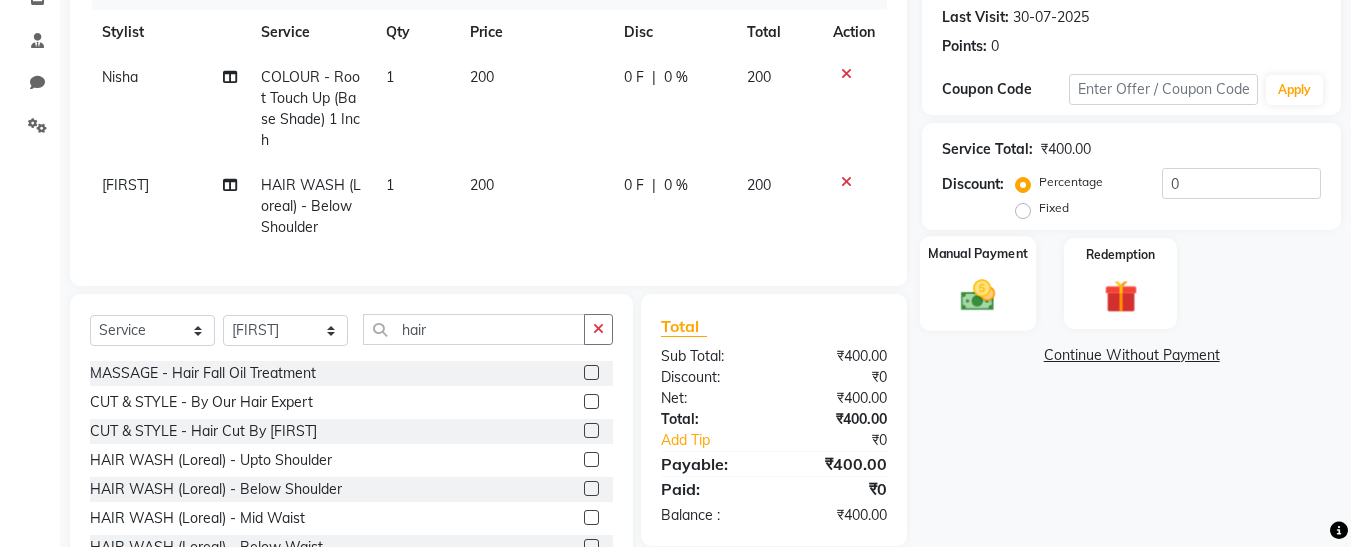 click 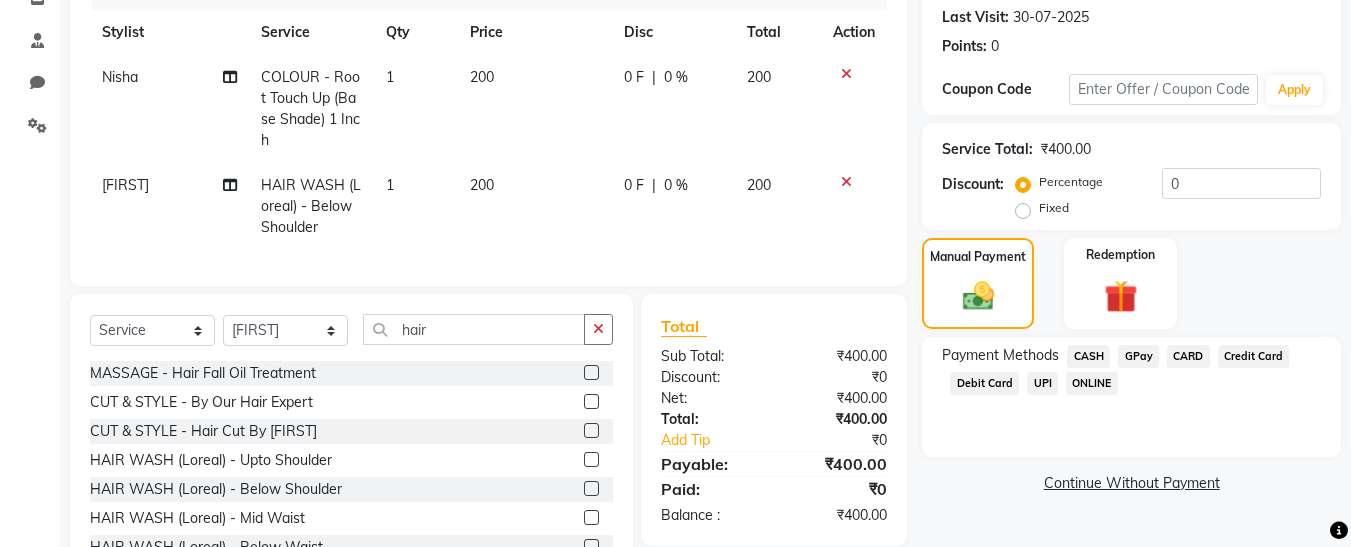 click on "CASH" 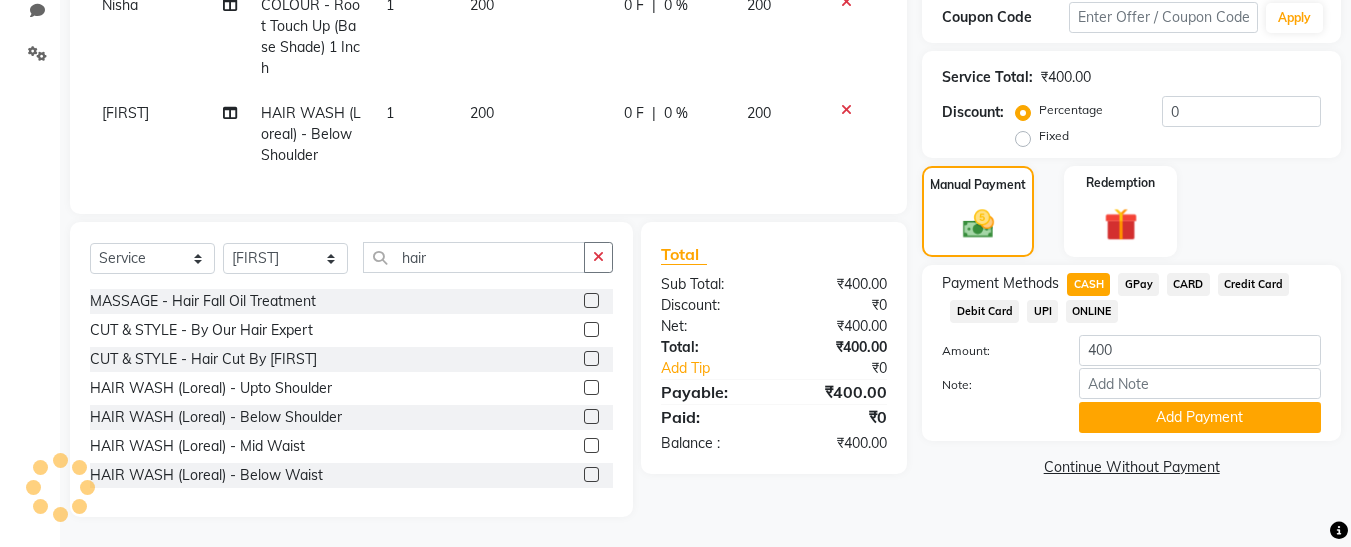 scroll, scrollTop: 362, scrollLeft: 0, axis: vertical 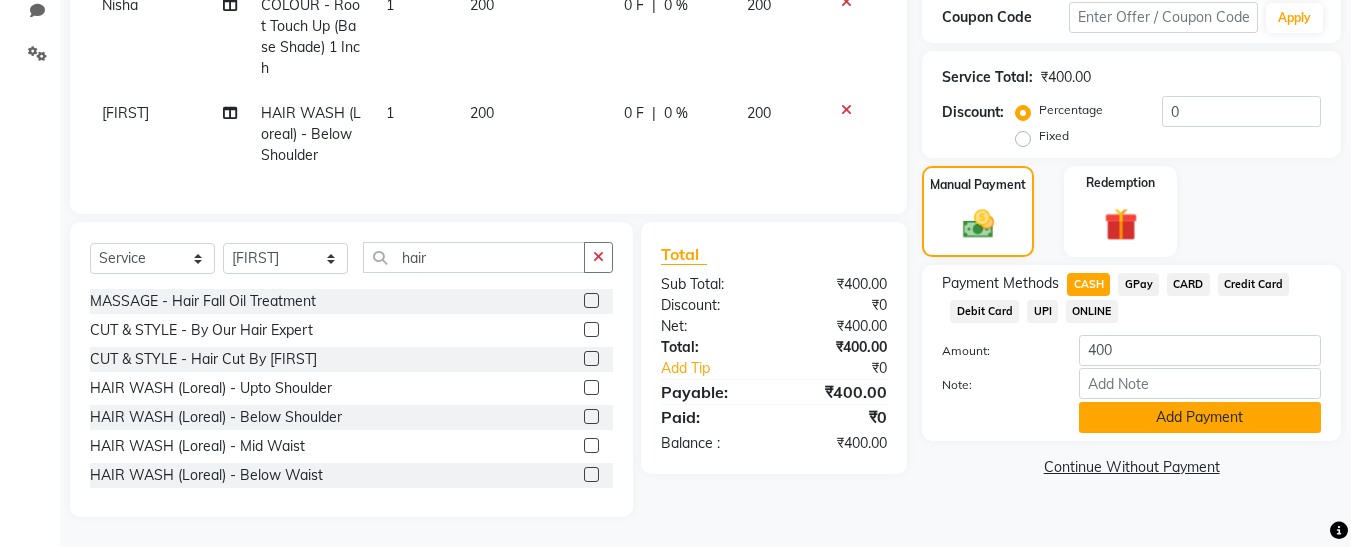 click on "Add Payment" 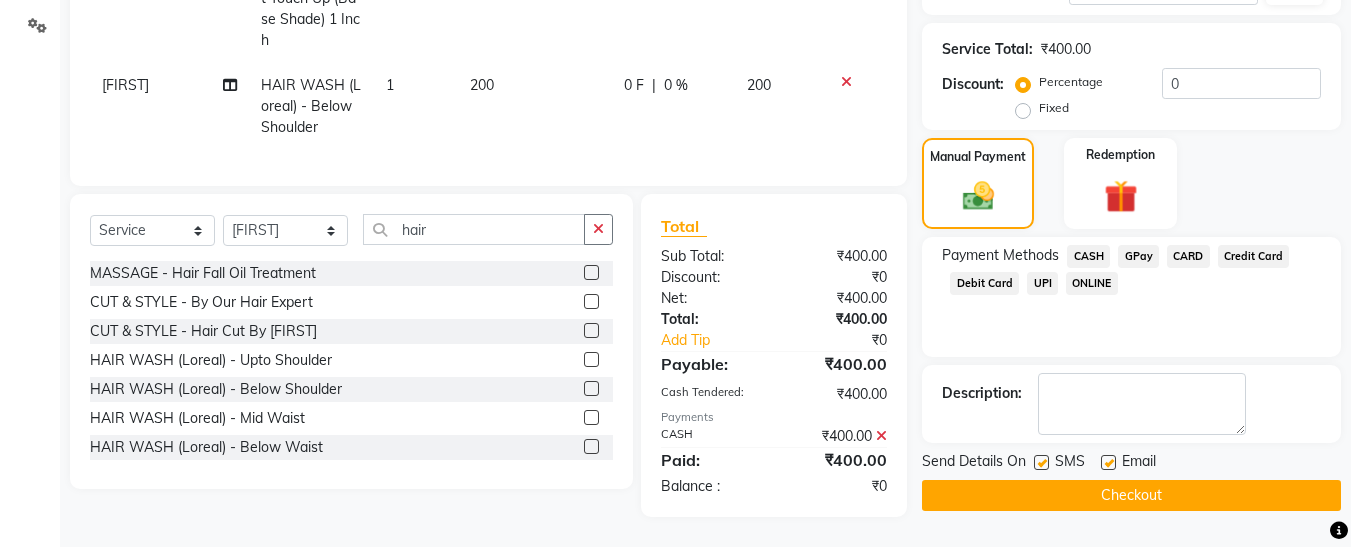 scroll, scrollTop: 390, scrollLeft: 0, axis: vertical 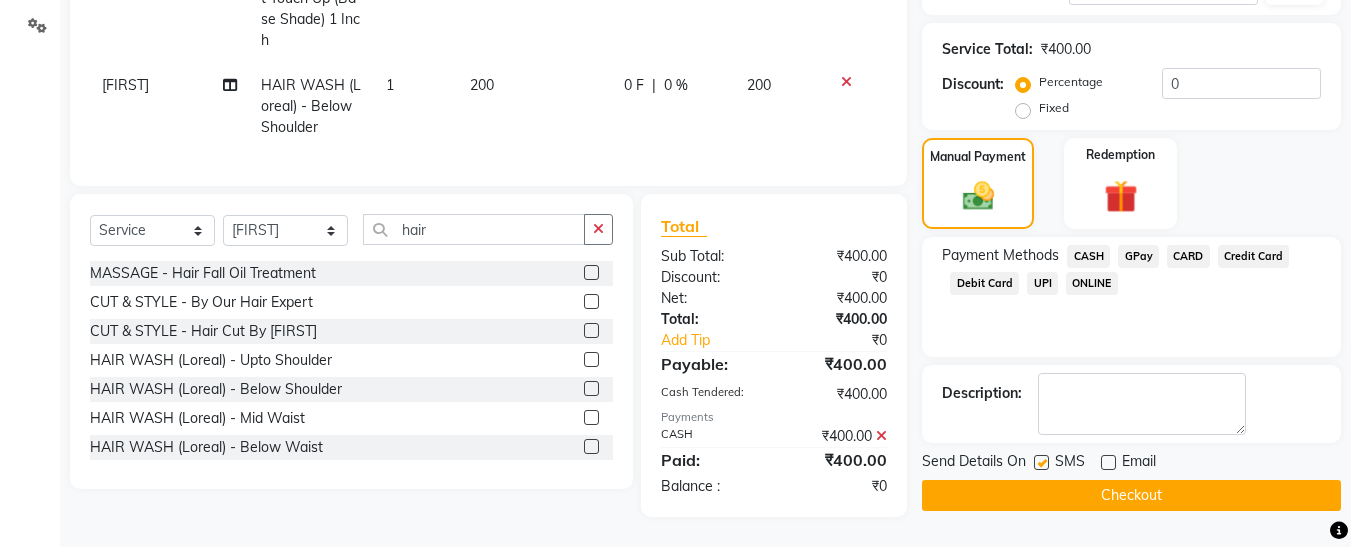 click 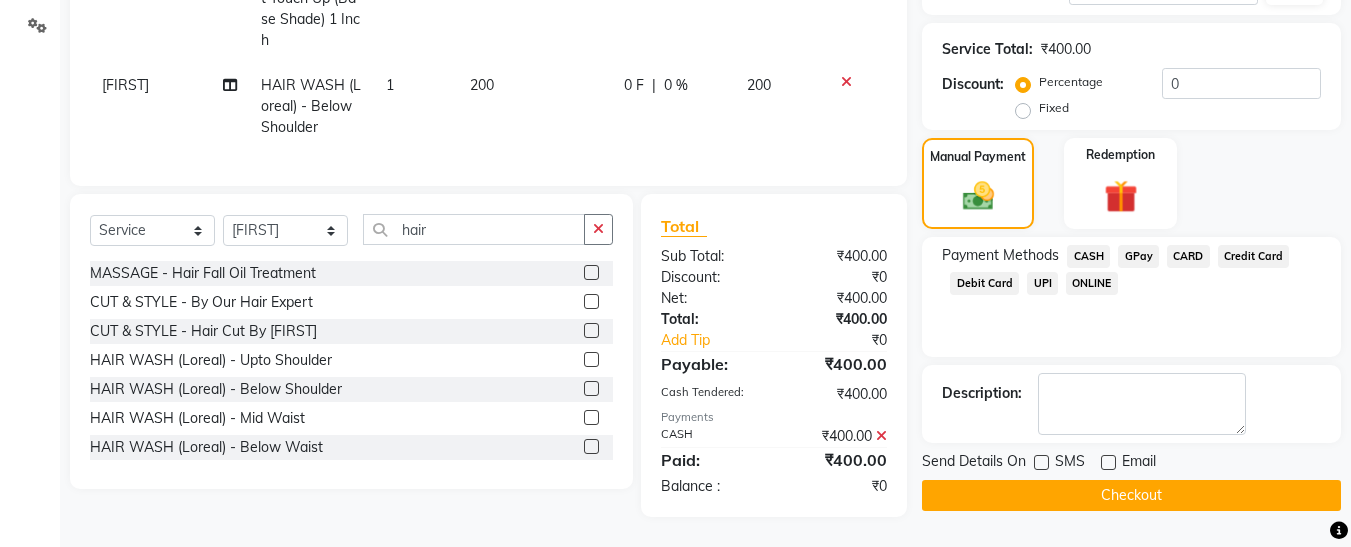 click on "Checkout" 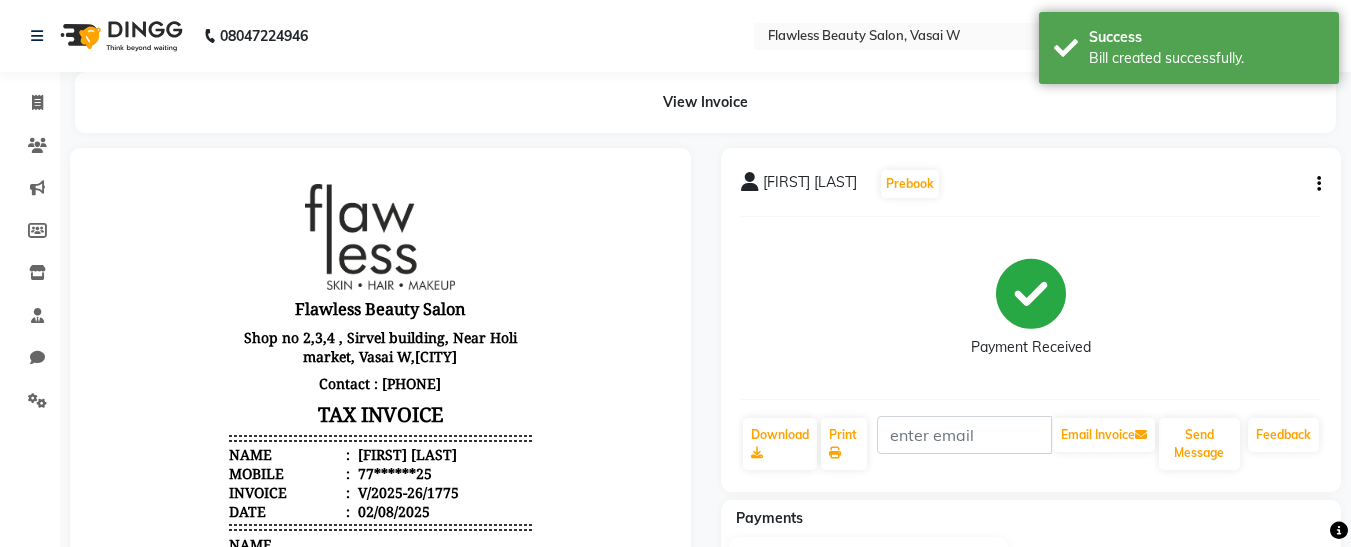 scroll, scrollTop: 0, scrollLeft: 0, axis: both 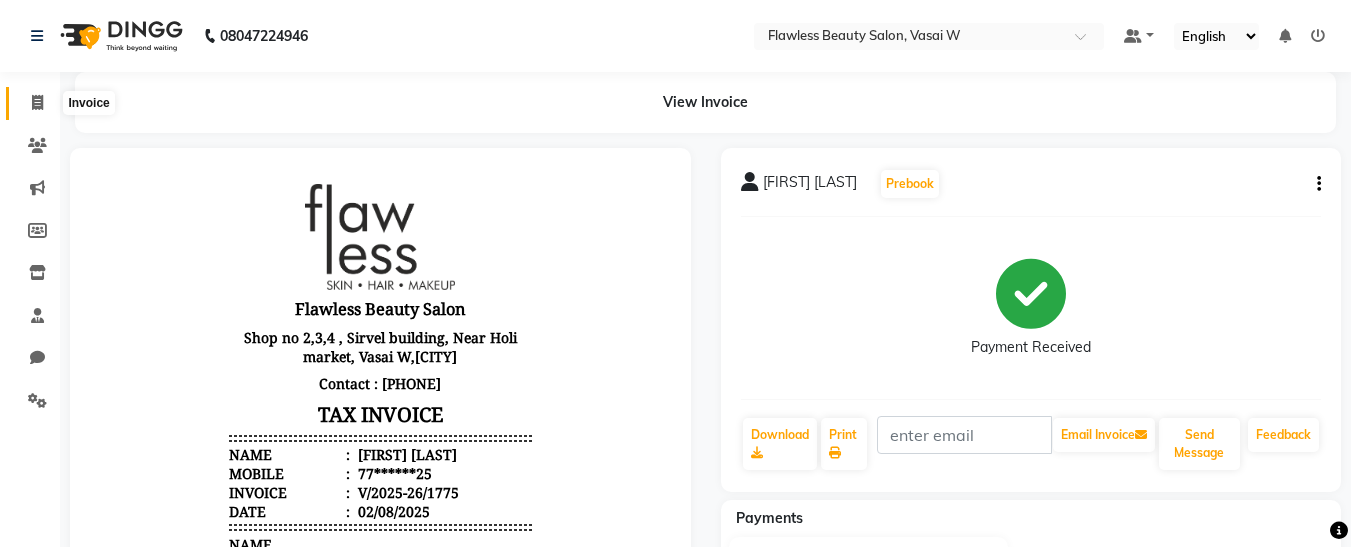 click 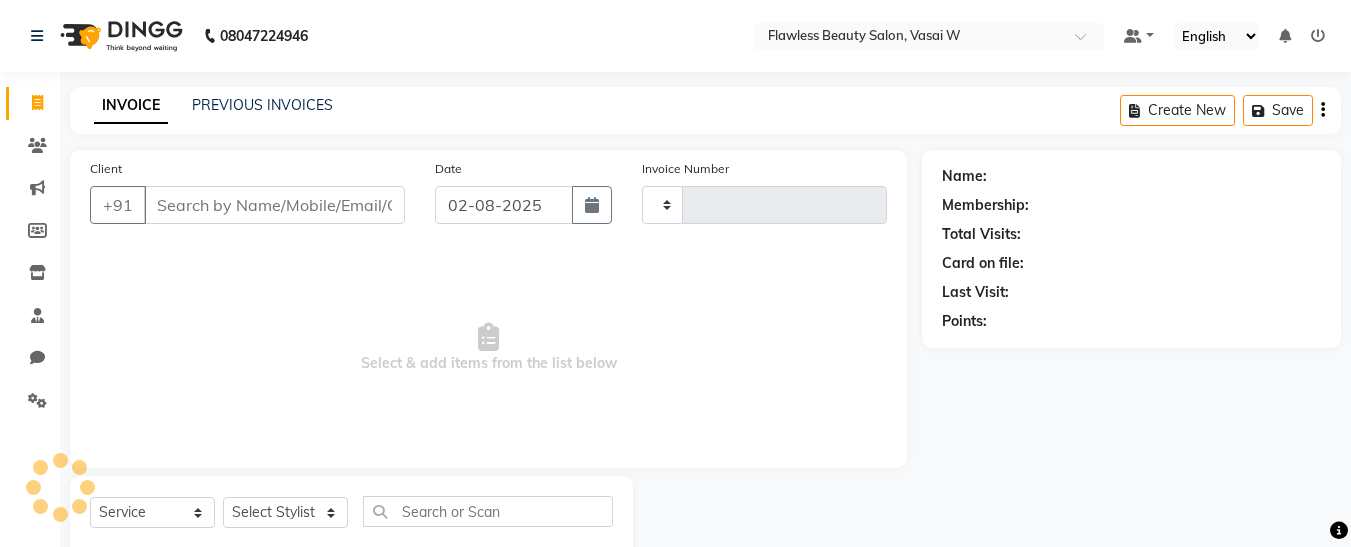 scroll, scrollTop: 54, scrollLeft: 0, axis: vertical 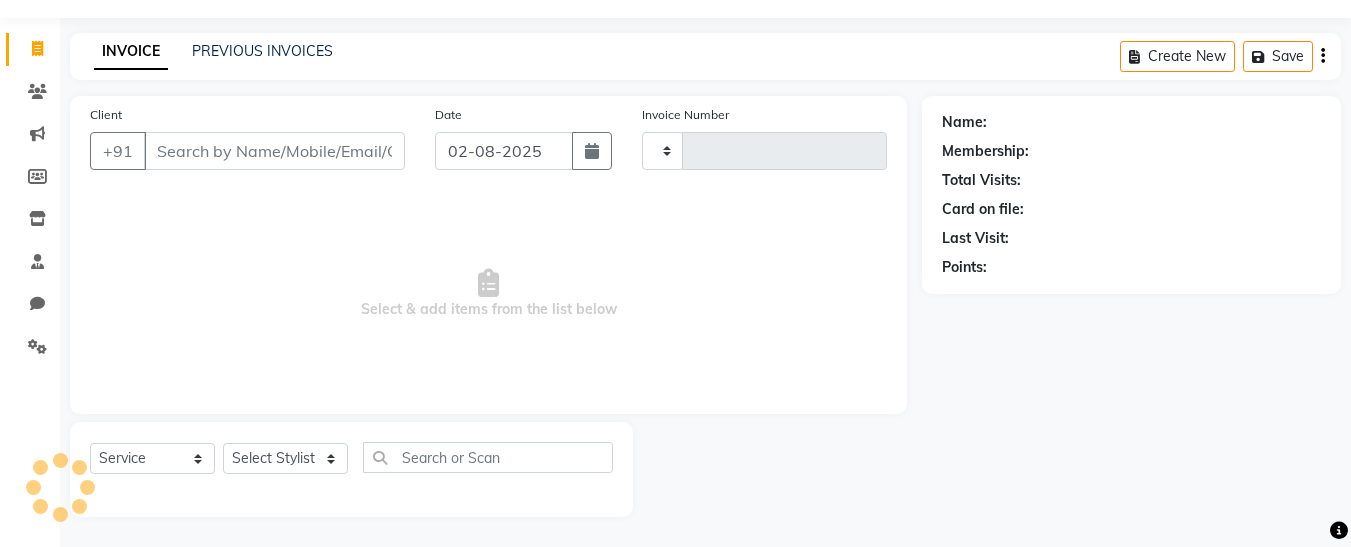 type on "1776" 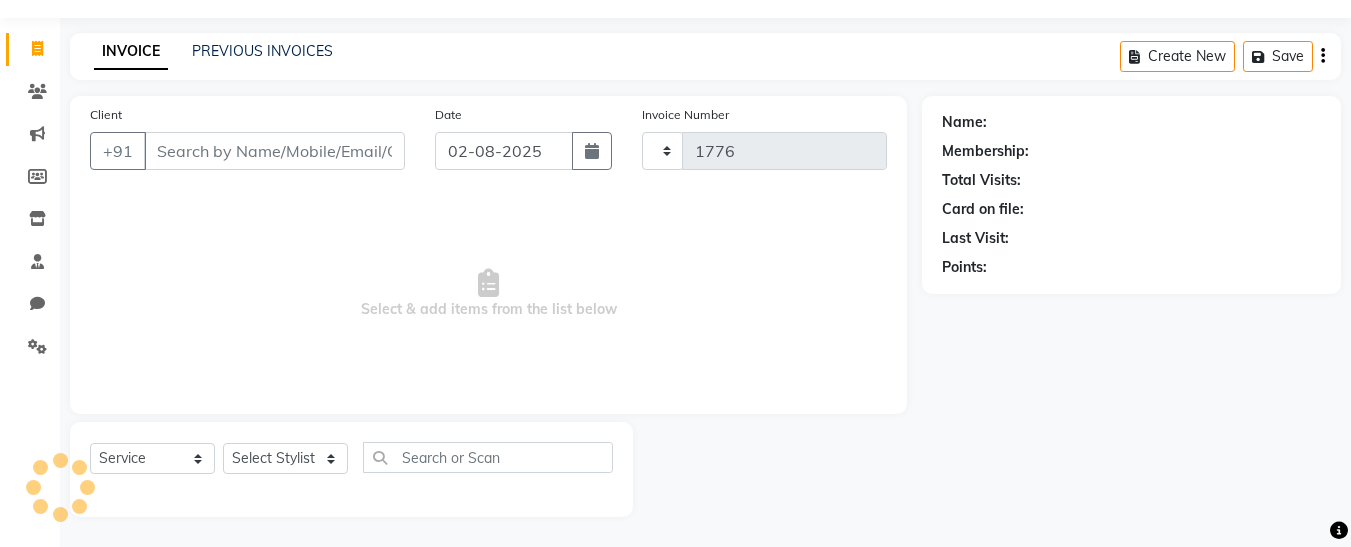 select on "8090" 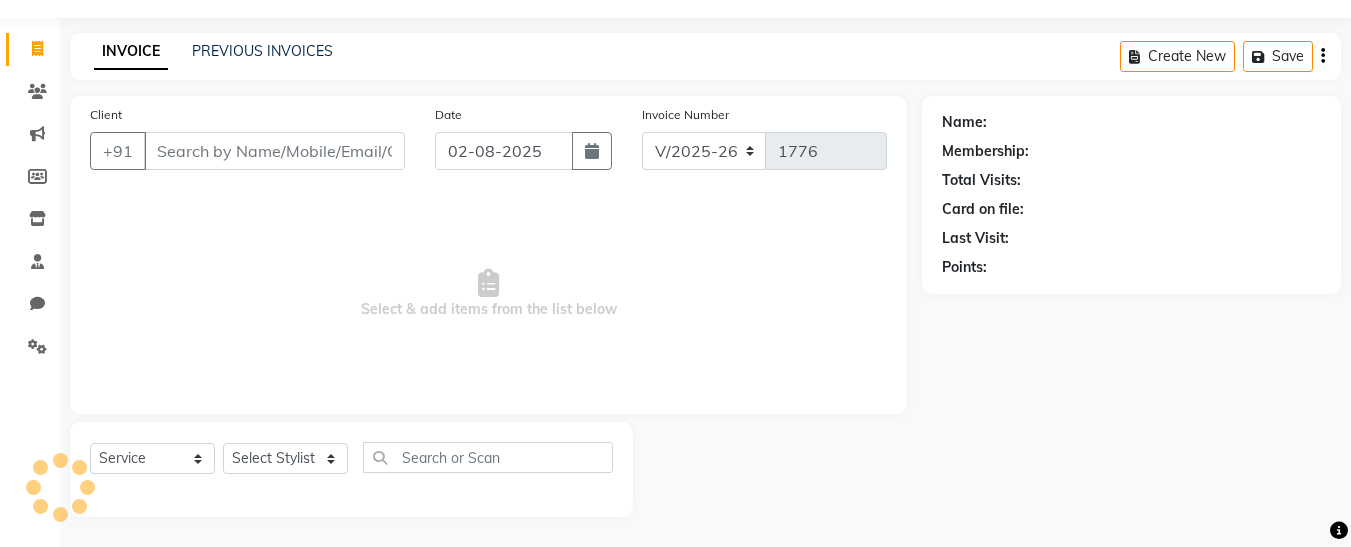 click on "Client" at bounding box center (274, 151) 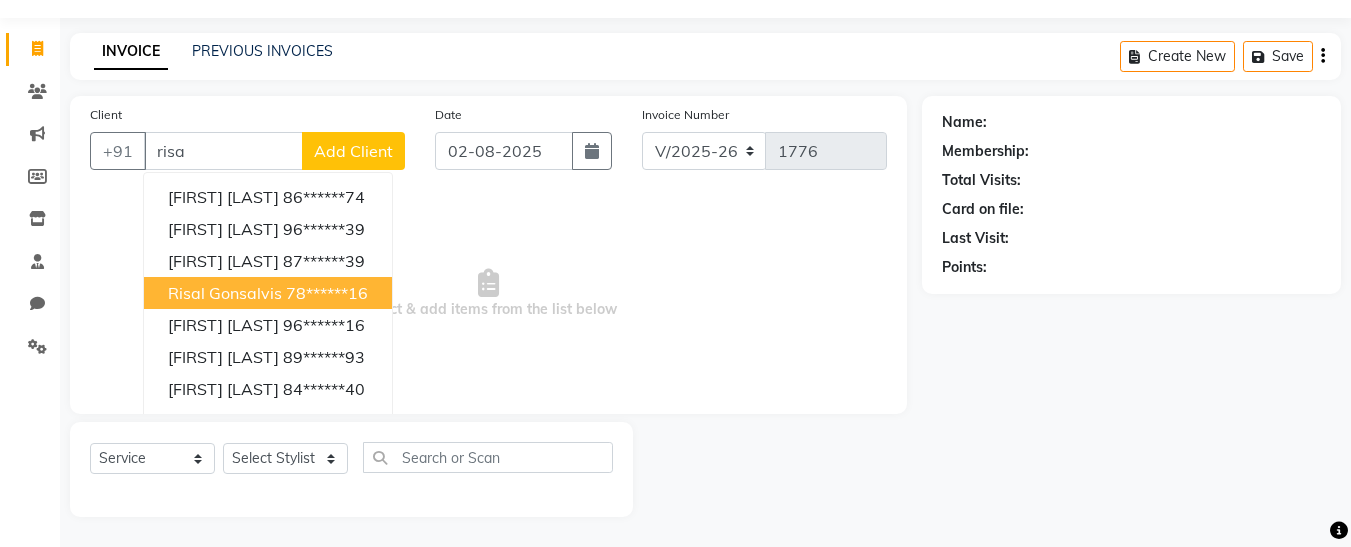 click on "Risal Gonsalvis" at bounding box center (225, 293) 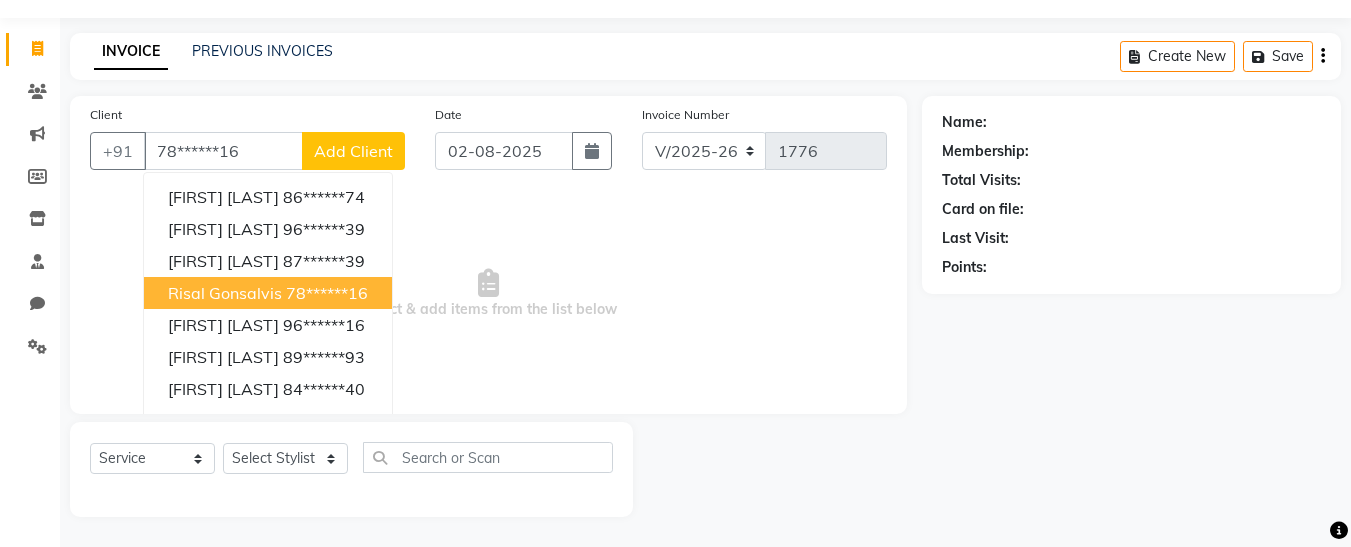 type on "78******16" 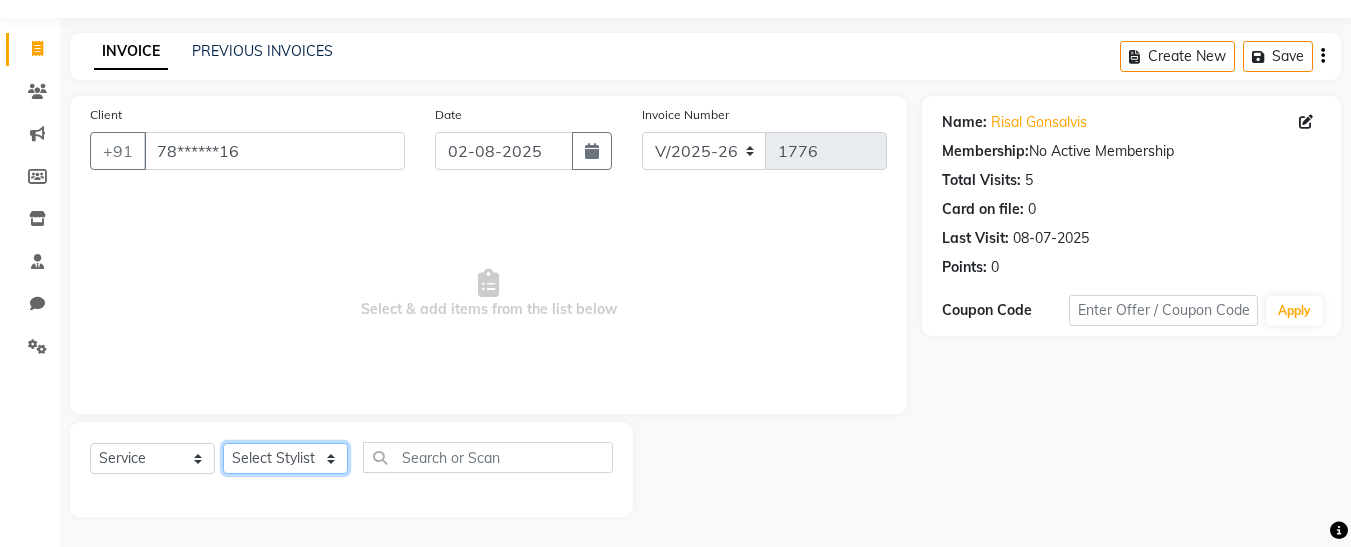 click on "Select Stylist [FIRST] [FIRST]  [FIRST] [FIRST] [FIRST] [FIRST] [FIRST] [FIRST] [FIRST] [FIRST]" 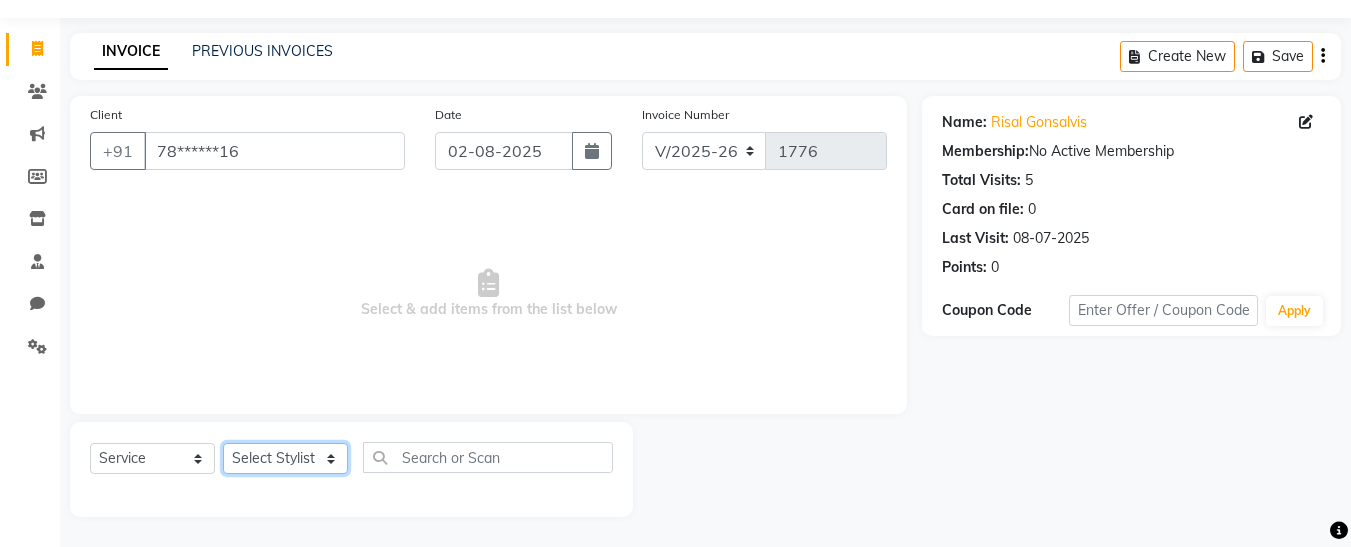 select on "76407" 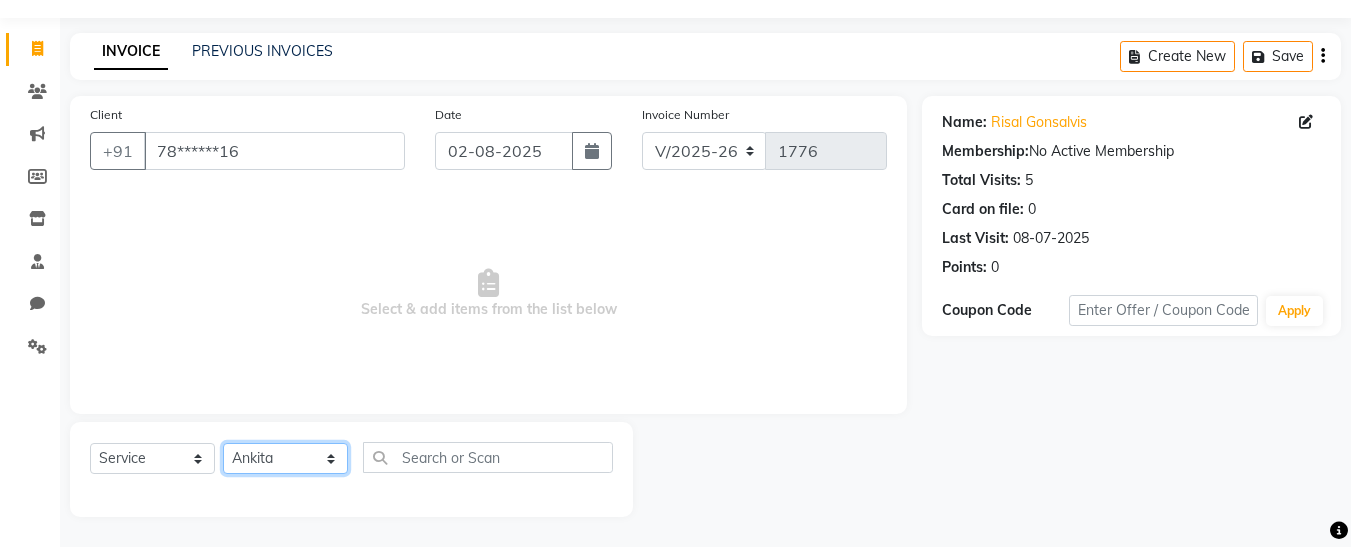 click on "Select Stylist [FIRST] [FIRST]  [FIRST] [FIRST] [FIRST] [FIRST] [FIRST] [FIRST] [FIRST] [FIRST]" 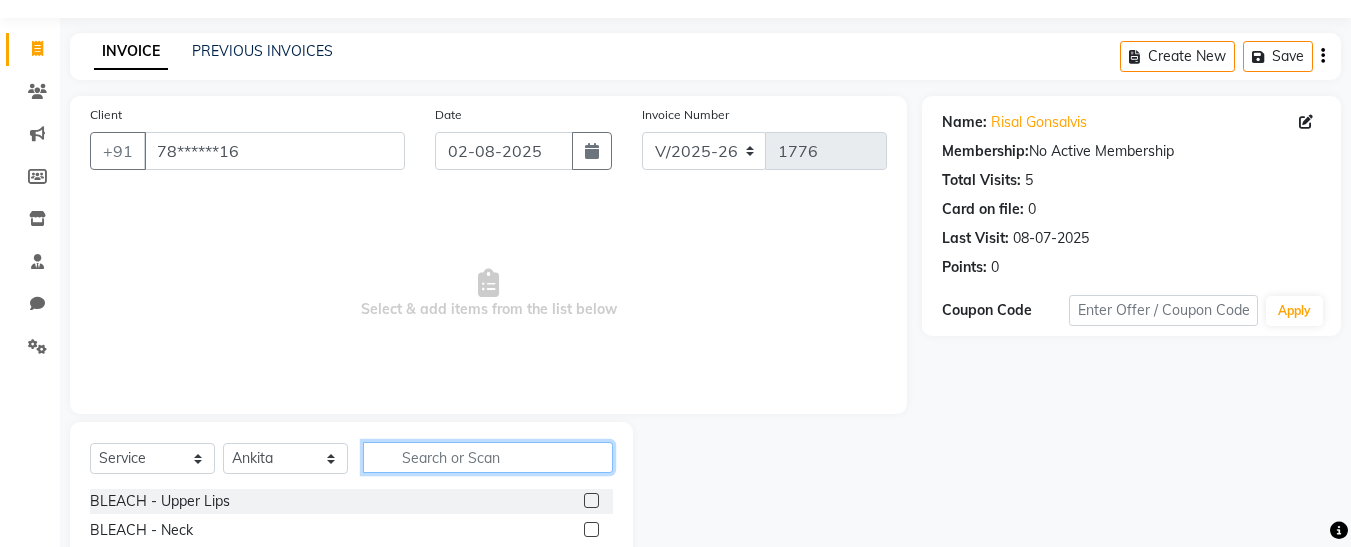click 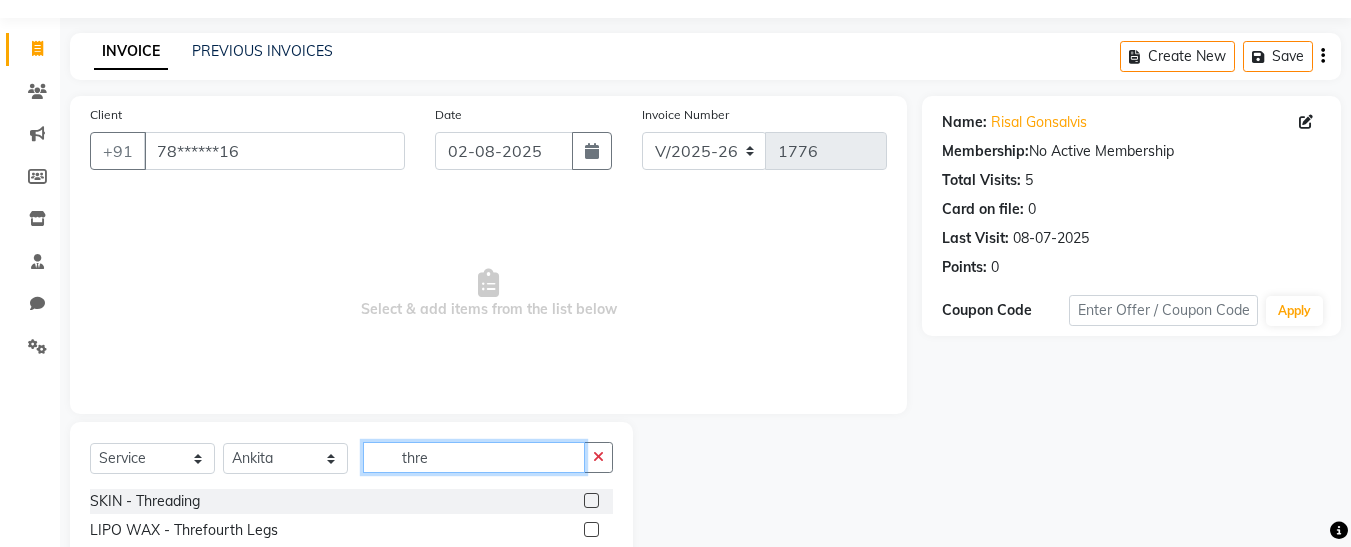 type on "thre" 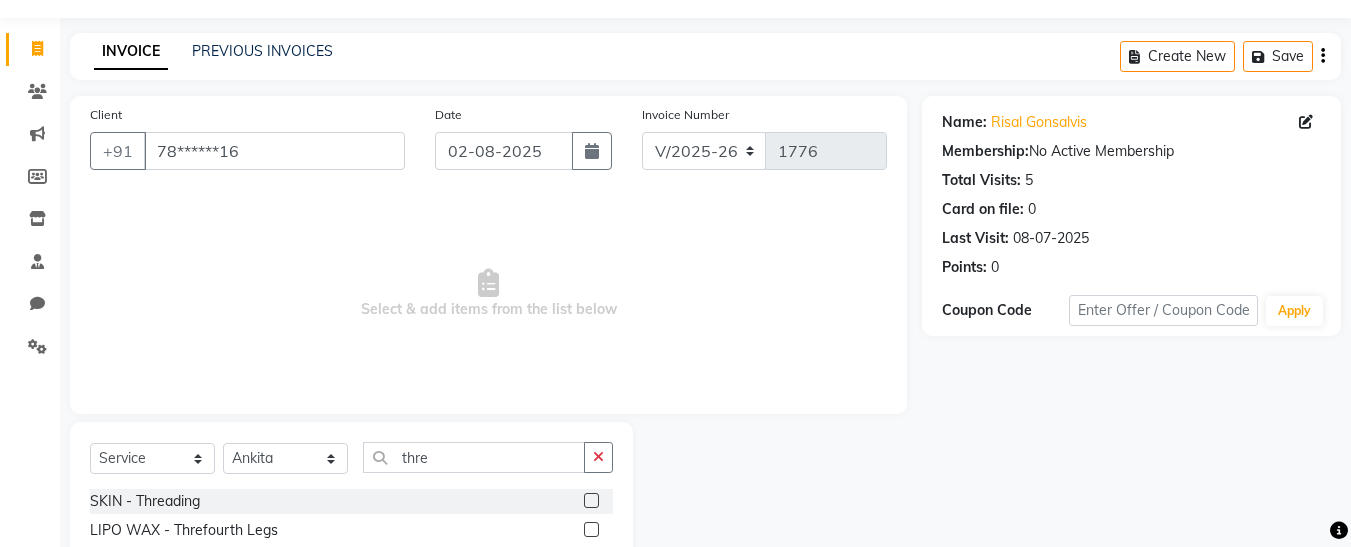 click 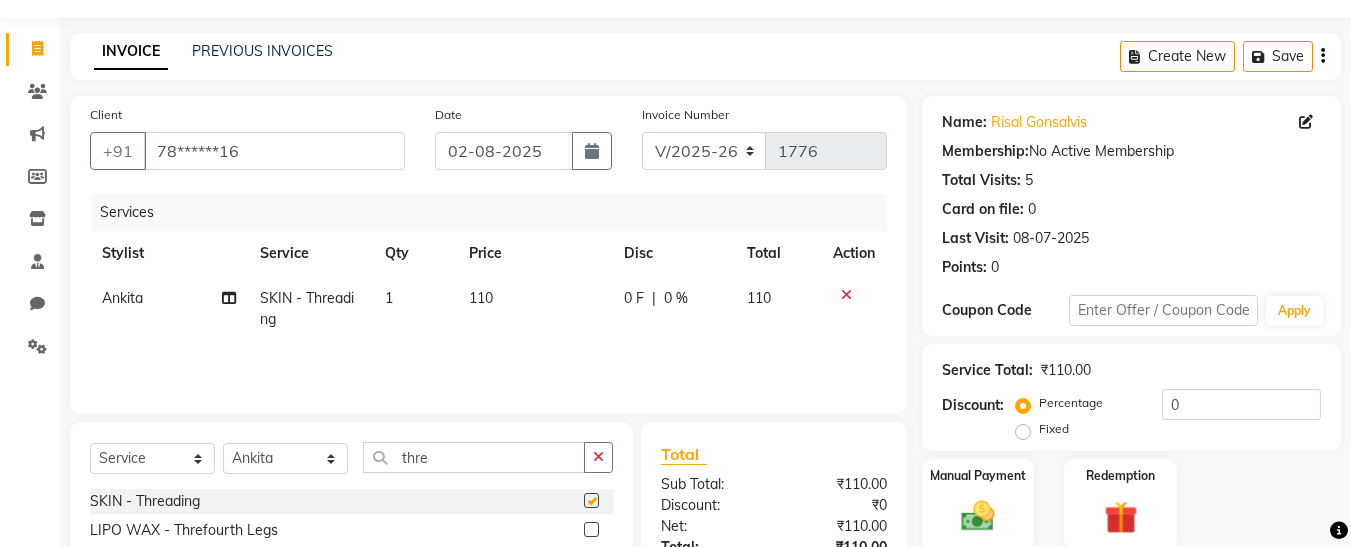 checkbox on "false" 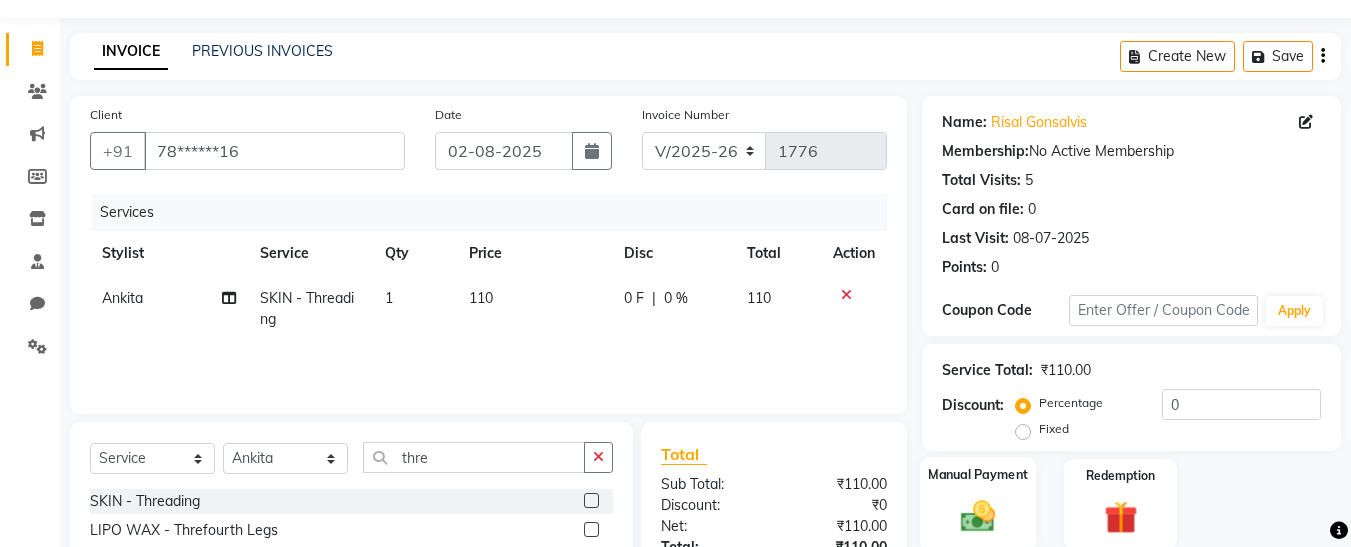 click on "Manual Payment" 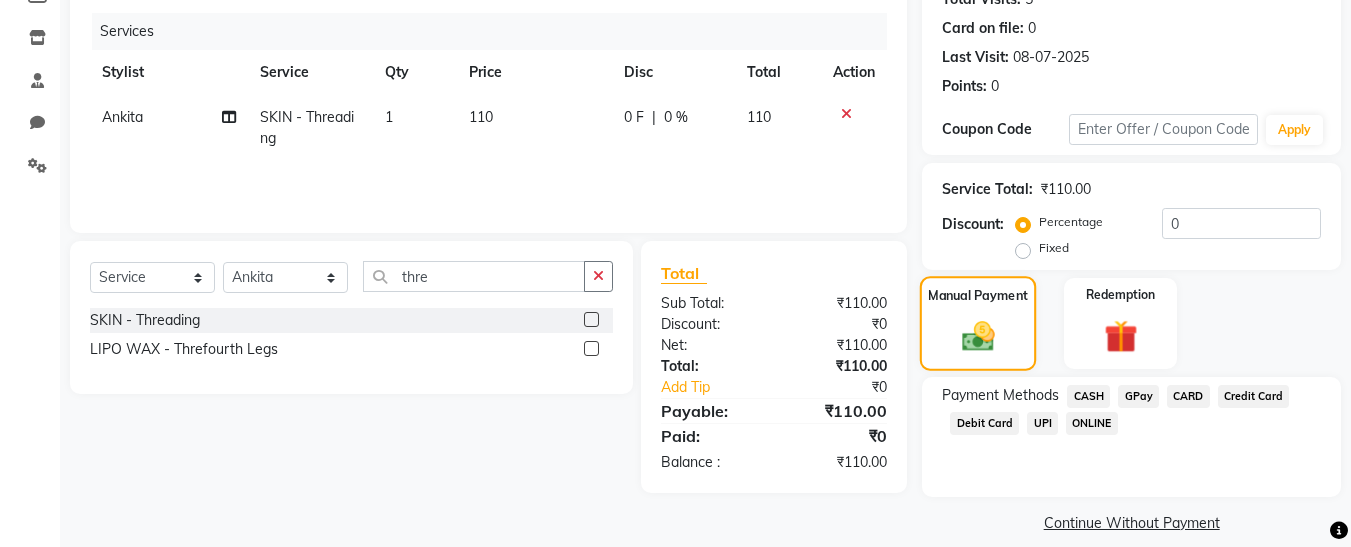 scroll, scrollTop: 256, scrollLeft: 0, axis: vertical 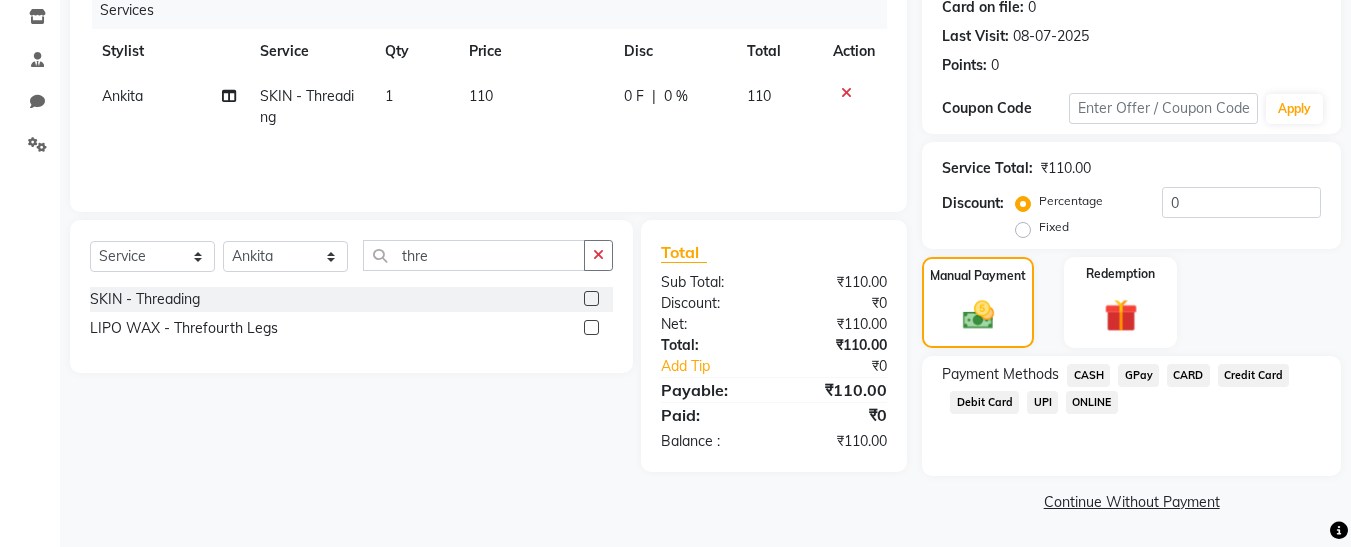 click on "GPay" 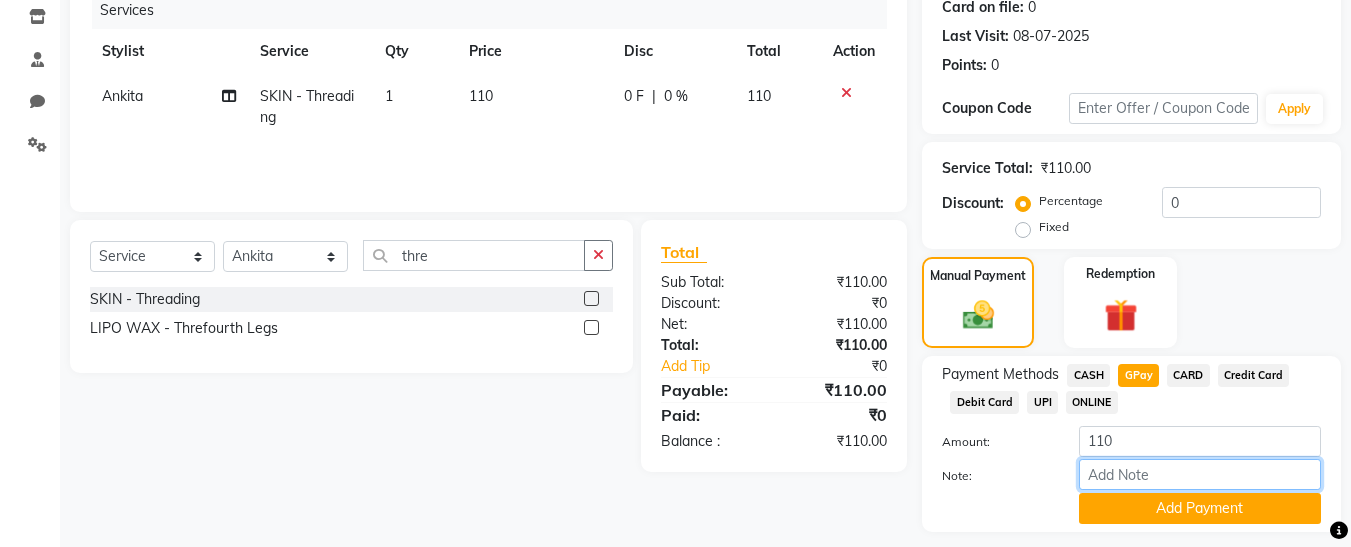 click on "Note:" at bounding box center (1200, 474) 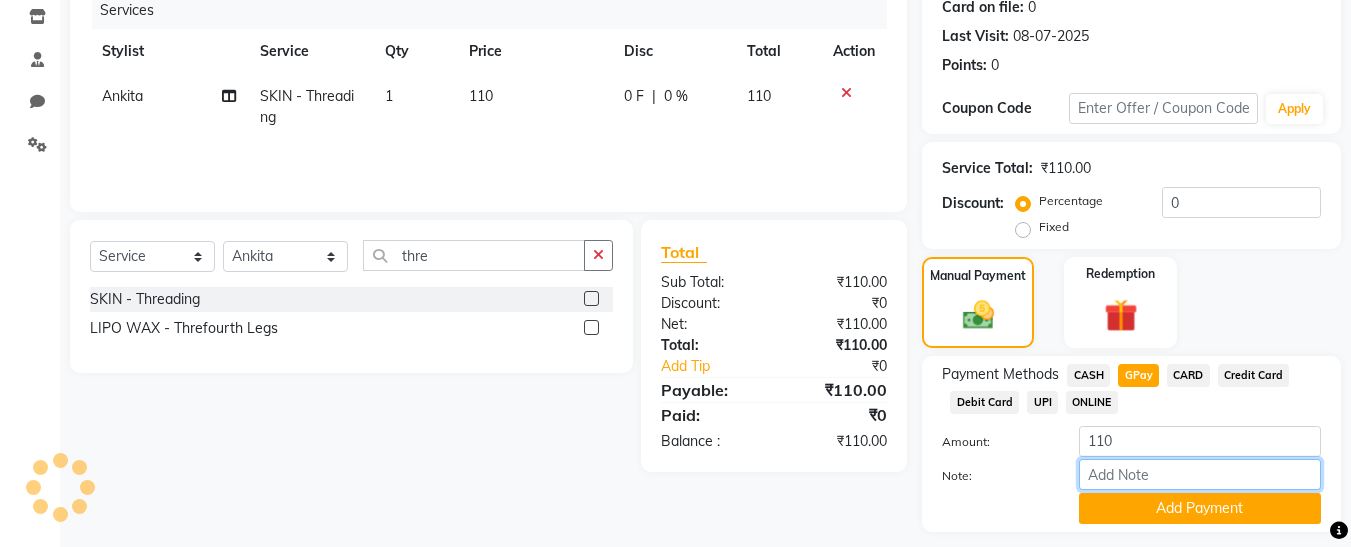 type on "fless" 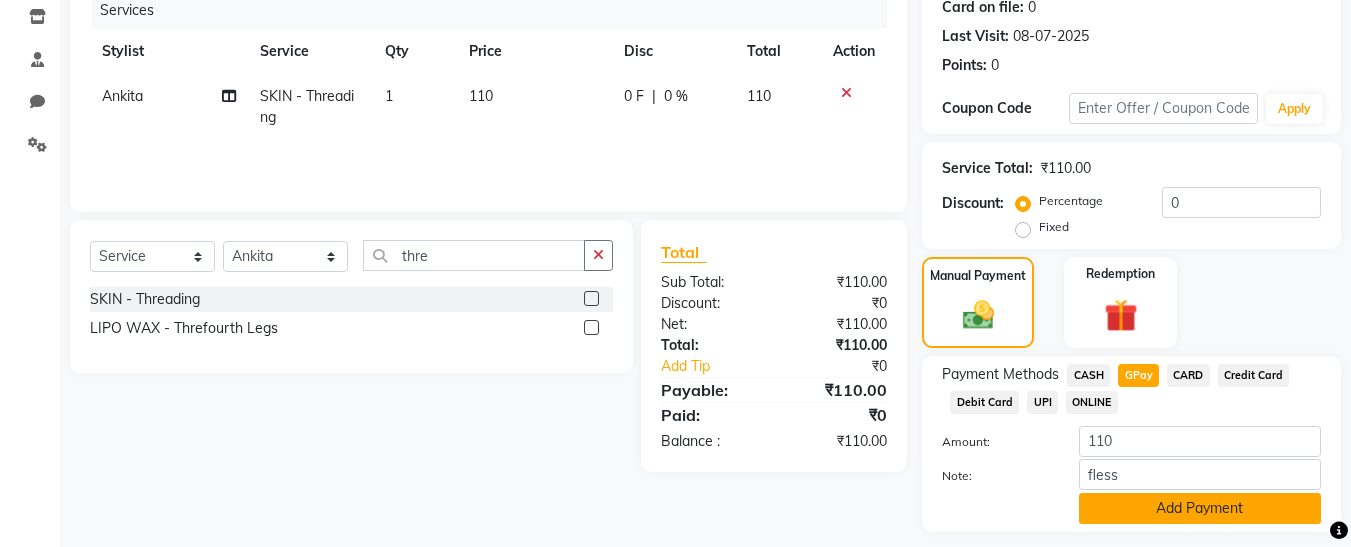 click on "Add Payment" 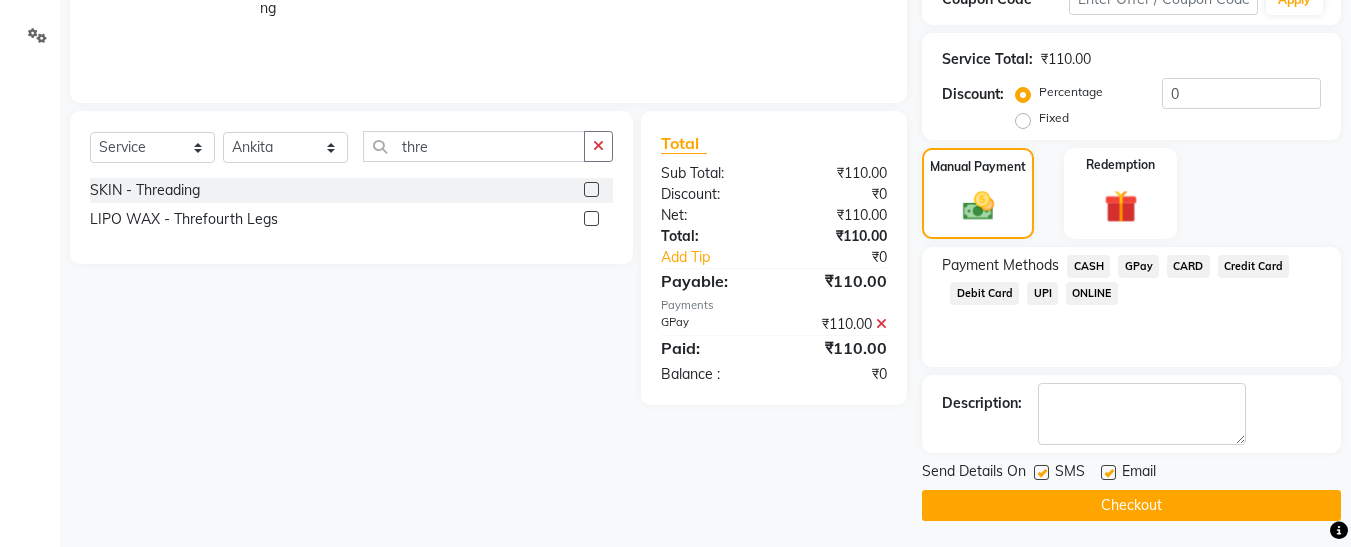 scroll, scrollTop: 369, scrollLeft: 0, axis: vertical 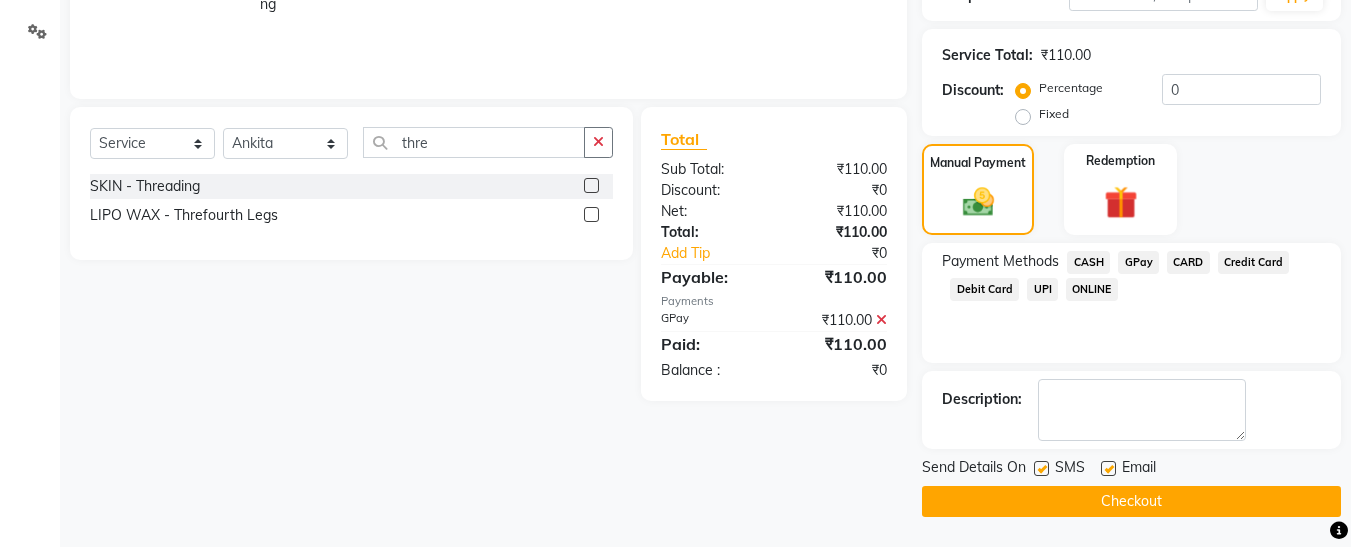 click 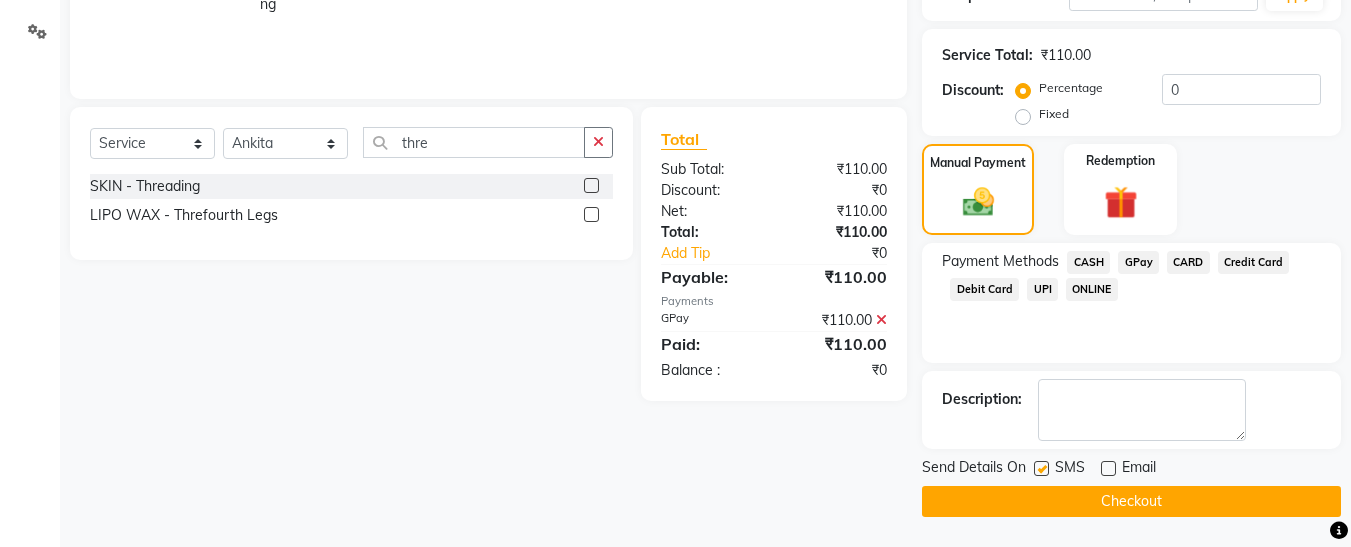 click 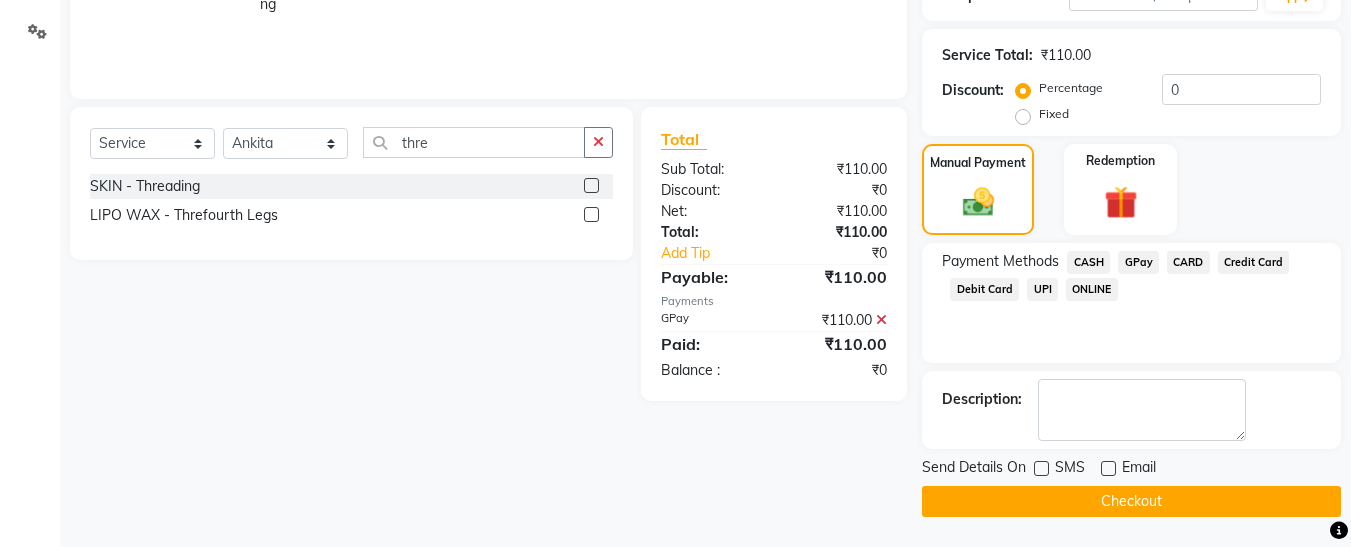 click on "Checkout" 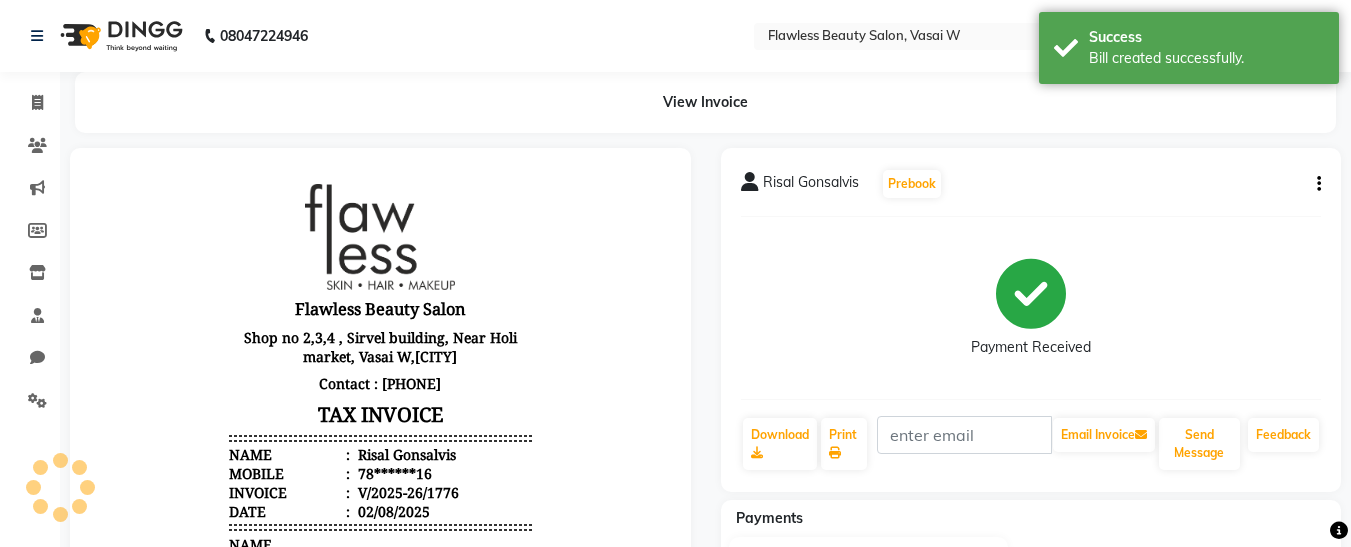 scroll, scrollTop: 0, scrollLeft: 0, axis: both 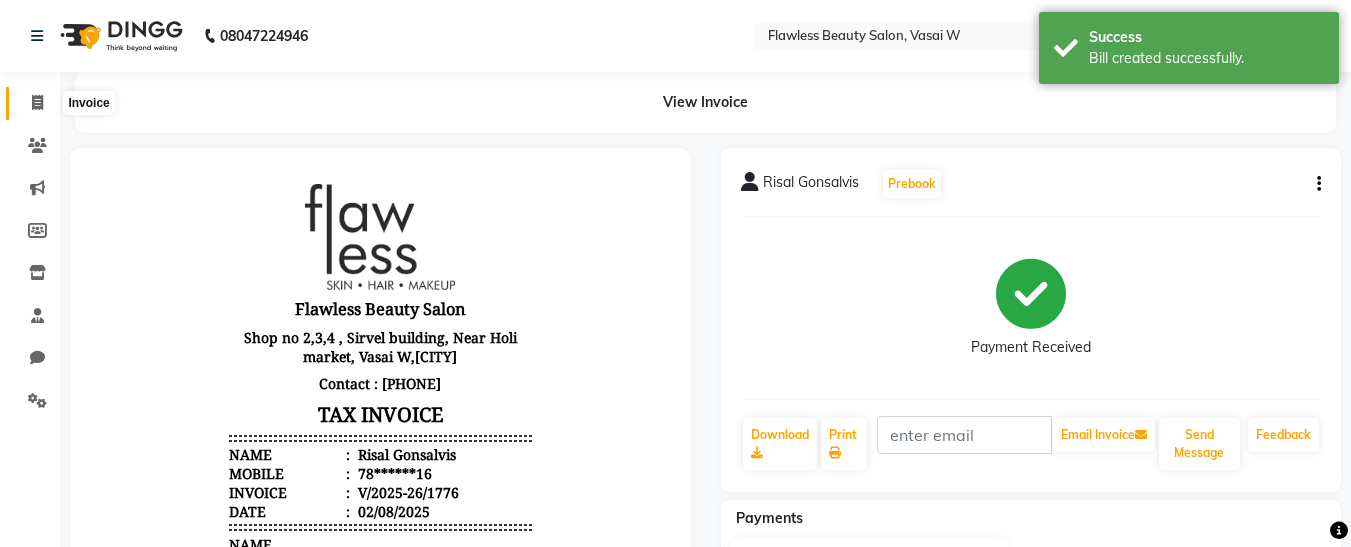 click 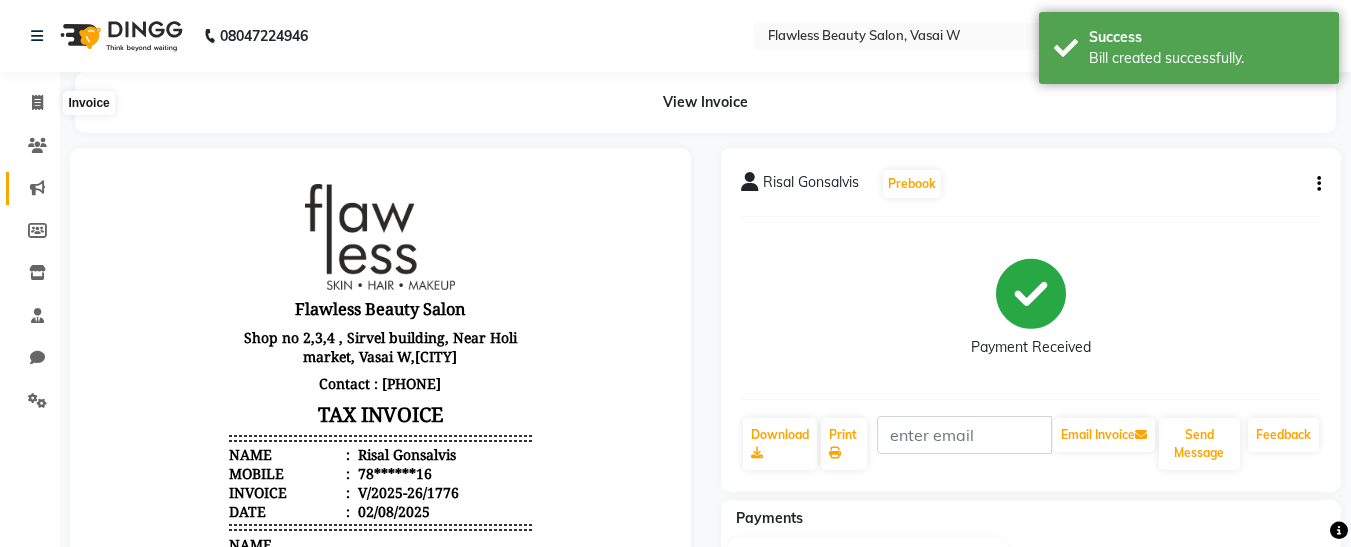 select on "service" 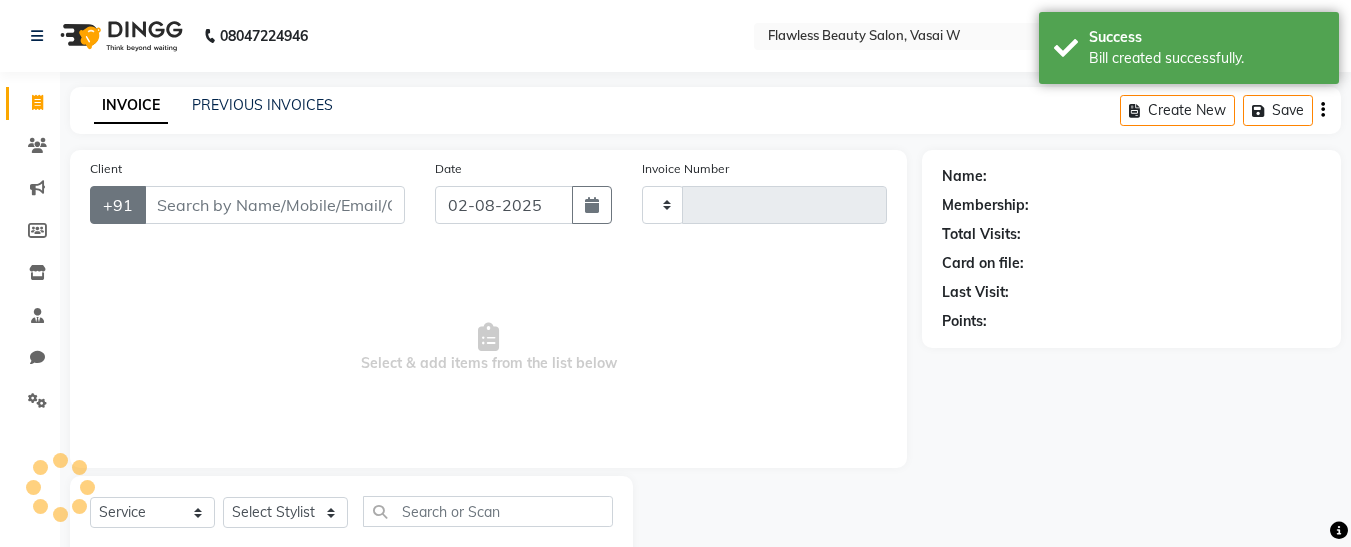type on "1777" 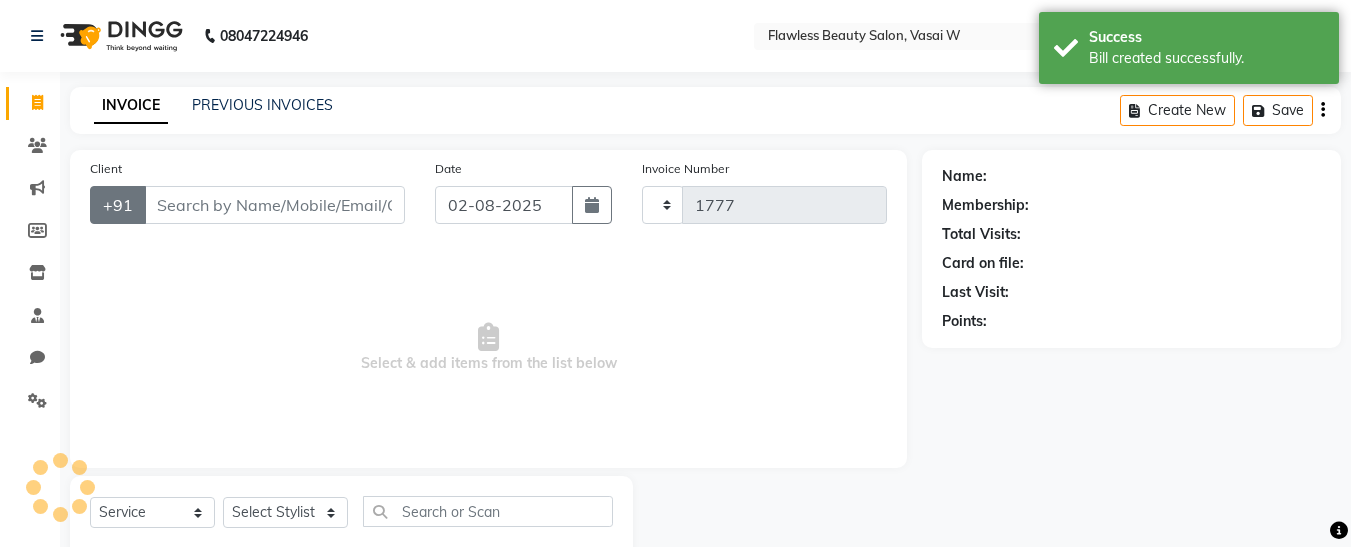 scroll, scrollTop: 54, scrollLeft: 0, axis: vertical 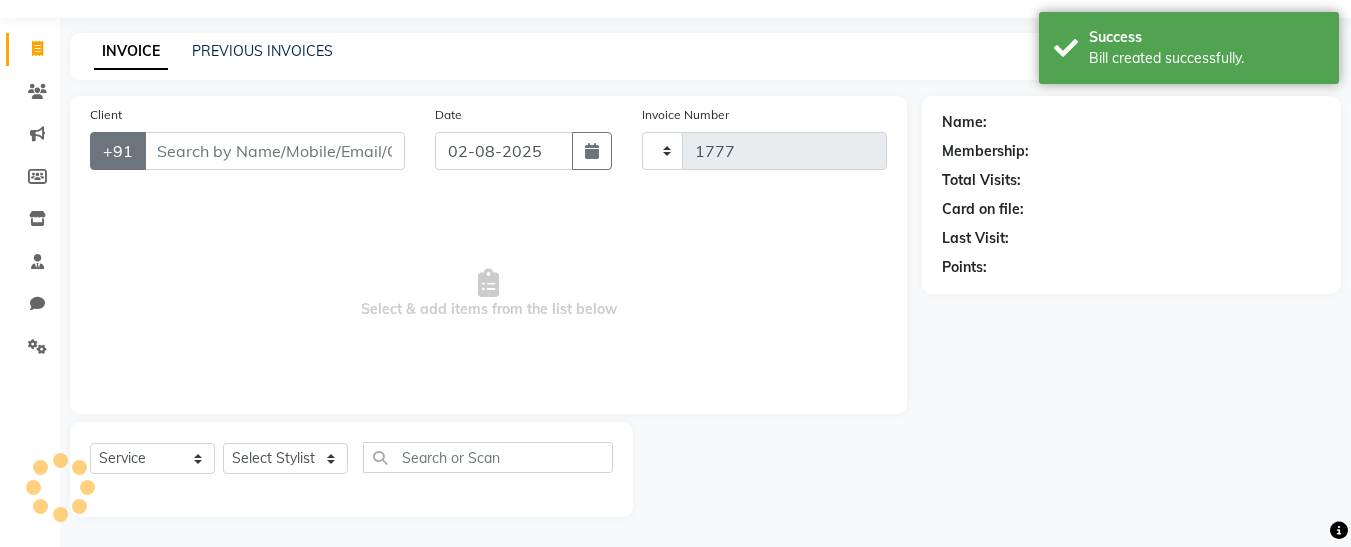 select on "8090" 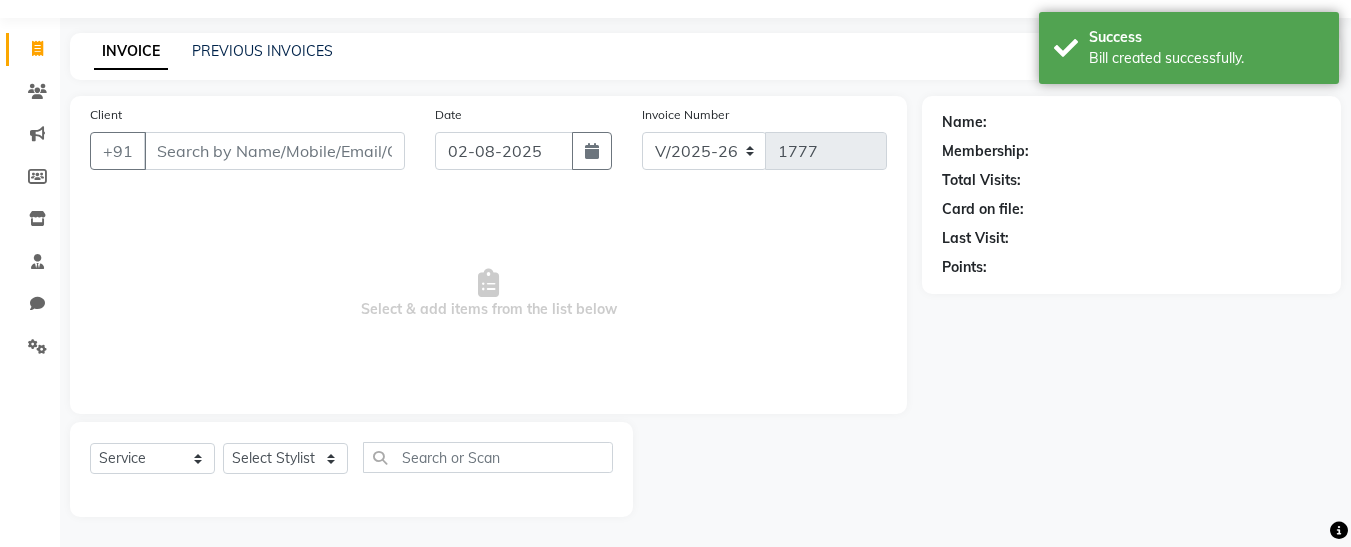 click on "Client" at bounding box center [274, 151] 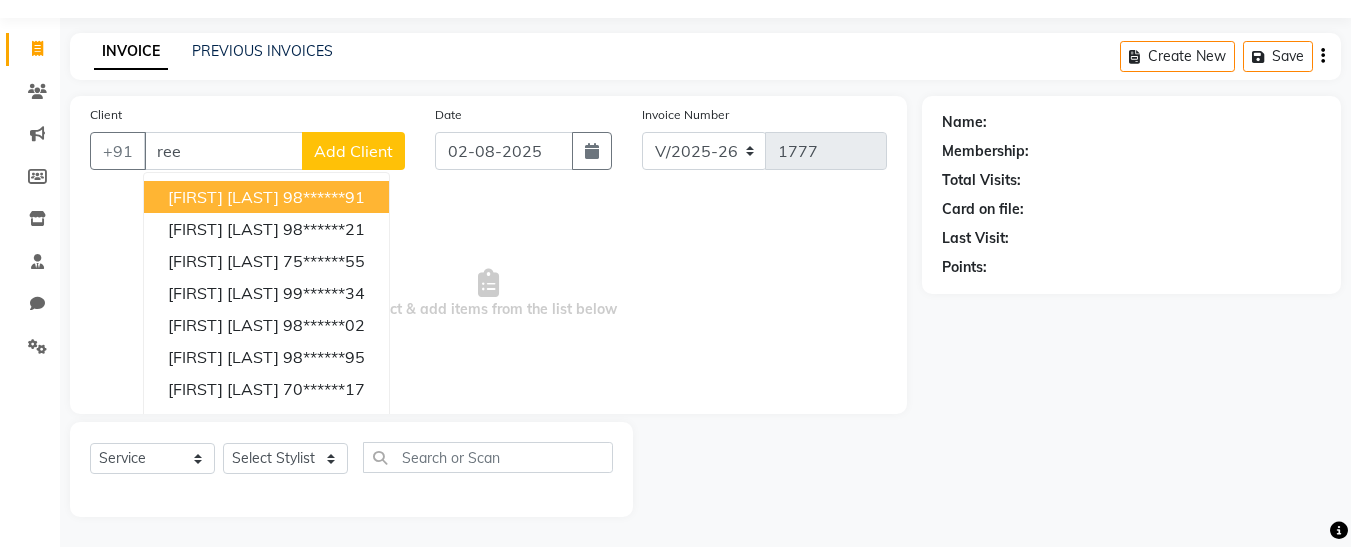 click on "ree" at bounding box center (223, 151) 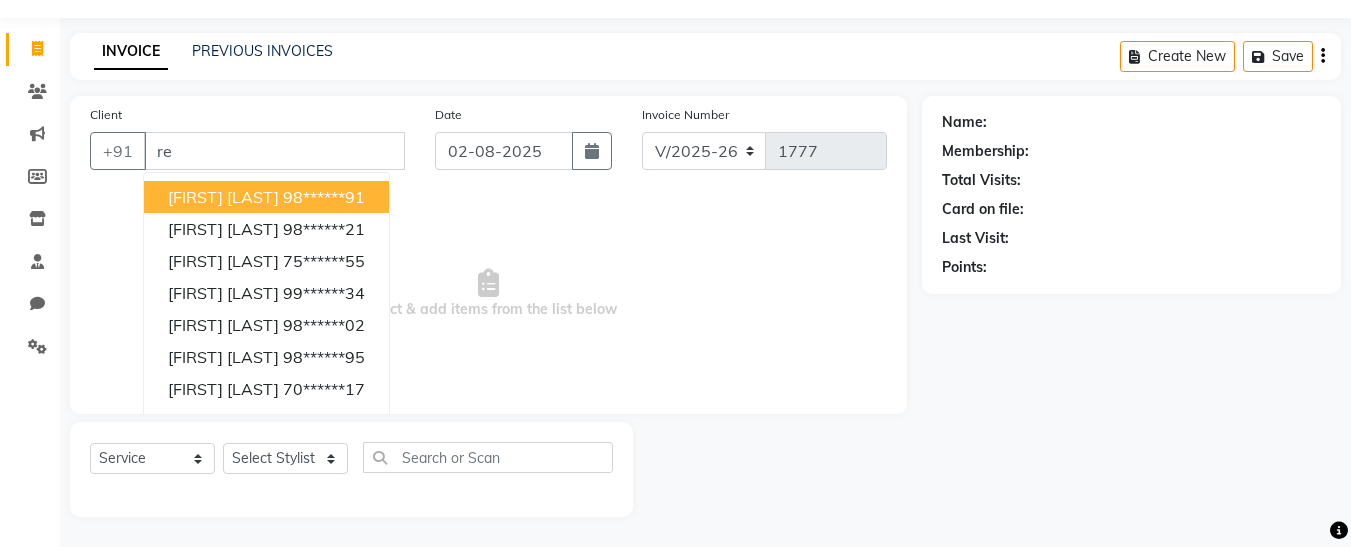 type on "r" 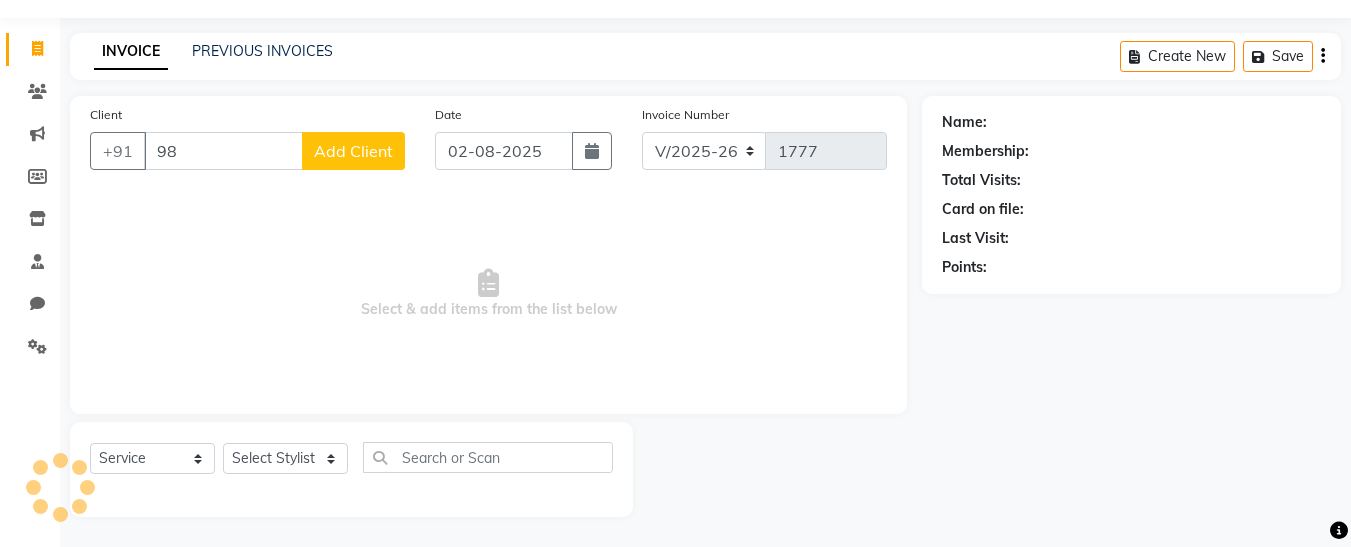 type on "9" 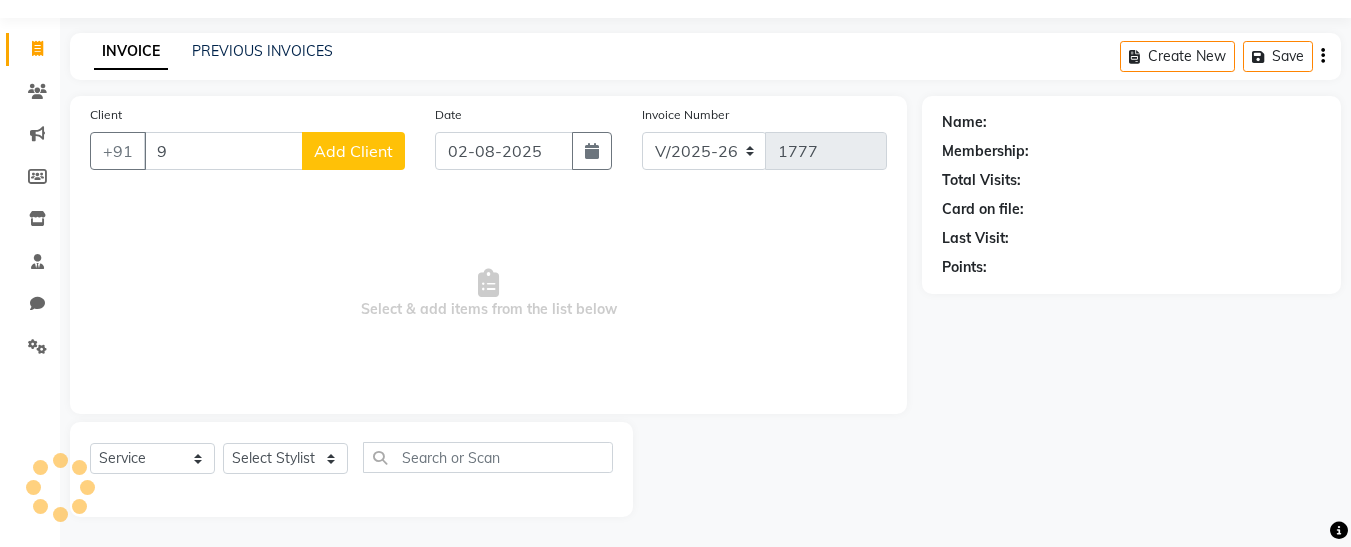 type 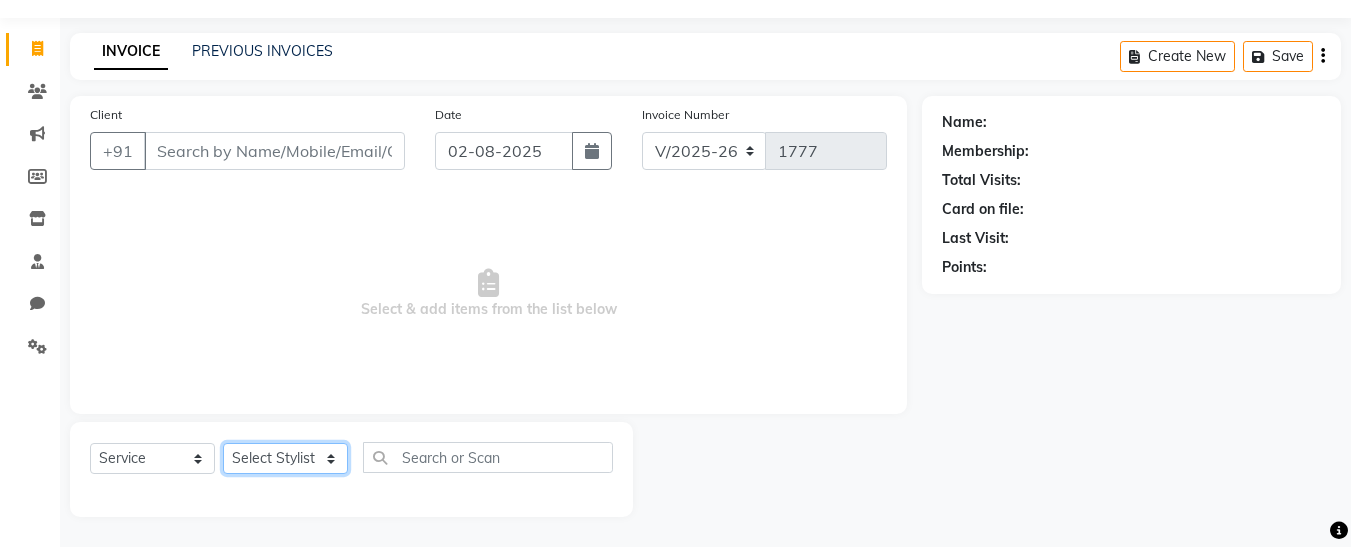 click on "Select Stylist [FIRST] [FIRST]  [FIRST] [FIRST] [FIRST] [FIRST] [FIRST] [FIRST] [FIRST] [FIRST]" 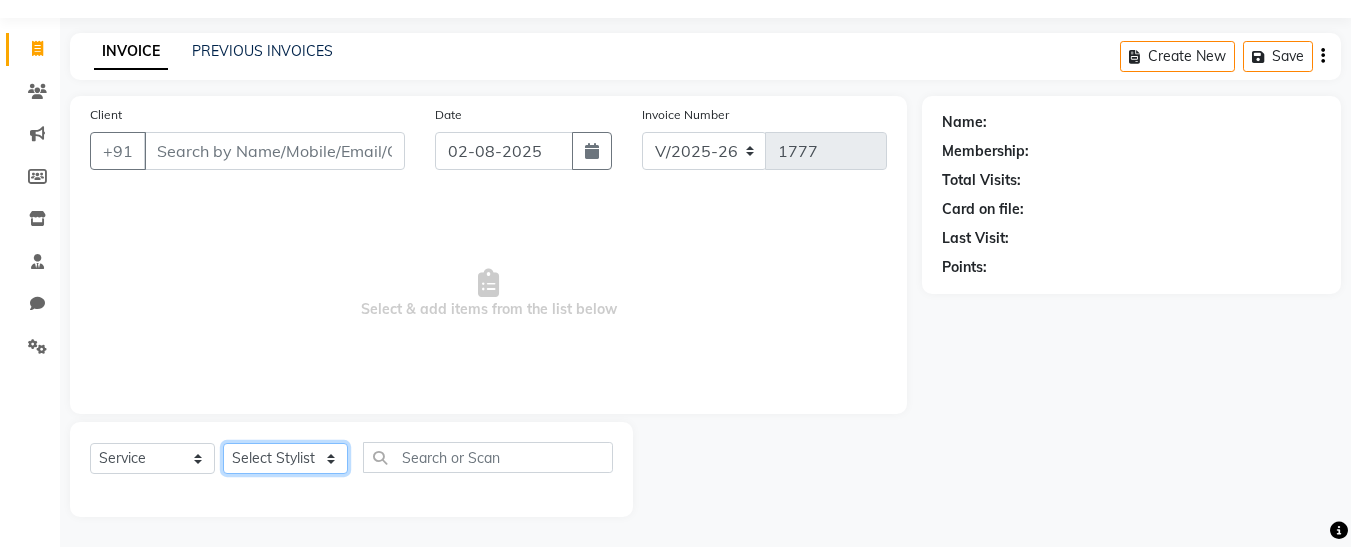 select on "76410" 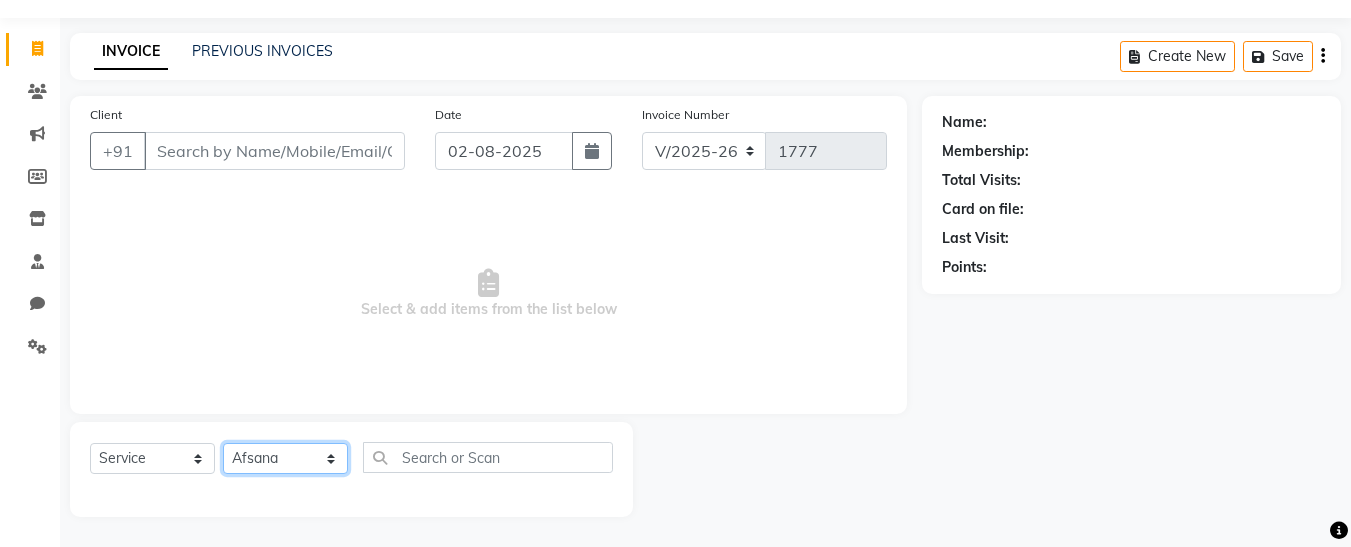 click on "Select Stylist [FIRST] [FIRST]  [FIRST] [FIRST] [FIRST] [FIRST] [FIRST] [FIRST] [FIRST] [FIRST]" 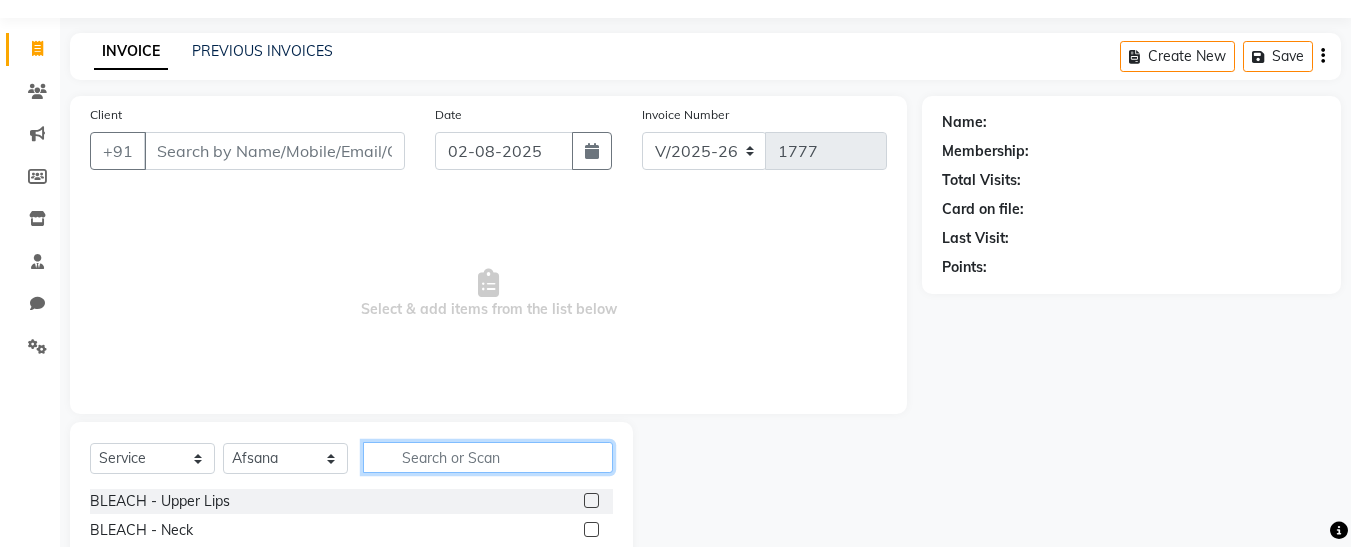 click 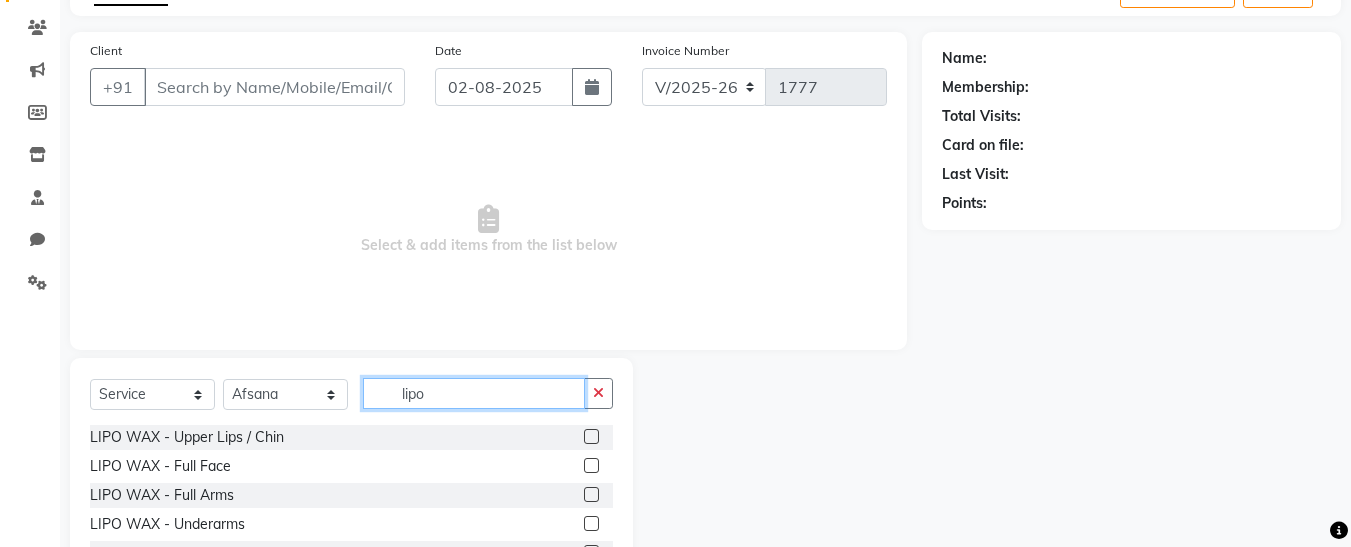 scroll, scrollTop: 125, scrollLeft: 0, axis: vertical 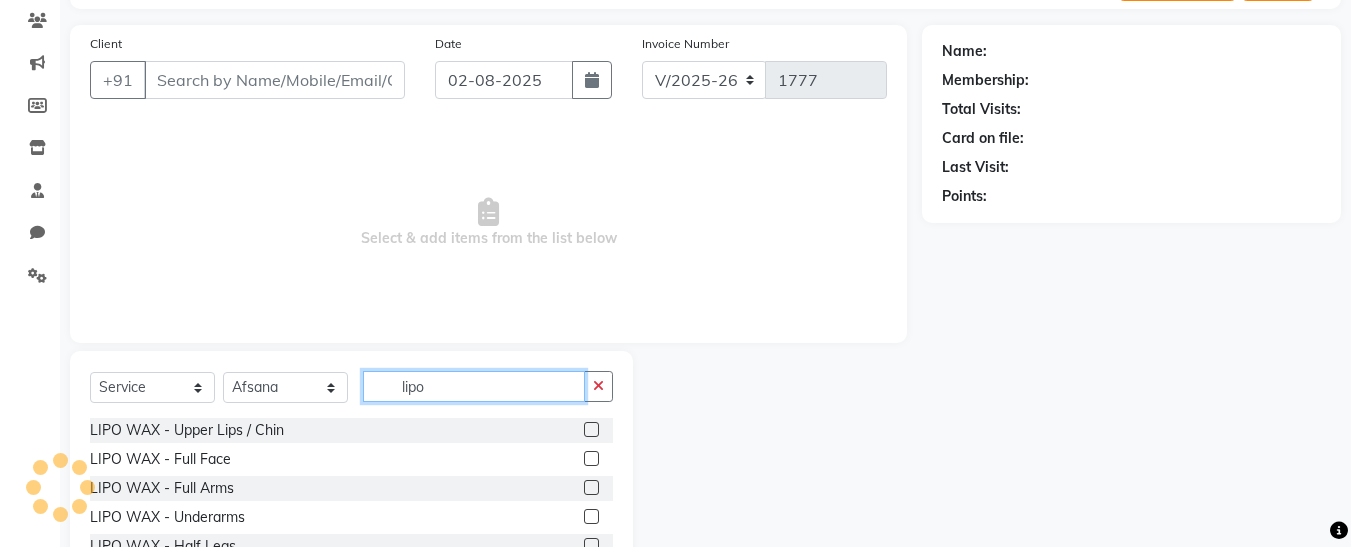 type on "lipo" 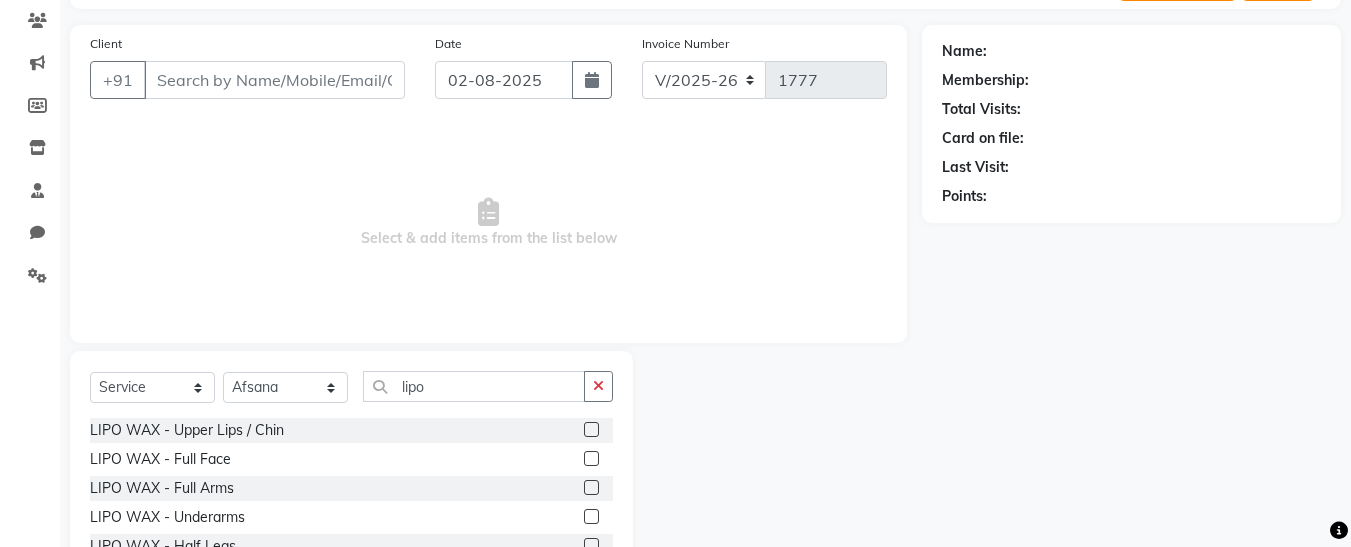 click 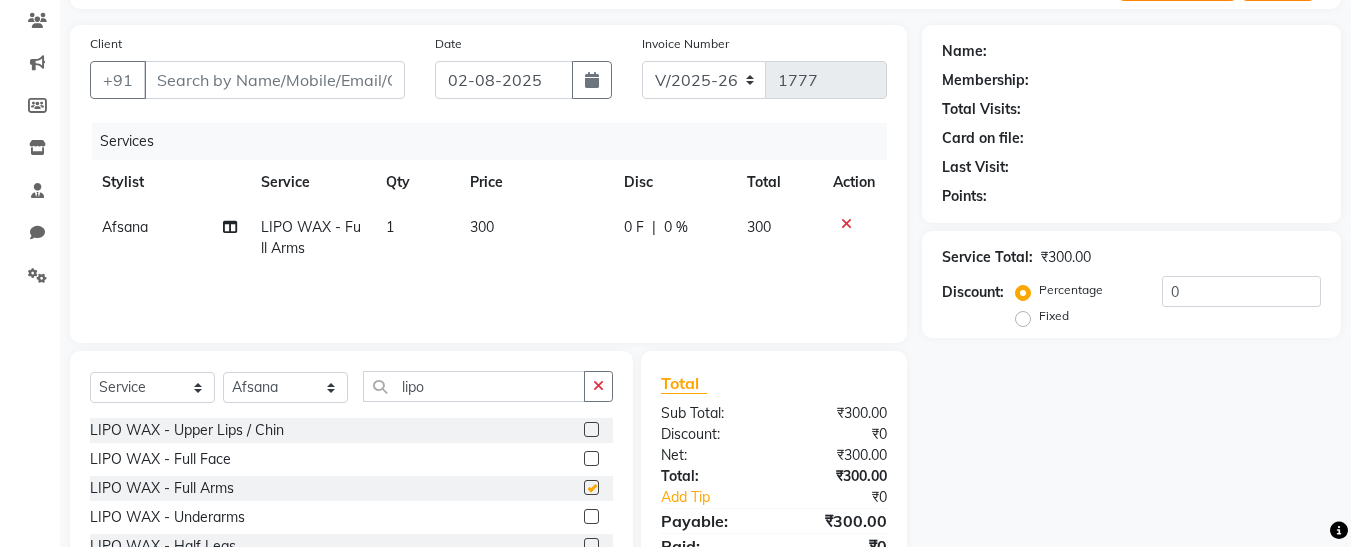 checkbox on "false" 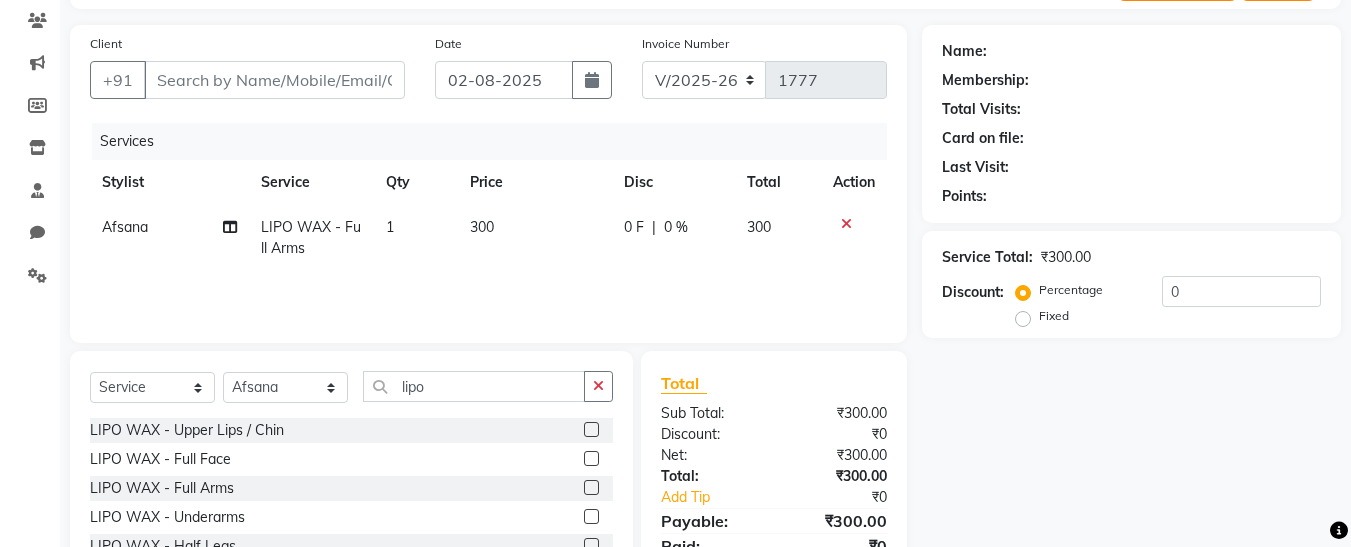 click 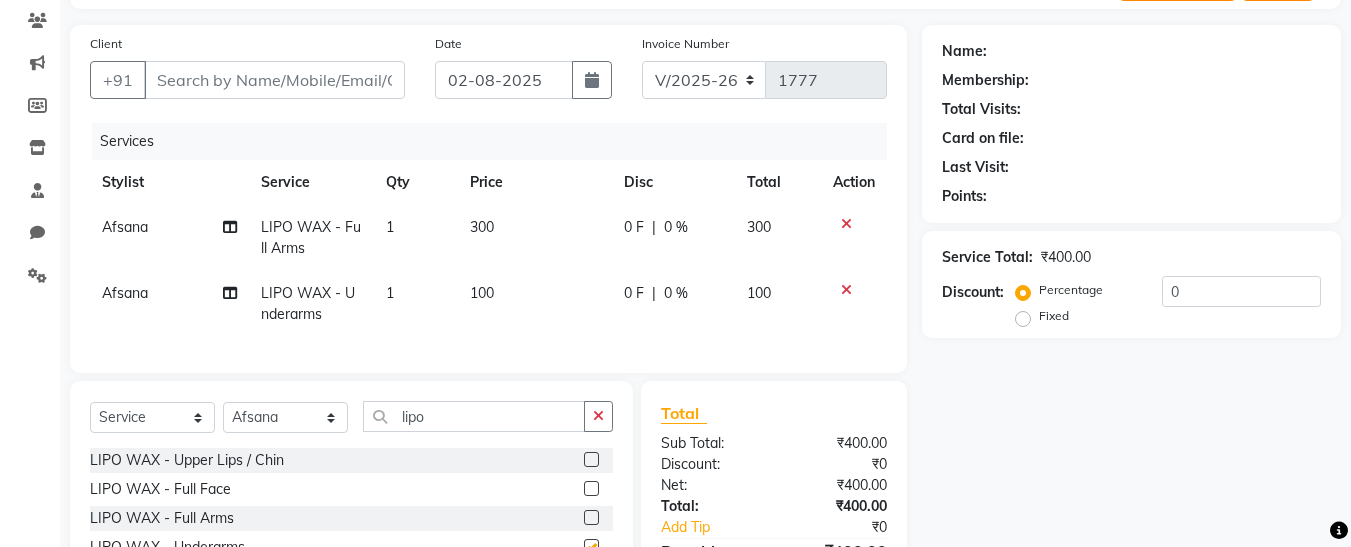 checkbox on "false" 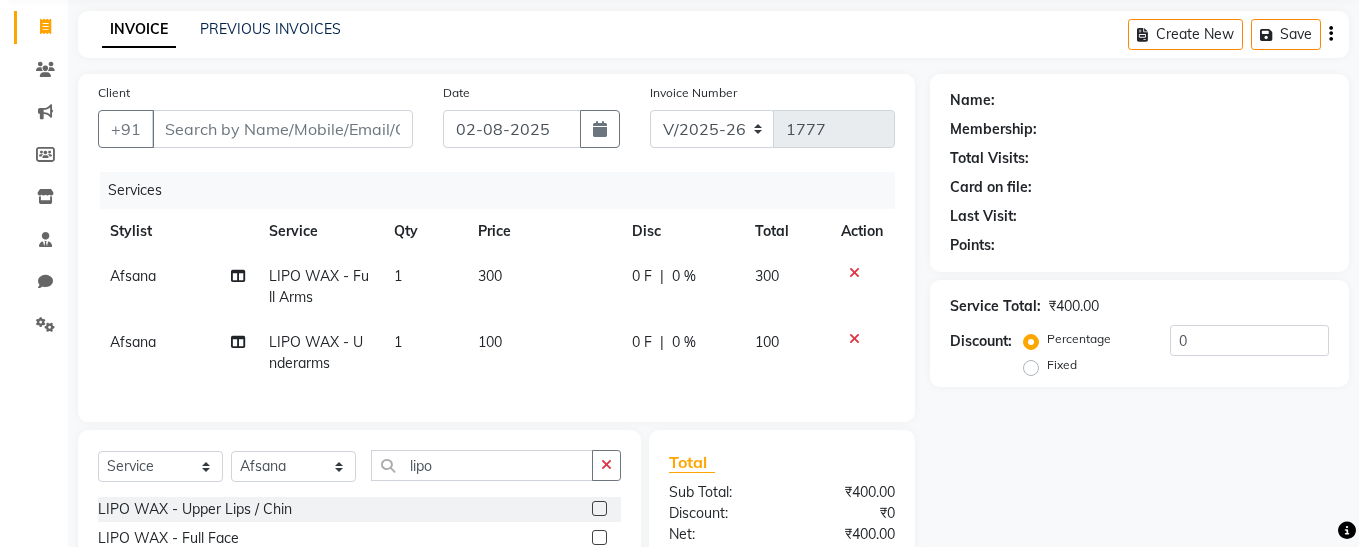 scroll, scrollTop: 75, scrollLeft: 0, axis: vertical 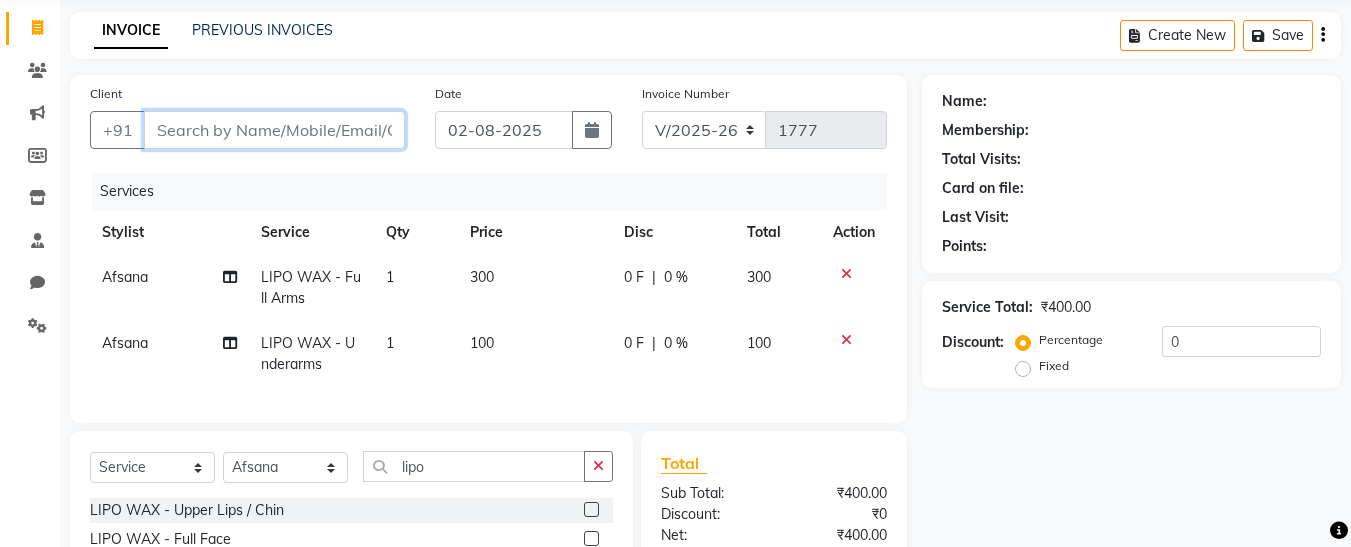 click on "Client" at bounding box center [274, 130] 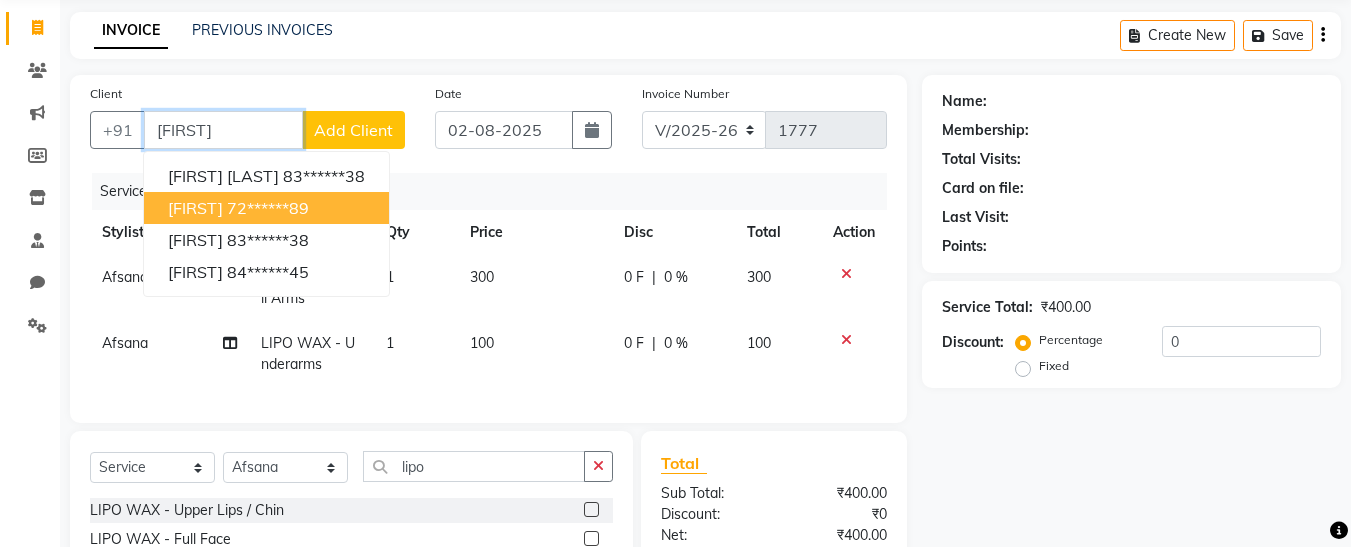 click on "72******89" at bounding box center (268, 208) 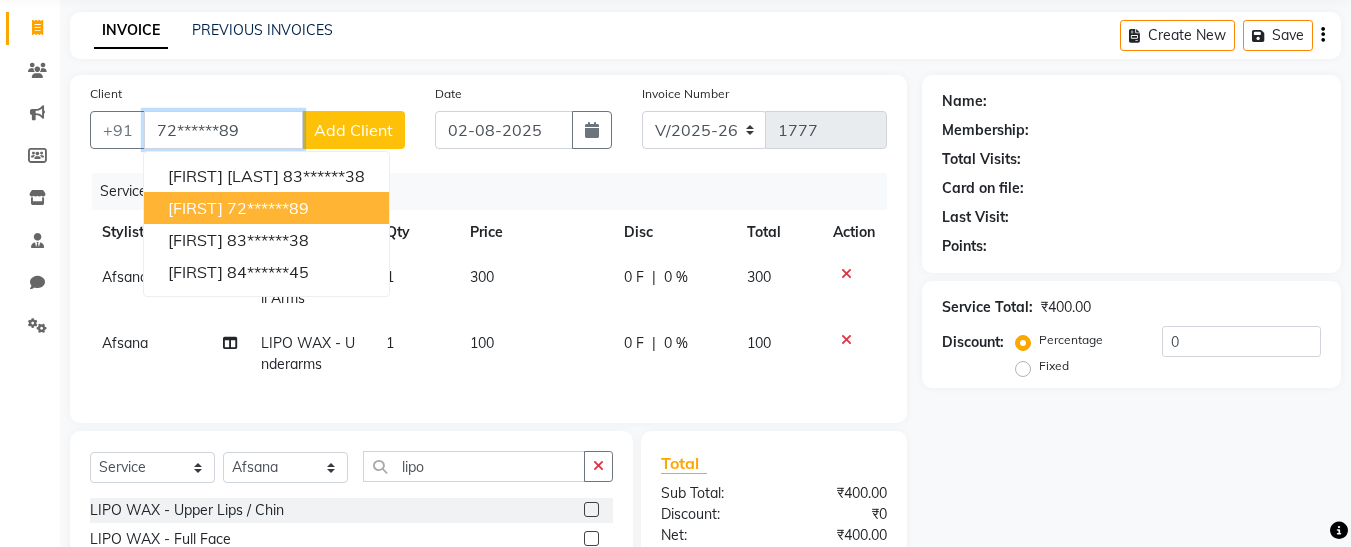 type on "72******89" 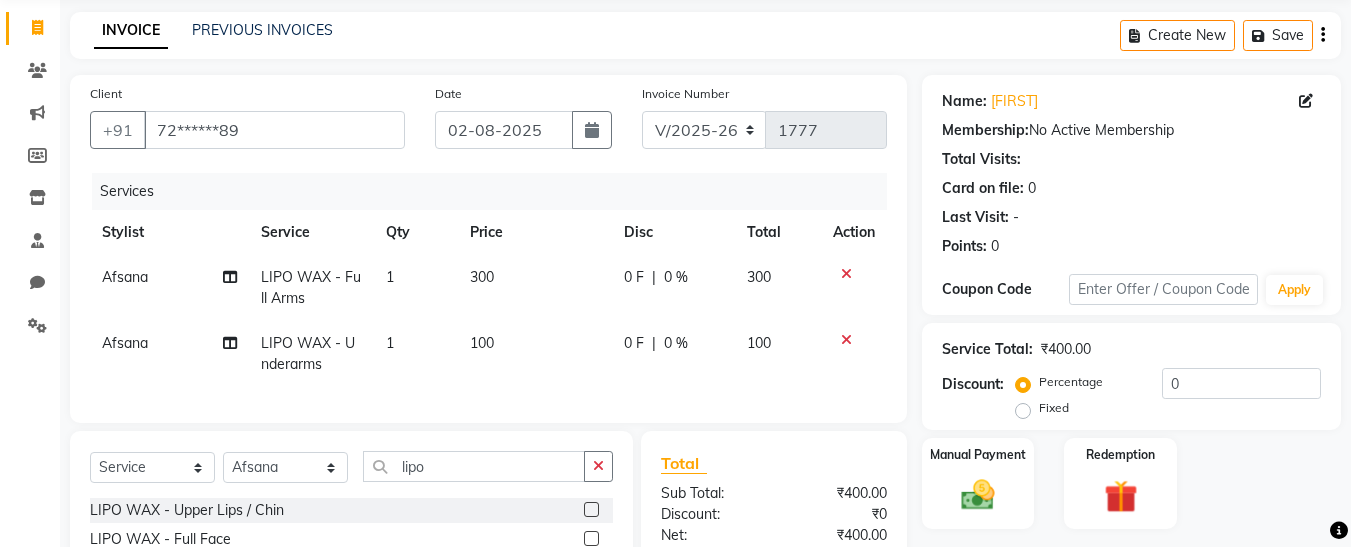click on "Name: [FIRST]  Membership:  No Active Membership  Total Visits:   Card on file:  0 Points:   0" 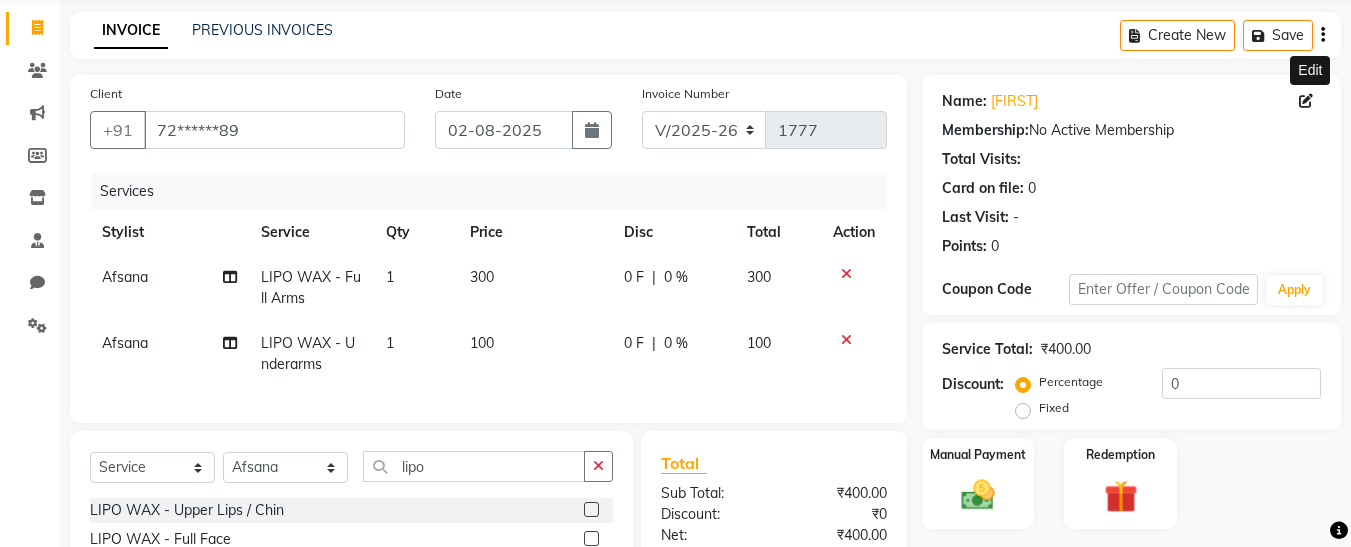 click 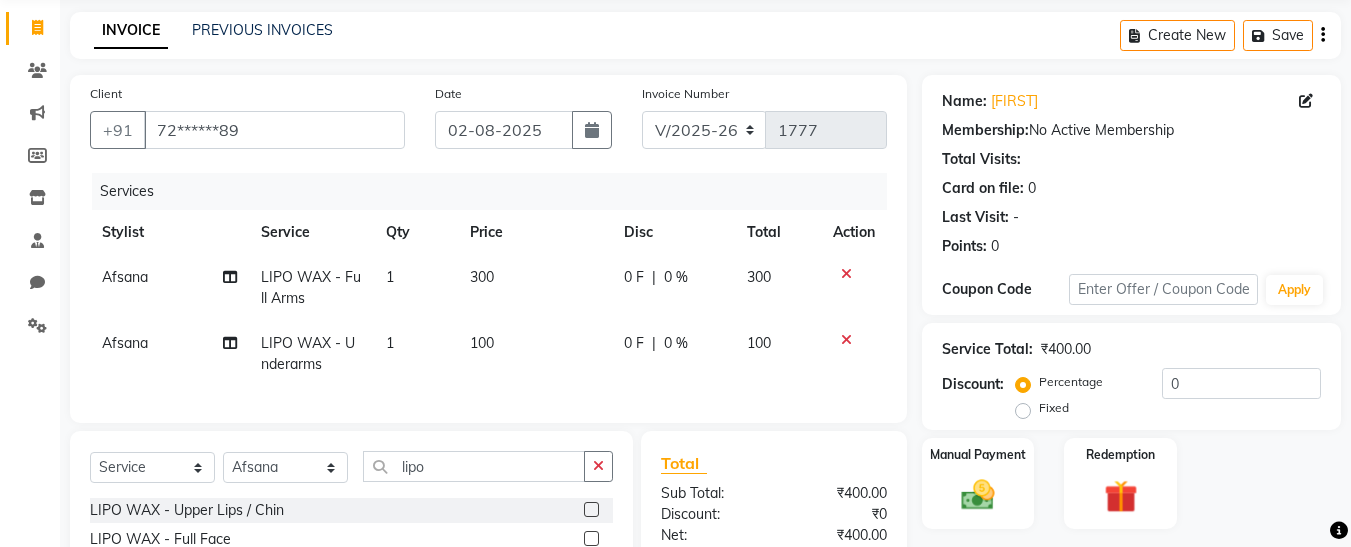 click on "Name: [FIRST]" 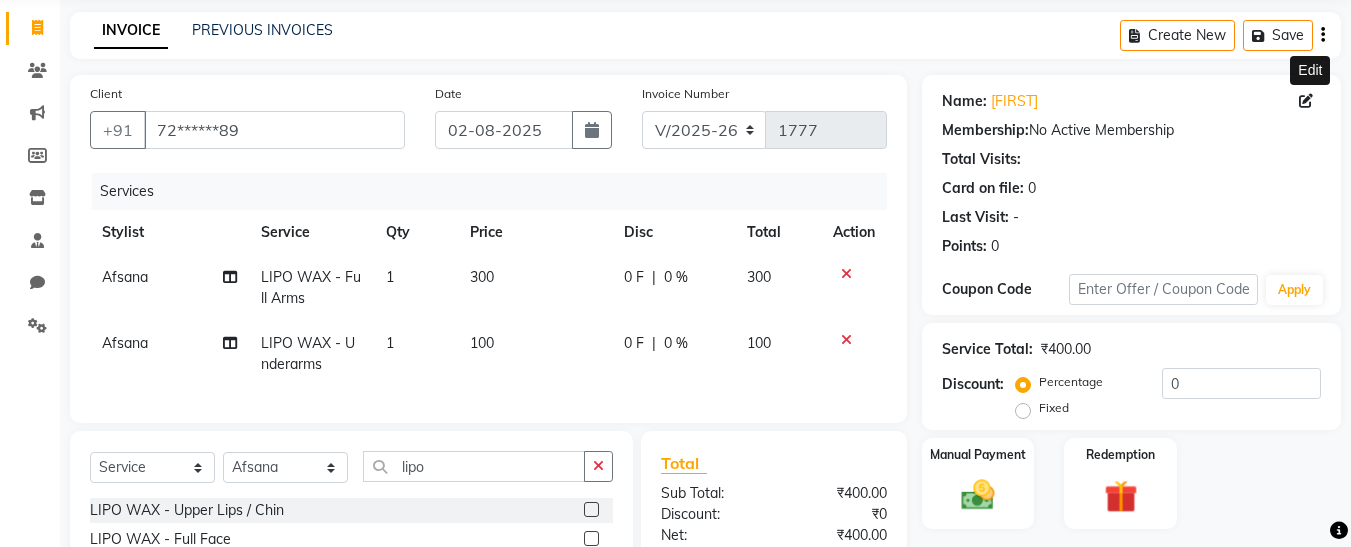 click 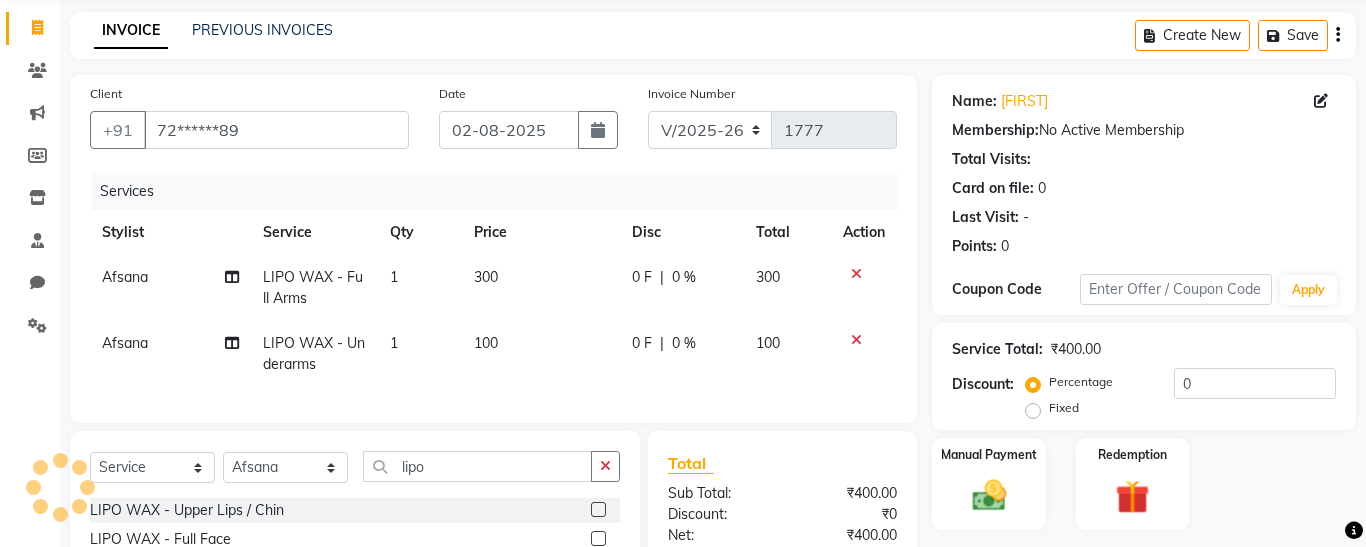 select on "female" 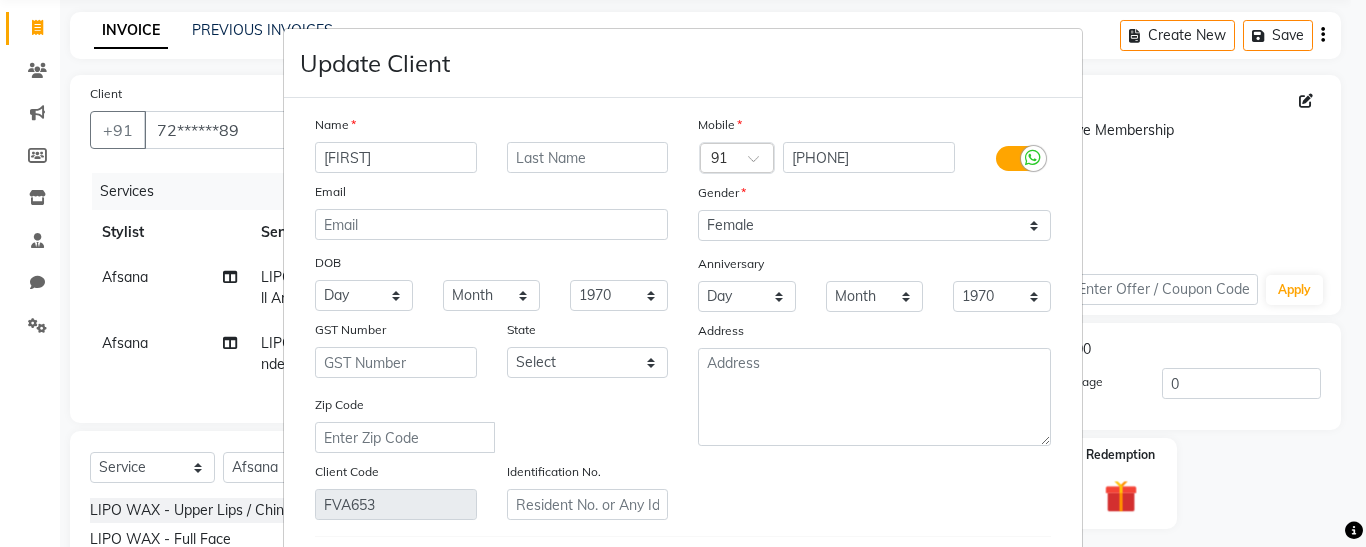 click on "Name" at bounding box center (491, 128) 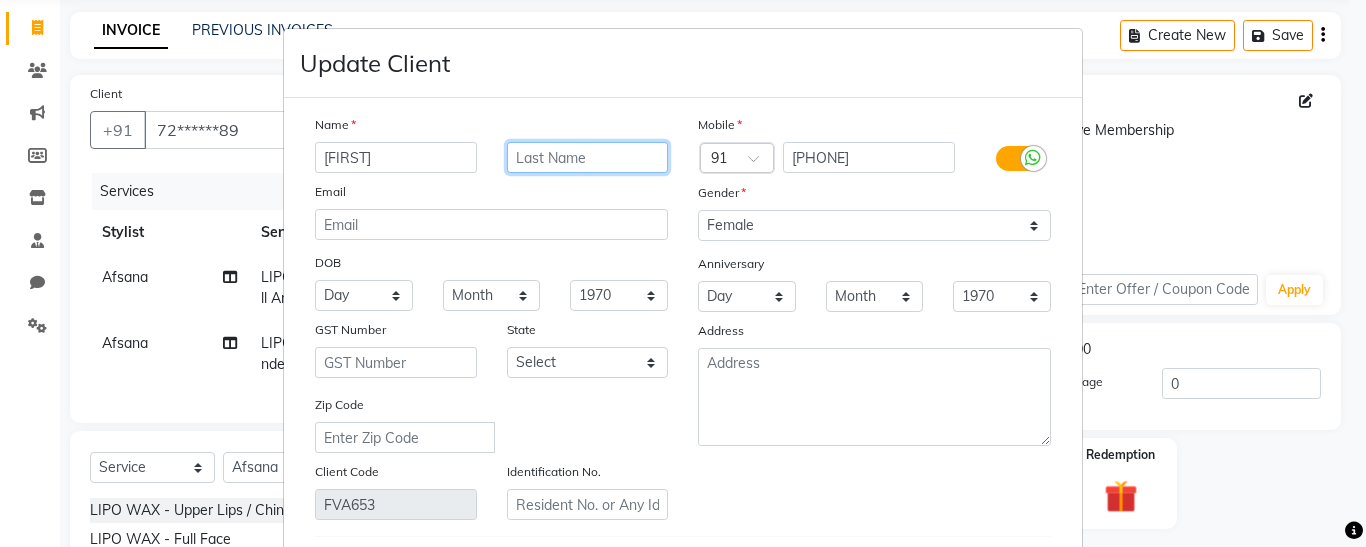 click at bounding box center (588, 157) 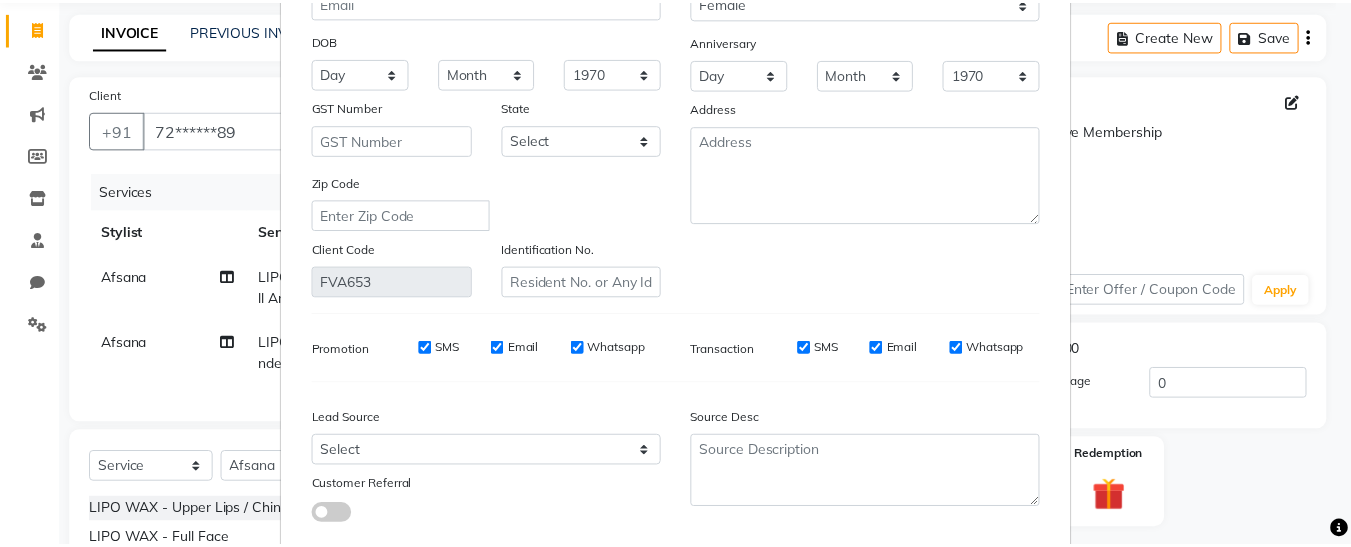 scroll, scrollTop: 340, scrollLeft: 0, axis: vertical 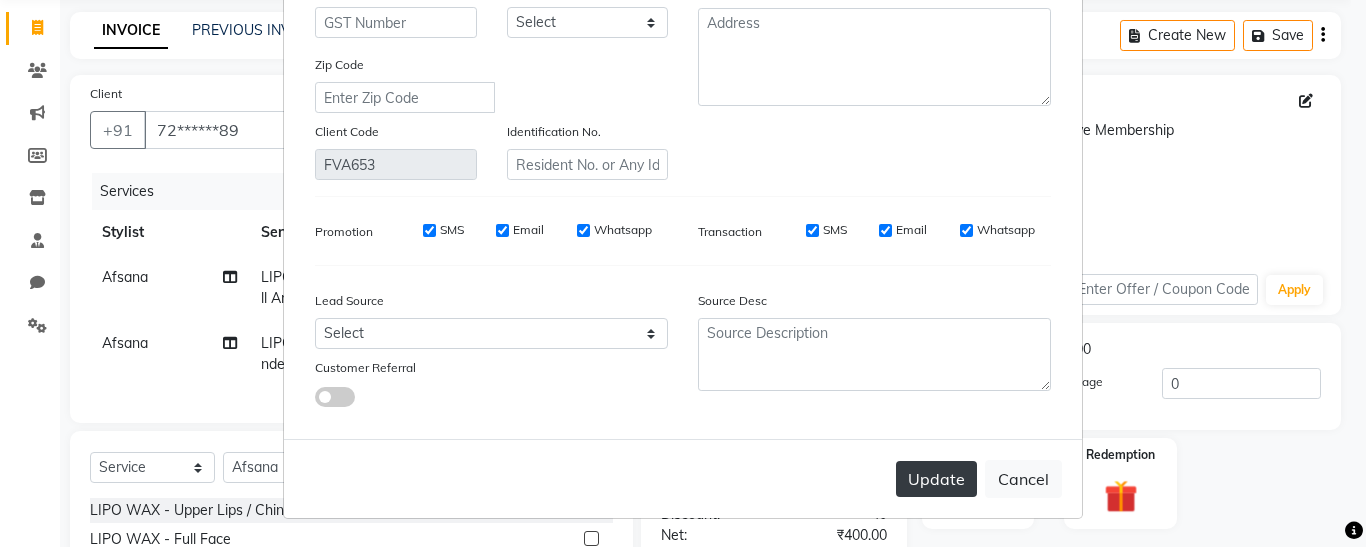 type on "[LAST]" 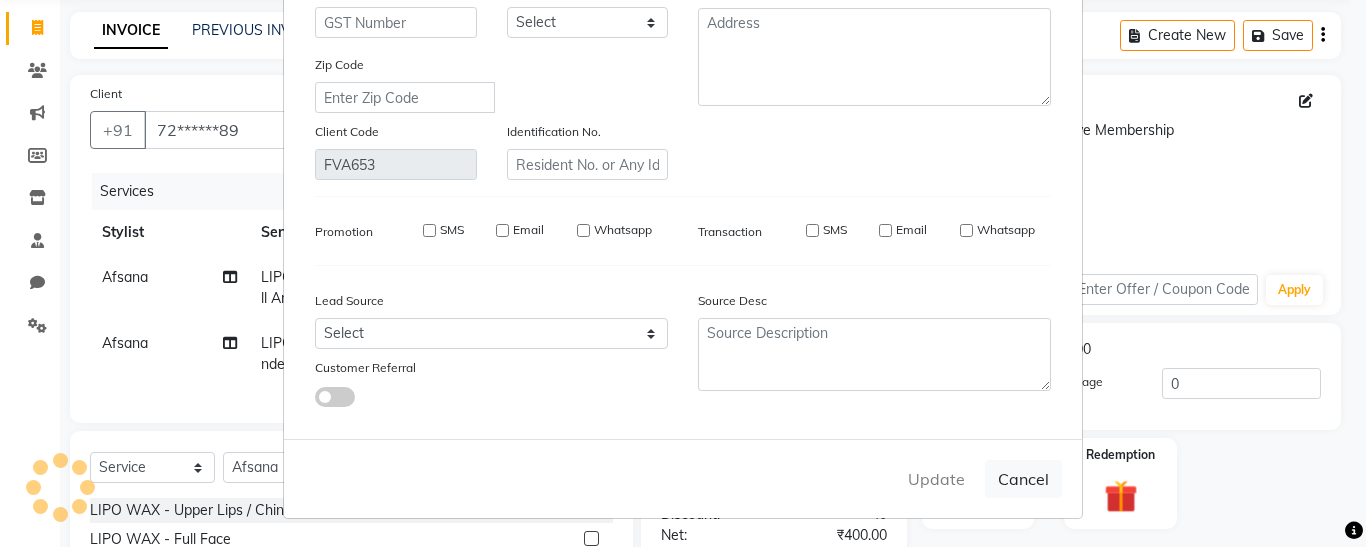 type 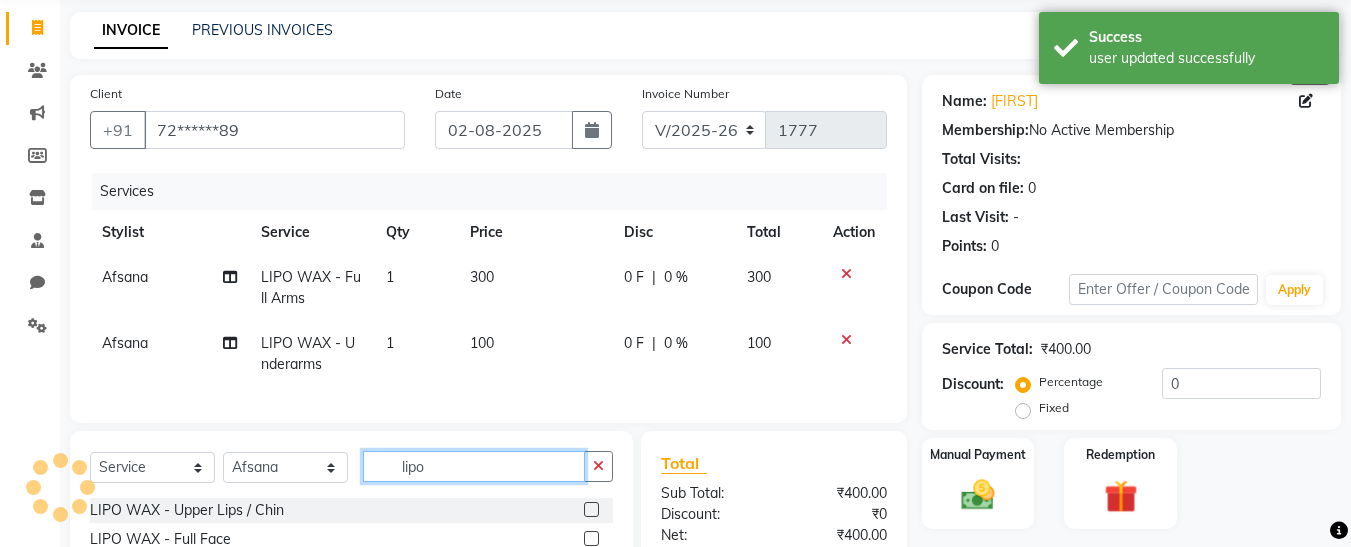 click on "lipo" 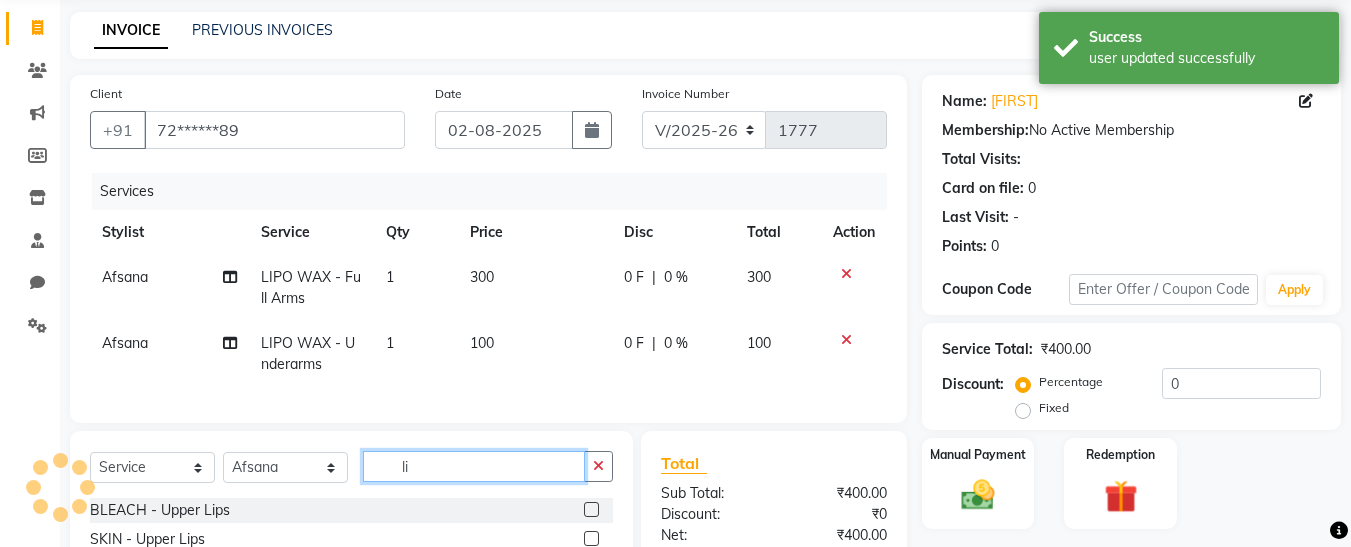 type on "l" 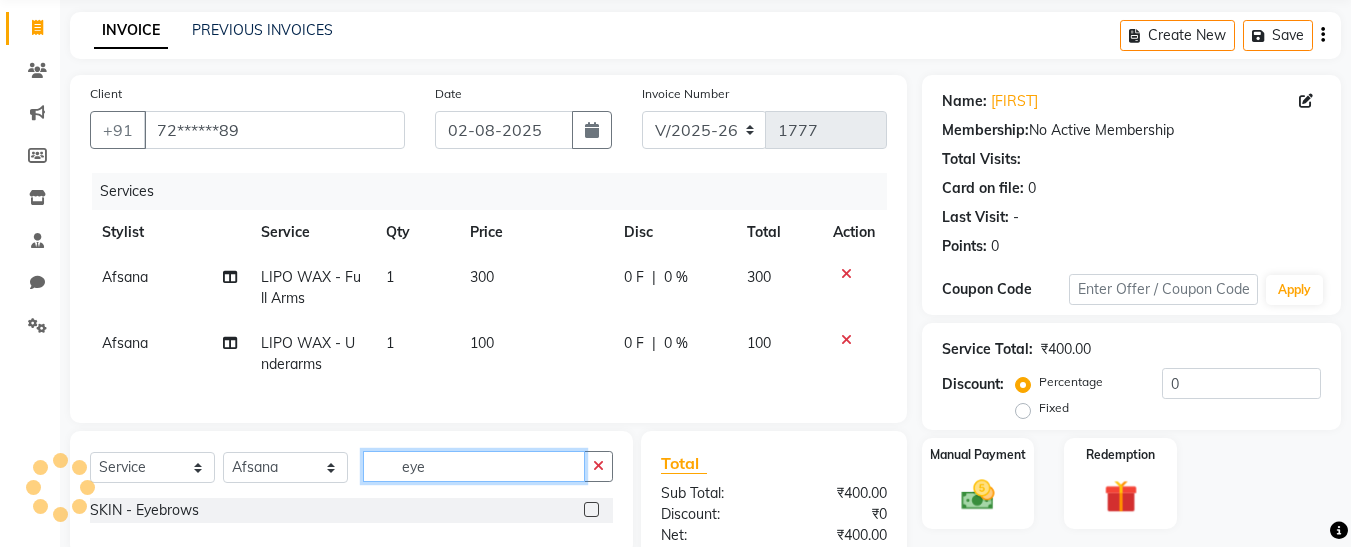 type on "eye" 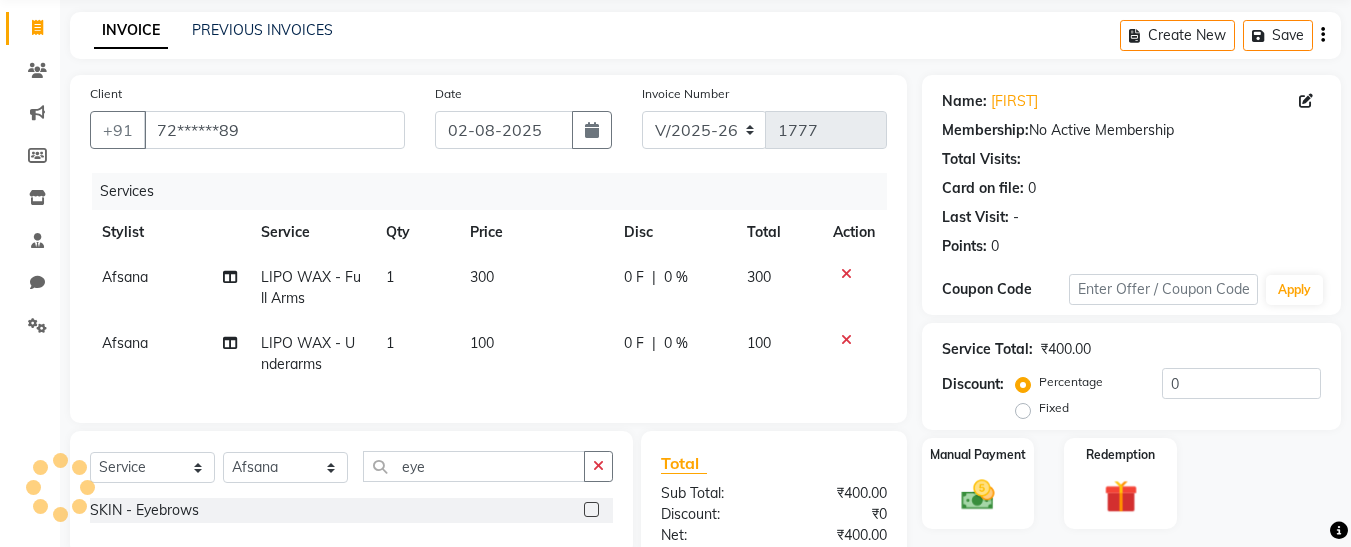 click 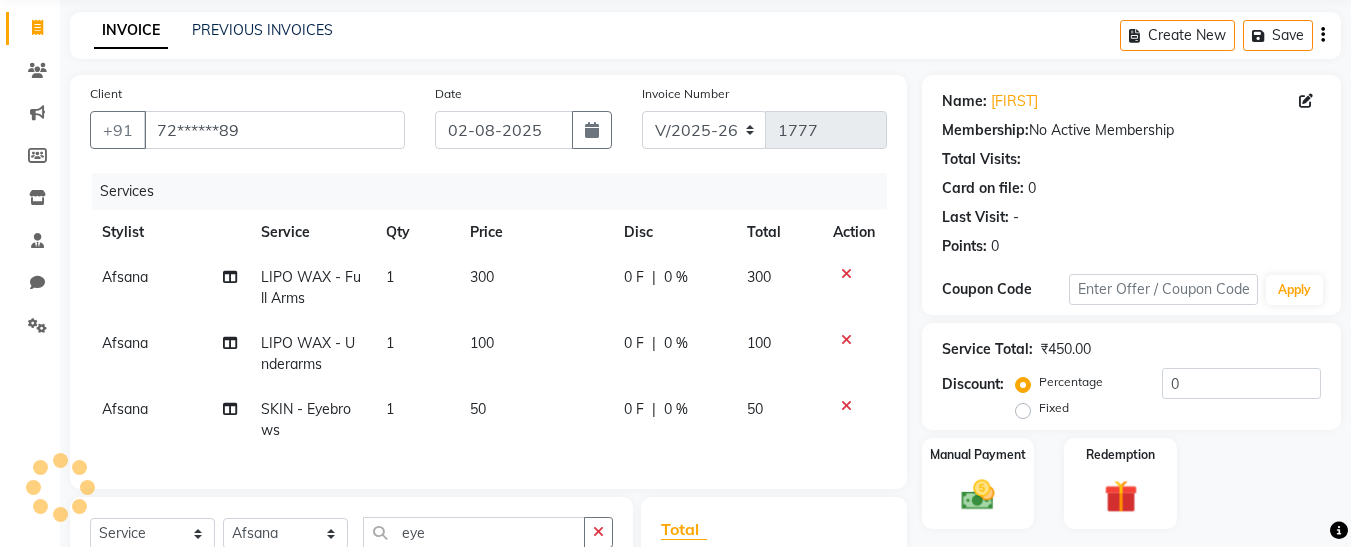 checkbox on "false" 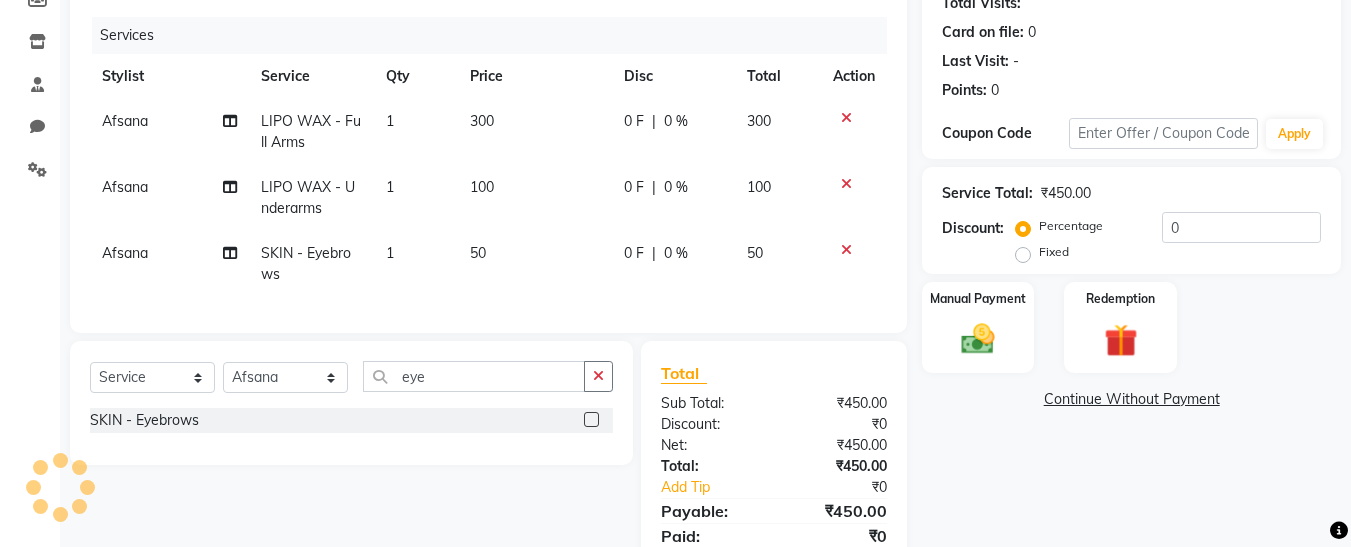 scroll, scrollTop: 286, scrollLeft: 0, axis: vertical 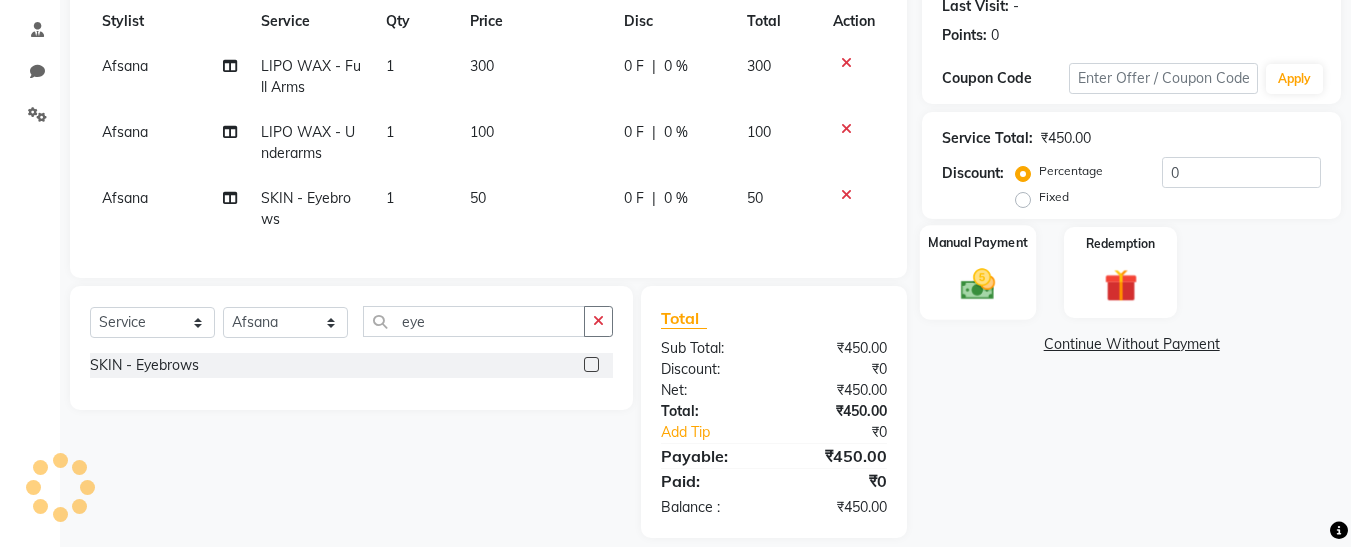 click 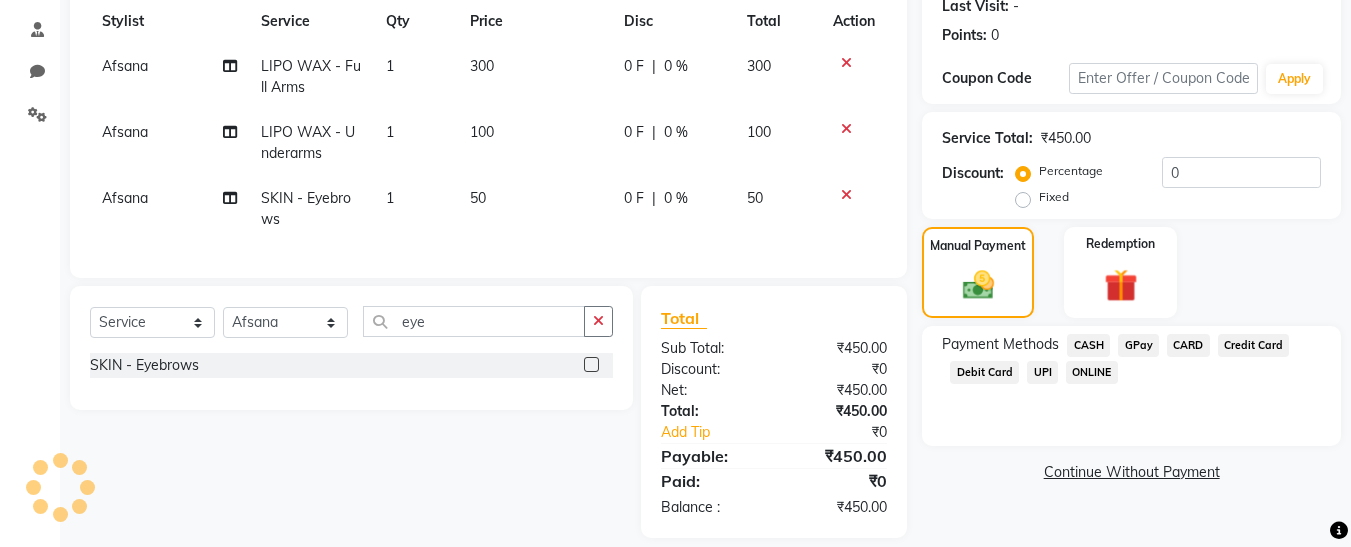 click on "GPay" 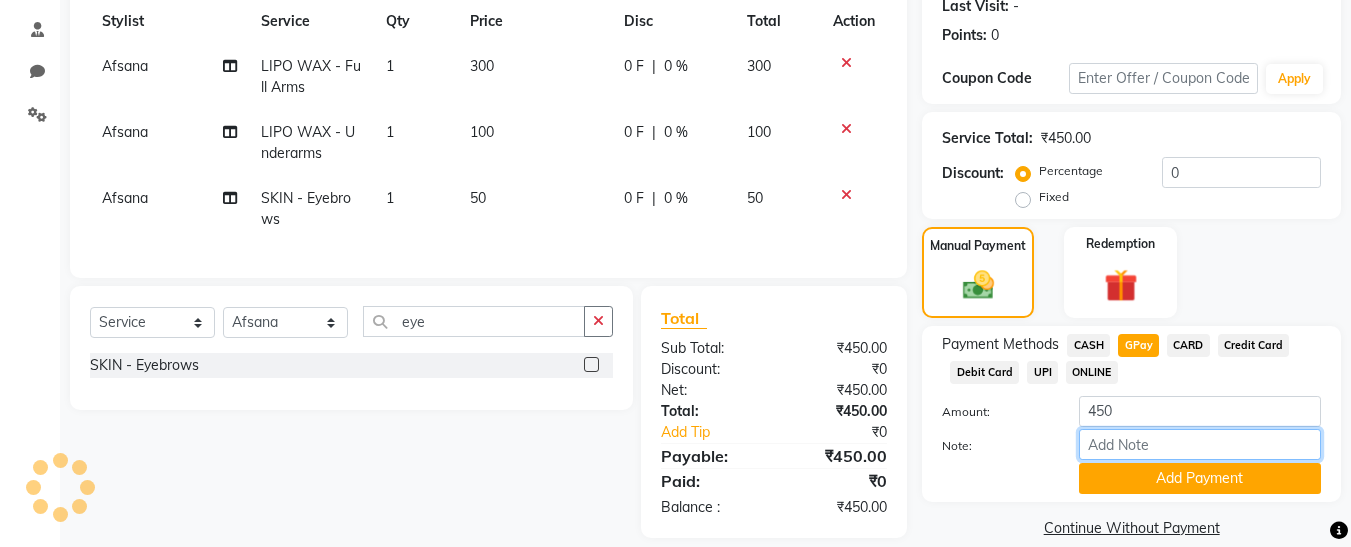 click on "Note:" at bounding box center (1200, 444) 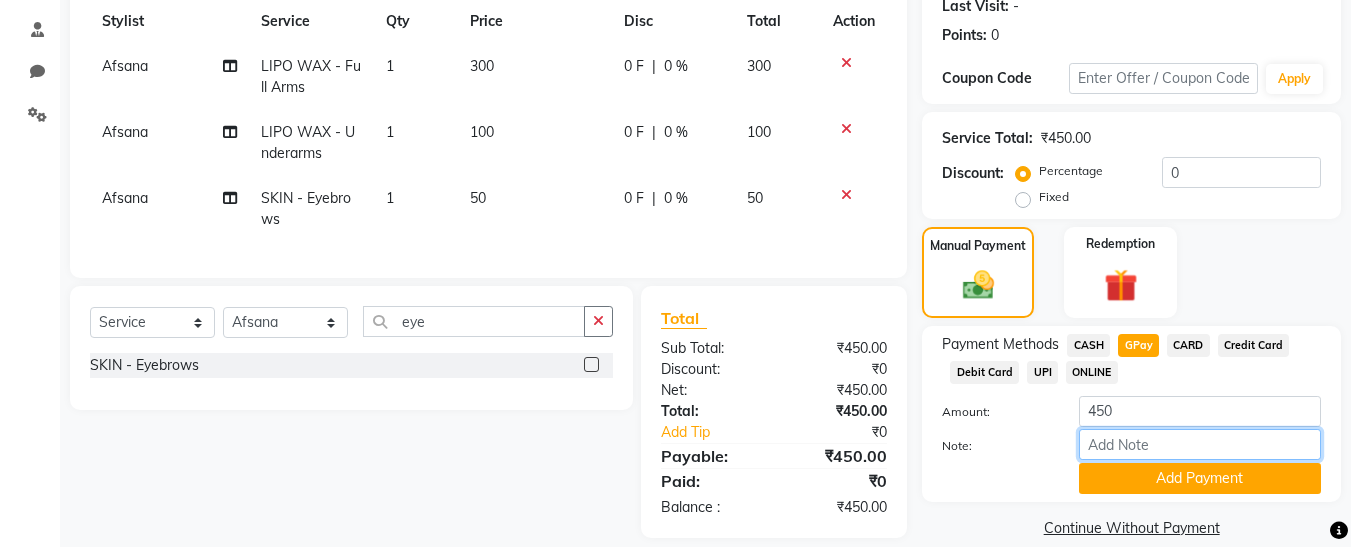 type on "fless" 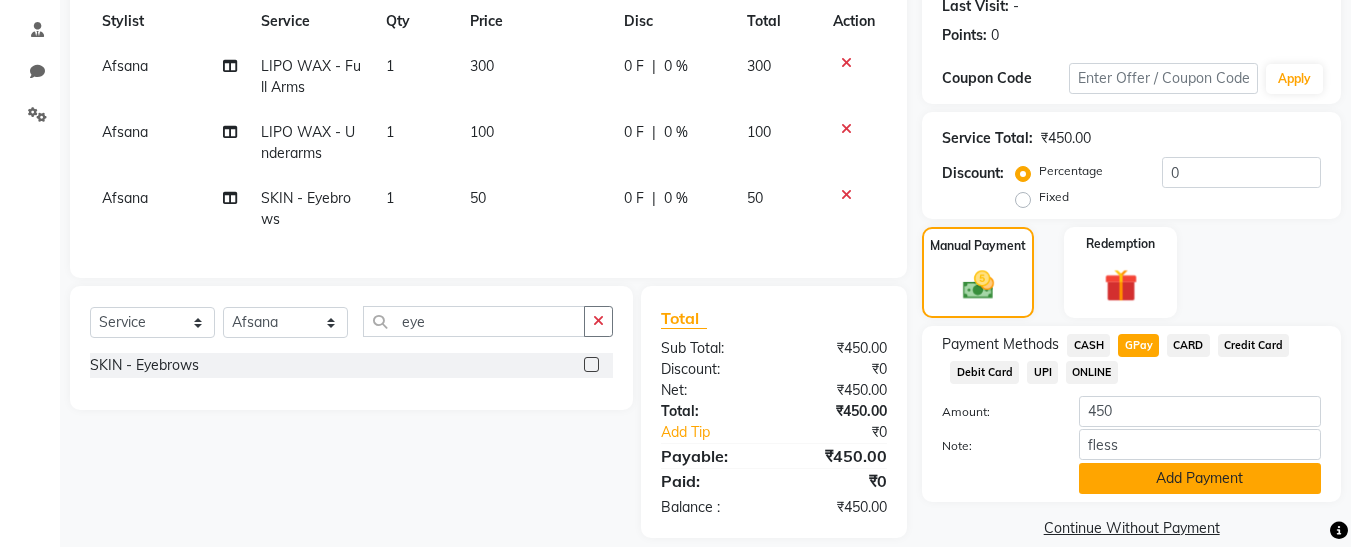 click on "Add Payment" 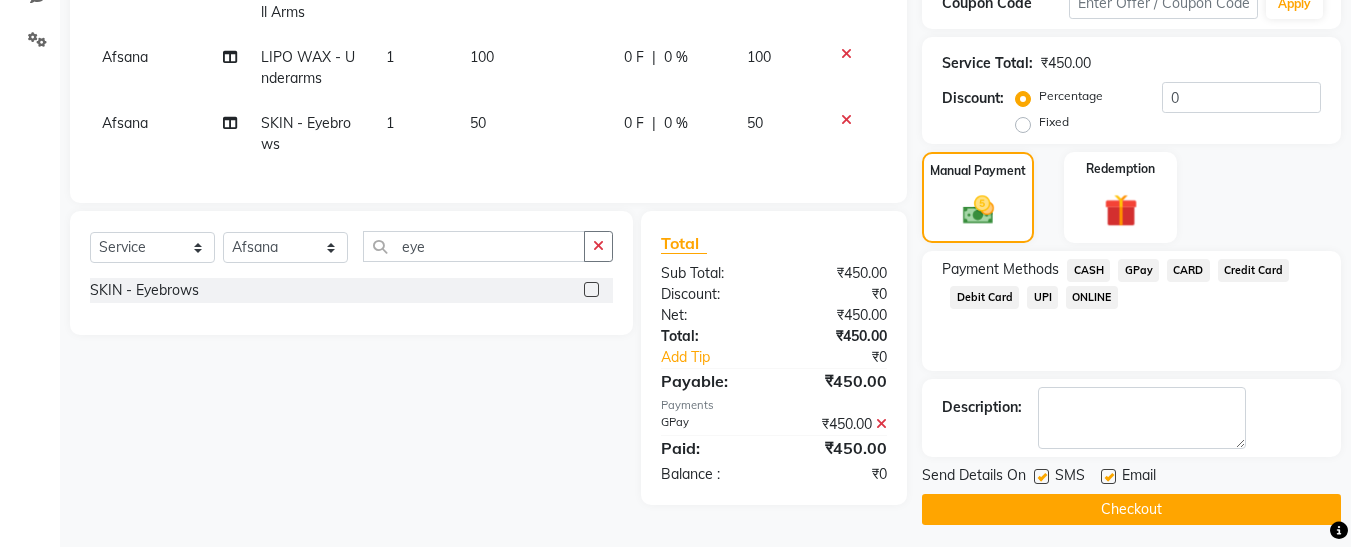 scroll, scrollTop: 369, scrollLeft: 0, axis: vertical 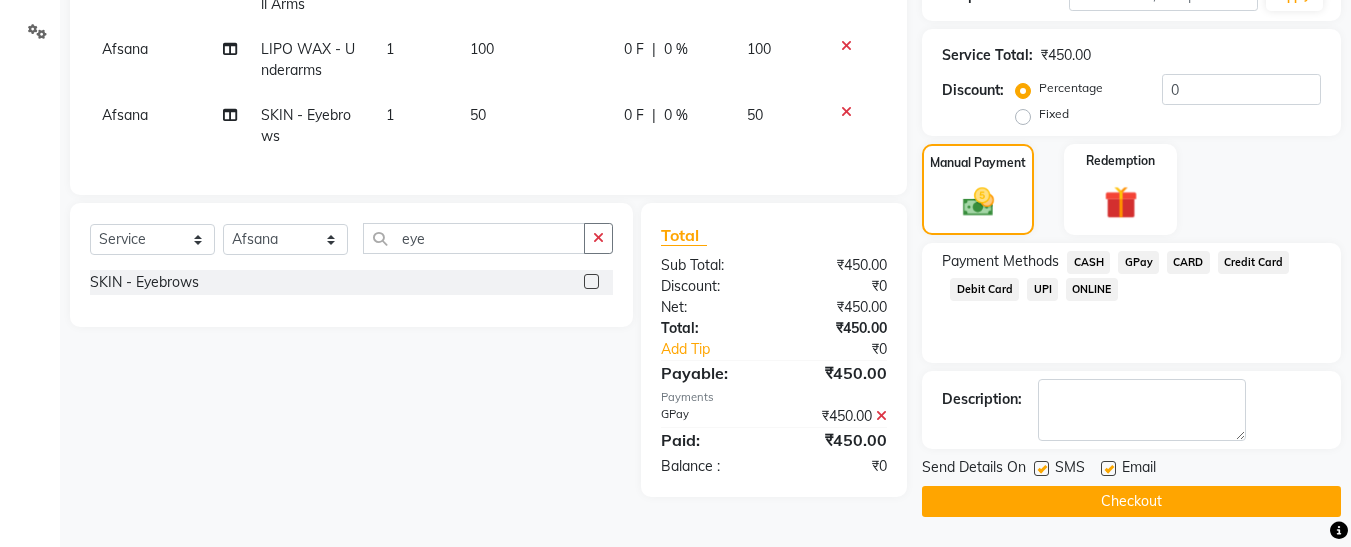 click 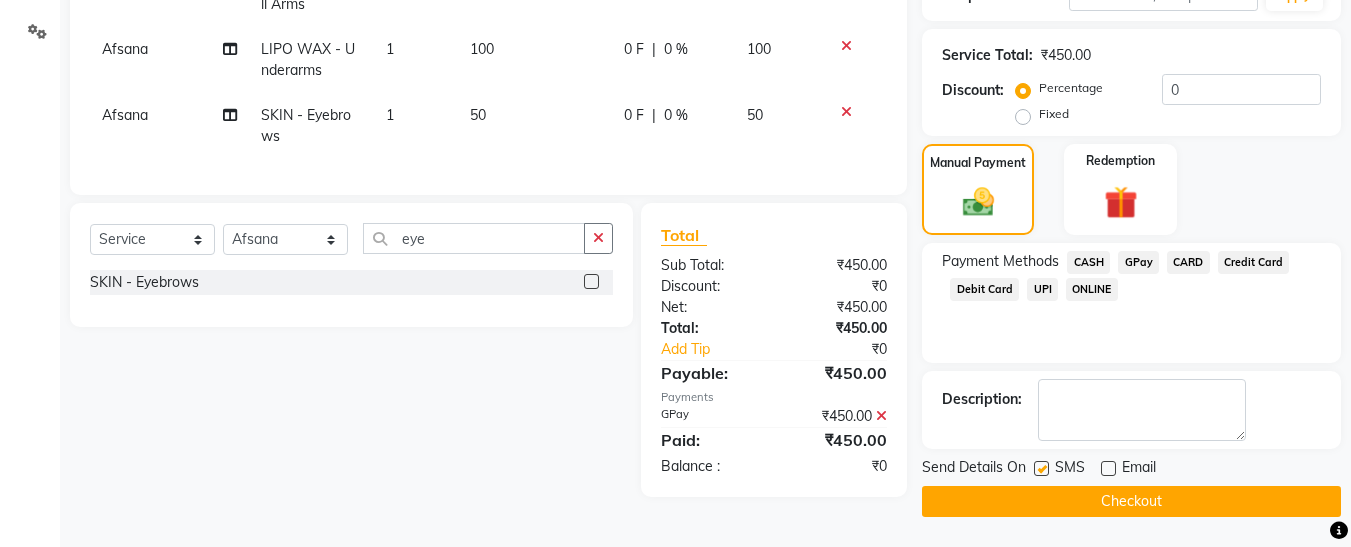 click 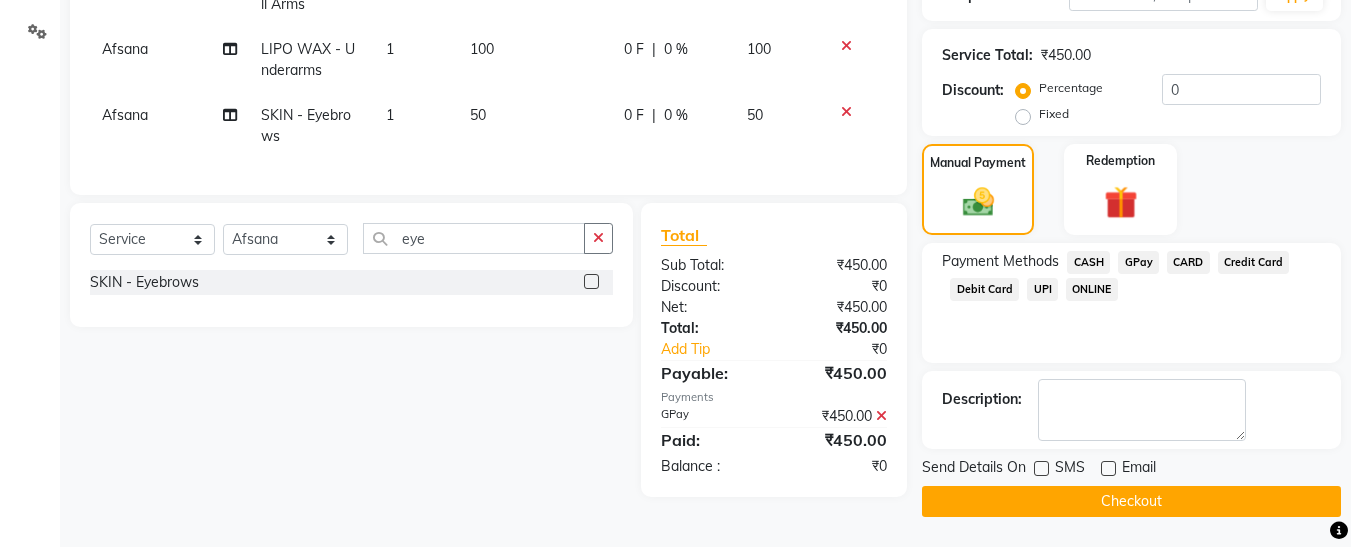 click on "Checkout" 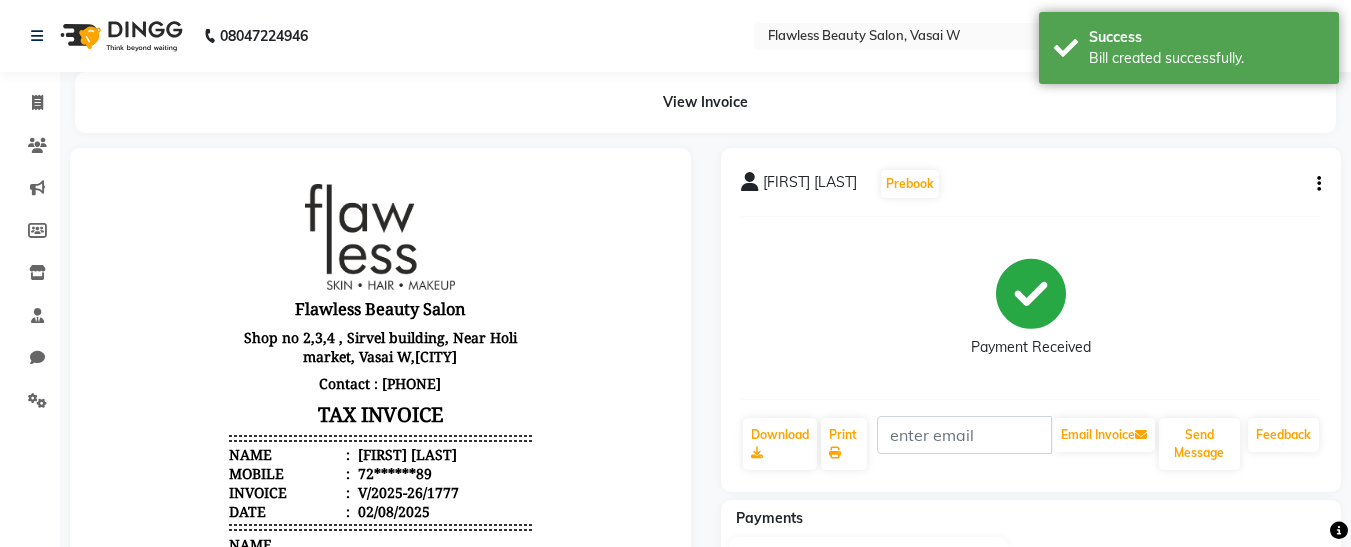 scroll, scrollTop: 0, scrollLeft: 0, axis: both 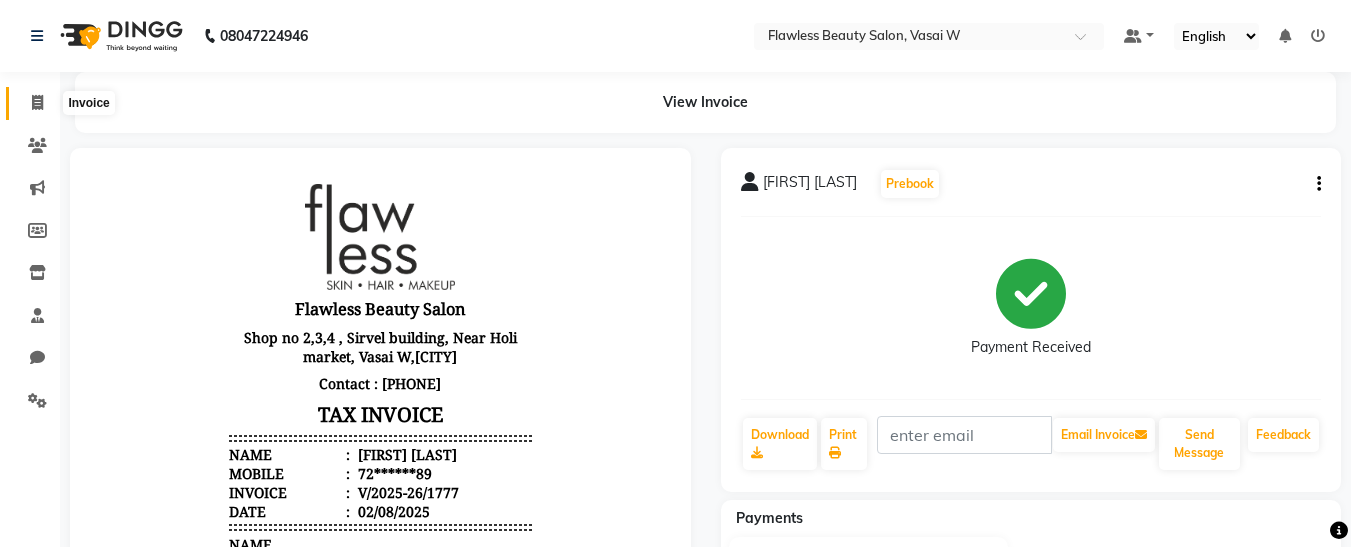 click 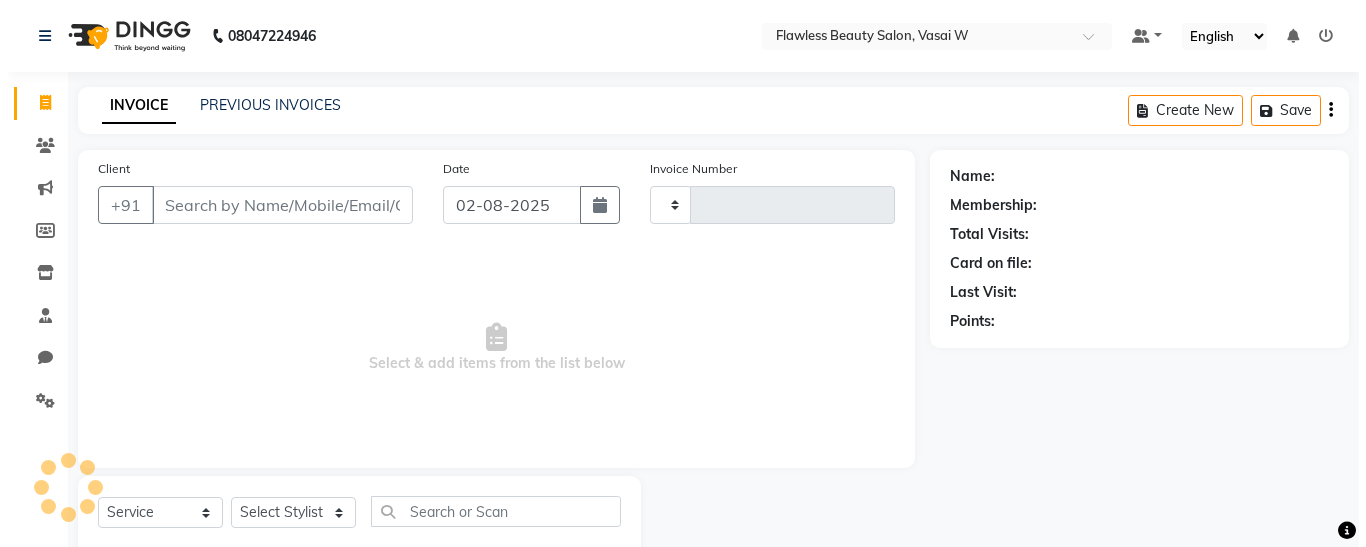 scroll, scrollTop: 54, scrollLeft: 0, axis: vertical 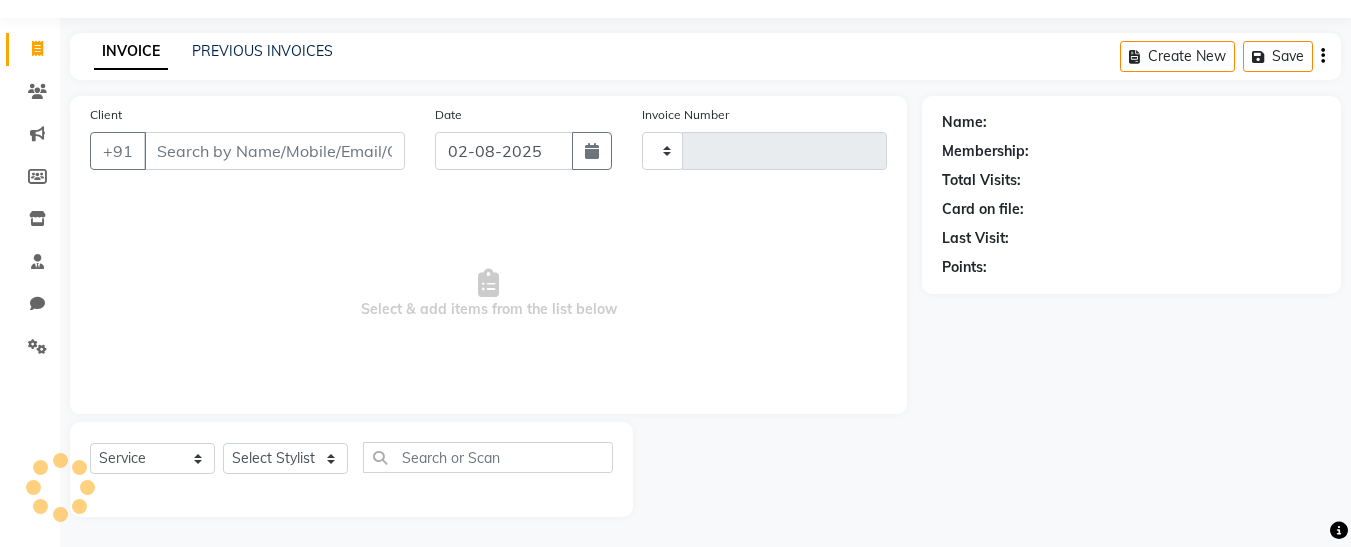 type on "1778" 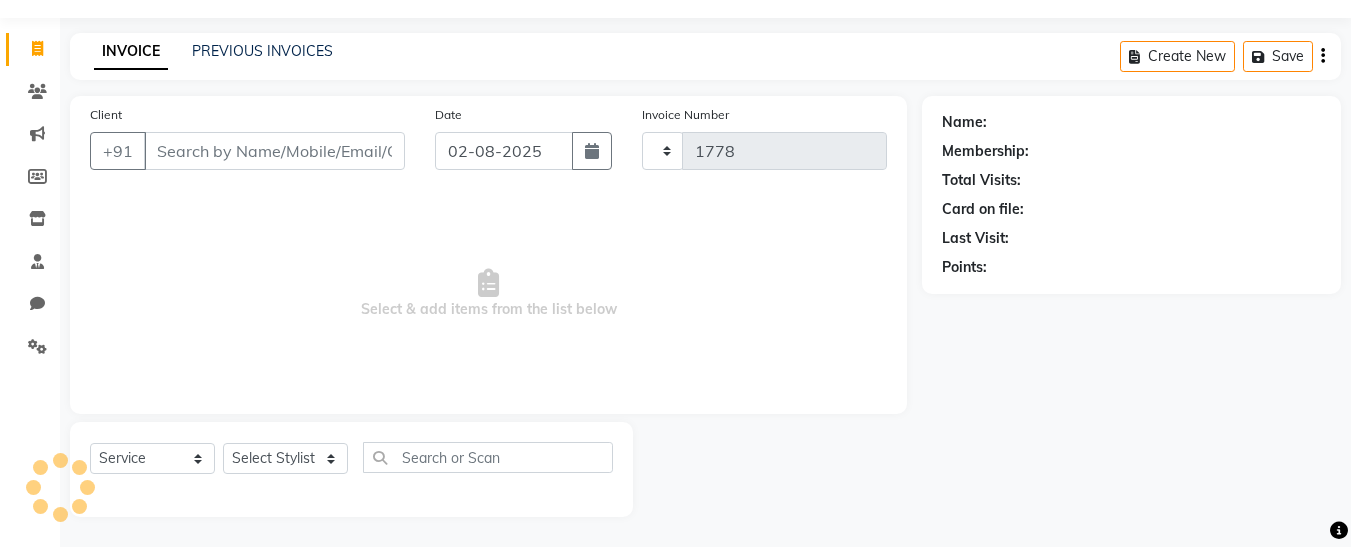 select on "8090" 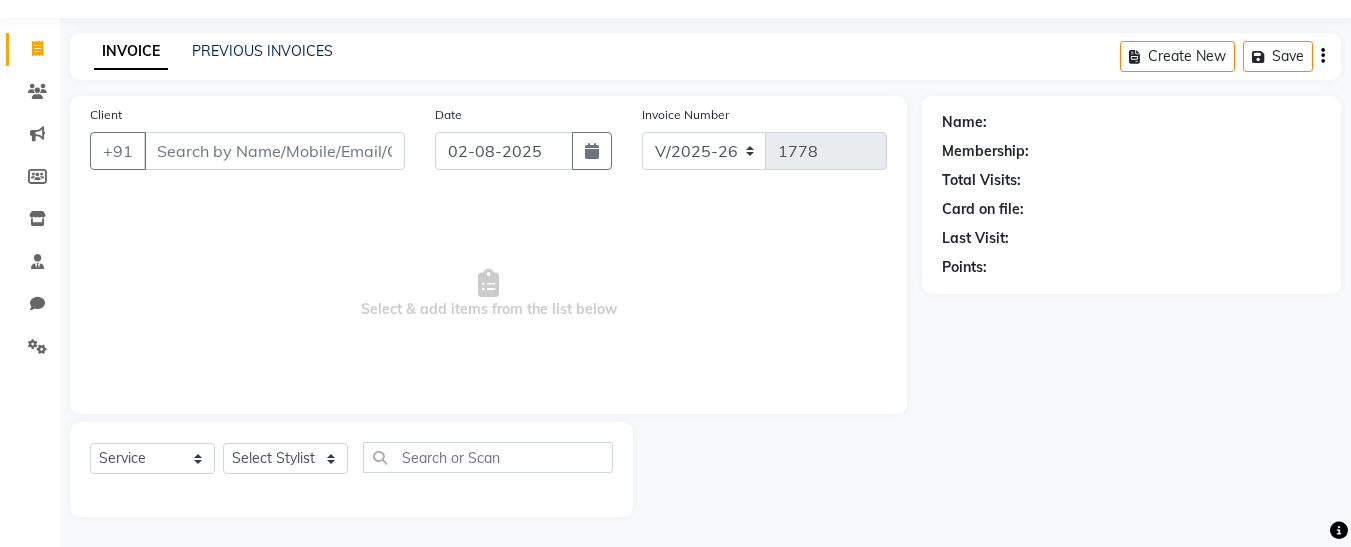 click on "Client" at bounding box center [274, 151] 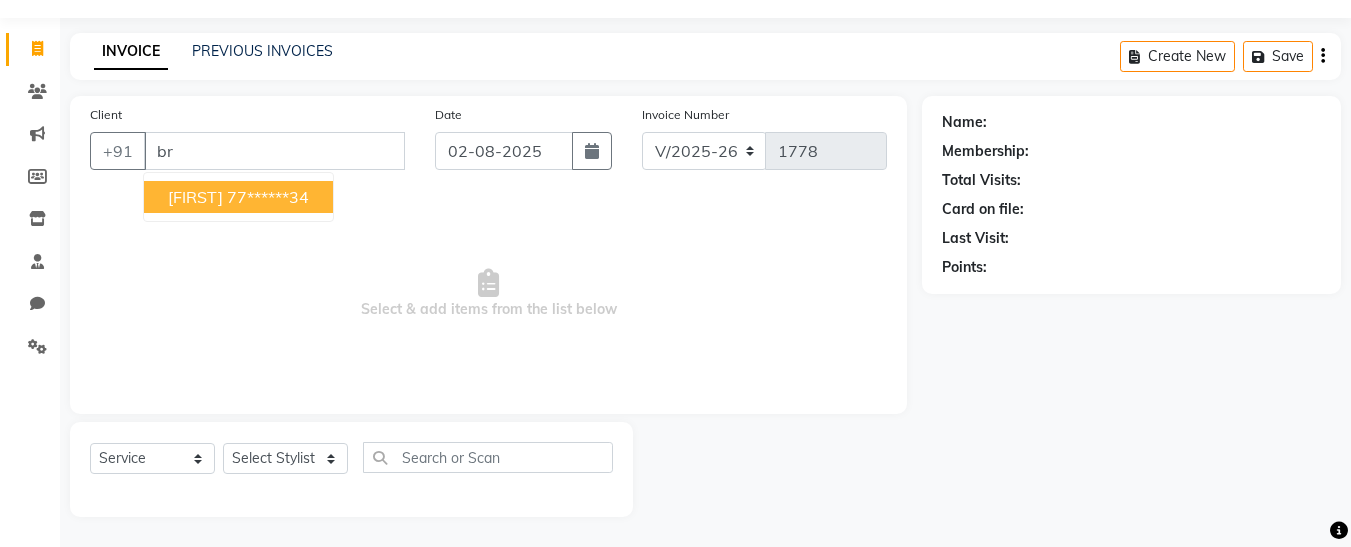 type on "b" 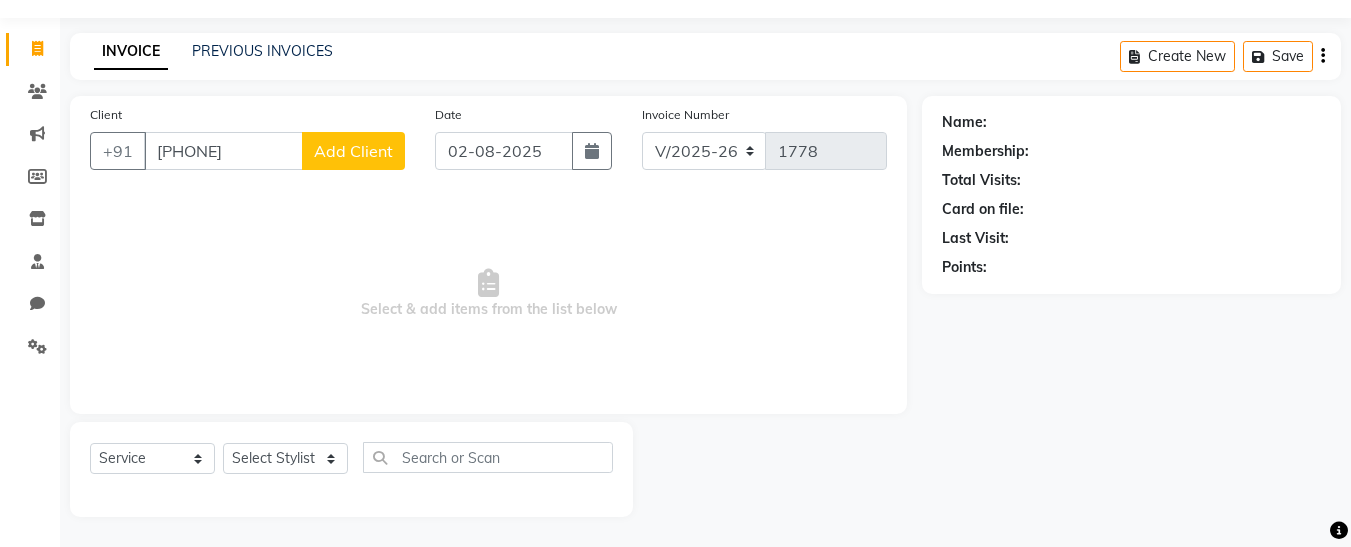 type on "[PHONE]" 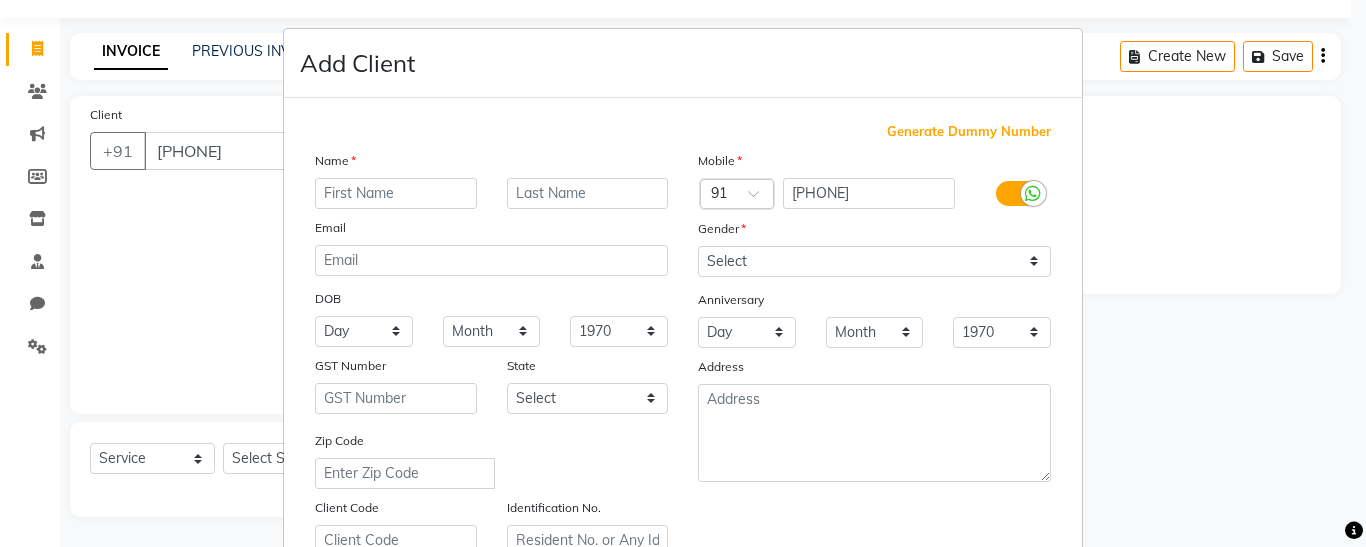 click at bounding box center (396, 193) 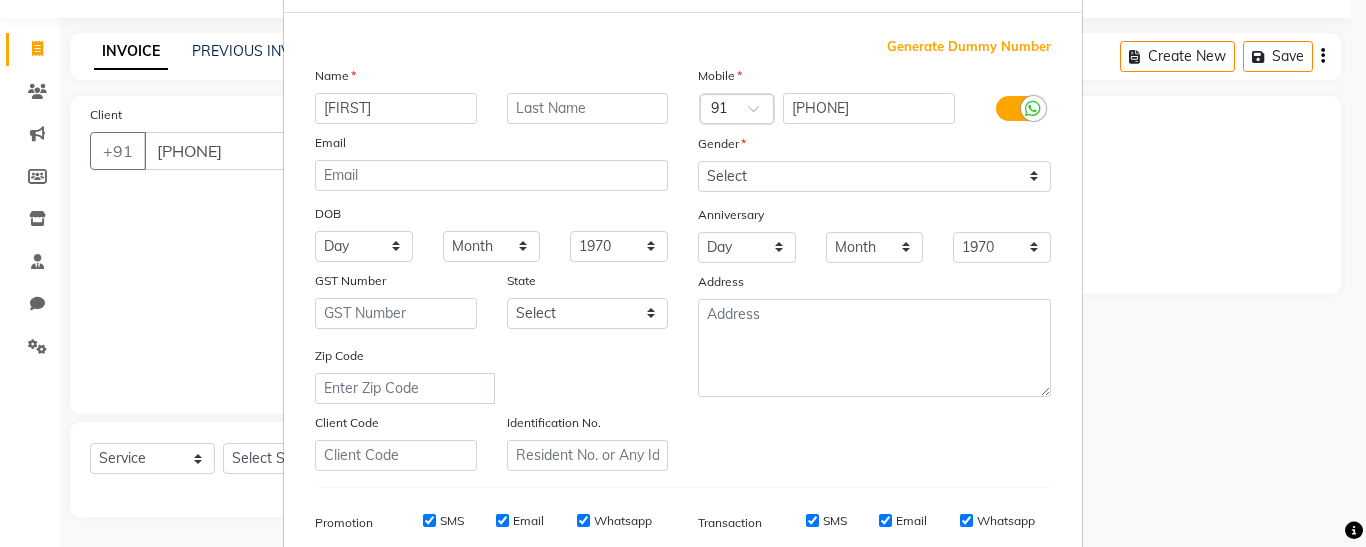 scroll, scrollTop: 86, scrollLeft: 0, axis: vertical 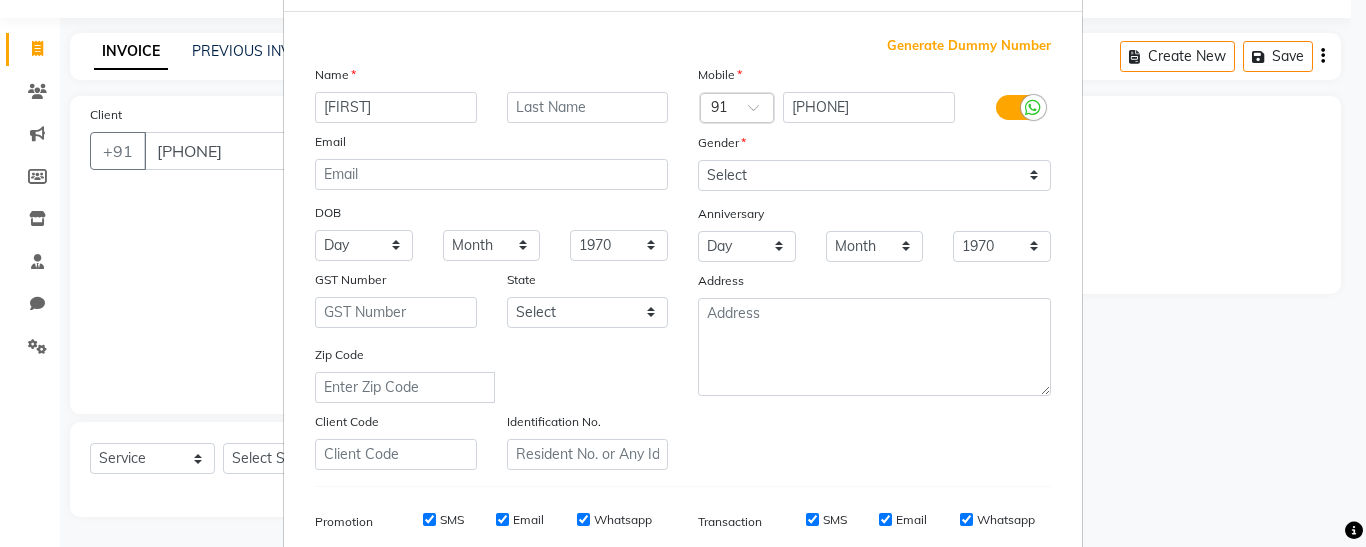type on "[FIRST]" 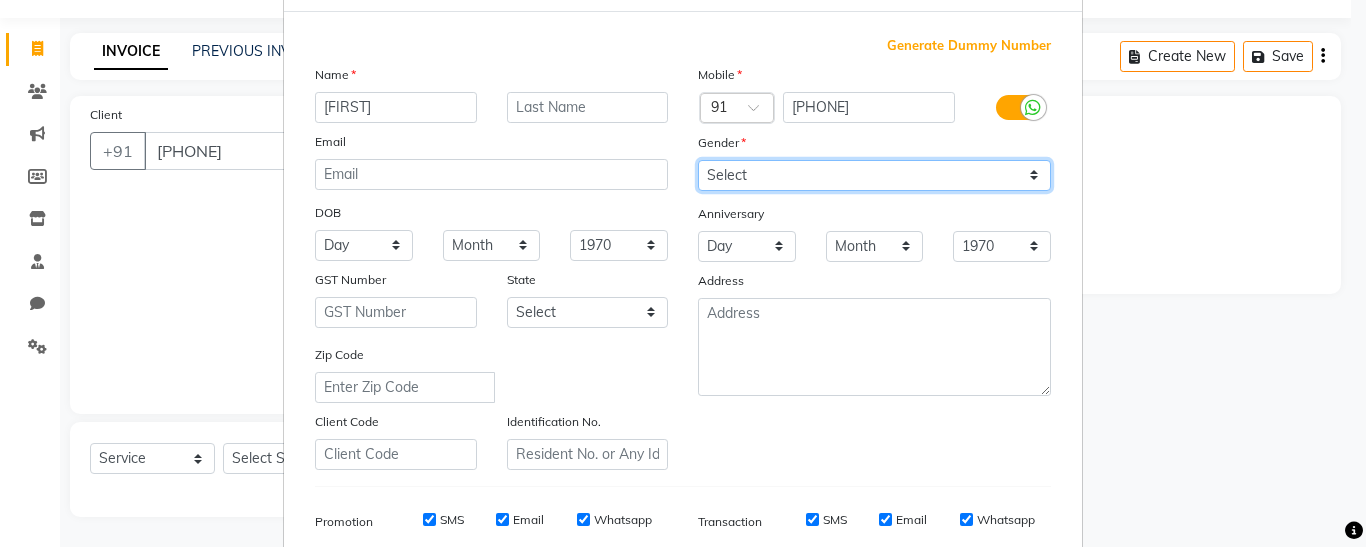 click on "Select Male Female Other Prefer Not To Say" at bounding box center (874, 175) 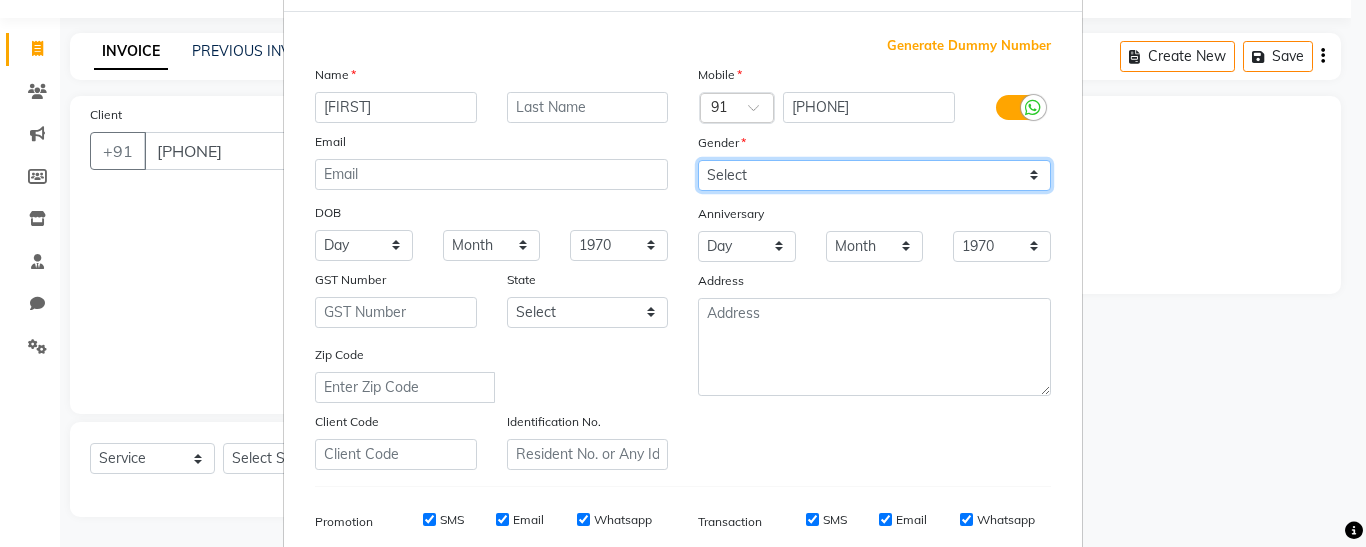 select on "female" 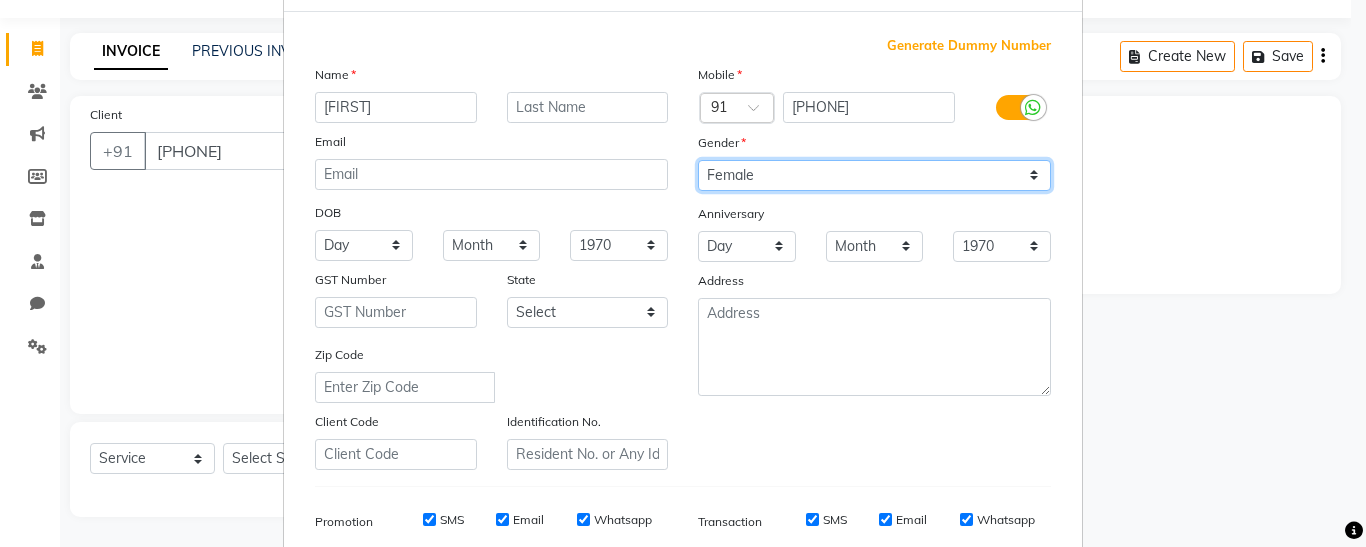 click on "Select Male Female Other Prefer Not To Say" at bounding box center (874, 175) 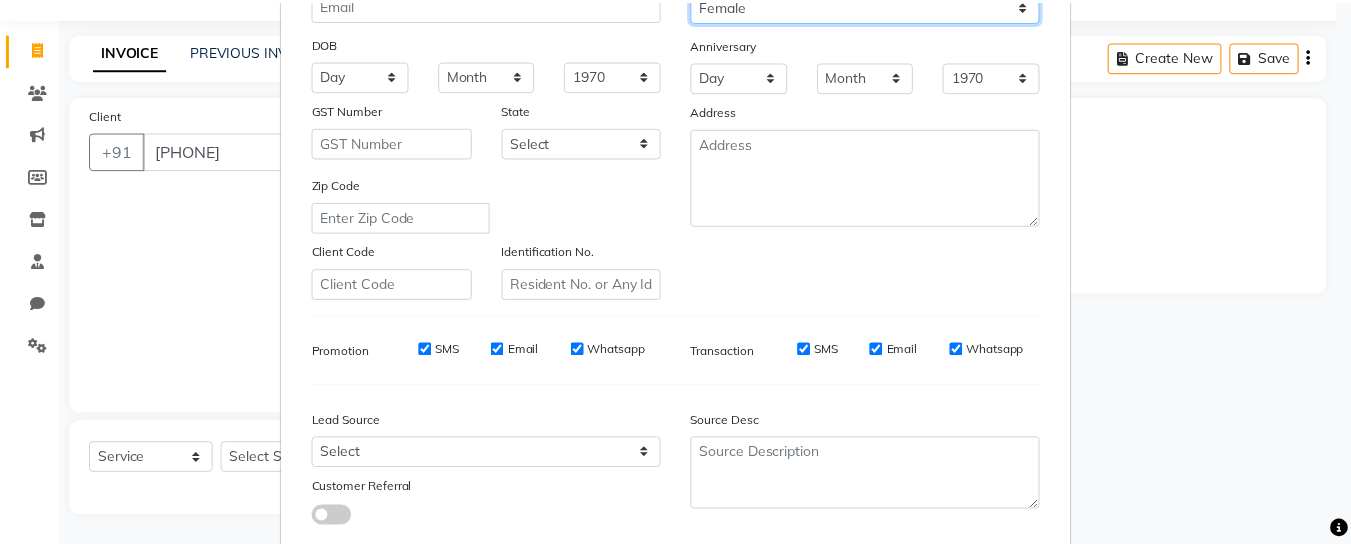 scroll, scrollTop: 350, scrollLeft: 0, axis: vertical 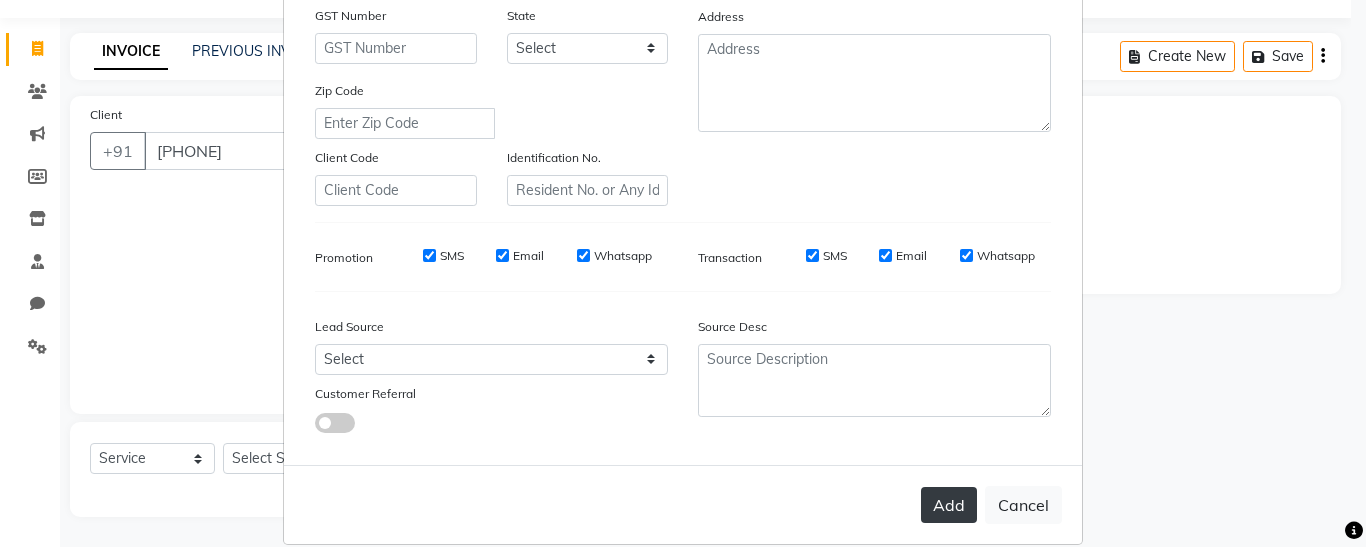click on "Add" at bounding box center [949, 505] 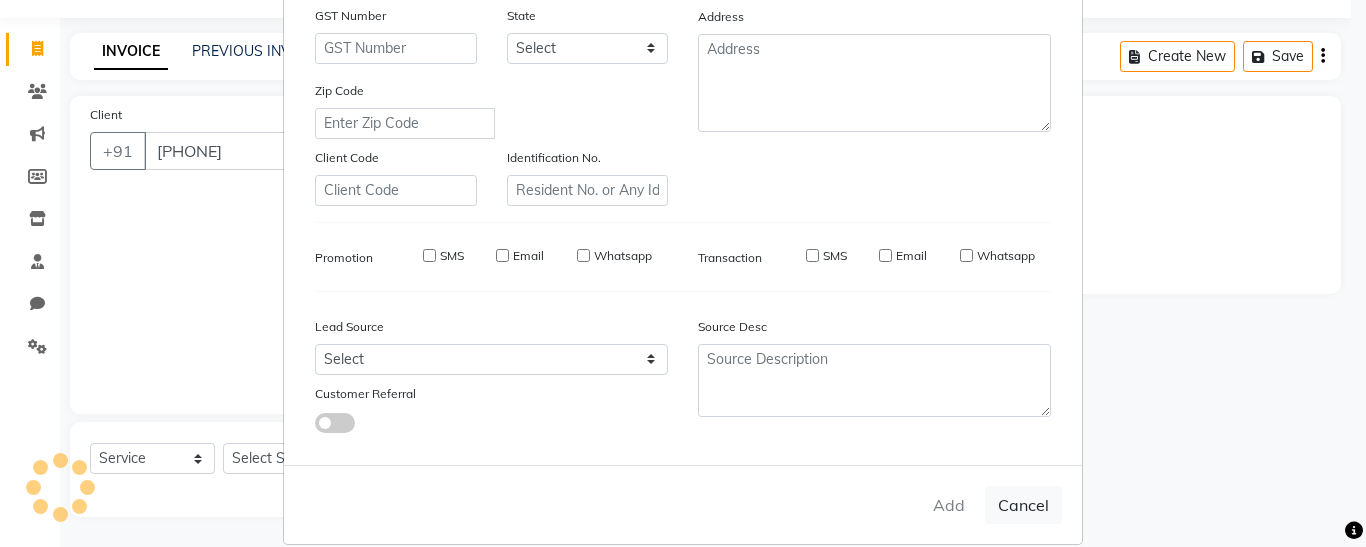 type on "95******82" 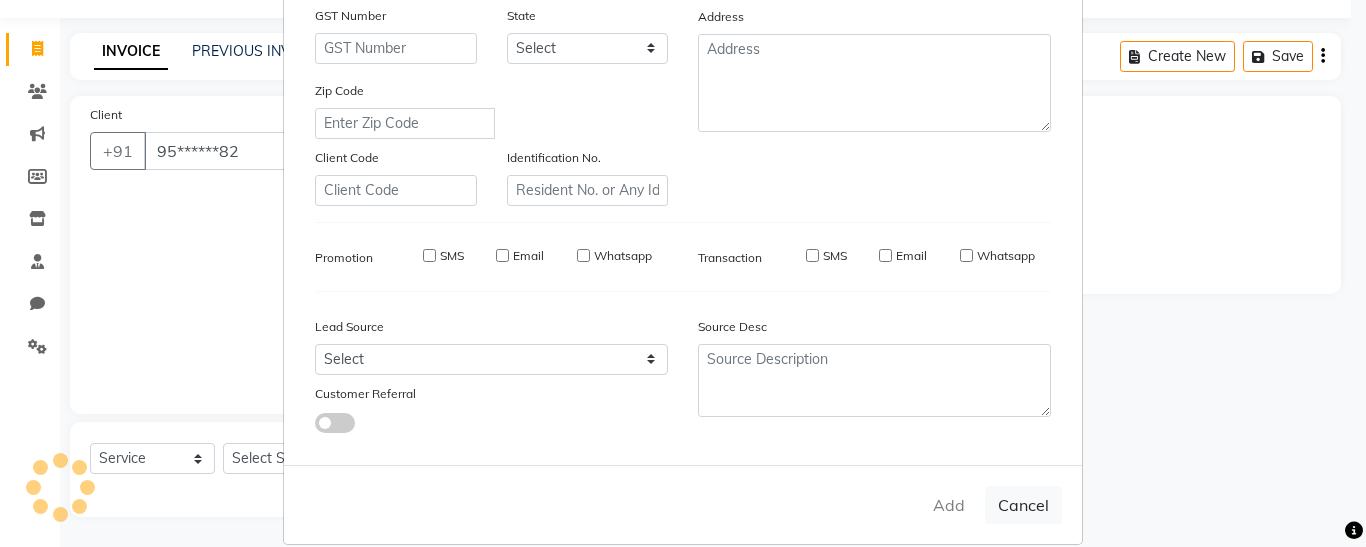 select 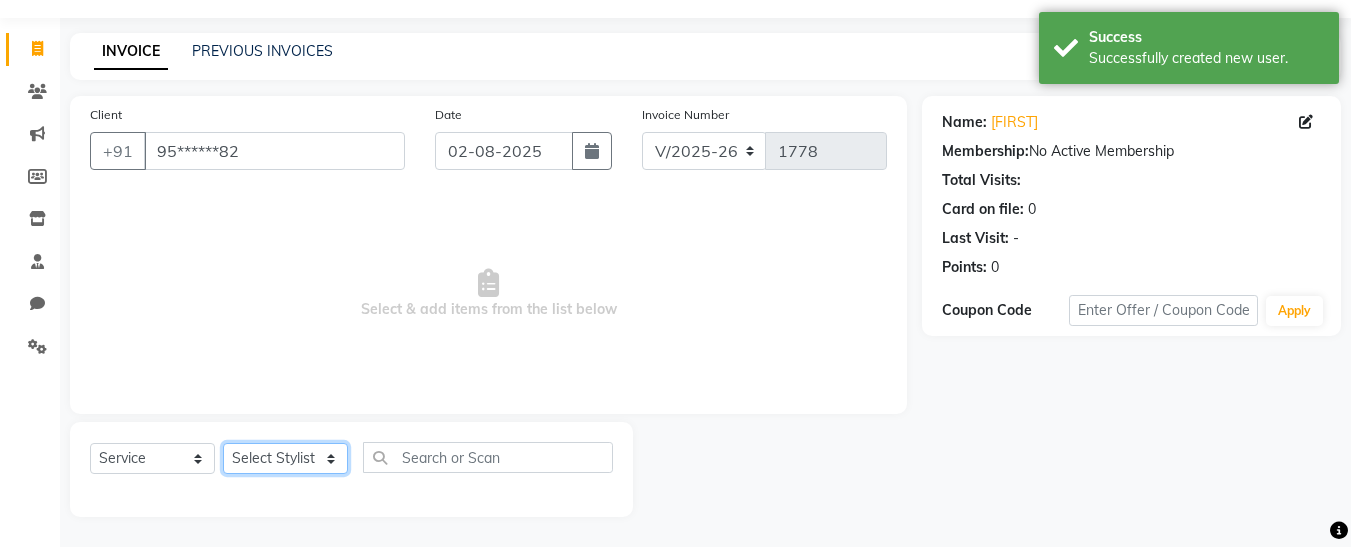 click on "Select Stylist [FIRST] [FIRST]  [FIRST] [FIRST] [FIRST] [FIRST] [FIRST] [FIRST] [FIRST] [FIRST]" 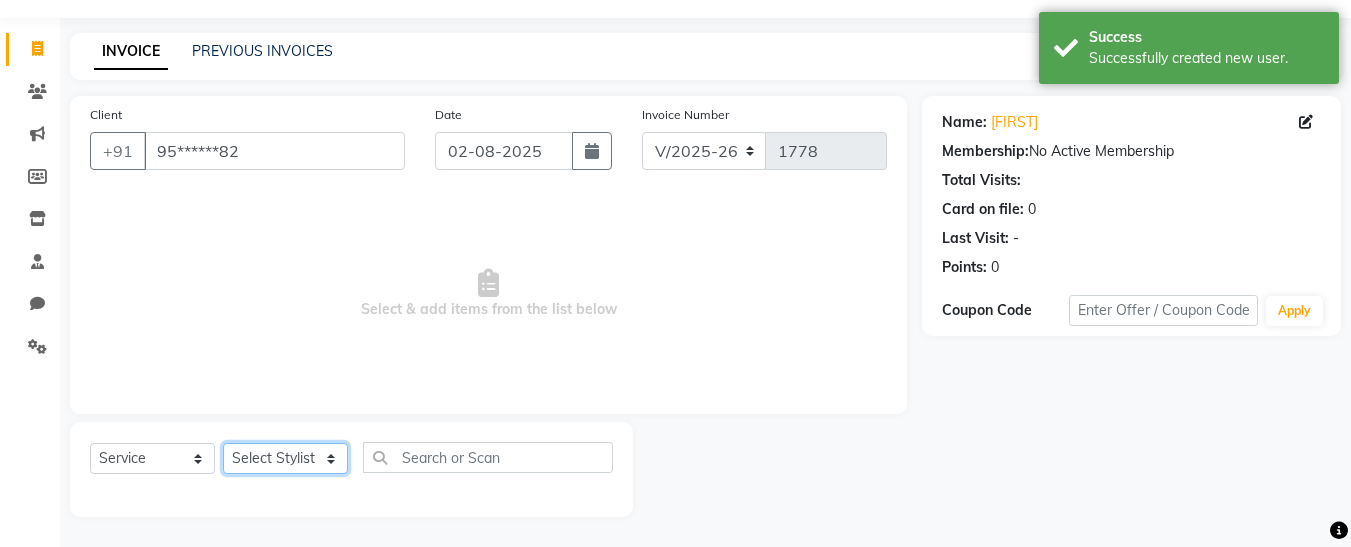 select on "76404" 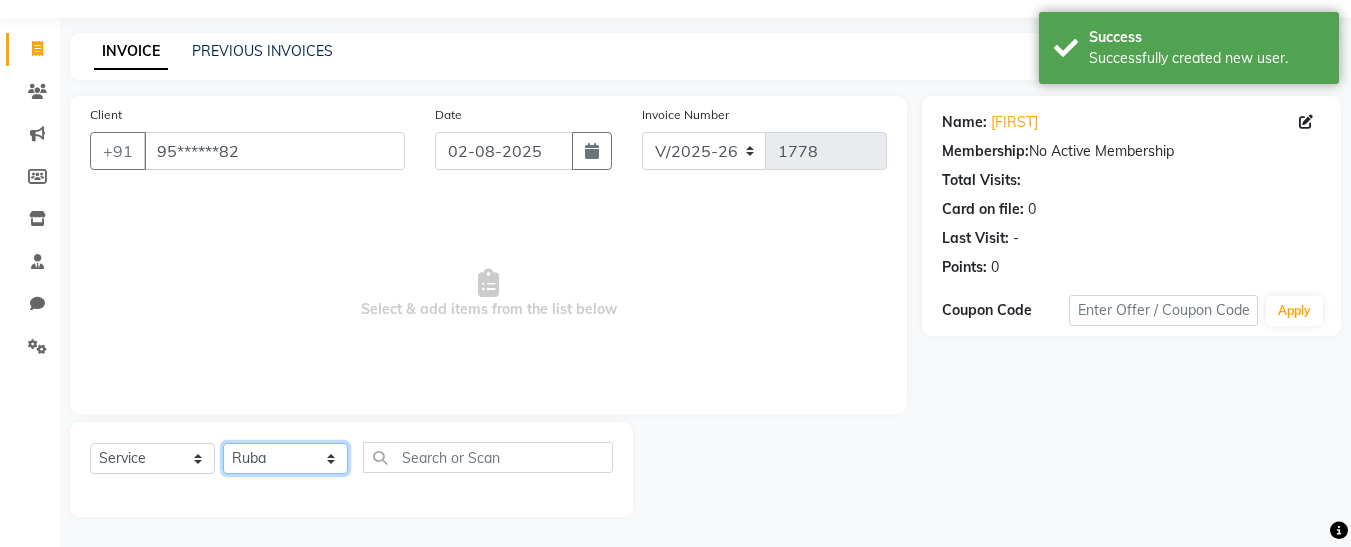 click on "Select Stylist [FIRST] [FIRST]  [FIRST] [FIRST] [FIRST] [FIRST] [FIRST] [FIRST] [FIRST] [FIRST]" 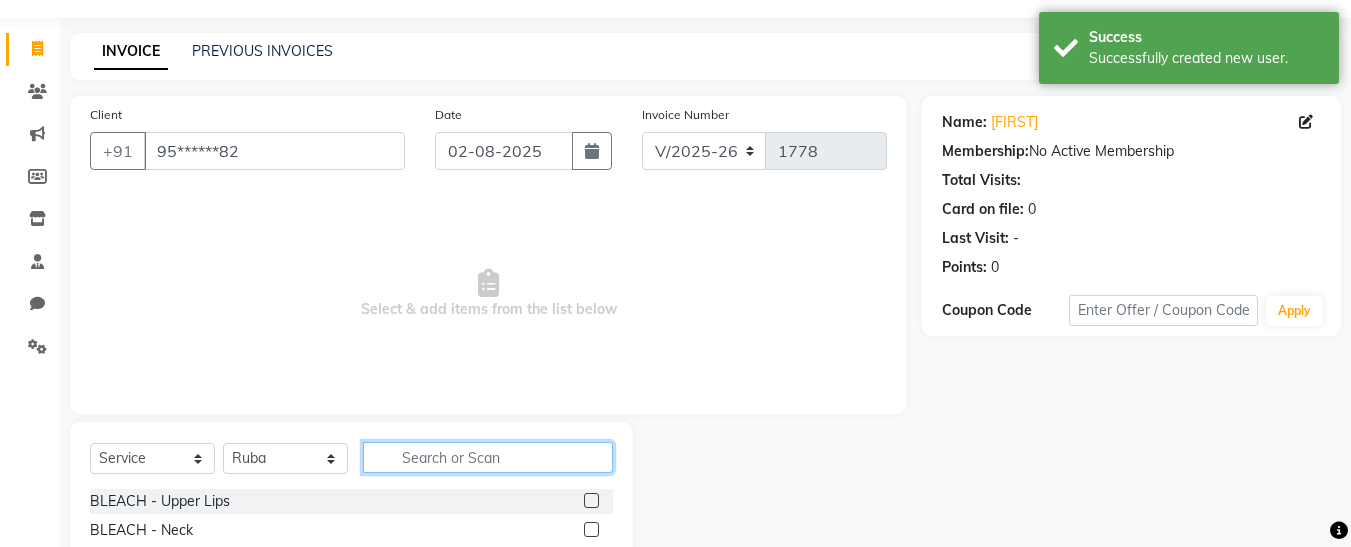 click 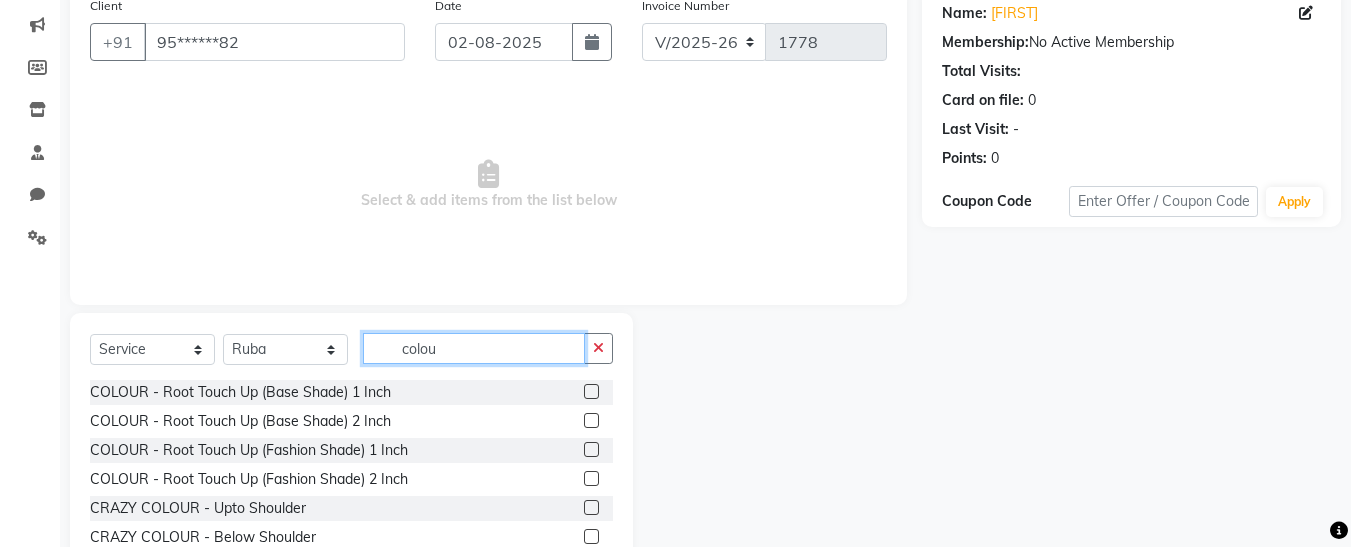 scroll, scrollTop: 204, scrollLeft: 0, axis: vertical 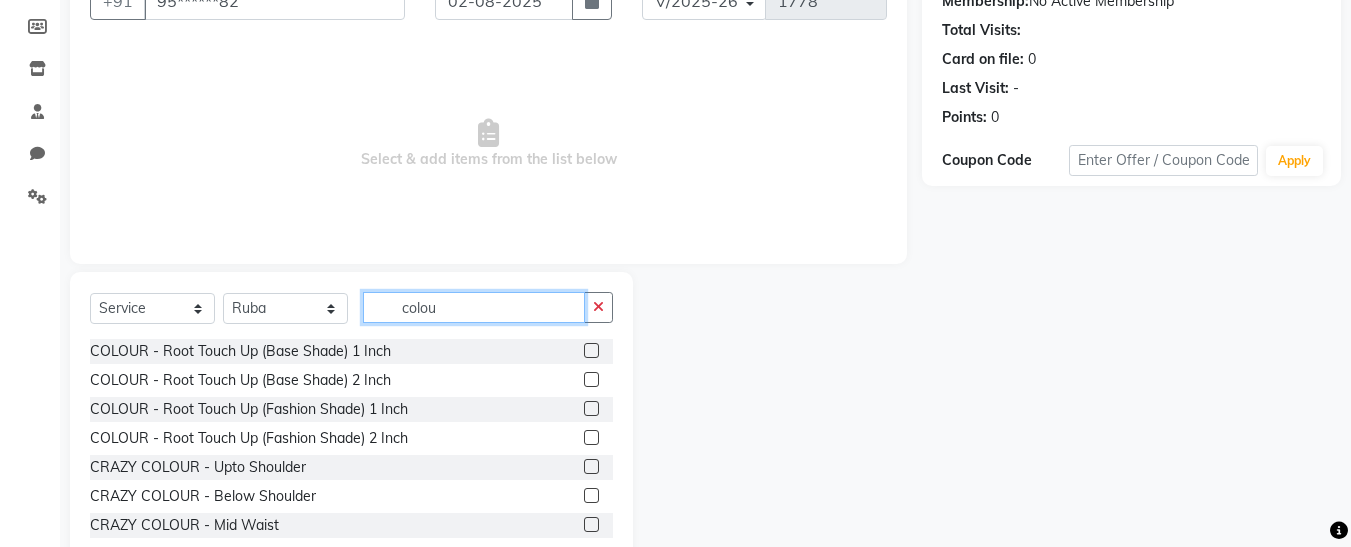 type on "colou" 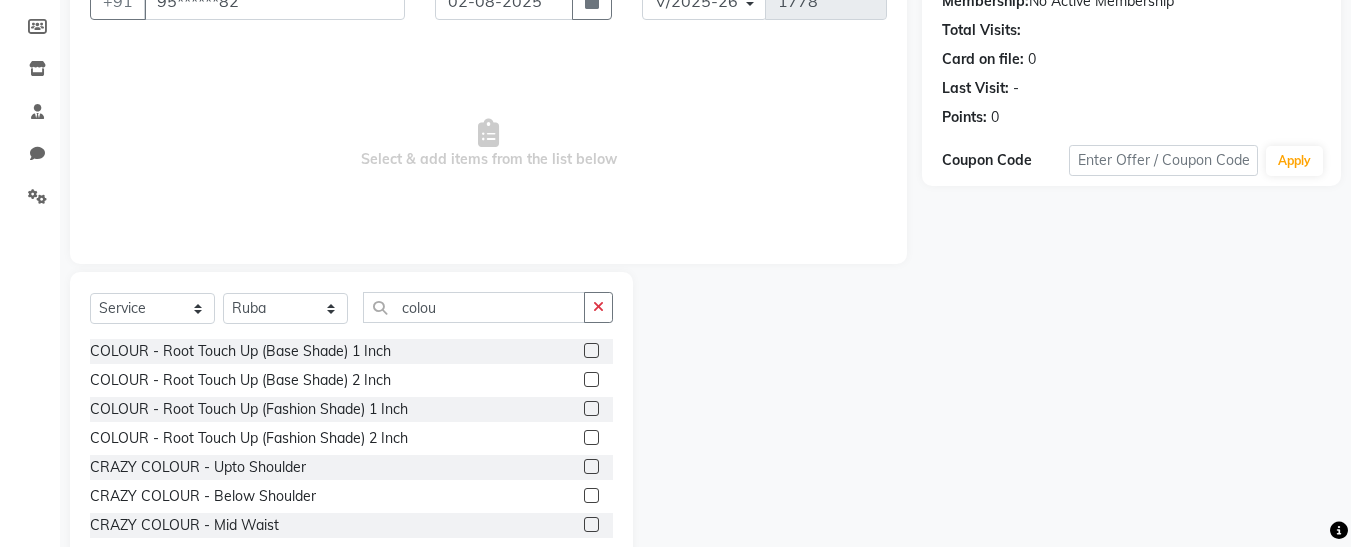 click 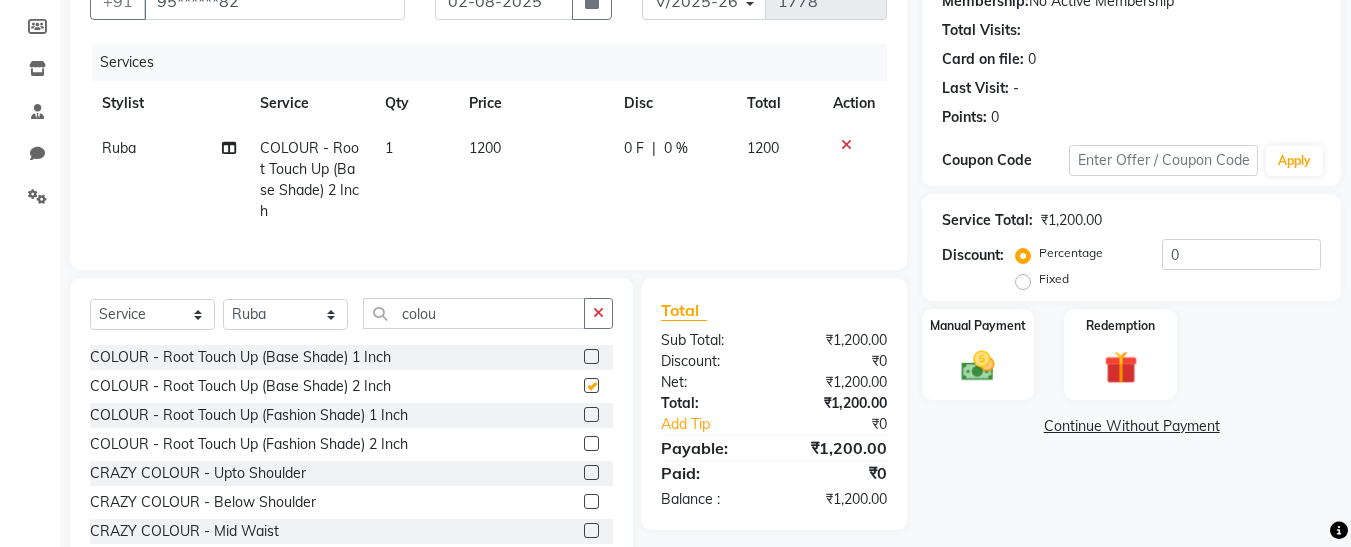 checkbox on "false" 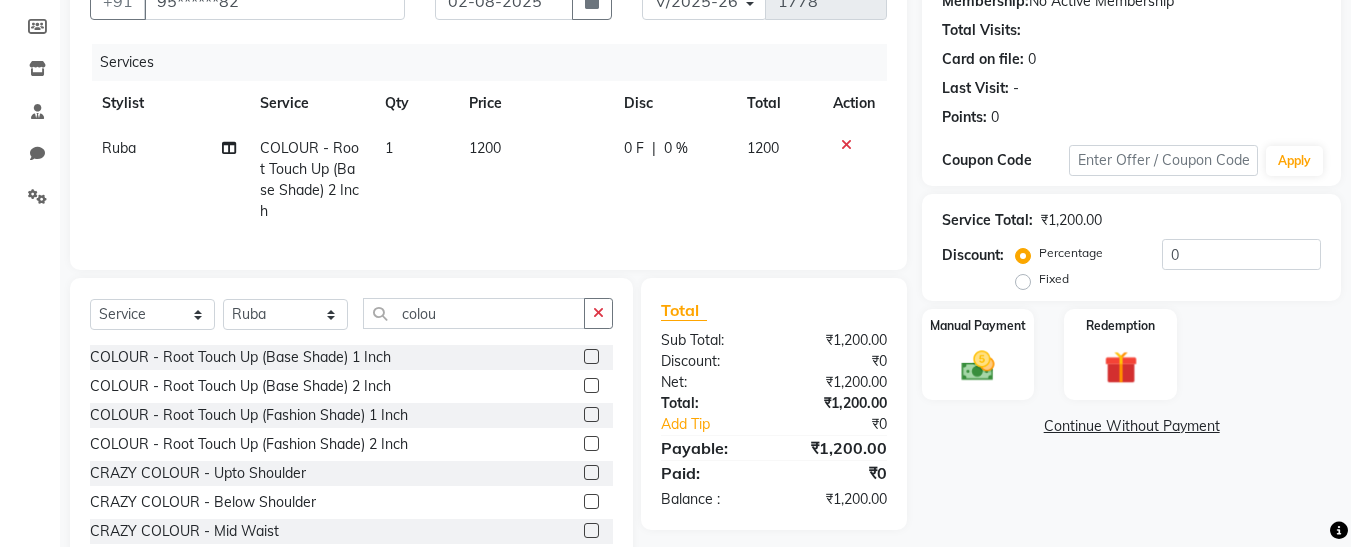 click on "1200" 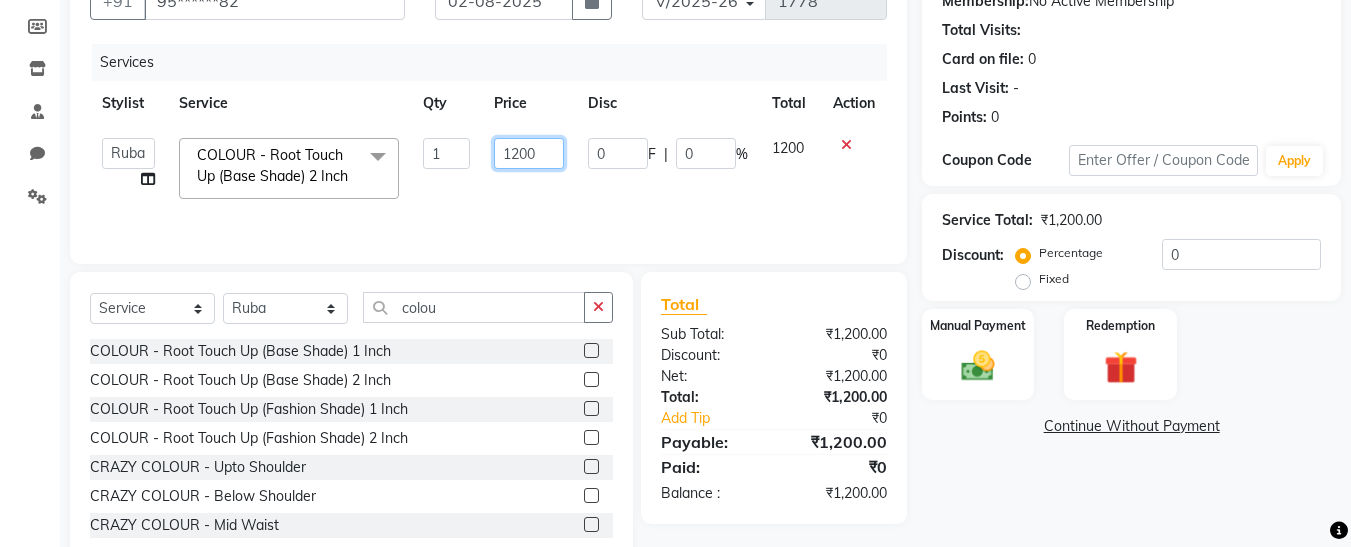 click on "1200" 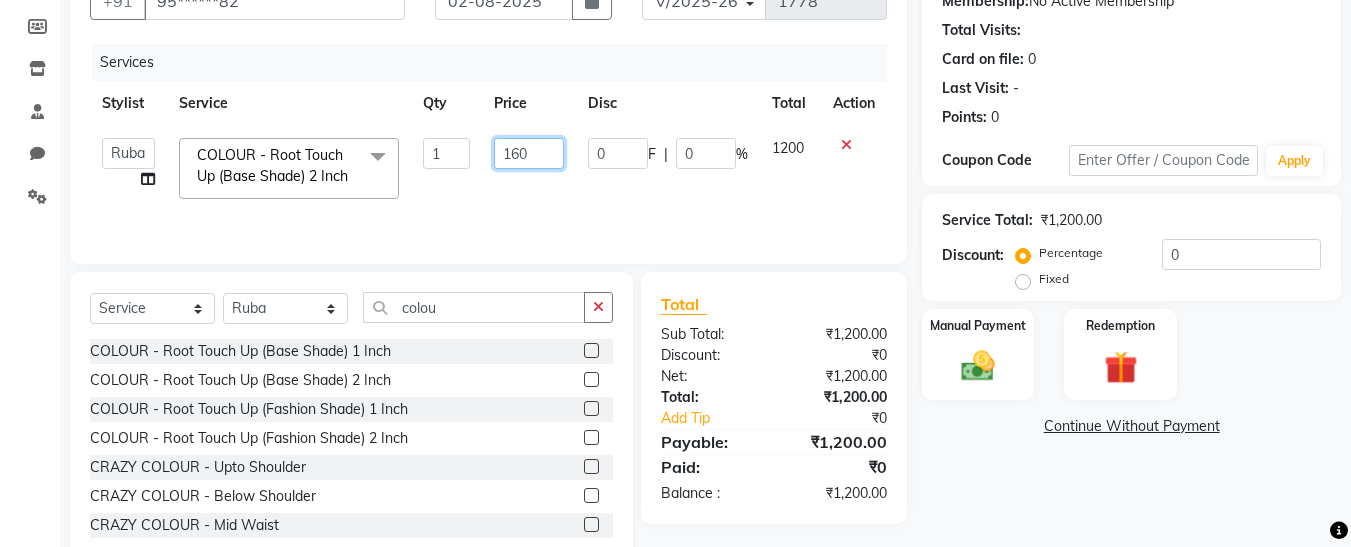 type on "1600" 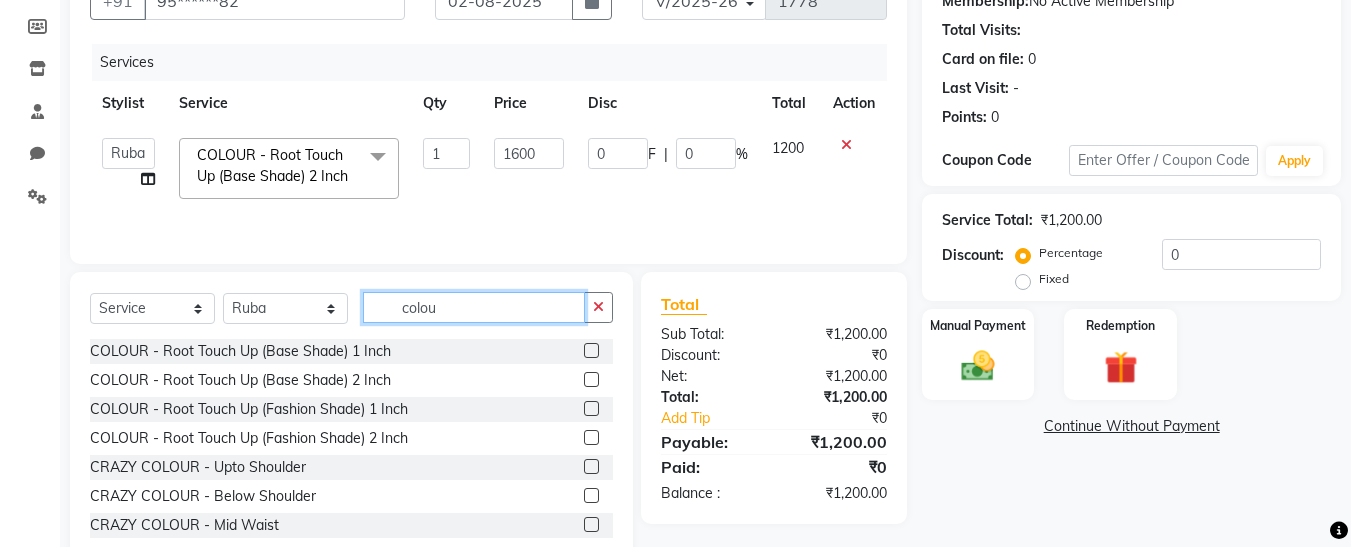 click on "Select Service Product Membership Package Voucher Prepaid Gift Card Select Stylist [FIRST] [FIRST]  [FIRST] [FIRST] [FIRST] [FIRST] [FIRST] [FIRST] [FIRST] [FIRST] colou COLOUR - Root Touch Up (Base Shade) 1 Inch  COLOUR - Root Touch Up (Base Shade) 2 Inch  COLOUR - Root Touch Up (Fashion Shade) 1 Inch  COLOUR - Root Touch Up (Fashion Shade) 2 Inch  CRAZY COLOUR - Upto Shoulder  CRAZY COLOUR - Below Shoulder  CRAZY COLOUR - Mid Waist  CRAZY COLOUR - Below Waist  CRAZY COLOUR - Per Chunk  CRAZY COLOUR - Per Streak  CRAZY COLOUR - Extra Density  BALAYAGE COLOUR - Upto Shoulder  BALAYAGE COLOUR - Below Shoulder  BALAYAGE COLOUR - Mid Waist  BALAYAGE COLOUR - Below Waist" 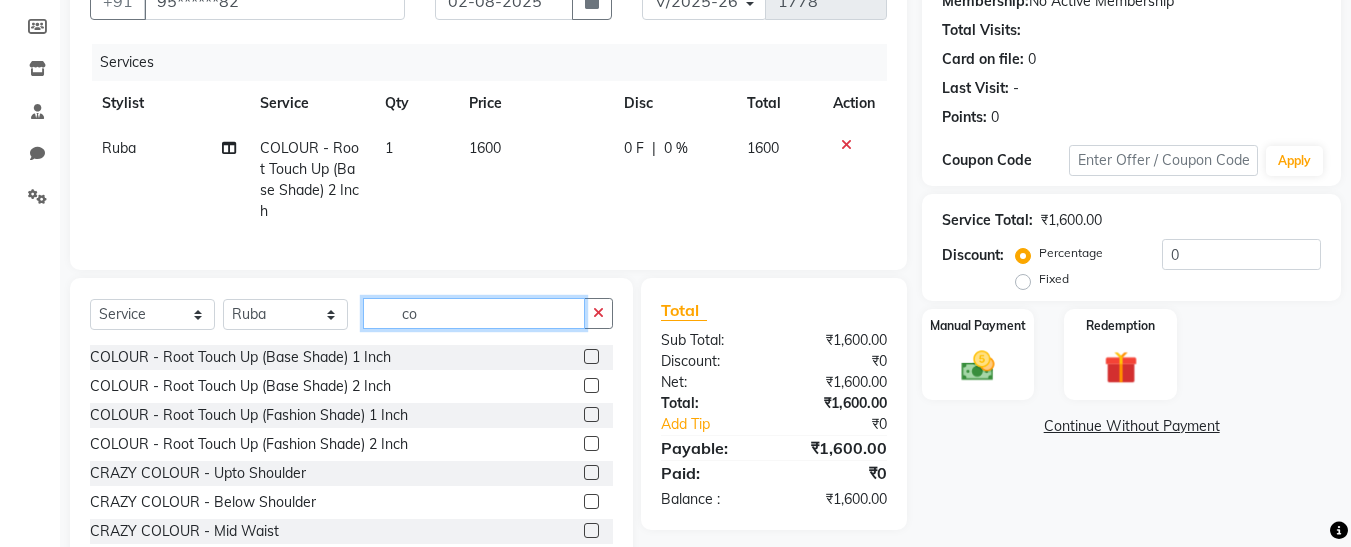 type on "c" 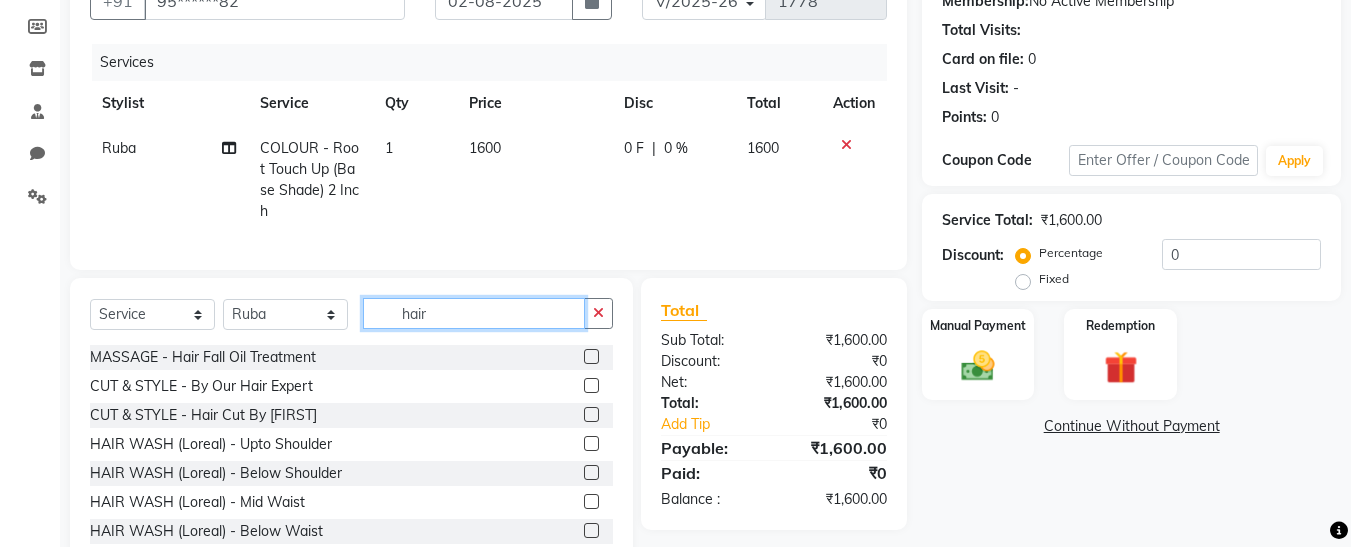 type on "hair" 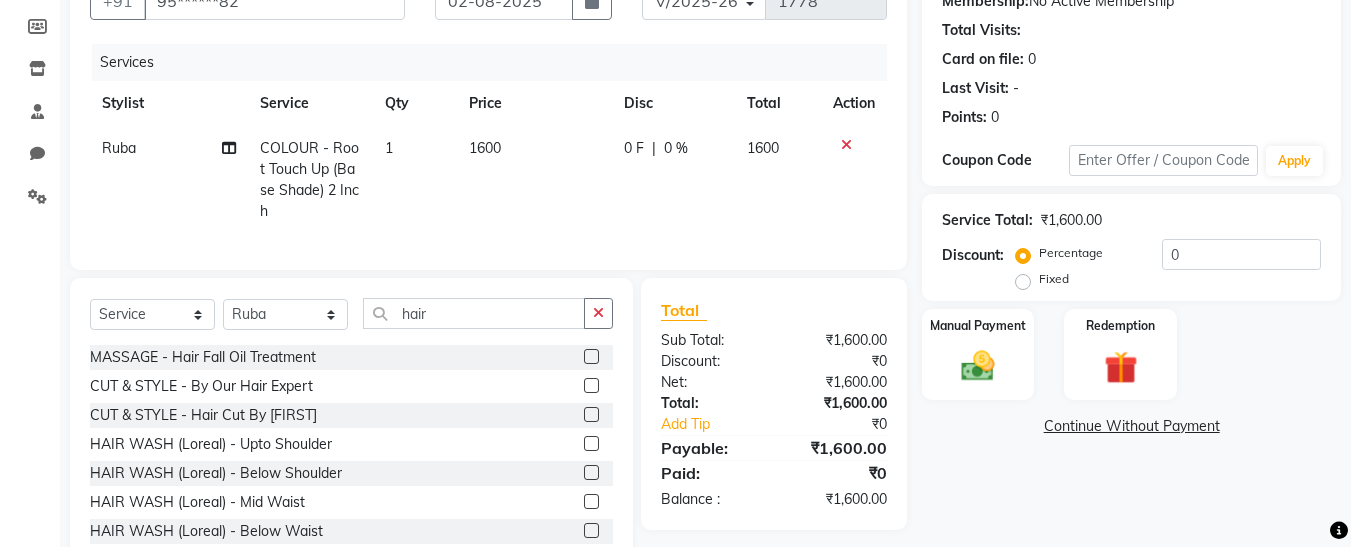 click 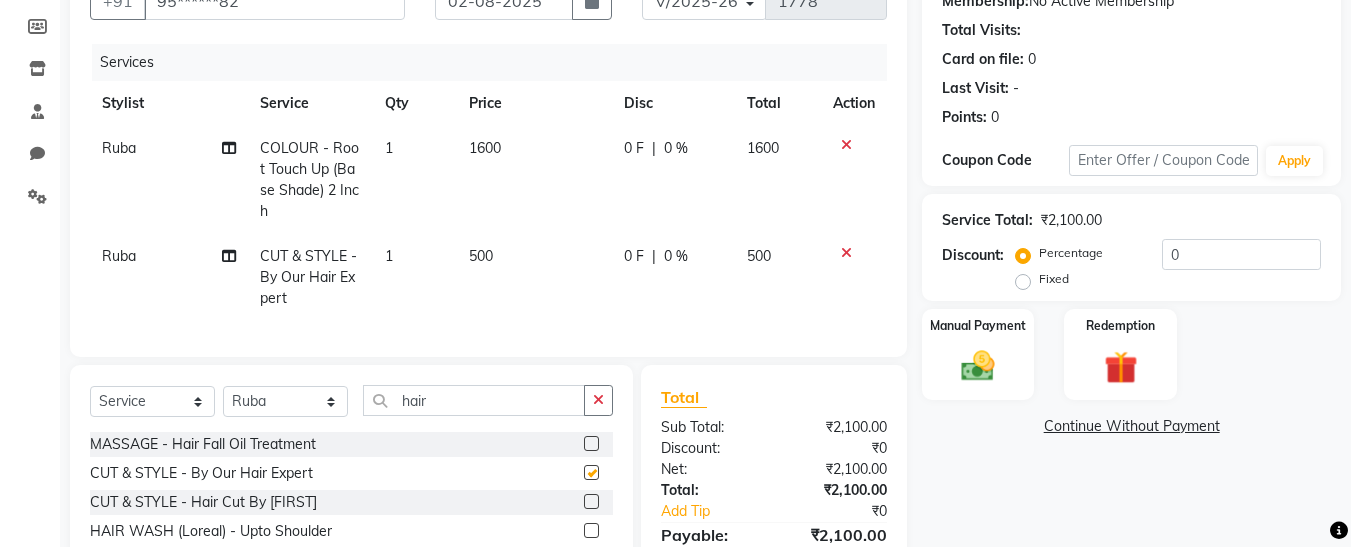 checkbox on "false" 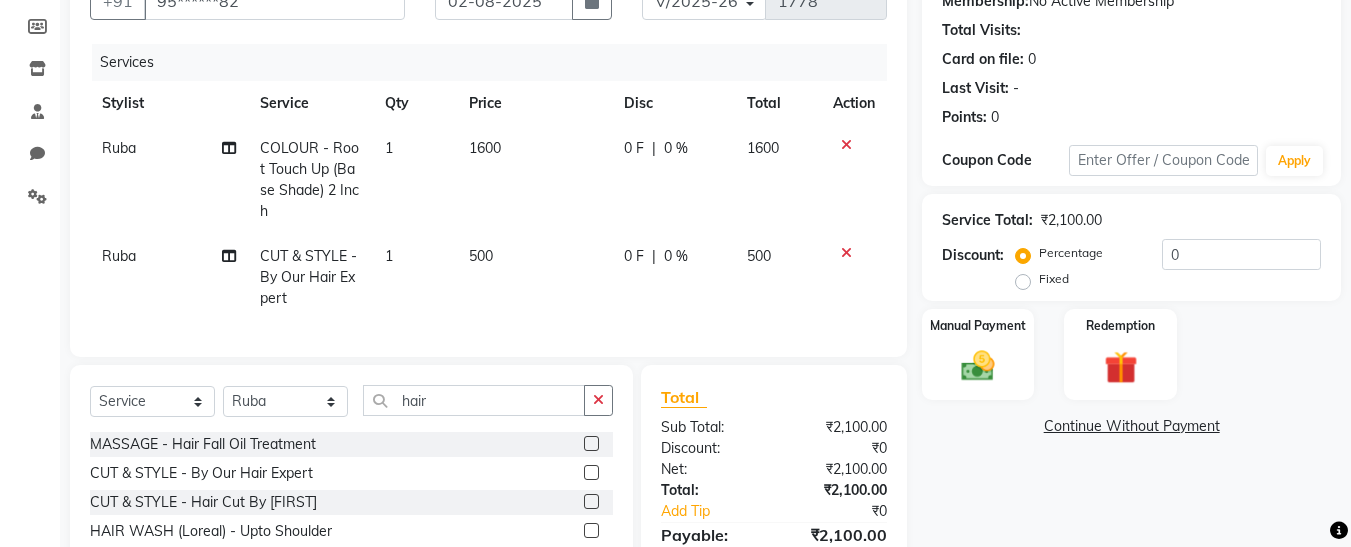drag, startPoint x: 494, startPoint y: 280, endPoint x: 496, endPoint y: 259, distance: 21.095022 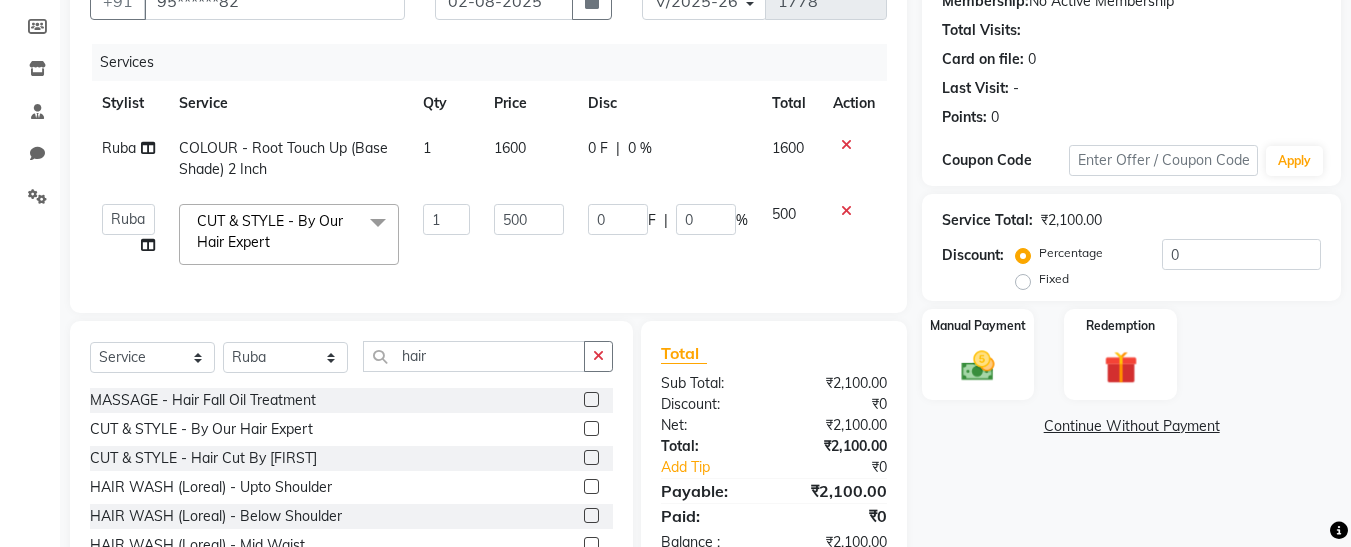 click on "500" 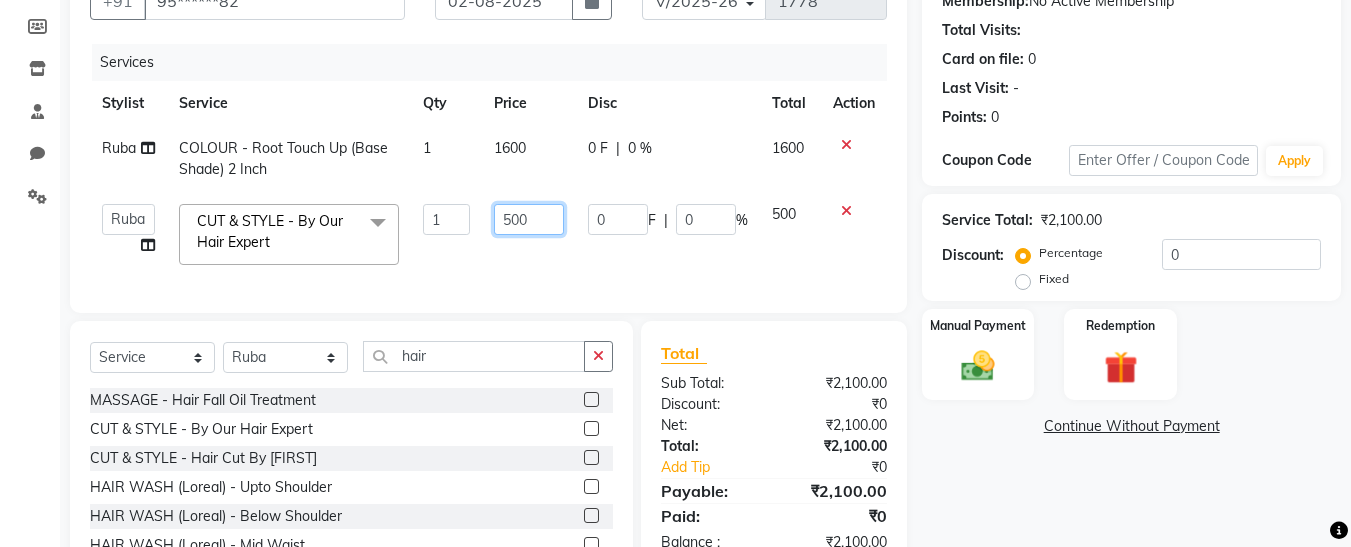 click on "500" 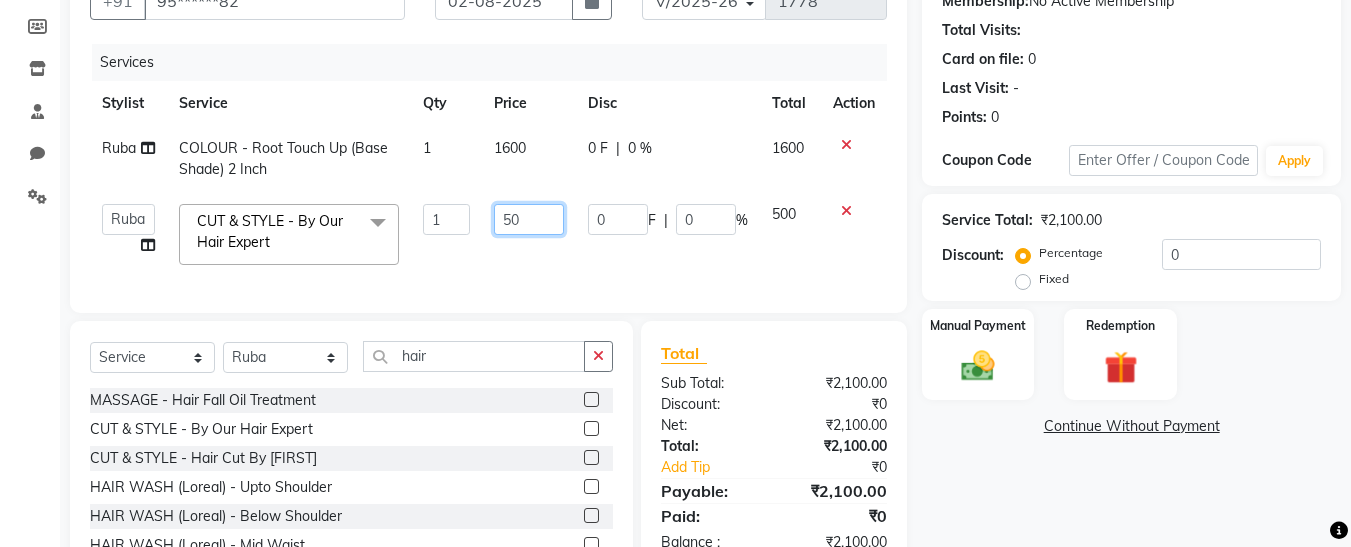 type on "5" 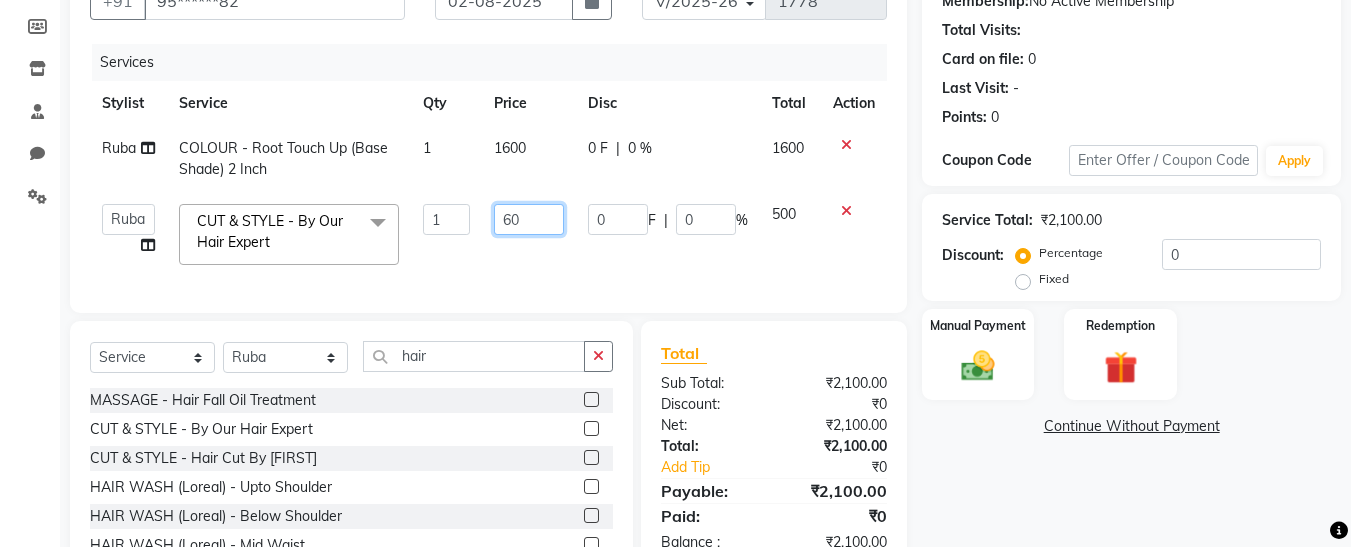 type on "600" 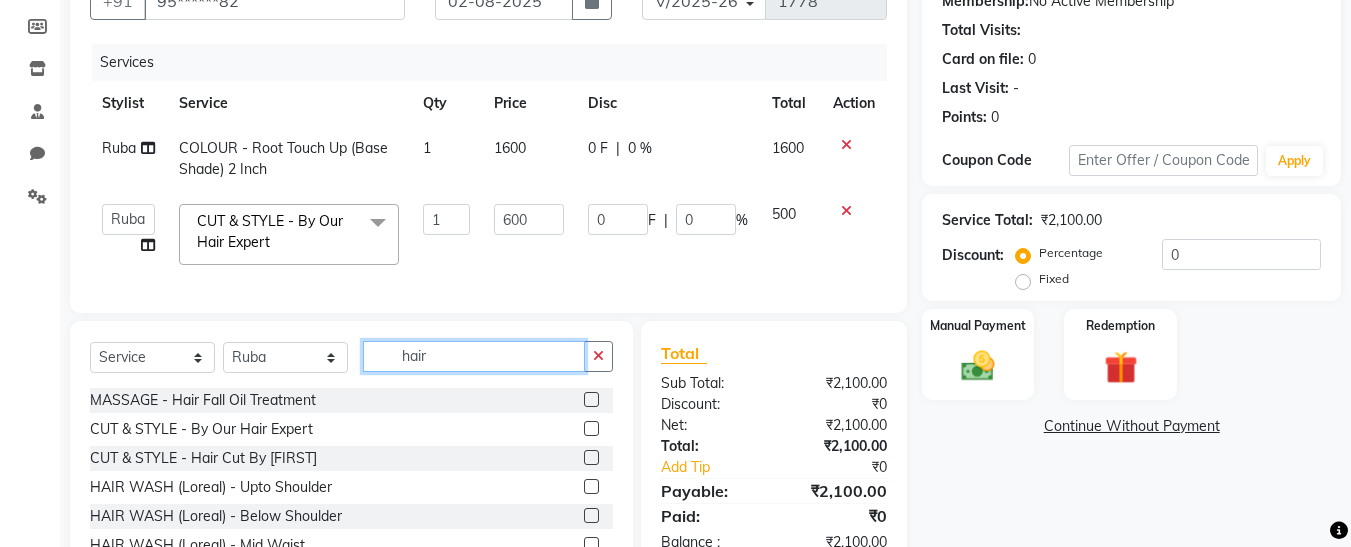 click on "Client +91 [PHONE] Date [DATE] Invoice Number V/2025 V/2025-26 1778 Services Stylist Service Qty Price Disc Total Action Ruba COLOUR - Root Touch Up (Base Shade) 2 Inch 1 1600 0 F | 0 % 1600  Afsana   Ankita    Krutika Maam   Nisha    Pari   Rasika   Ruba   sara   Vidya  CUT & STYLE - By Our Hair Expert x BLEACH - Upper Lips BLEACH - Neck BLEACH - Full Face BLEACH - Feet BLEACH - Underarms BLEACH - Full Hands BLEACH - Half Legs BLEACH - Half Front / Back BLEACH - Full Body last balance underarms brightning treatment D-TAN - Neck D-TAN - Full Face D-TAN - Full Hand D-TAN - Full Body D-TAN -Feet D-TAN - Front/Back MANICURE - Regular MANICURE - D-Tan MANICURE - Signature PEDICURE - Regular PEDICURE - D-Tan PEDICURE - Signature PEDICURE - Heel Peel Treatment PEDICURE - Ice Cream Pedicure PEDICURE - Foot Peel COMBO - Ice Cream Pedicure & Ice Cream Manicure MASSAGE - Head MASSAGE - Hands MASSAGE - Legs MASSAGE - Back MASSAGE - Body MASSAGE - Body Spa MASSAGE - Hair Fall Oil Treatment Dandruff Treatment 1" 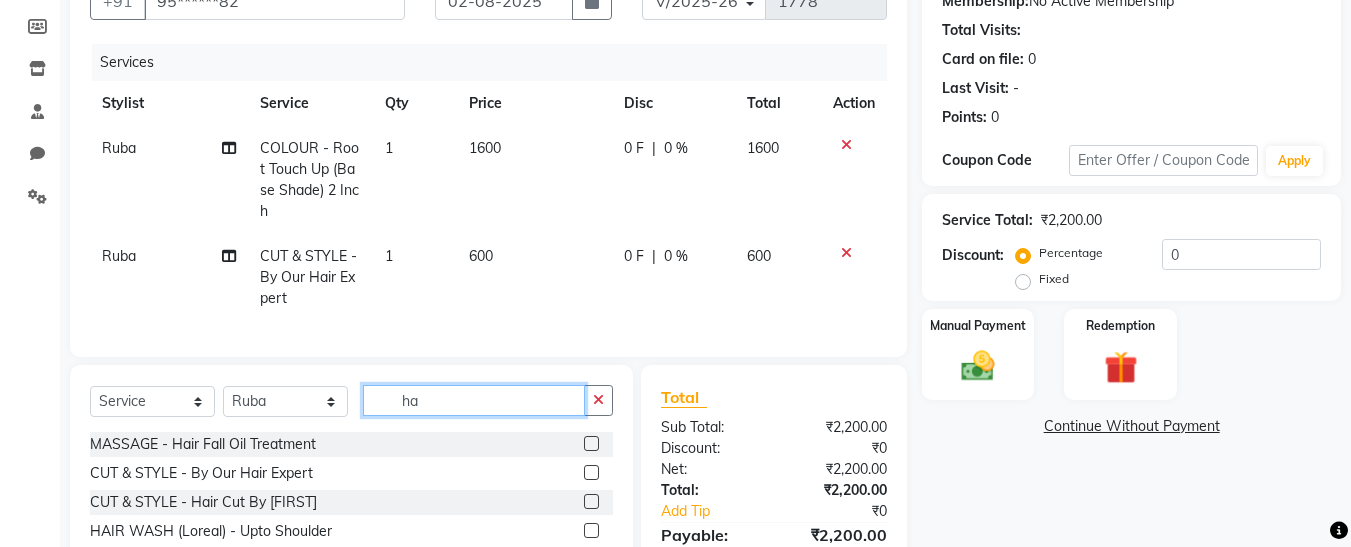 type on "h" 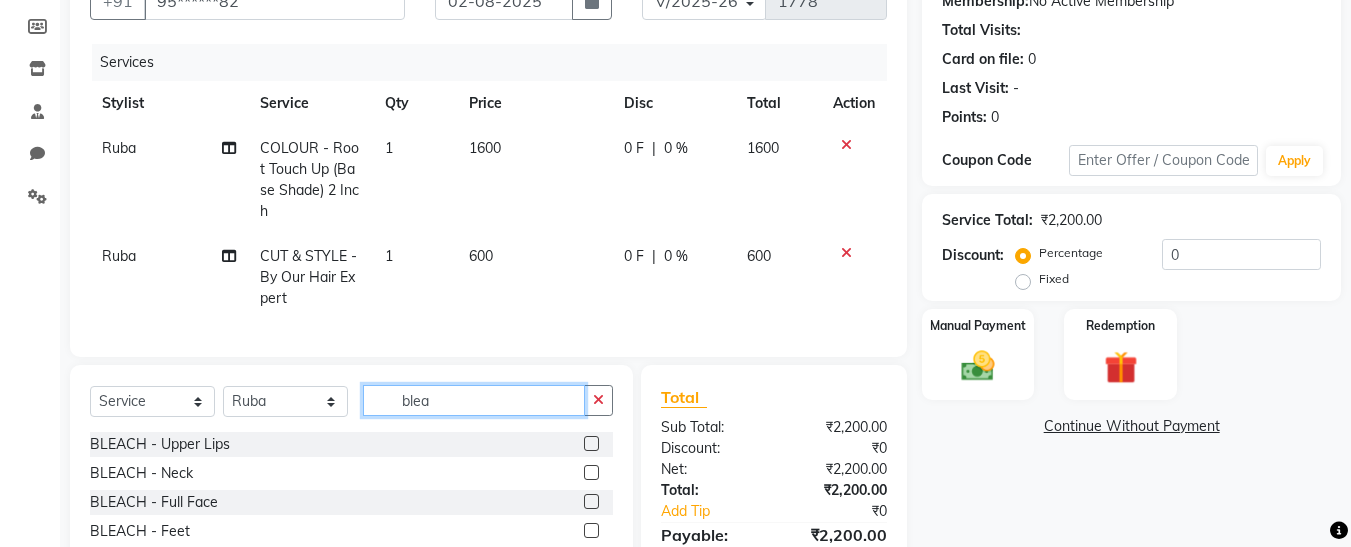 type on "blea" 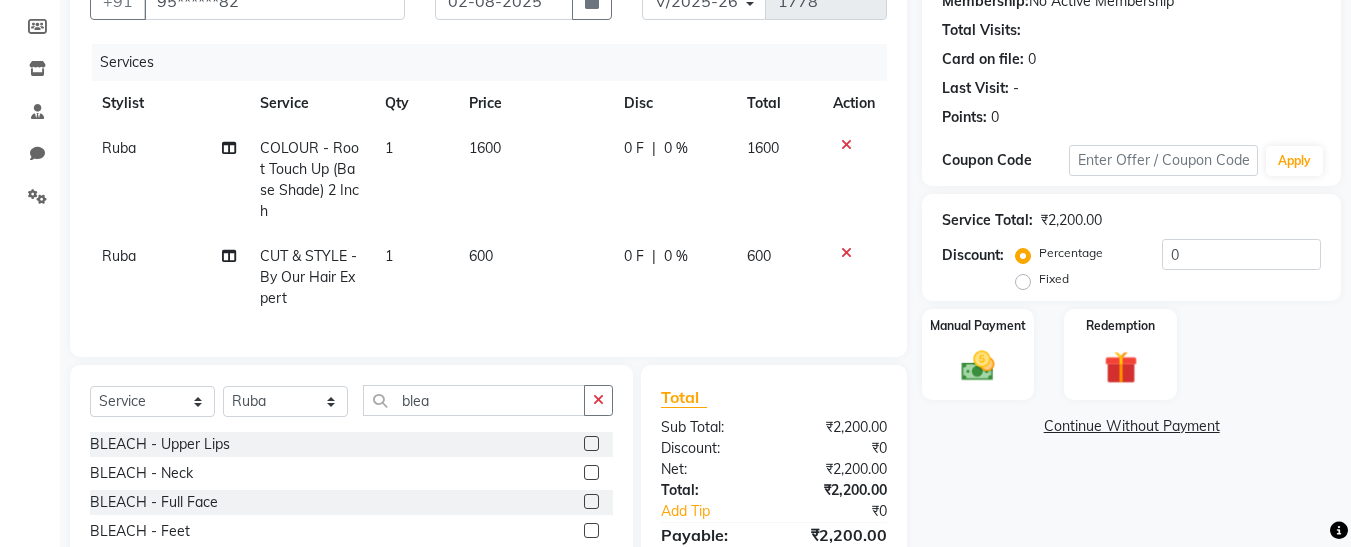 click 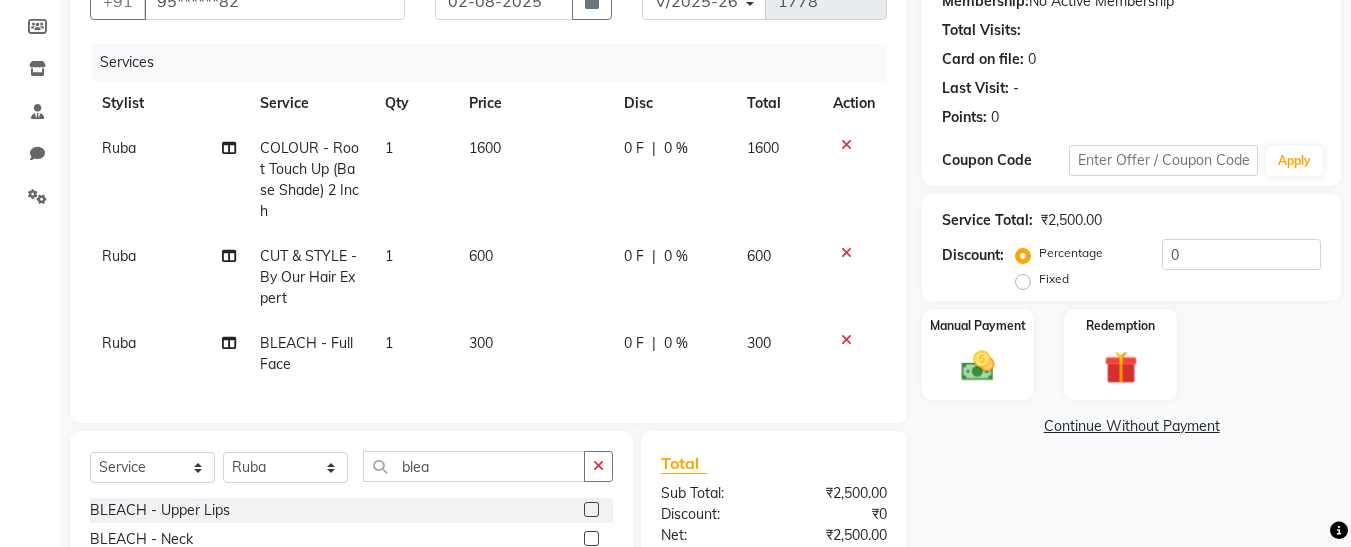 checkbox on "false" 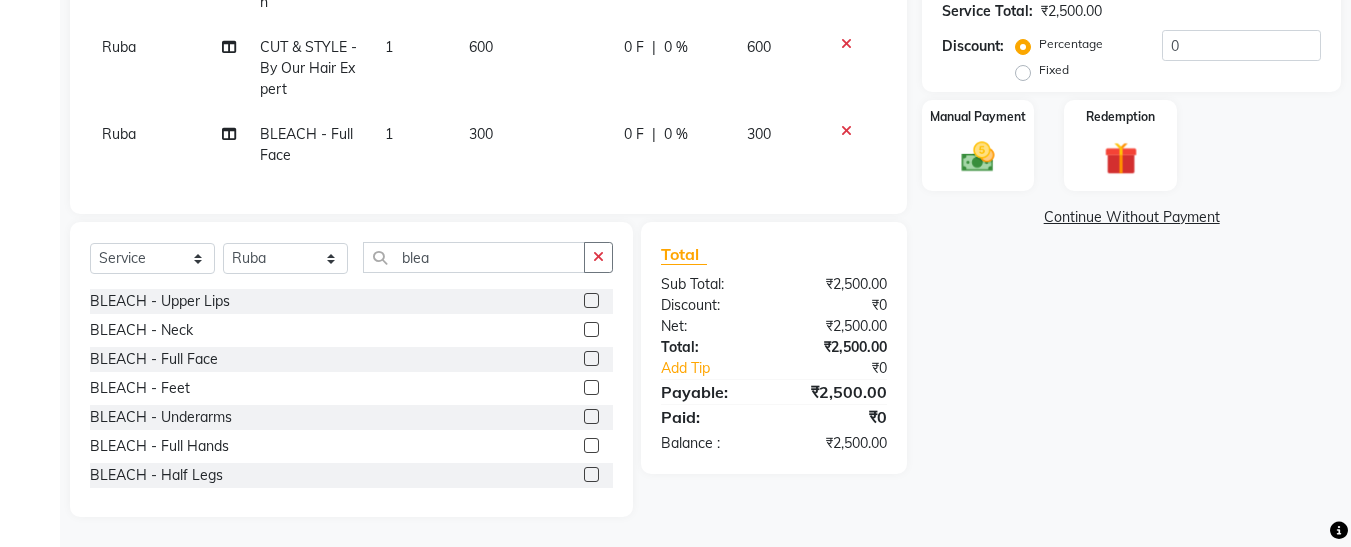 scroll, scrollTop: 428, scrollLeft: 0, axis: vertical 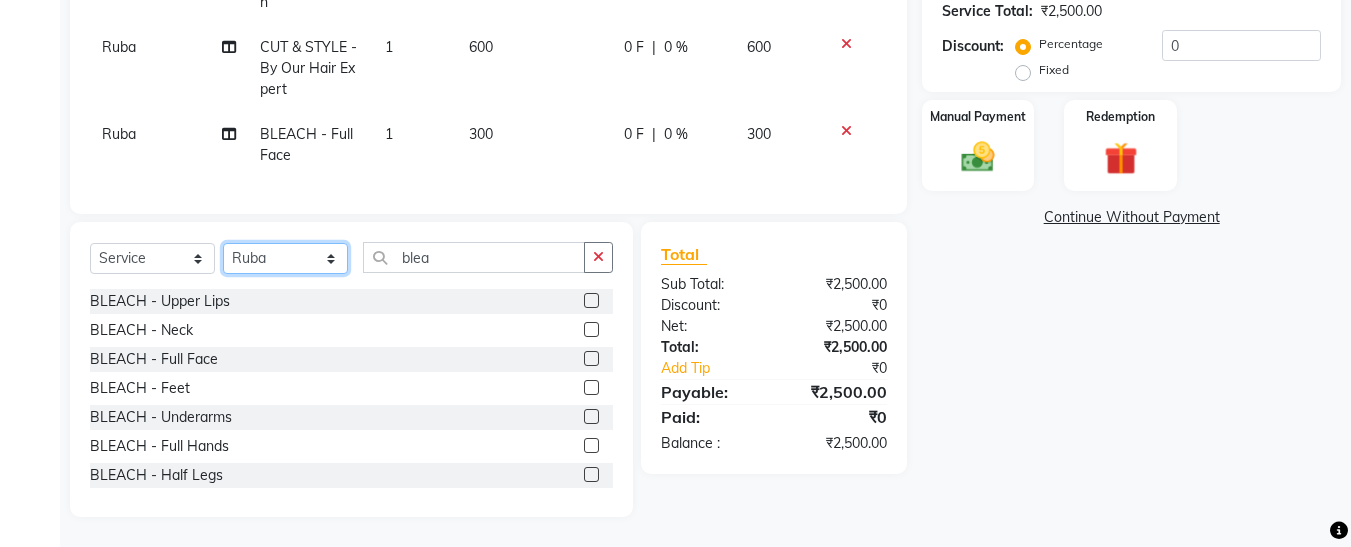 click on "Select Stylist [FIRST] [FIRST]  [FIRST] [FIRST] [FIRST] [FIRST] [FIRST] [FIRST] [FIRST] [FIRST]" 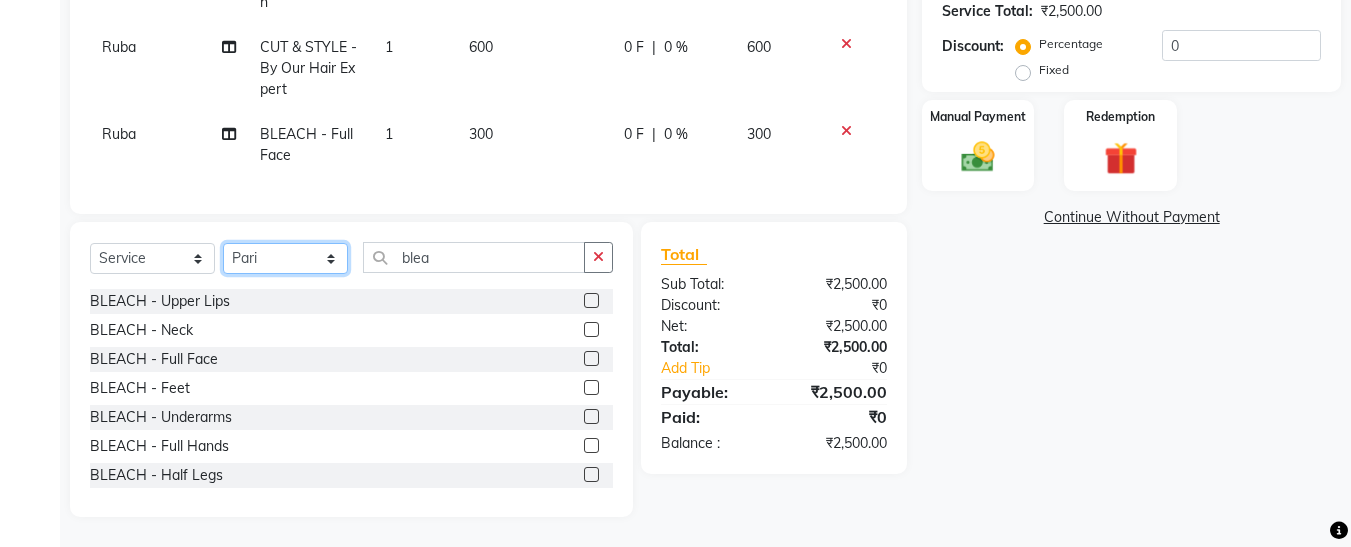 click on "Select Stylist [FIRST] [FIRST]  [FIRST] [FIRST] [FIRST] [FIRST] [FIRST] [FIRST] [FIRST] [FIRST]" 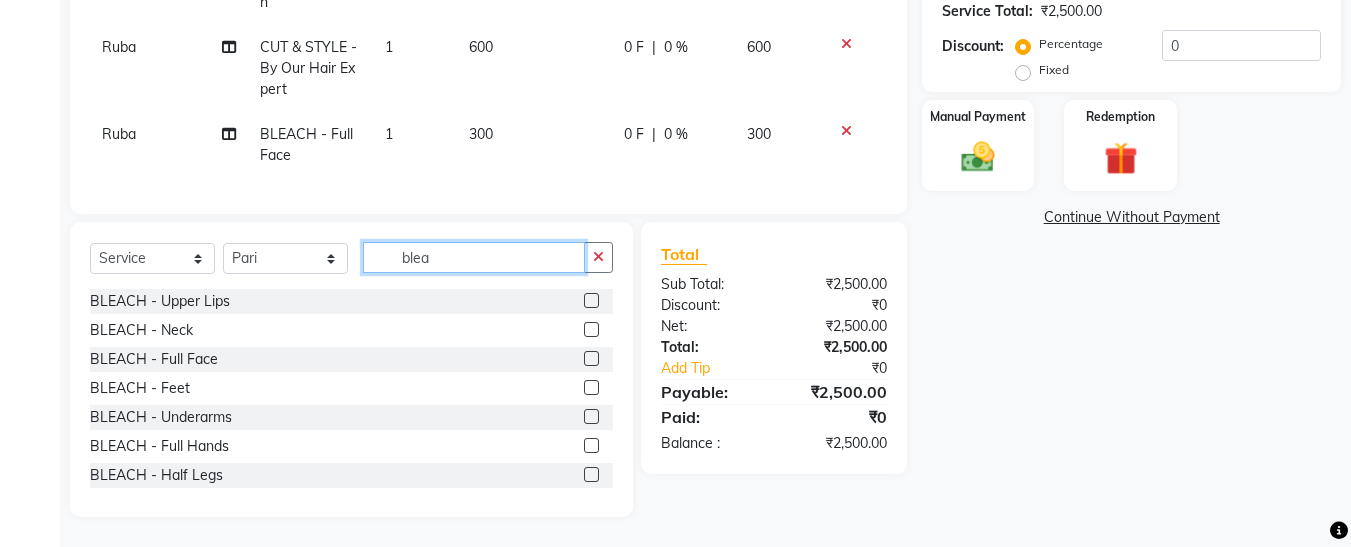 click on "blea" 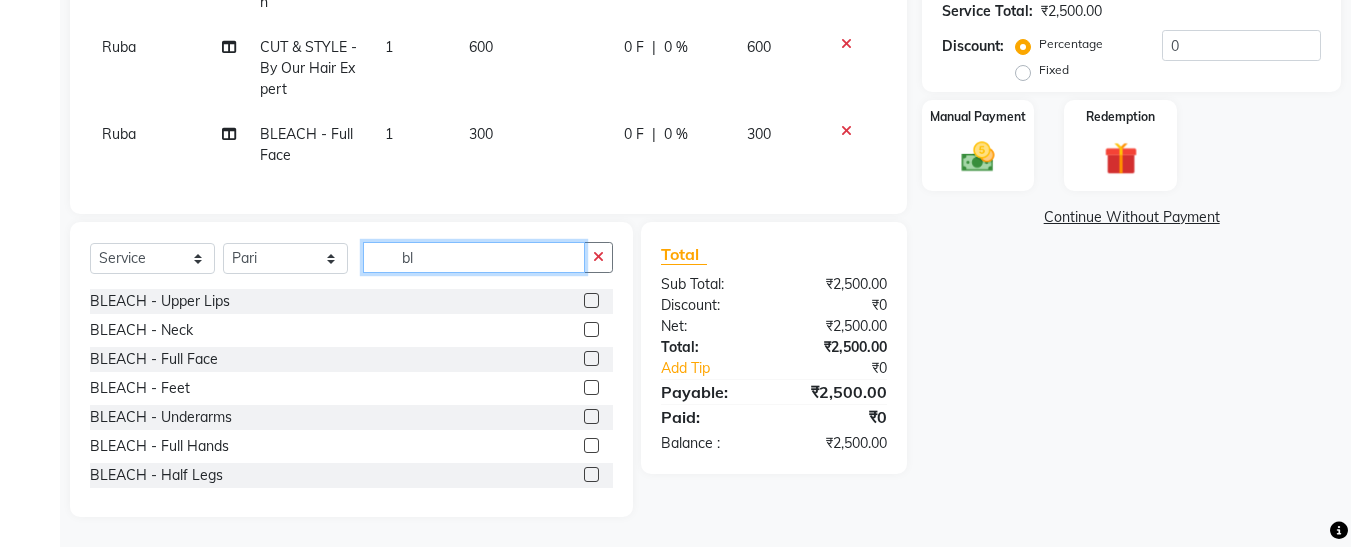 type on "b" 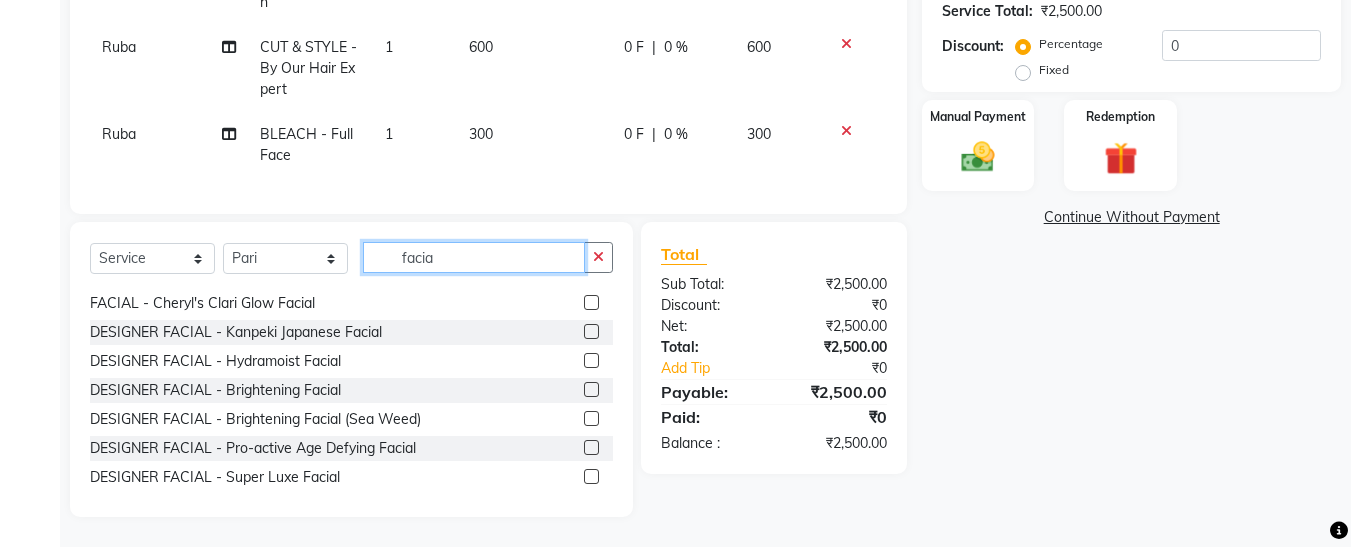 scroll, scrollTop: 204, scrollLeft: 0, axis: vertical 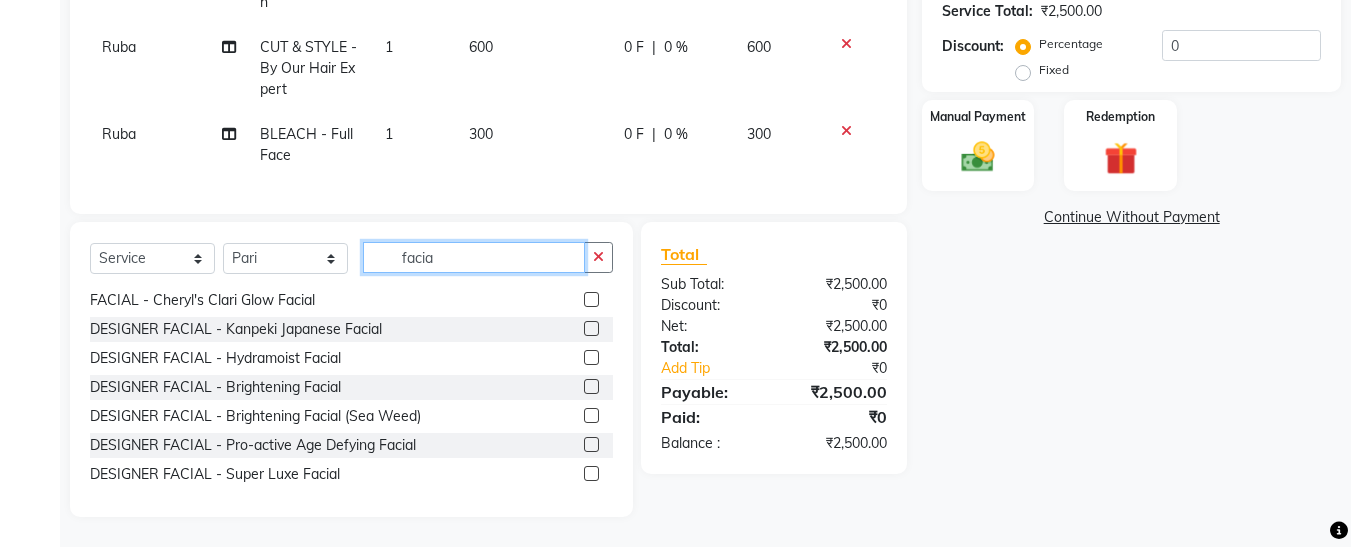 type on "facia" 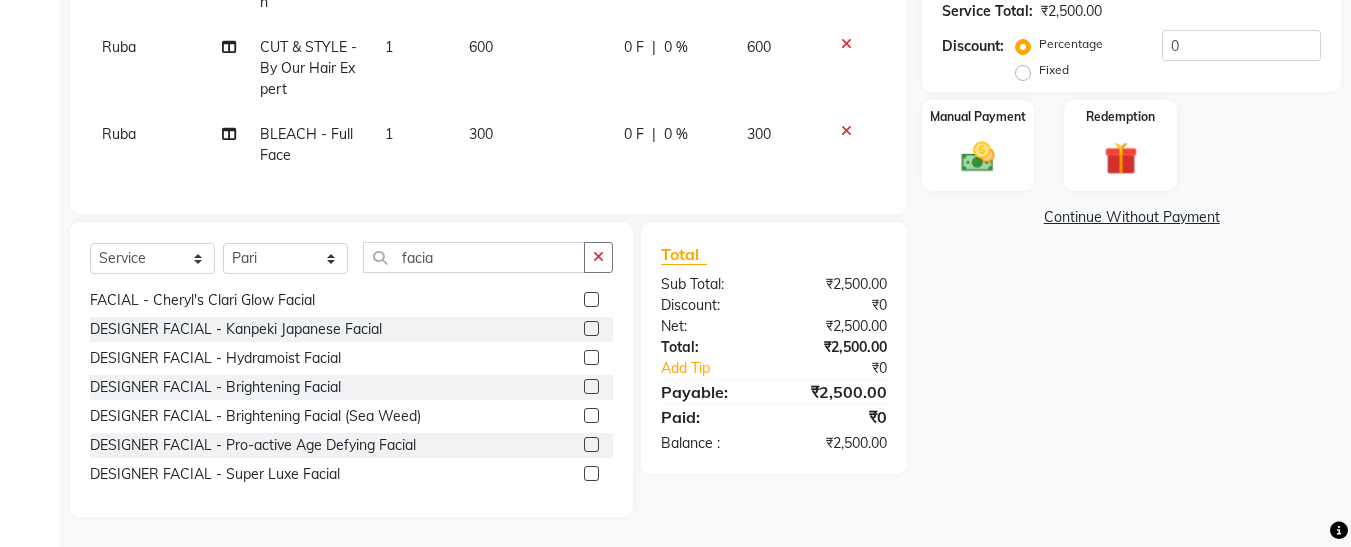 click 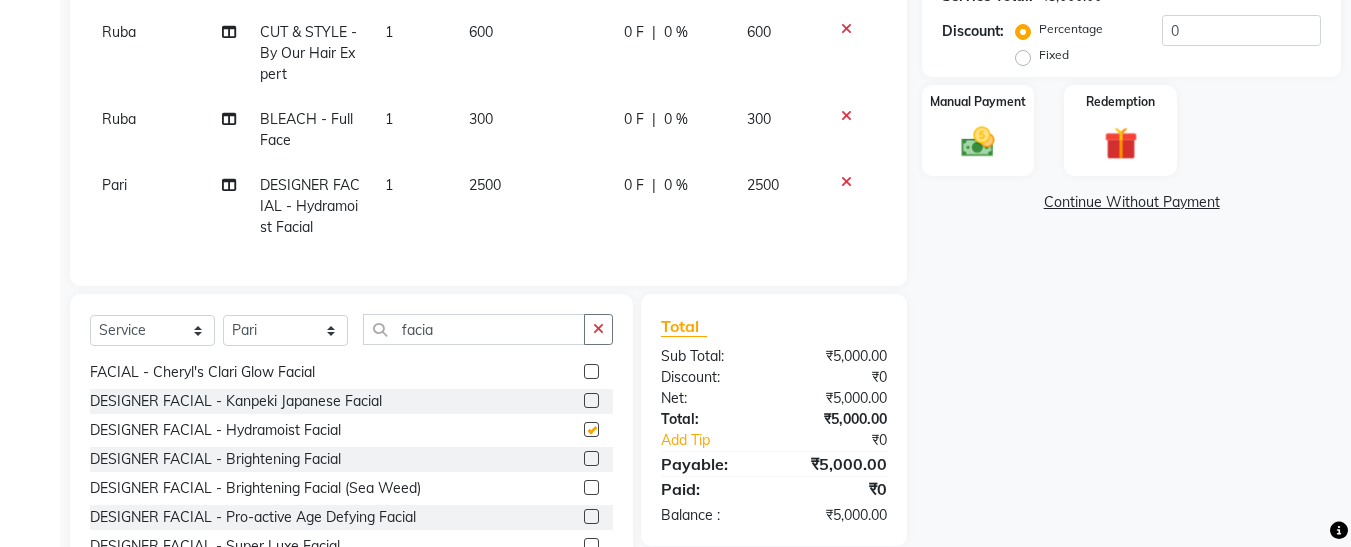 checkbox on "false" 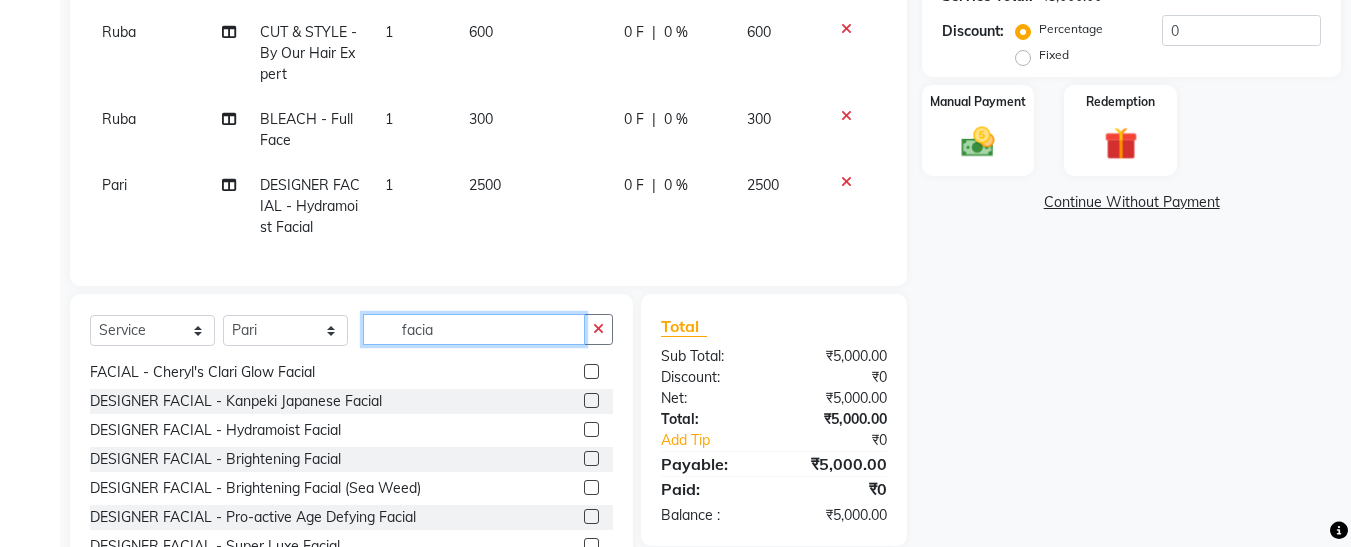 click on "facia" 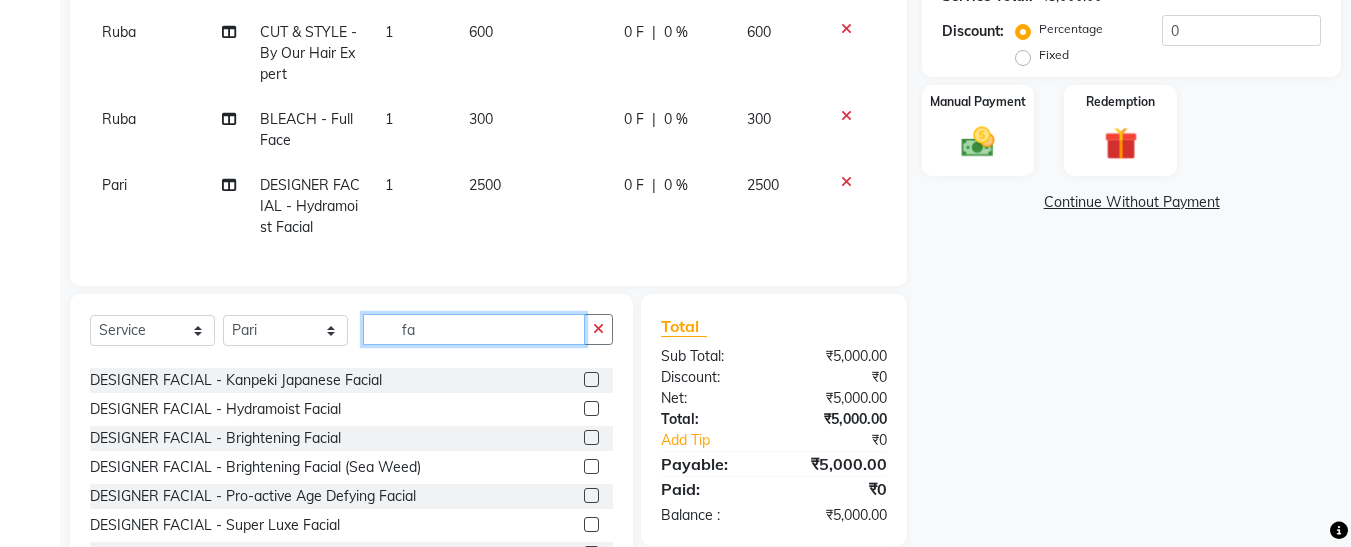 type on "f" 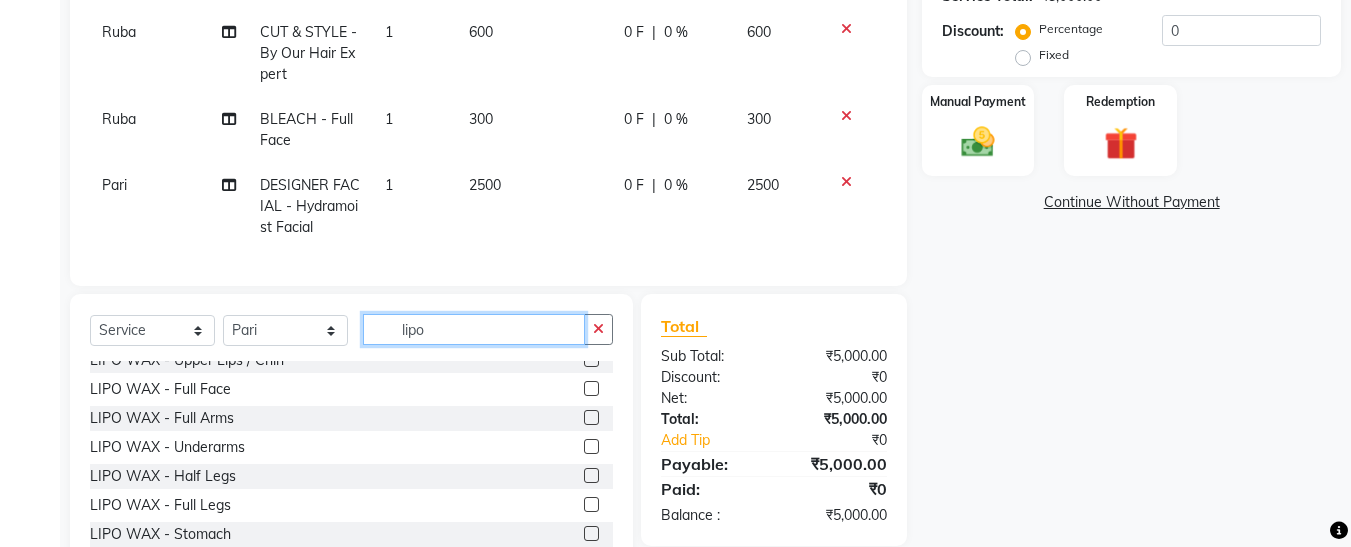 scroll, scrollTop: 12, scrollLeft: 0, axis: vertical 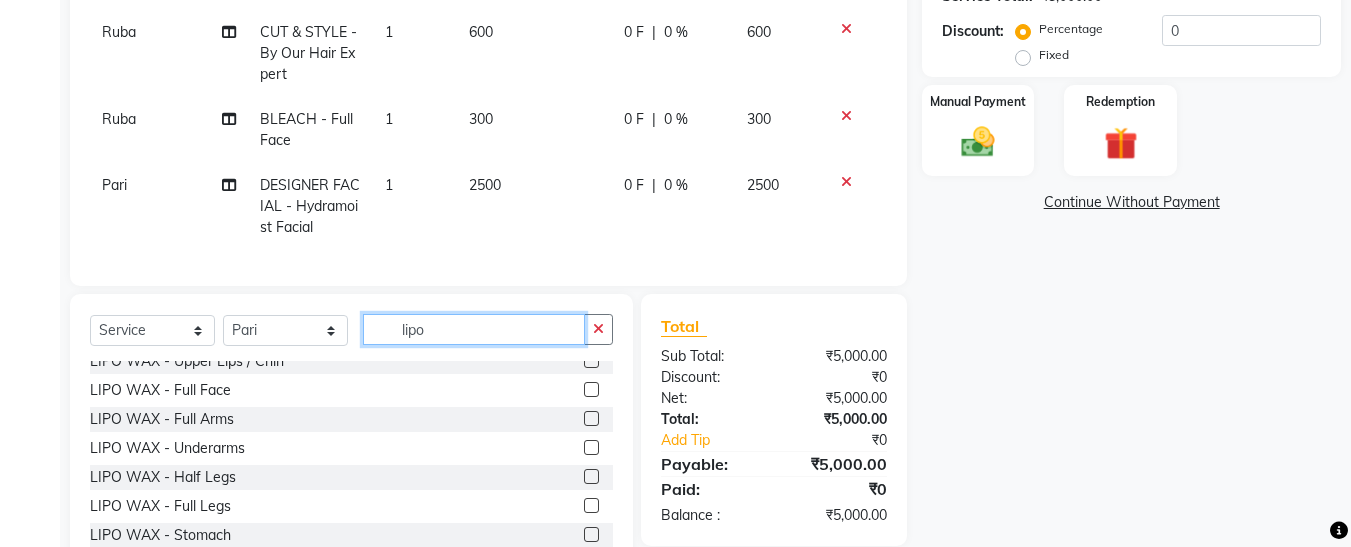 type on "lipo" 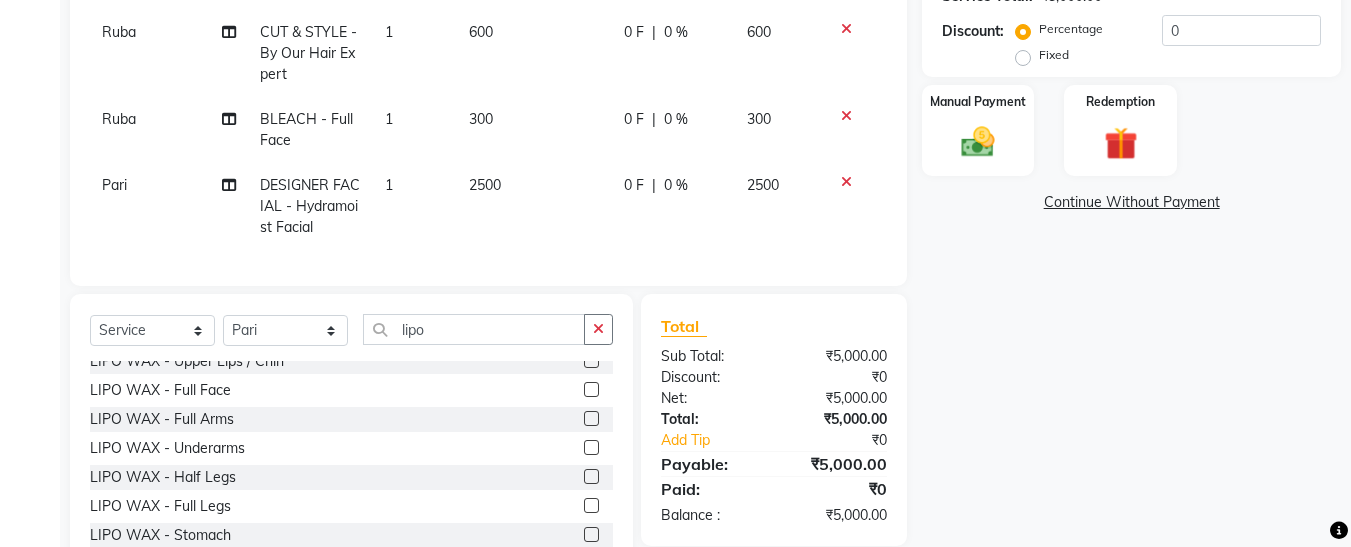 click 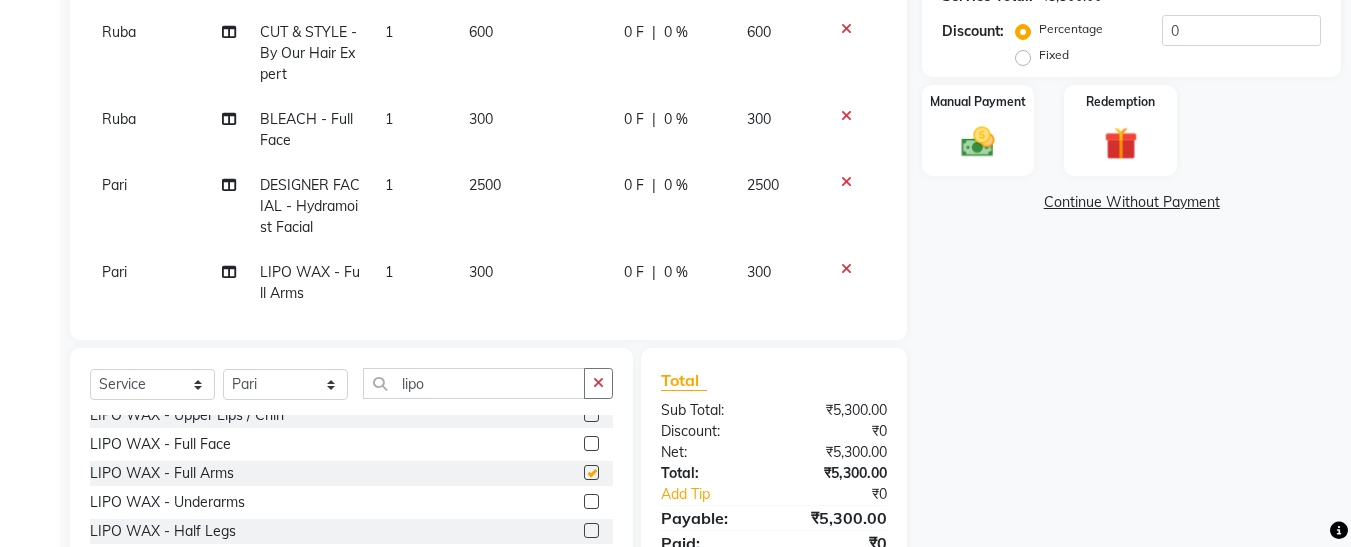 checkbox on "false" 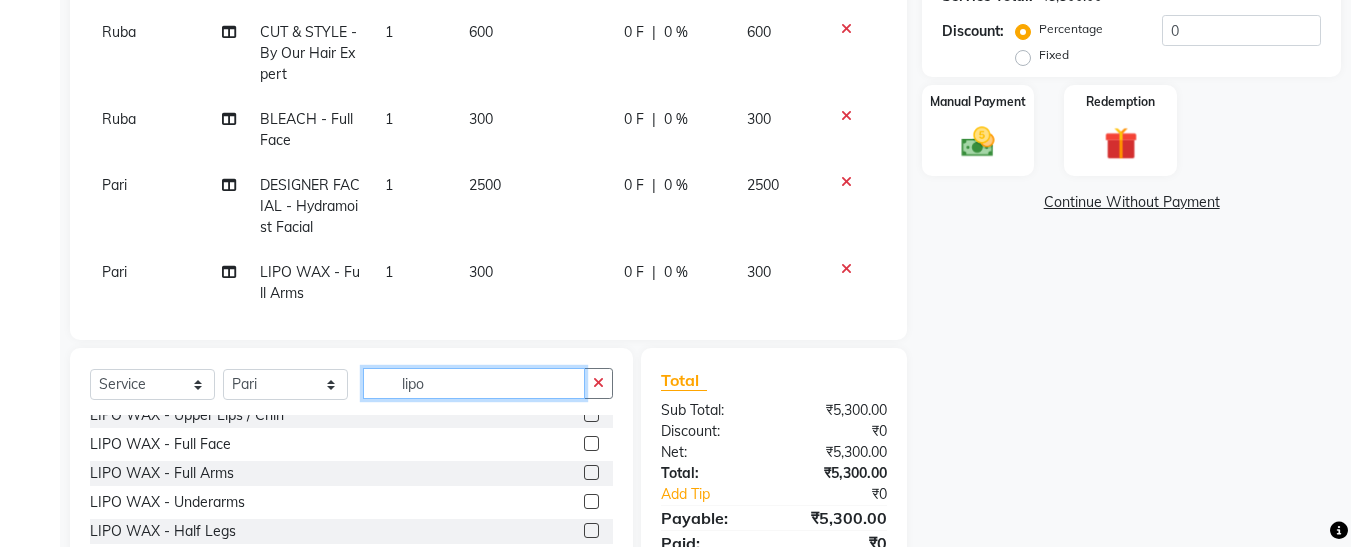click on "lipo" 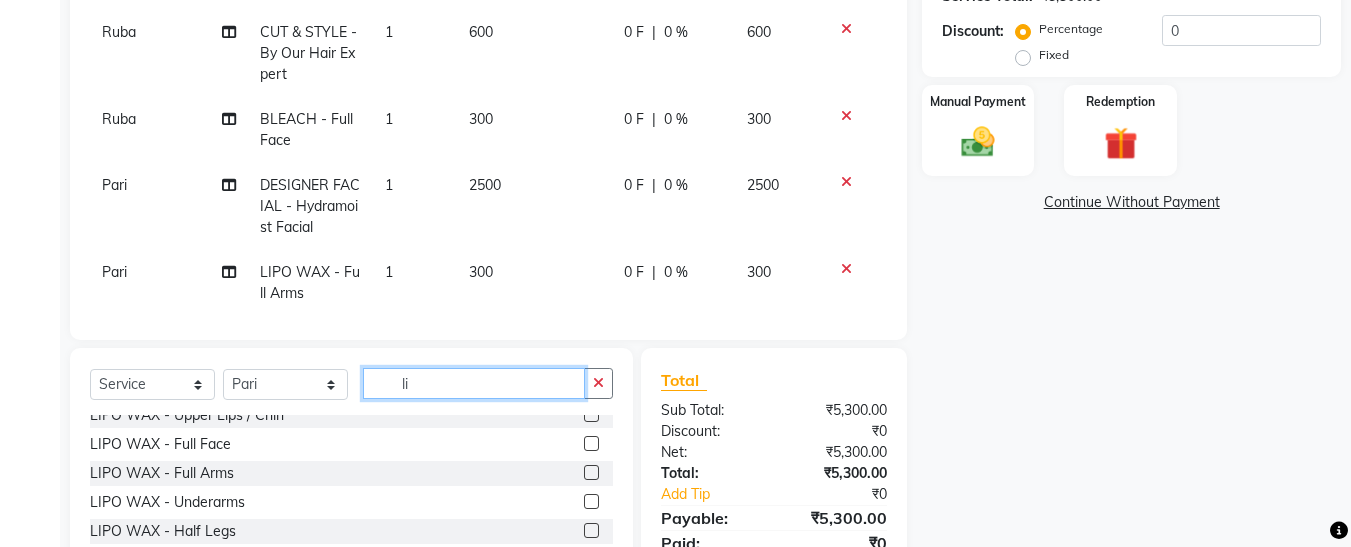 type on "l" 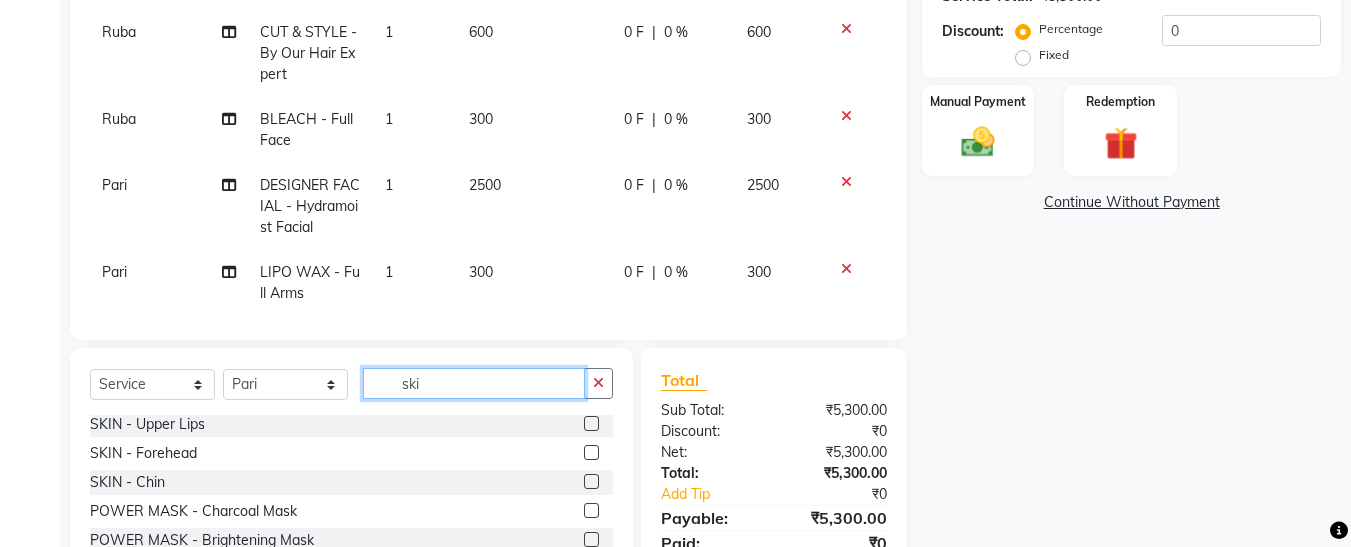 scroll, scrollTop: 0, scrollLeft: 0, axis: both 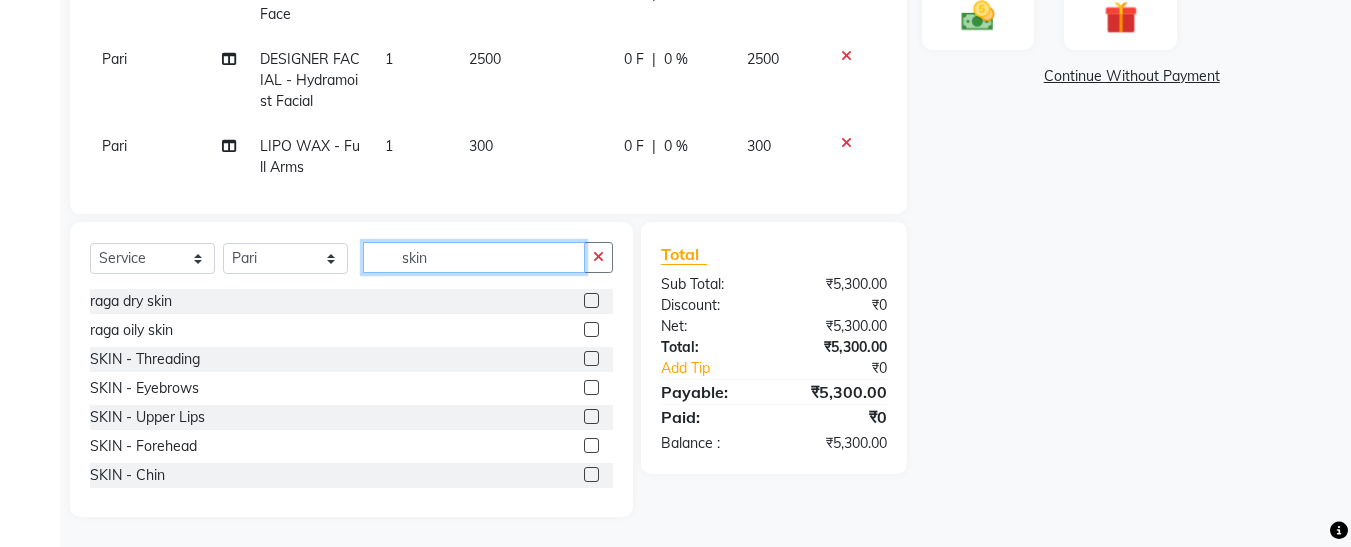 type on "skin" 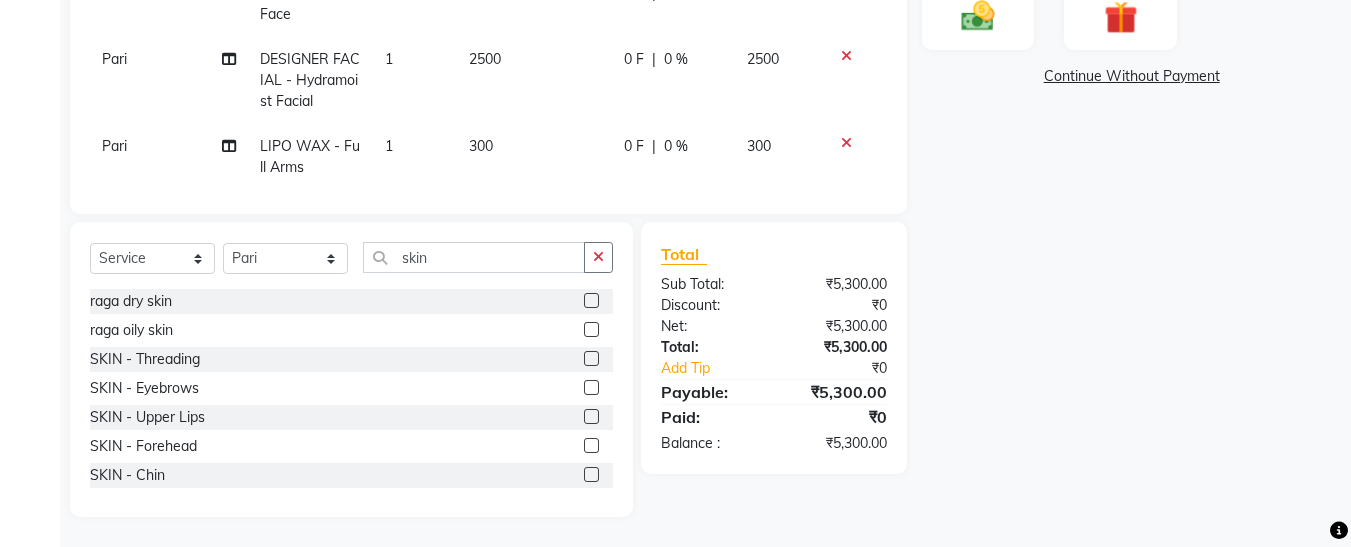 click 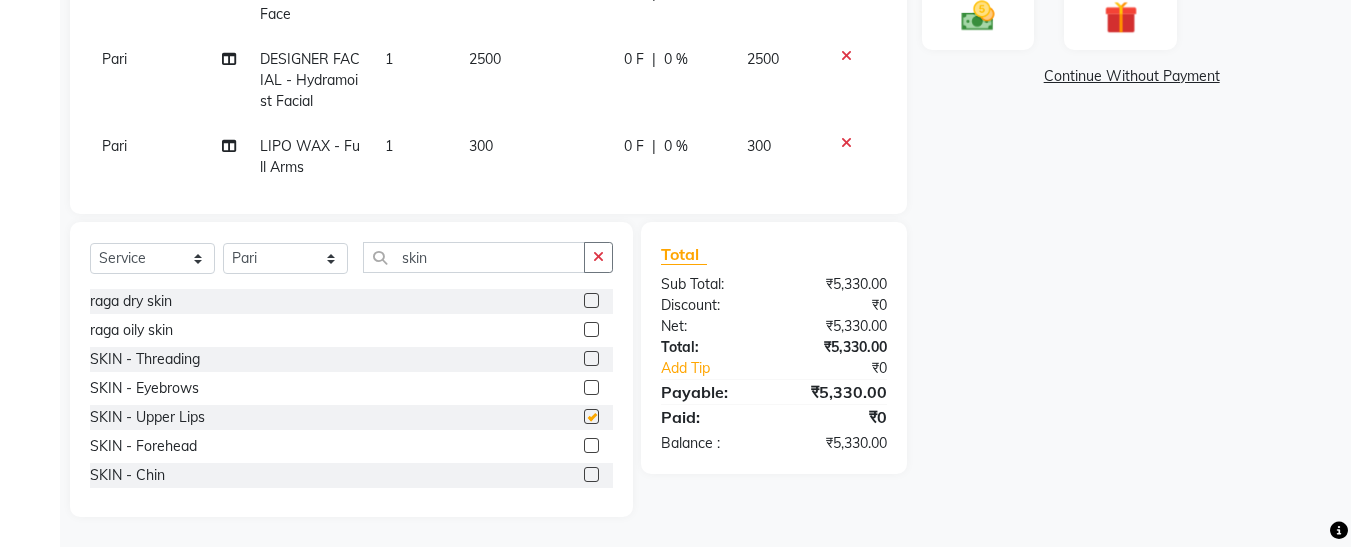 checkbox on "false" 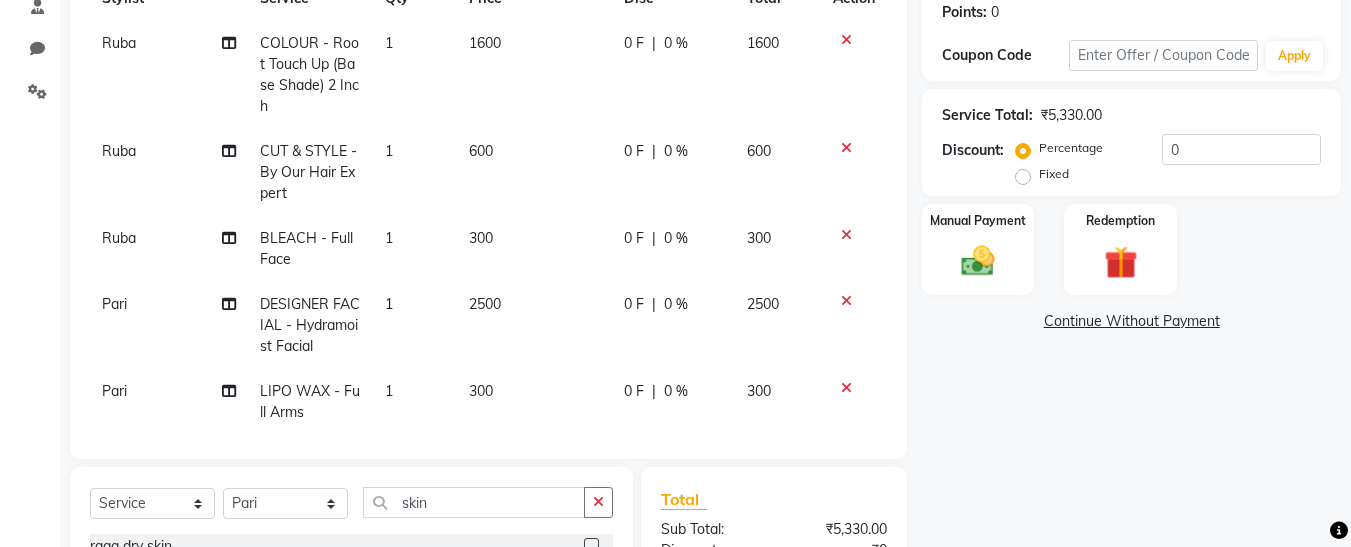 scroll, scrollTop: 244, scrollLeft: 0, axis: vertical 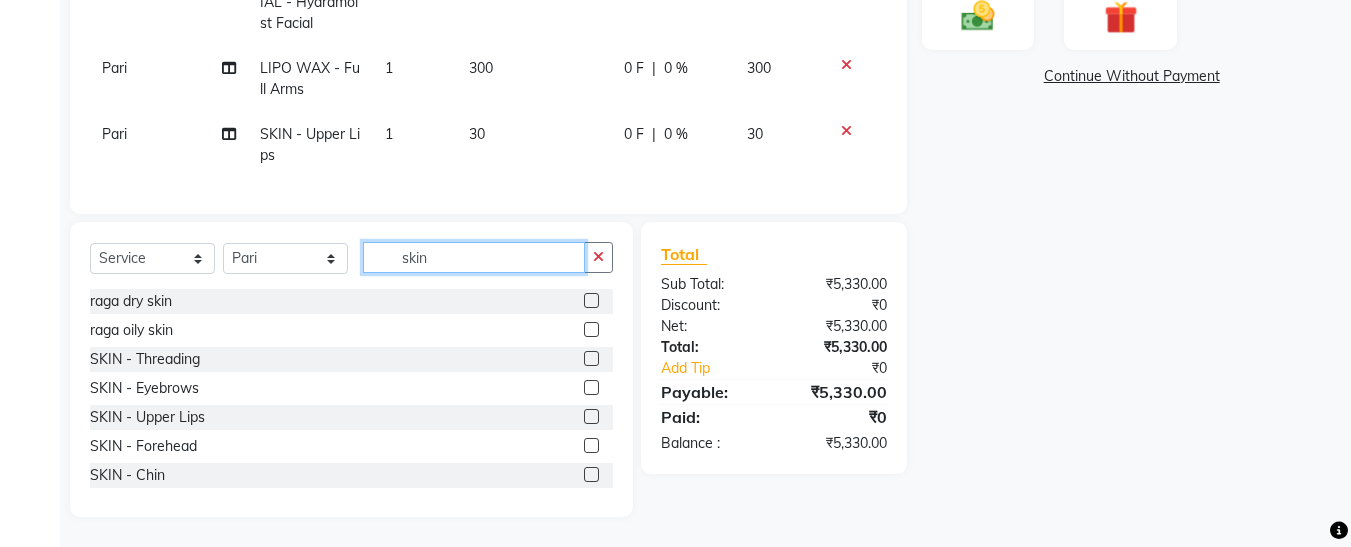 click on "skin" 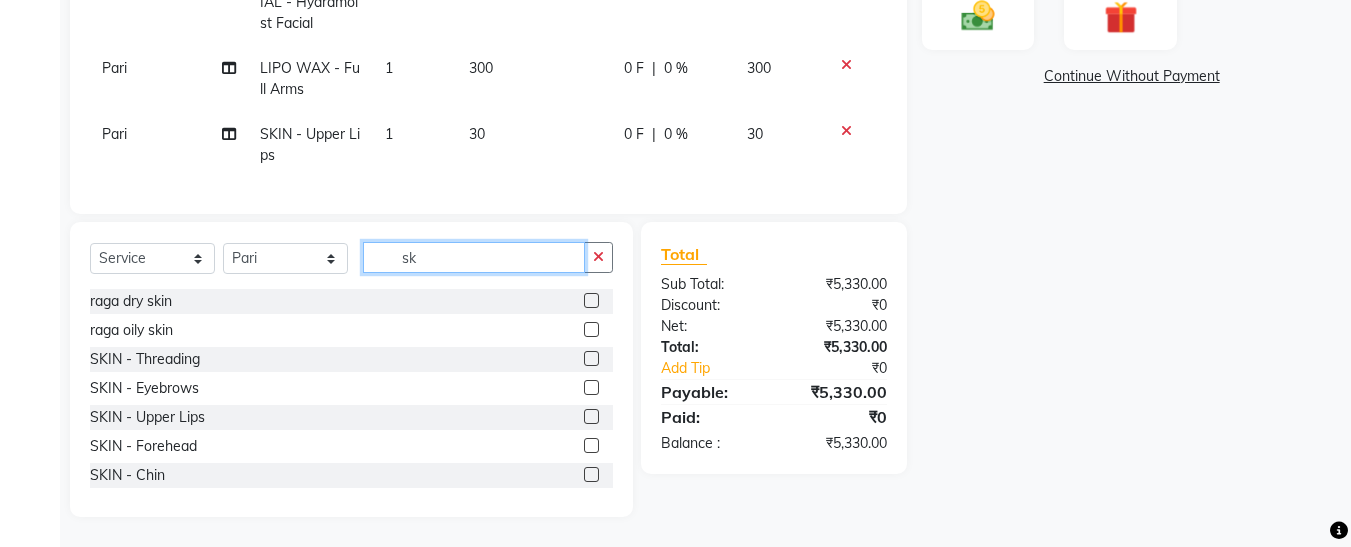 type on "s" 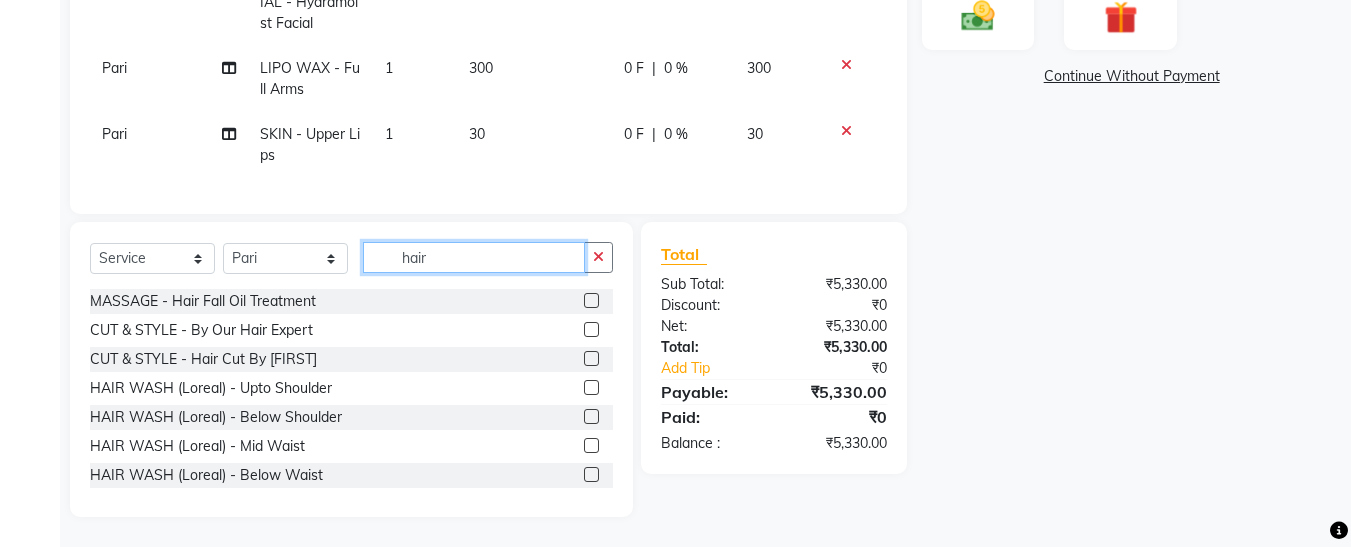 type on "hair" 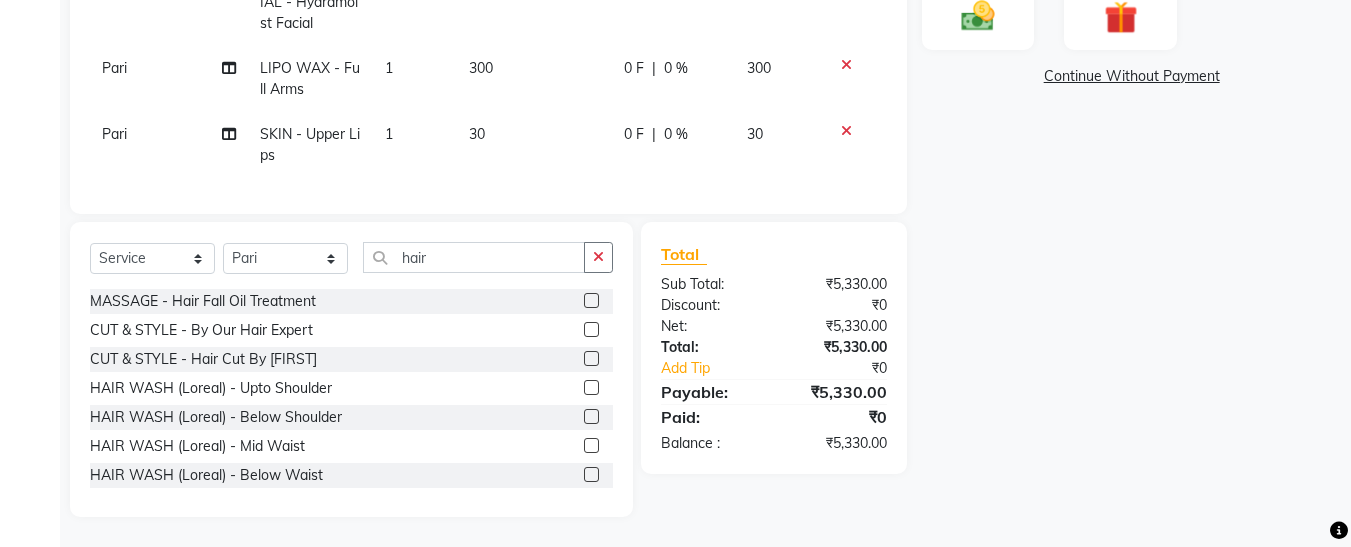 click 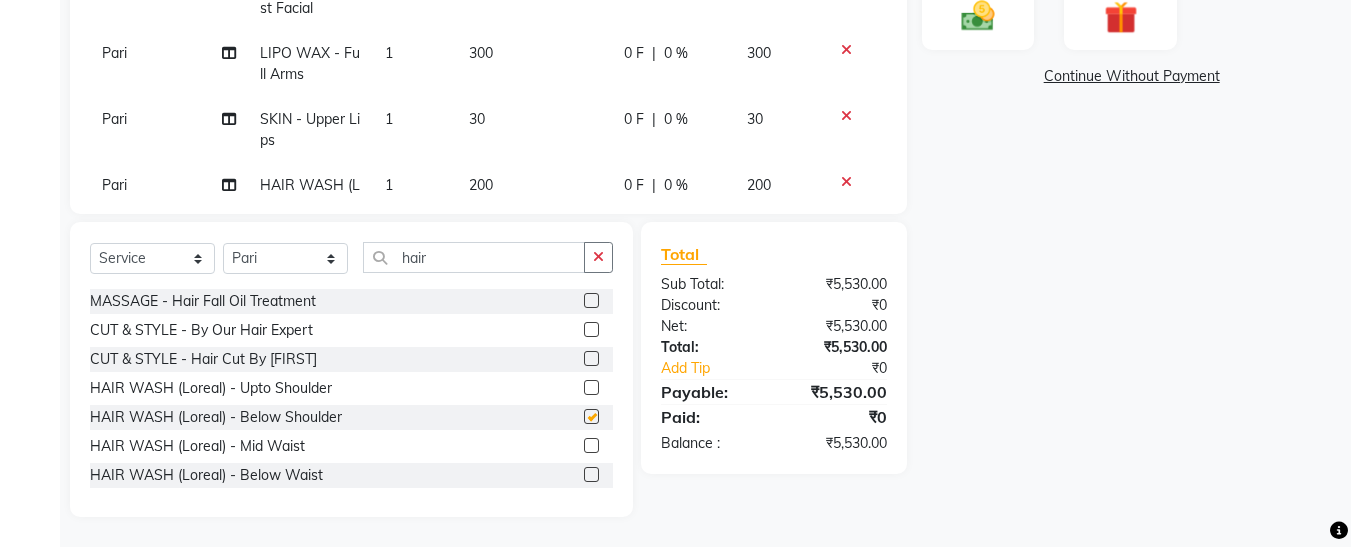 checkbox on "false" 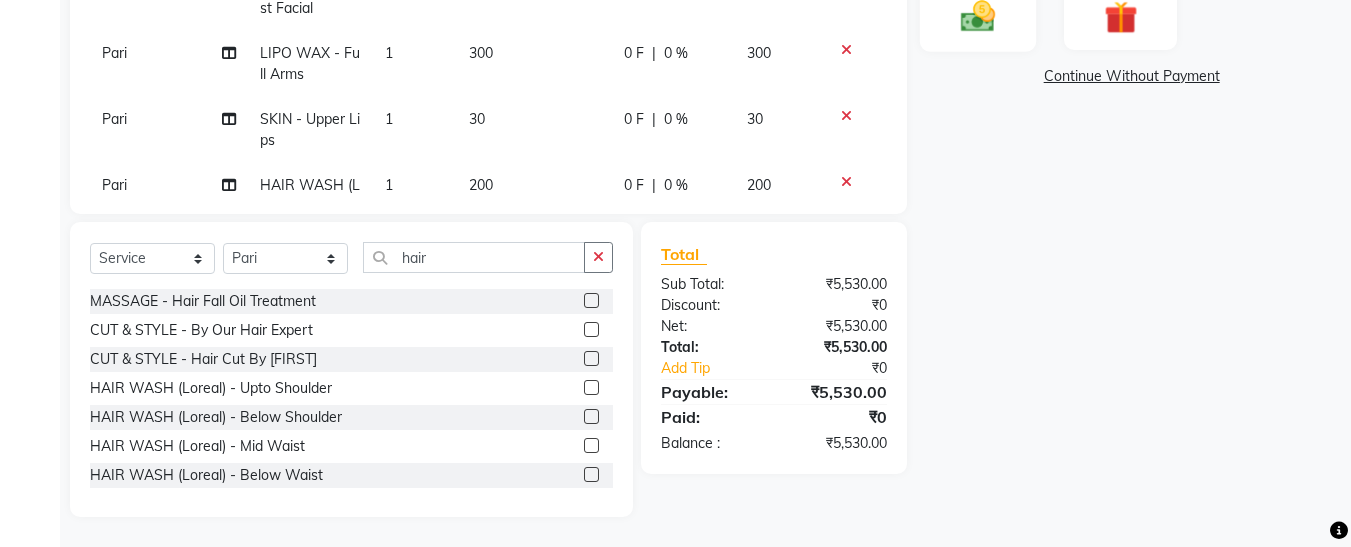 click 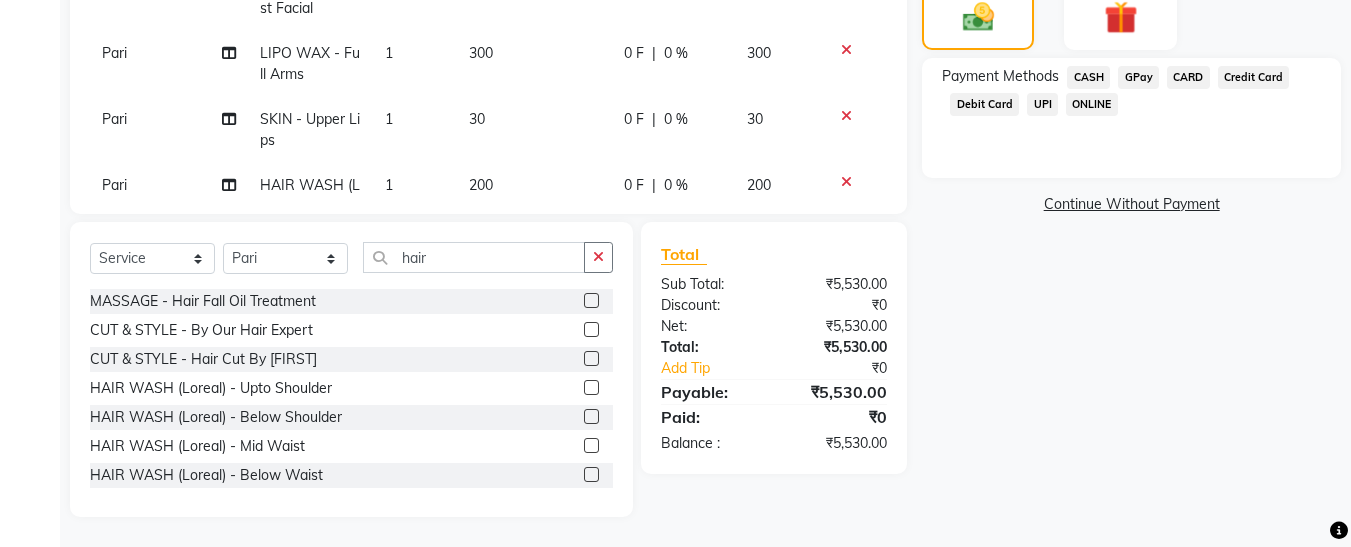 click on "GPay" 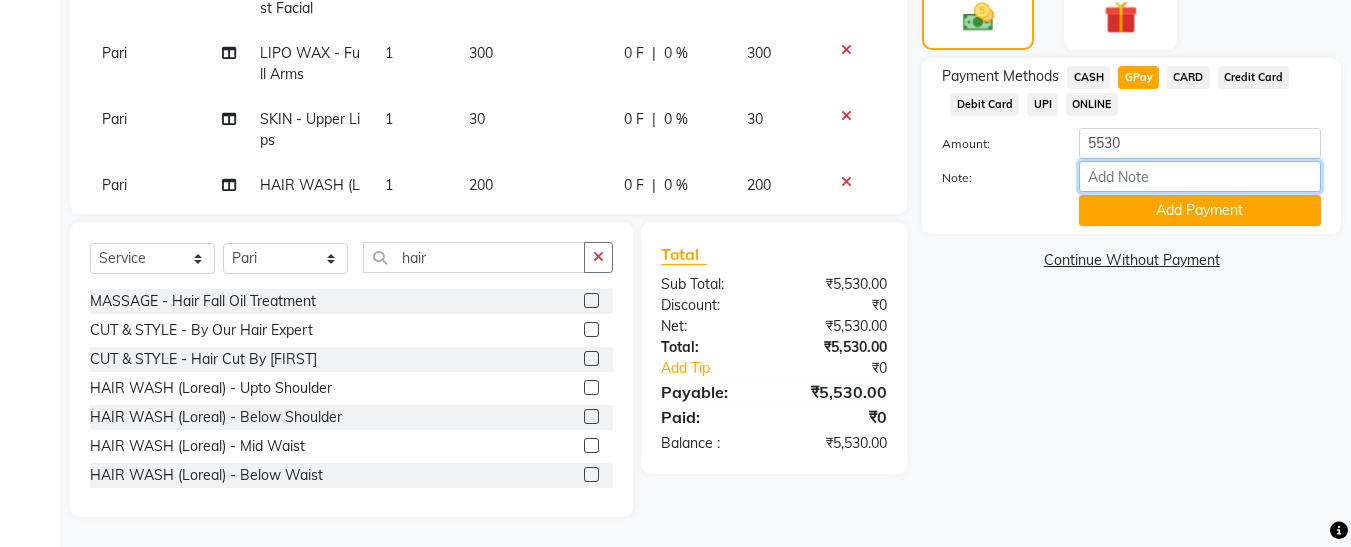 click on "Note:" at bounding box center (1200, 176) 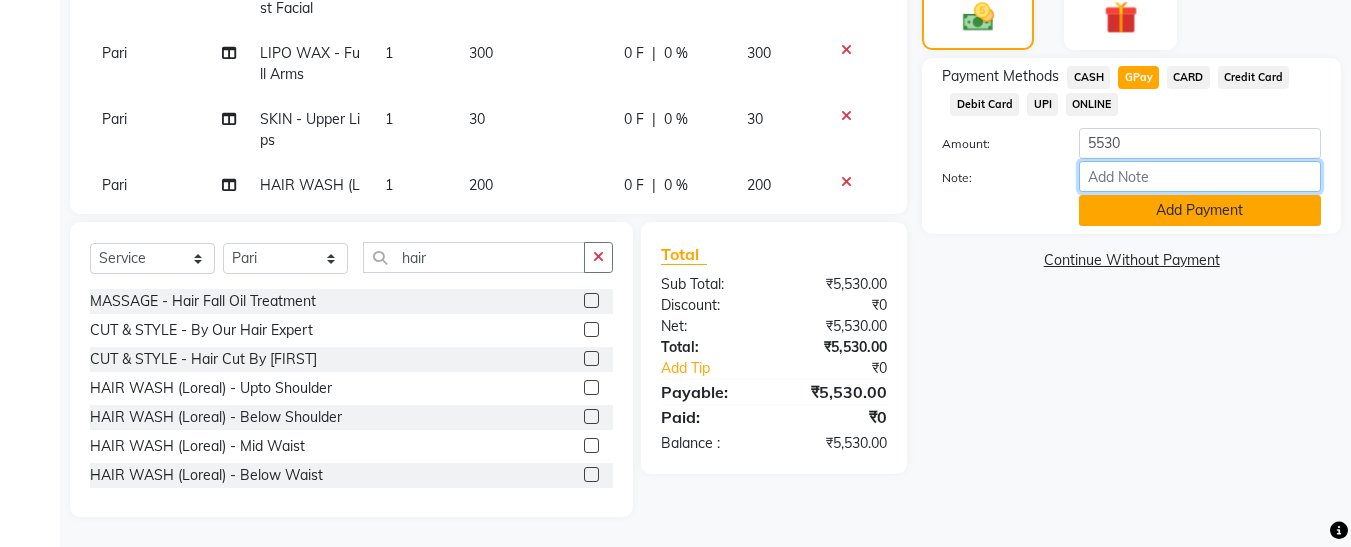 type on "fless" 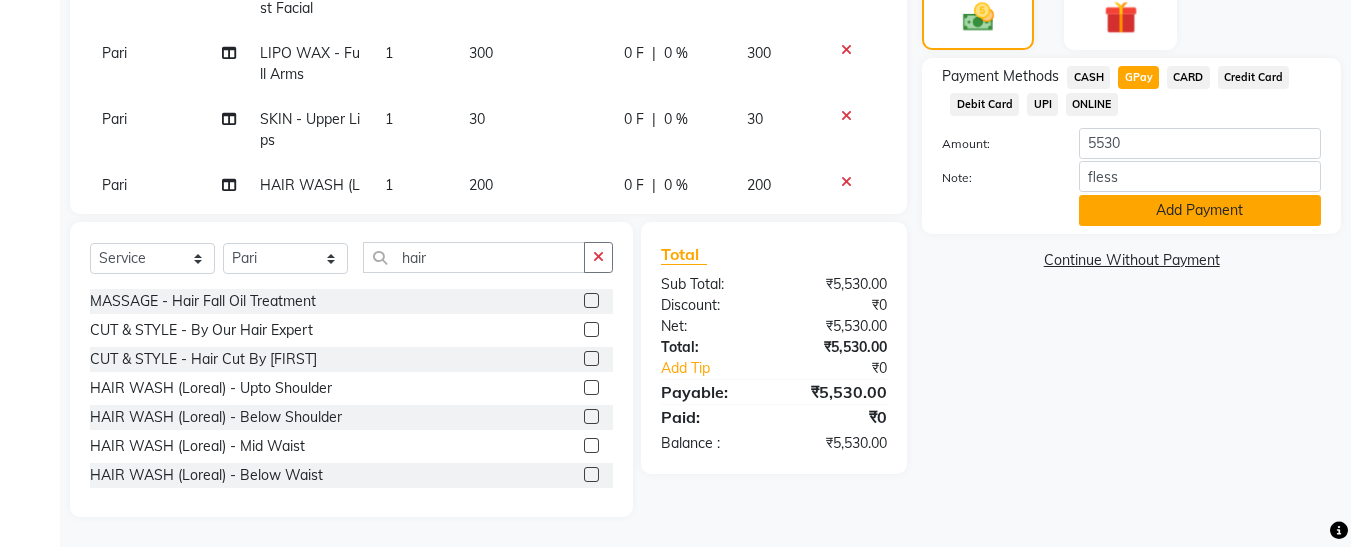 click on "Add Payment" 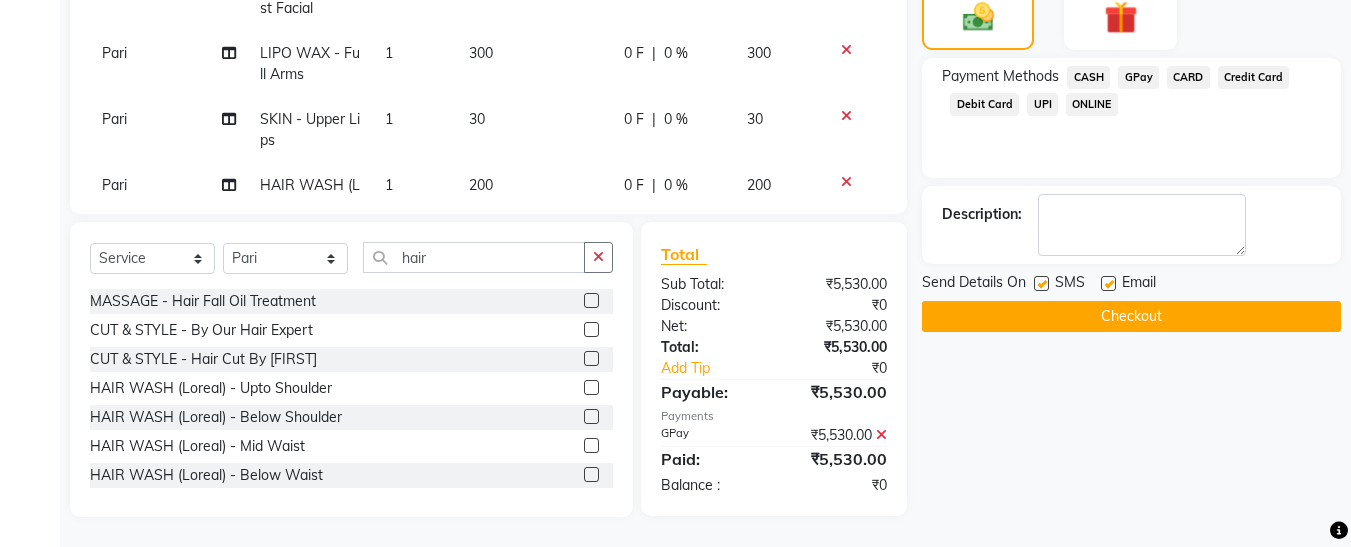 click 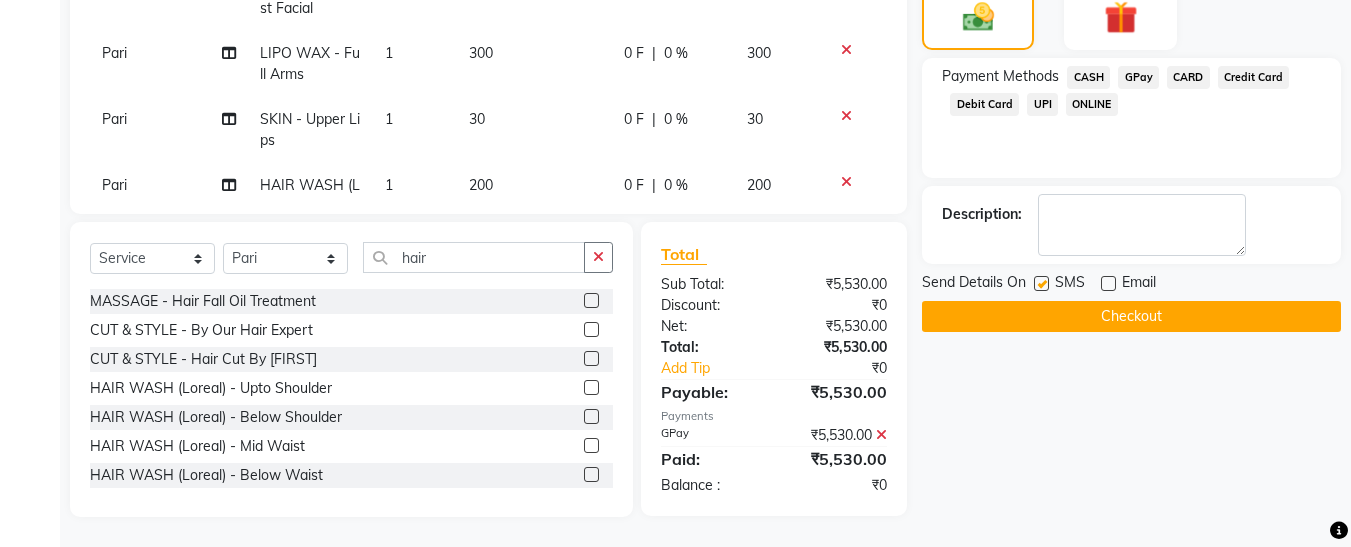 click 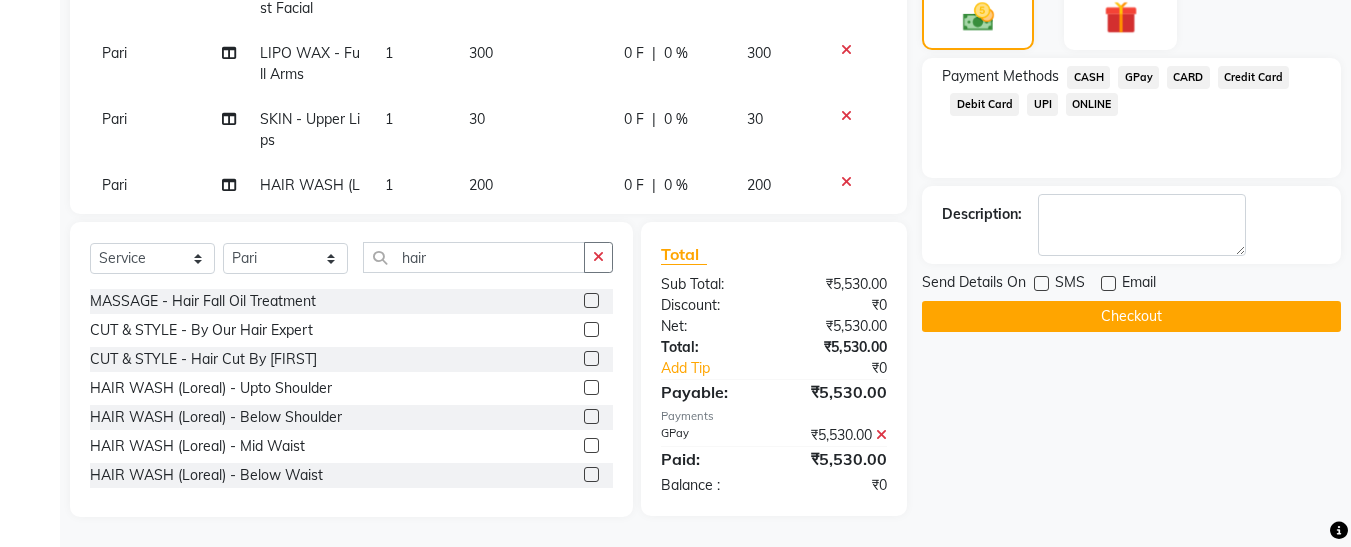 click on "Checkout" 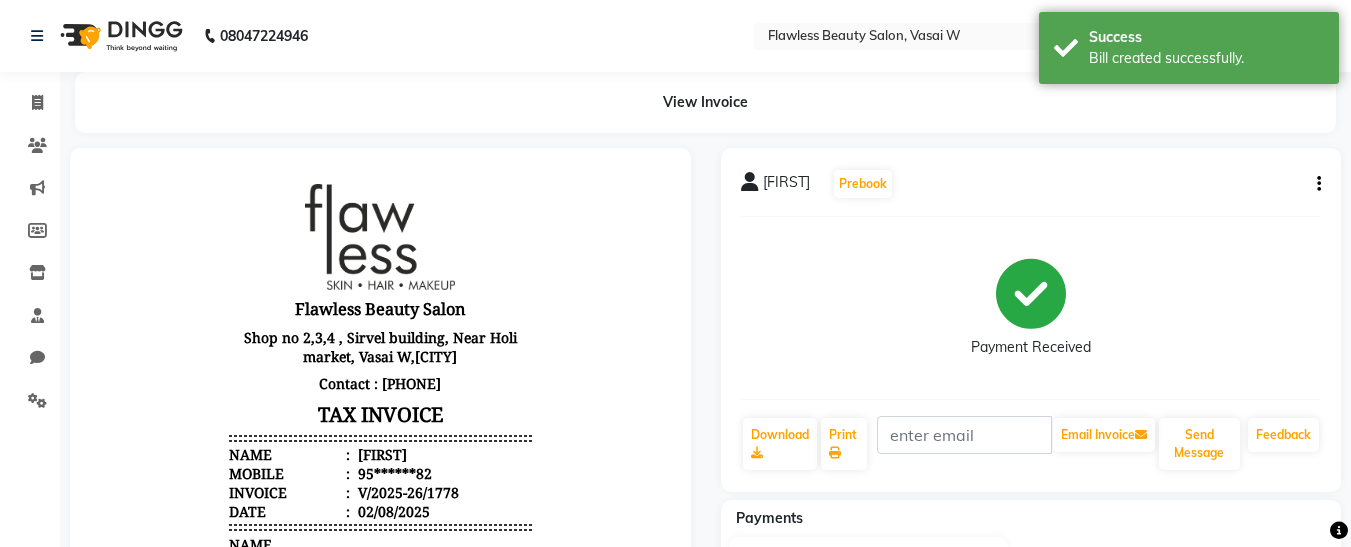 scroll, scrollTop: 0, scrollLeft: 0, axis: both 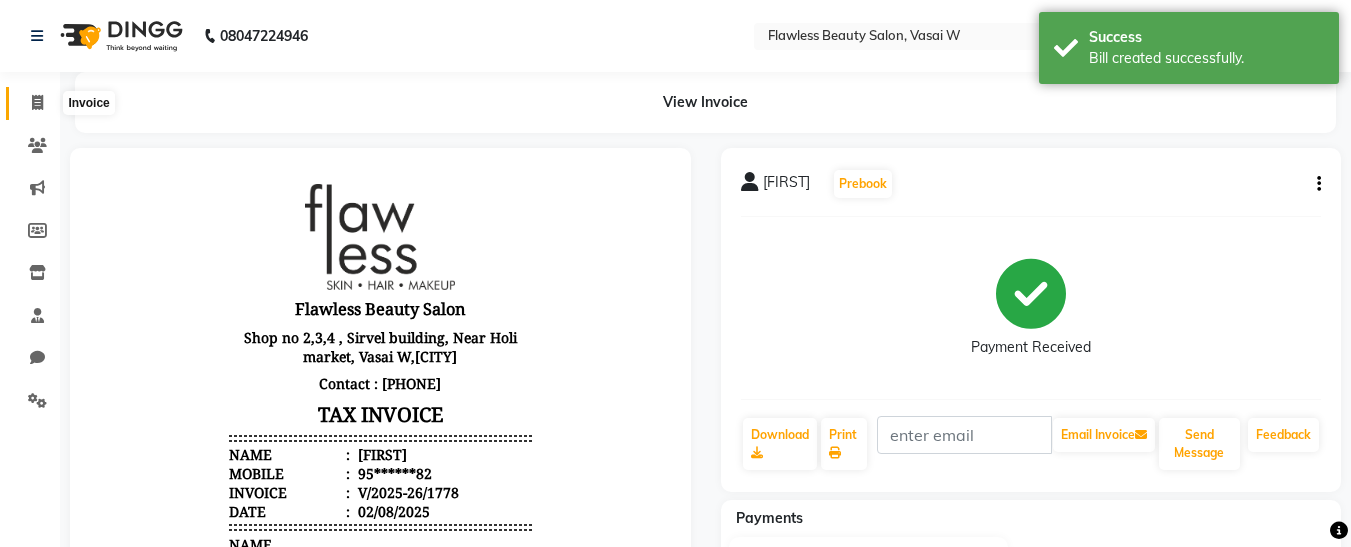 click 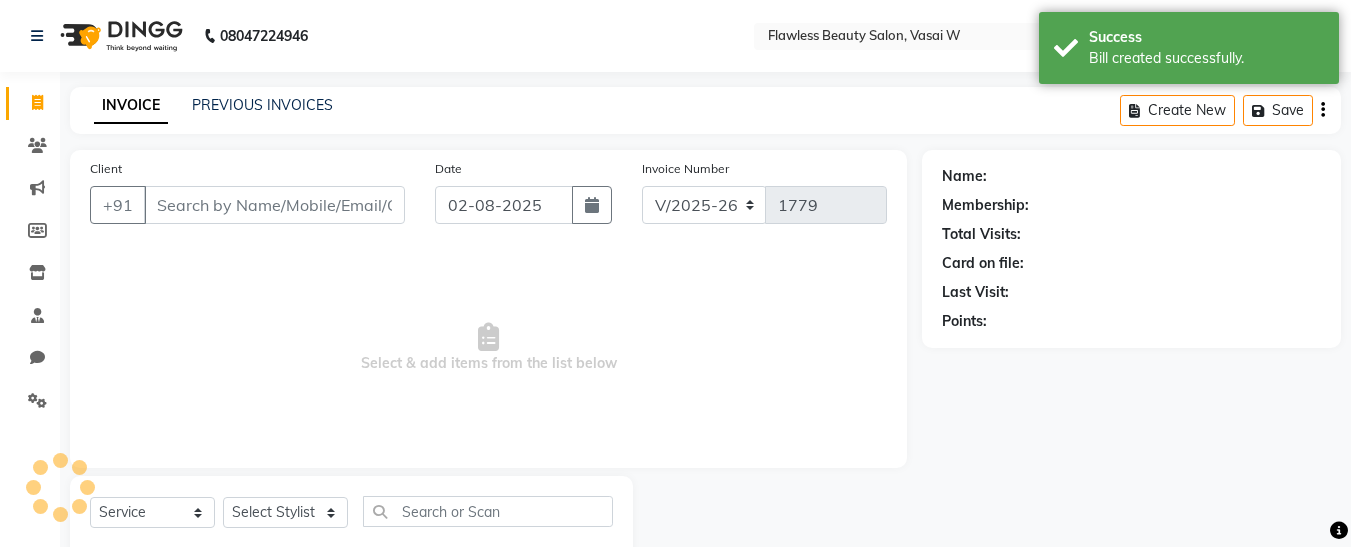 scroll, scrollTop: 54, scrollLeft: 0, axis: vertical 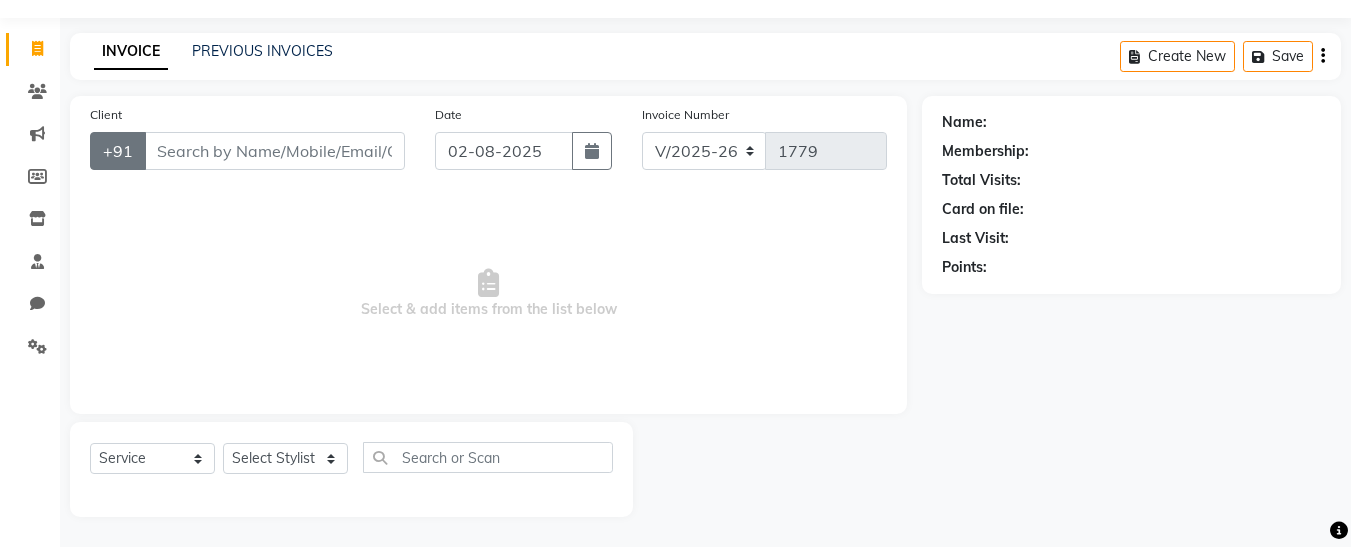 click on "+91" 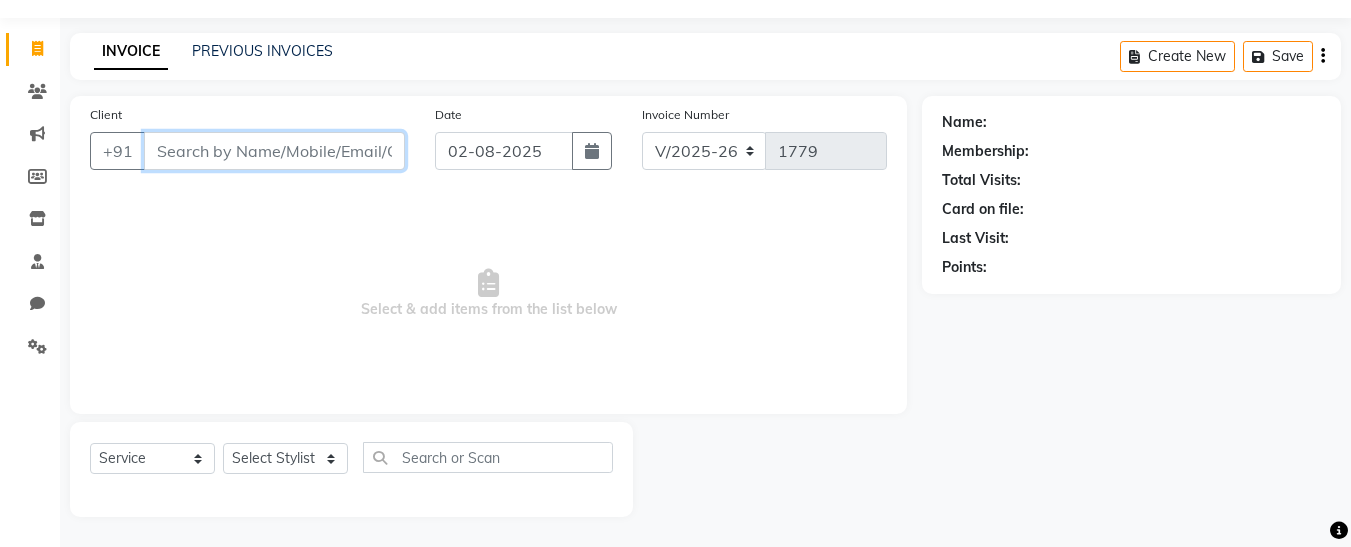 click on "Client" at bounding box center (274, 151) 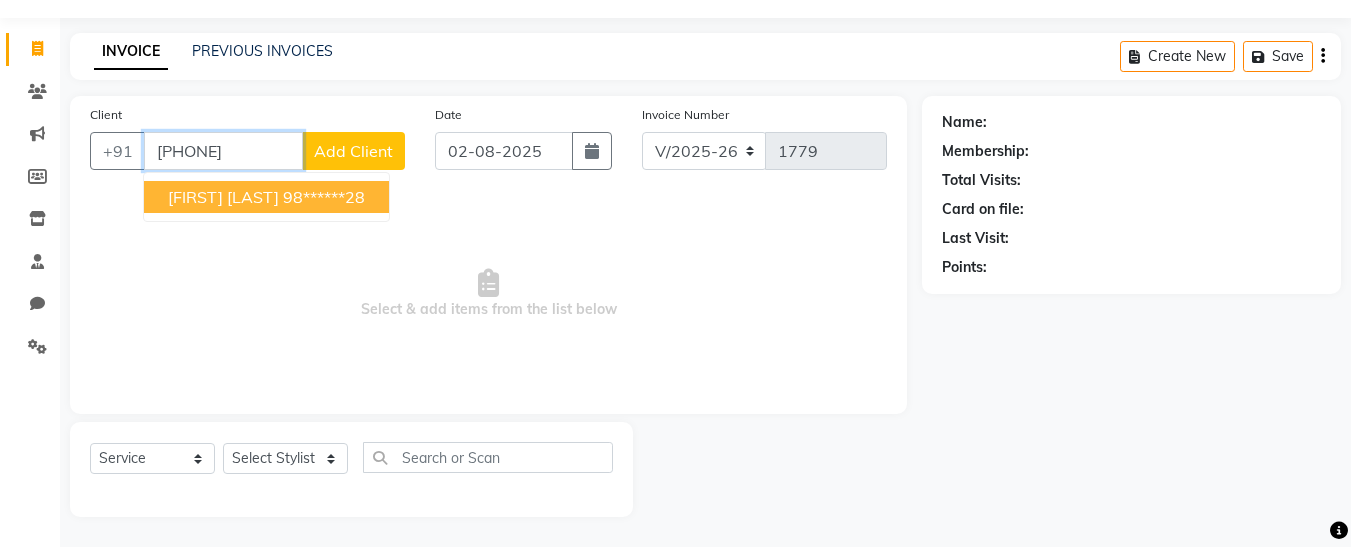 click on "[FIRST] [LAST]" at bounding box center (223, 197) 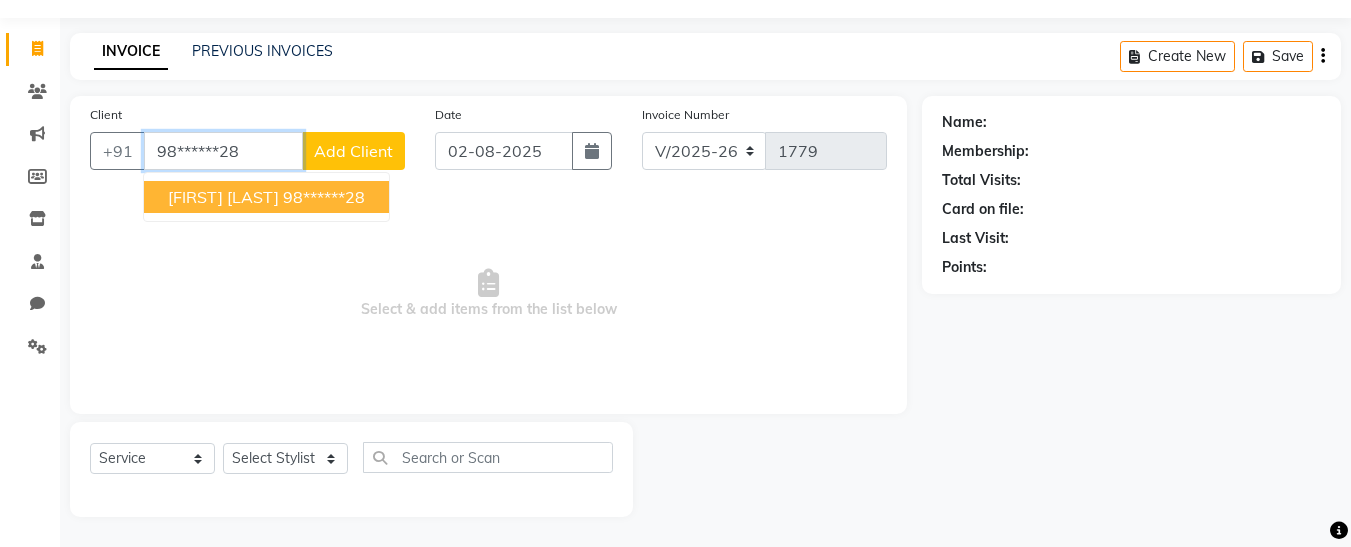 type on "98******28" 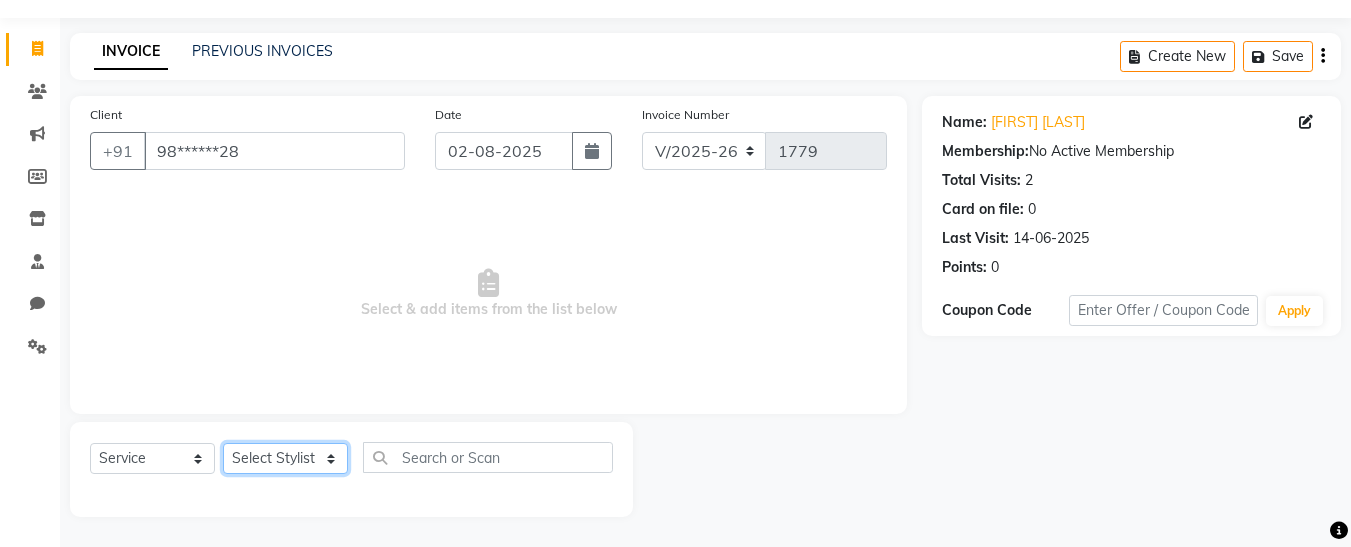 click on "Select Stylist [FIRST] [FIRST]  [FIRST] [FIRST] [FIRST] [FIRST] [FIRST] [FIRST] [FIRST] [FIRST]" 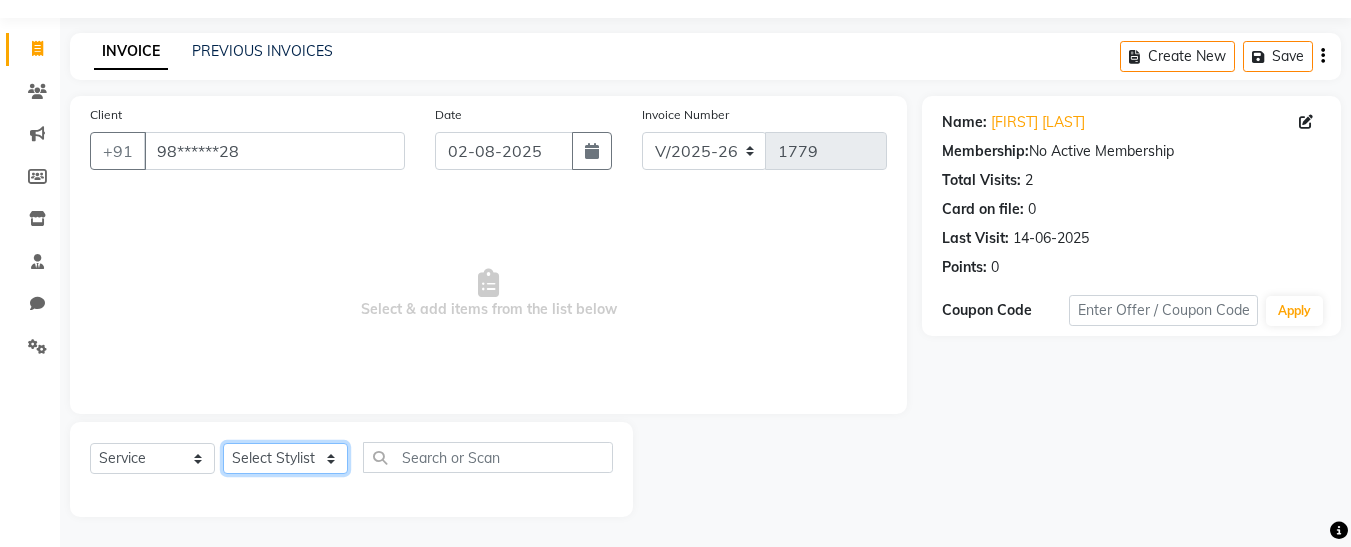 select on "76404" 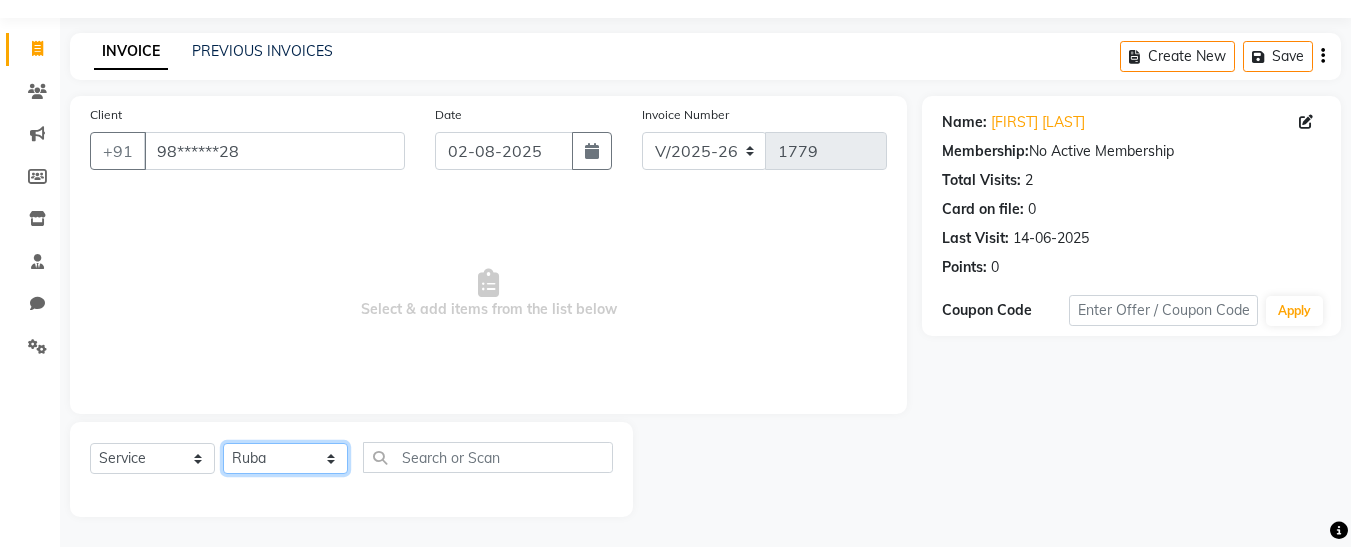 click on "Select Stylist [FIRST] [FIRST]  [FIRST] [FIRST] [FIRST] [FIRST] [FIRST] [FIRST] [FIRST] [FIRST]" 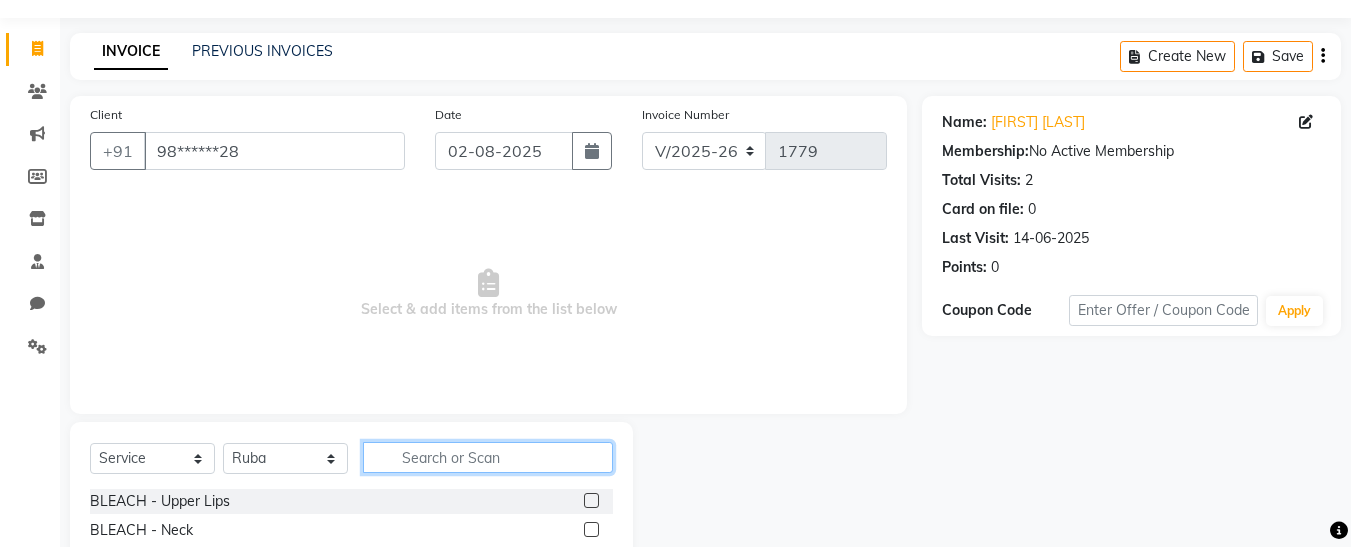 click 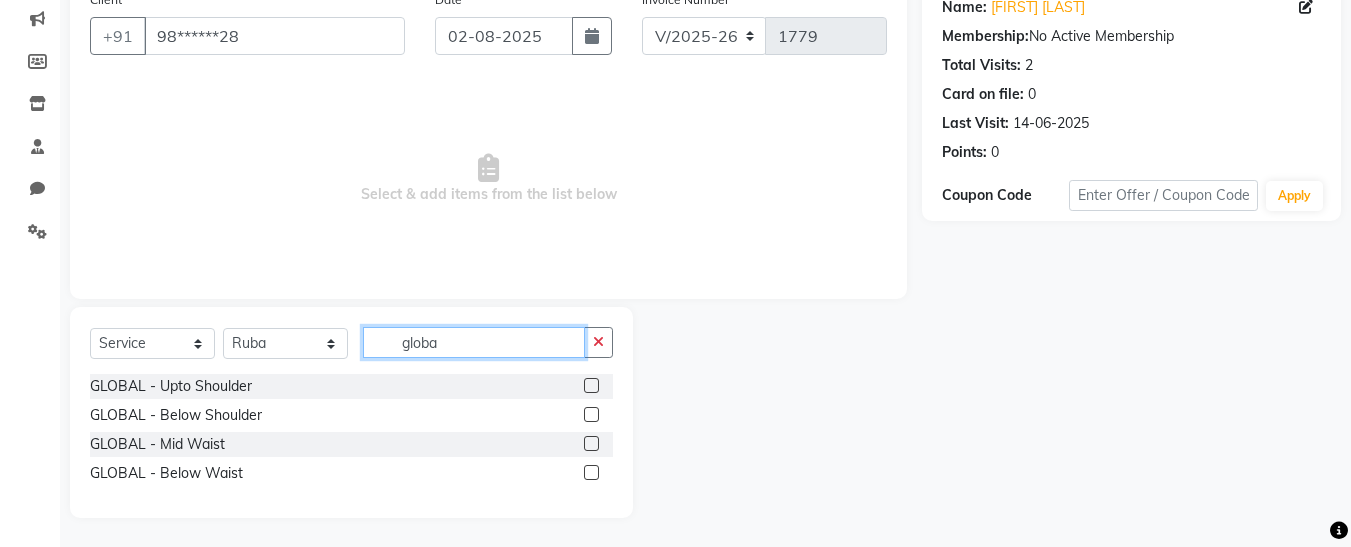 scroll, scrollTop: 170, scrollLeft: 0, axis: vertical 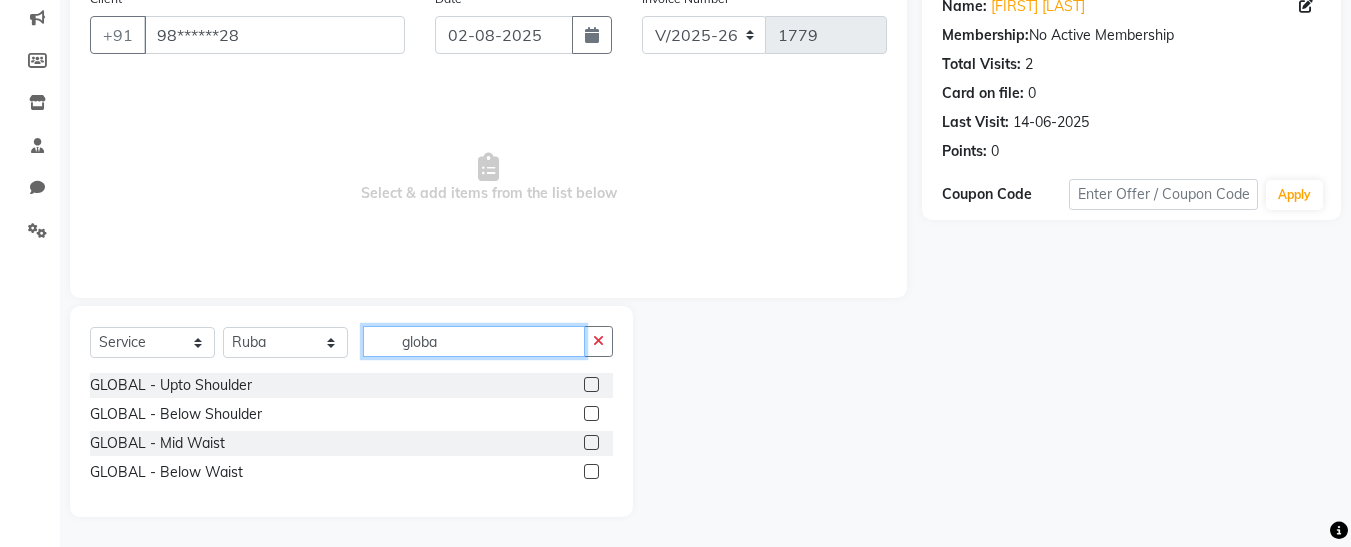 type on "globa" 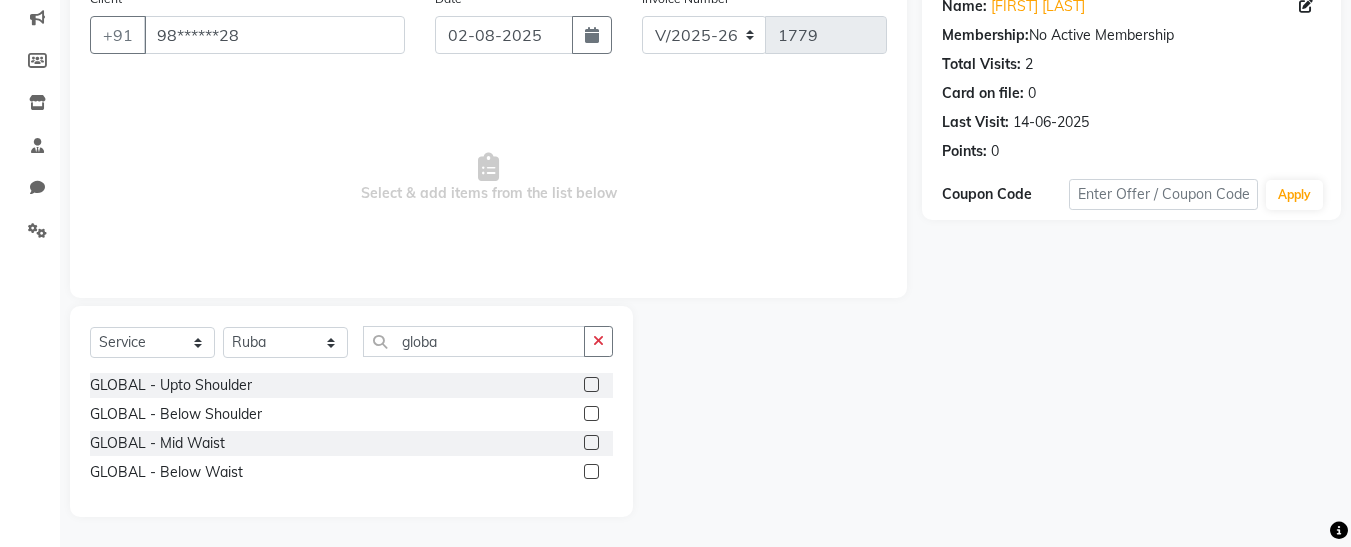 click 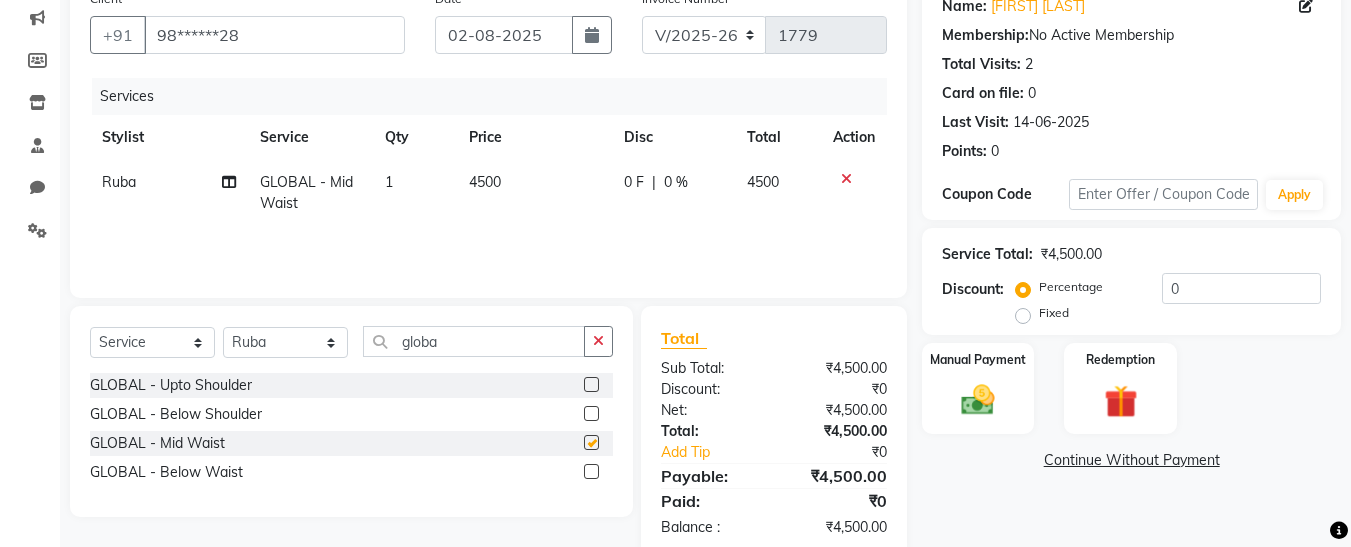 checkbox on "false" 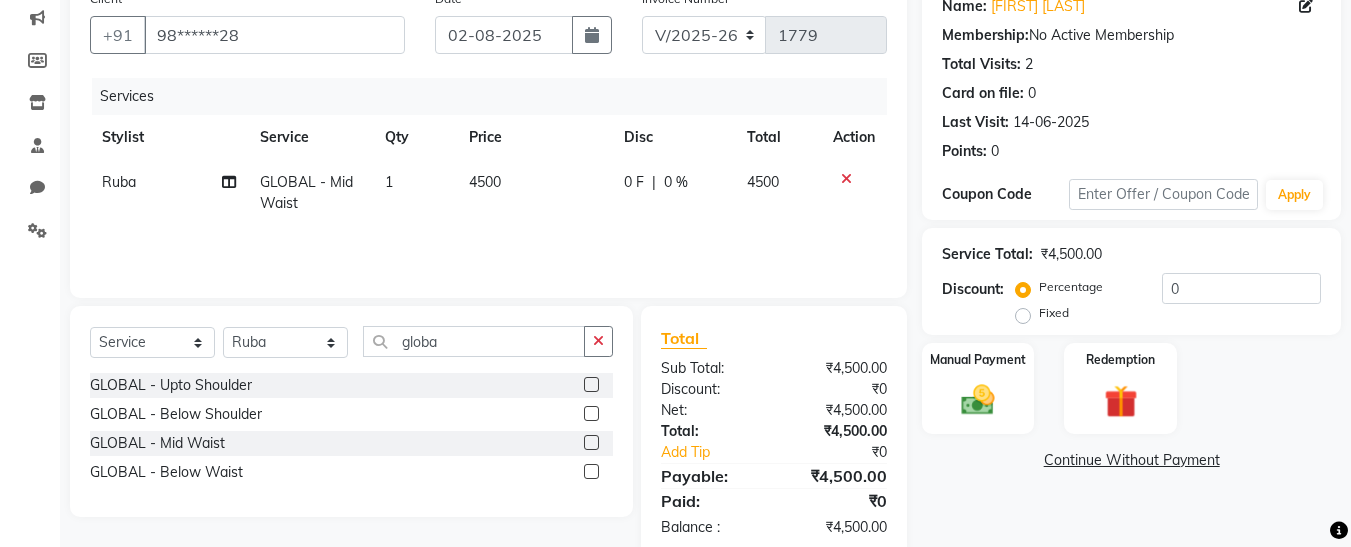 click on "4500" 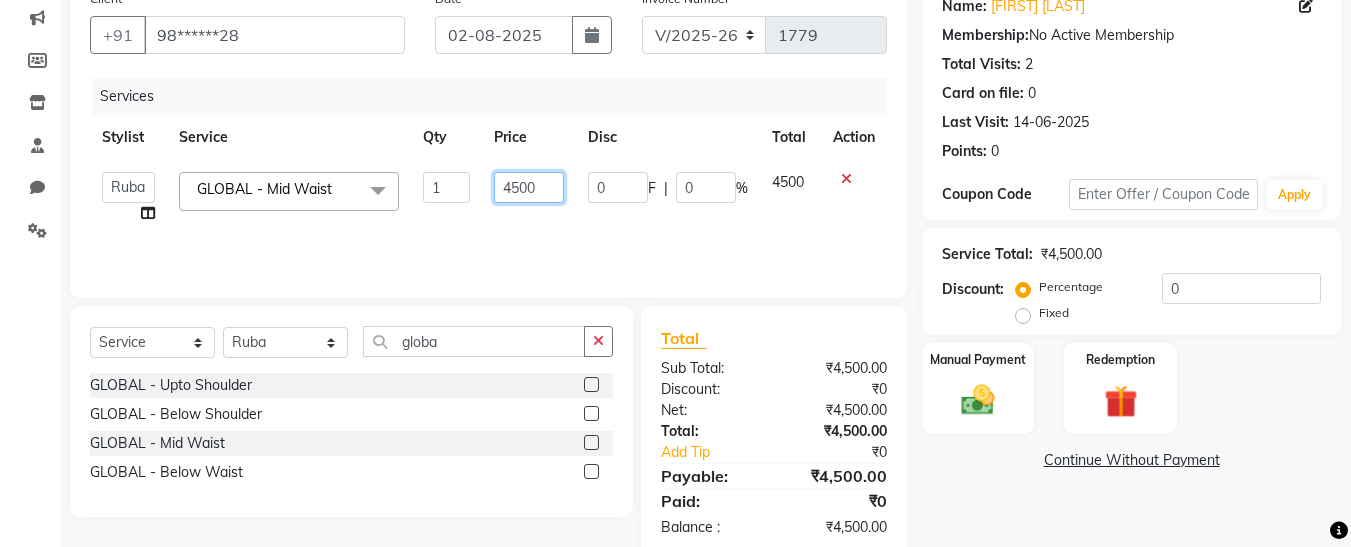 click on "4500" 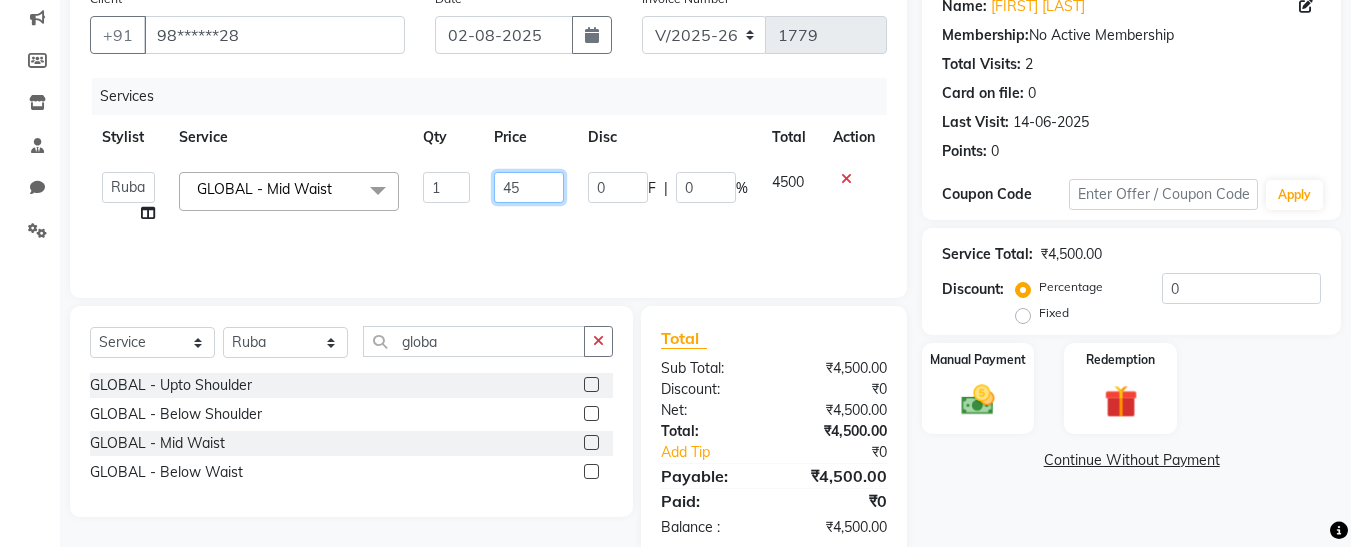 type on "4" 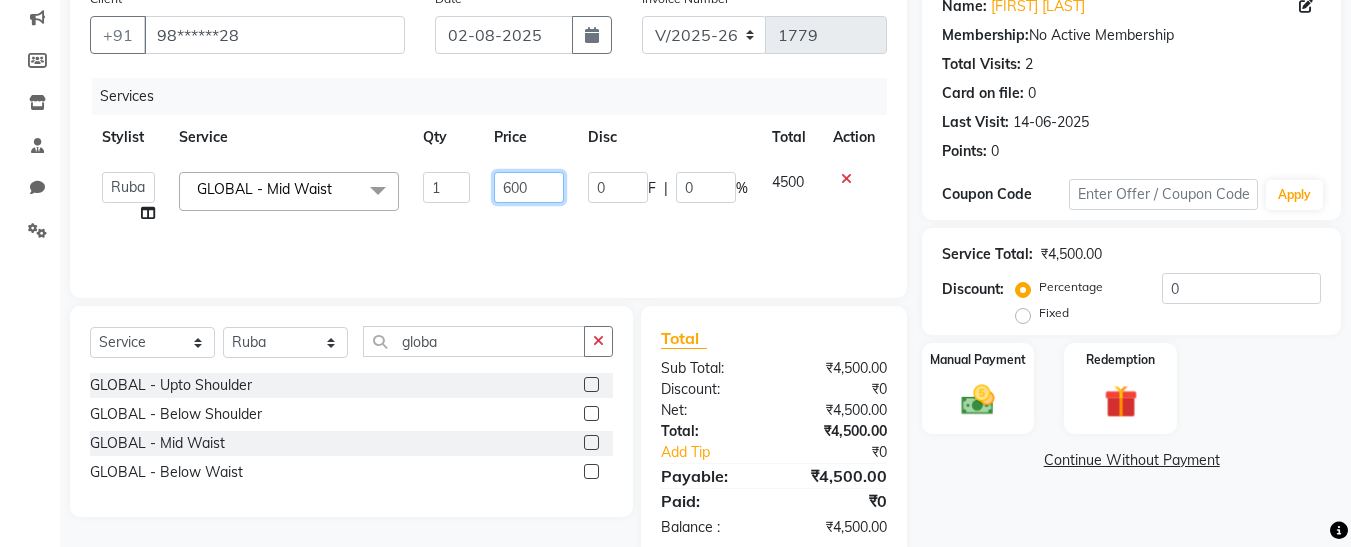 type on "6000" 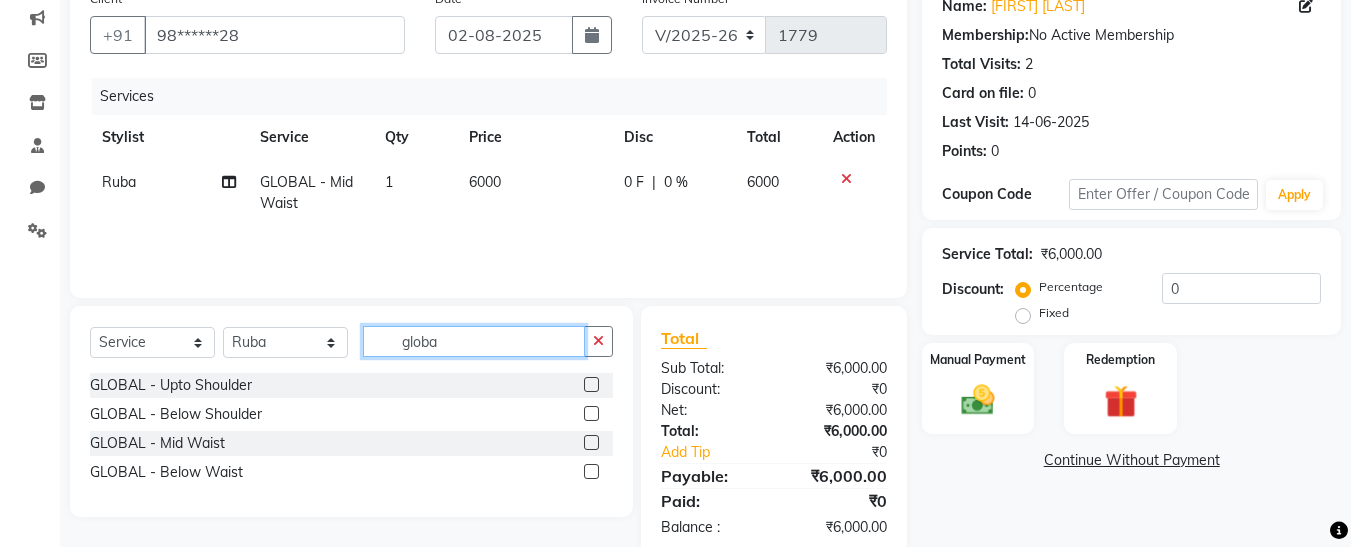 click on "globa" 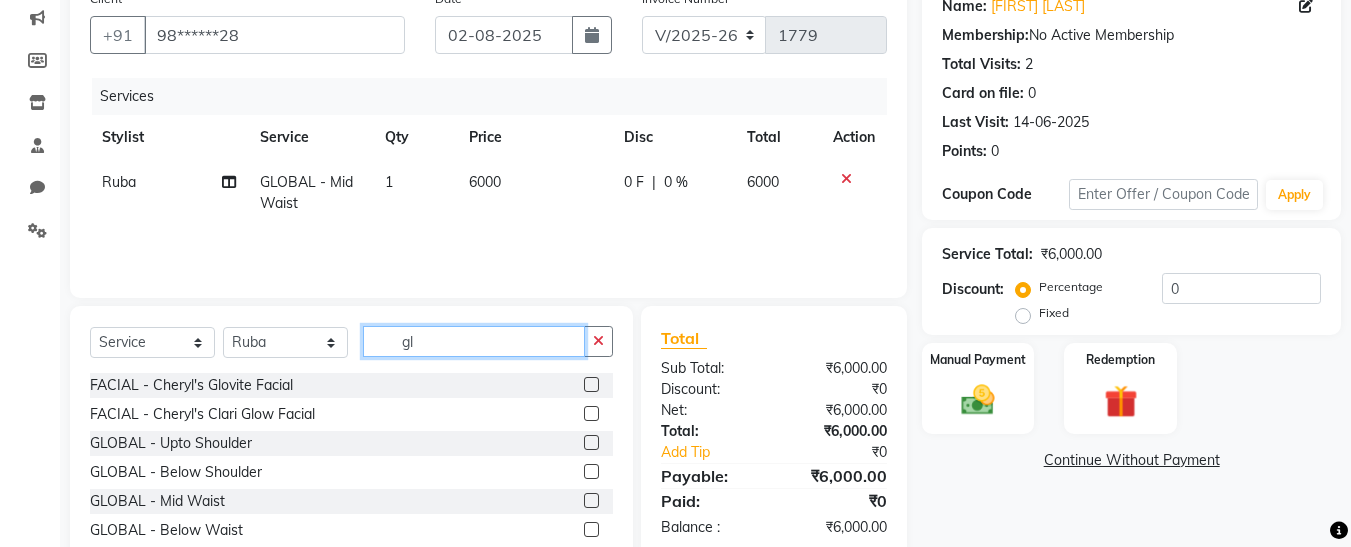 type on "g" 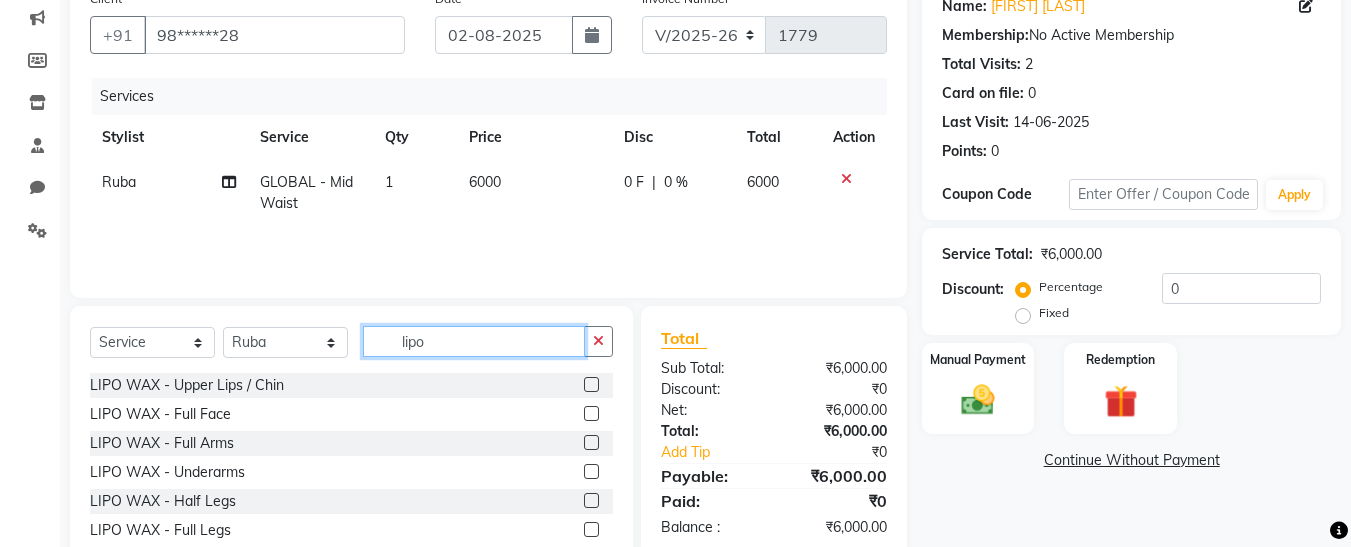 type on "lipo" 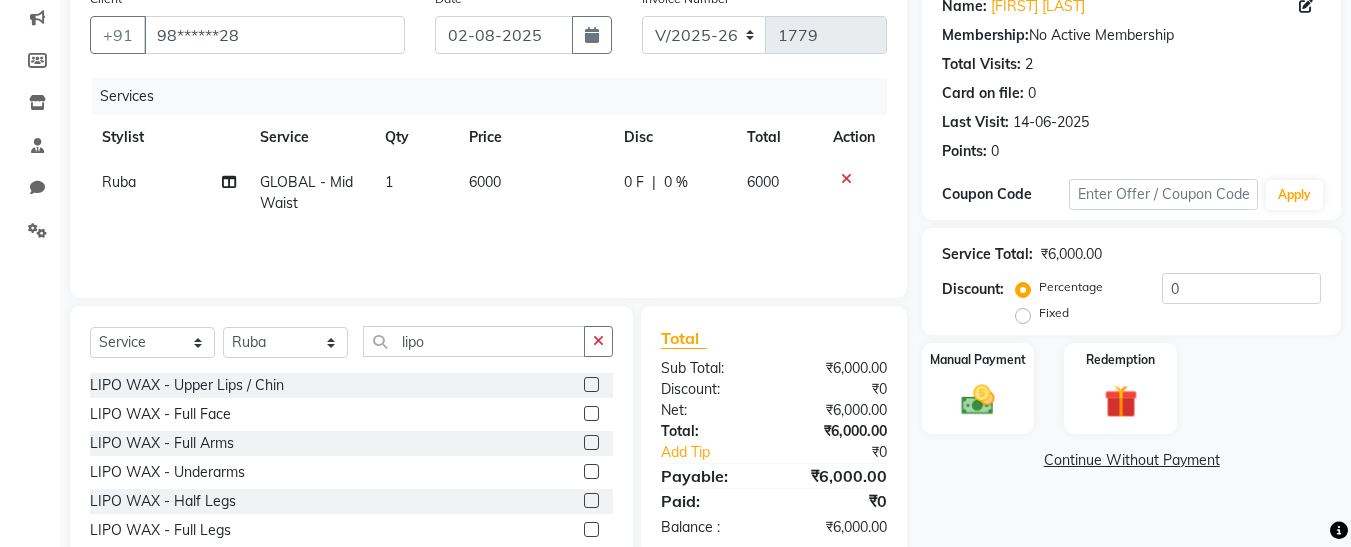 click 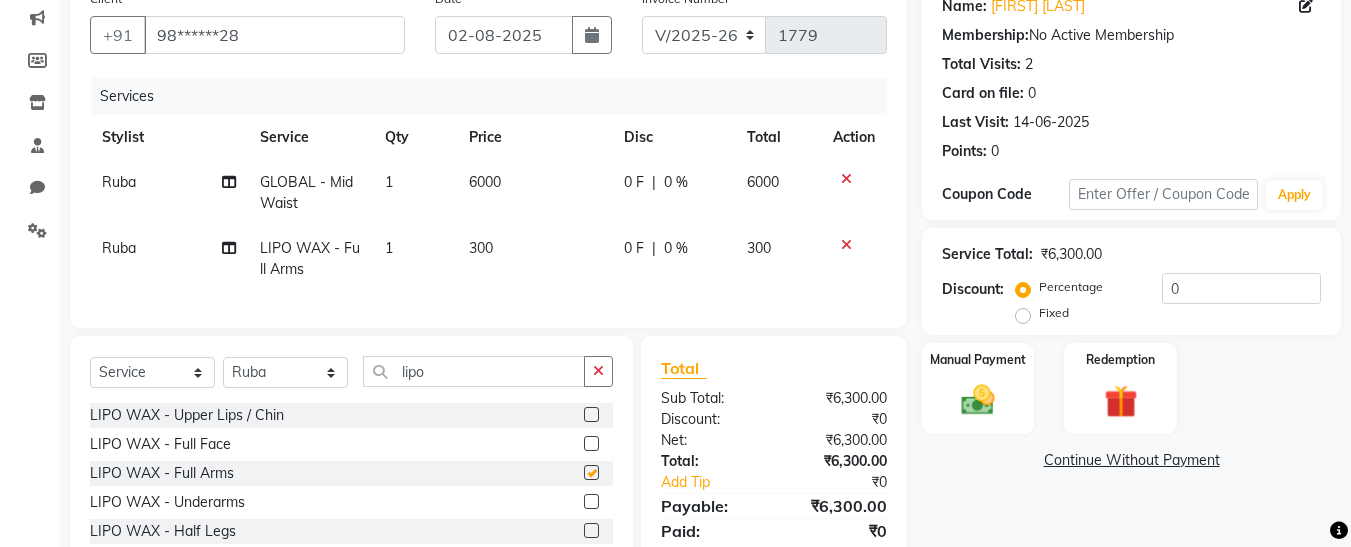 checkbox on "false" 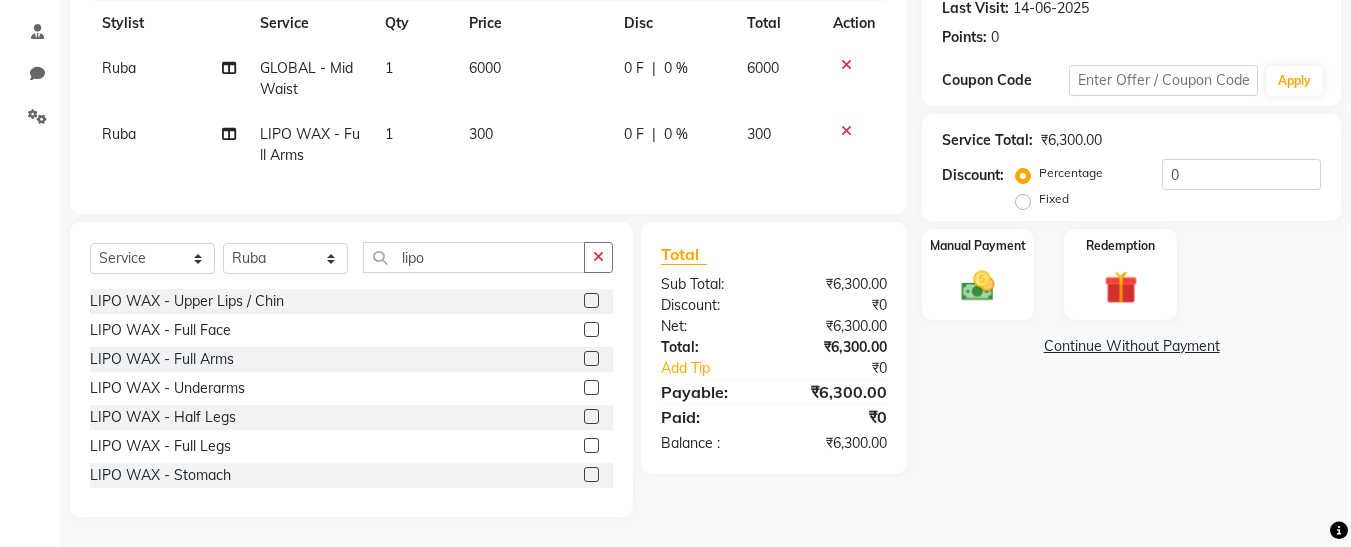 scroll, scrollTop: 299, scrollLeft: 0, axis: vertical 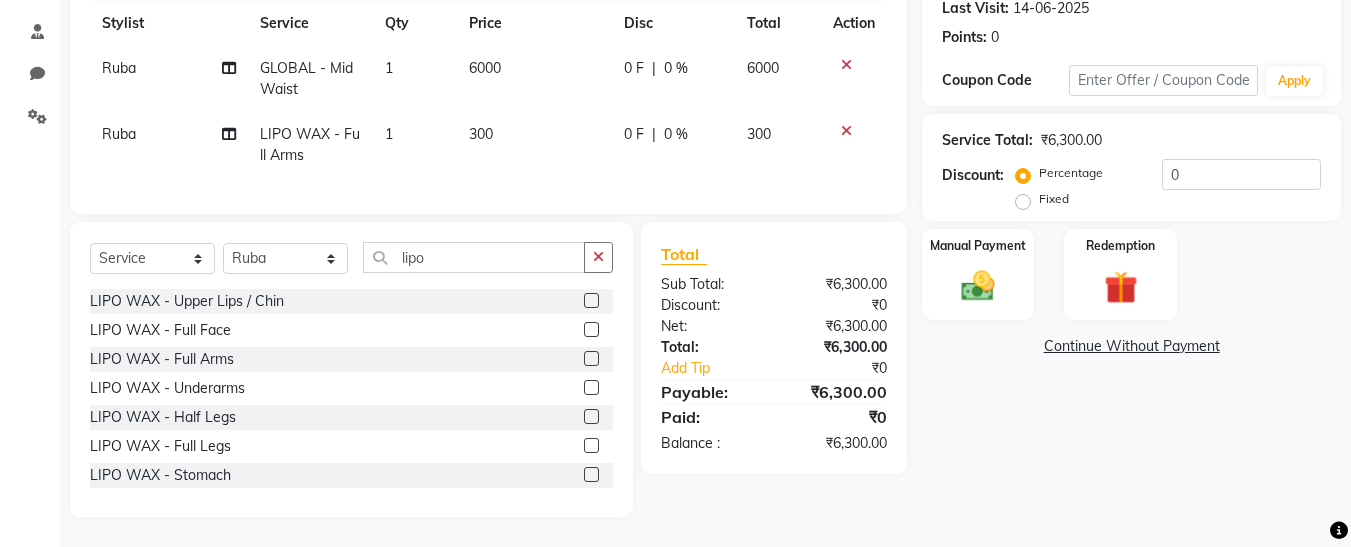 click 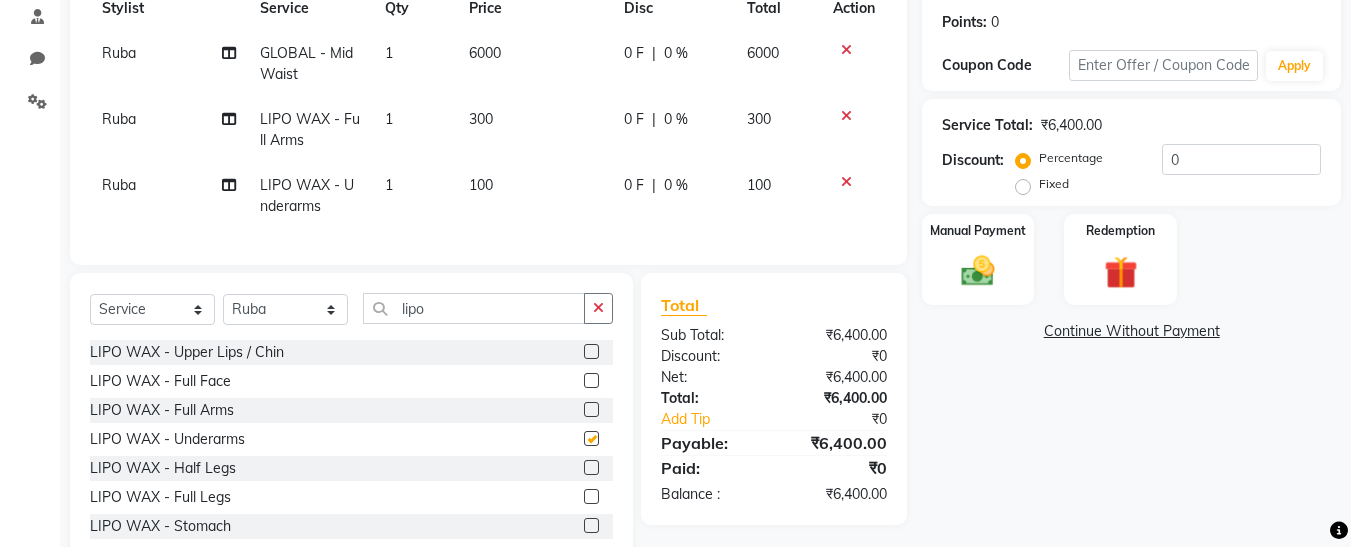 checkbox on "false" 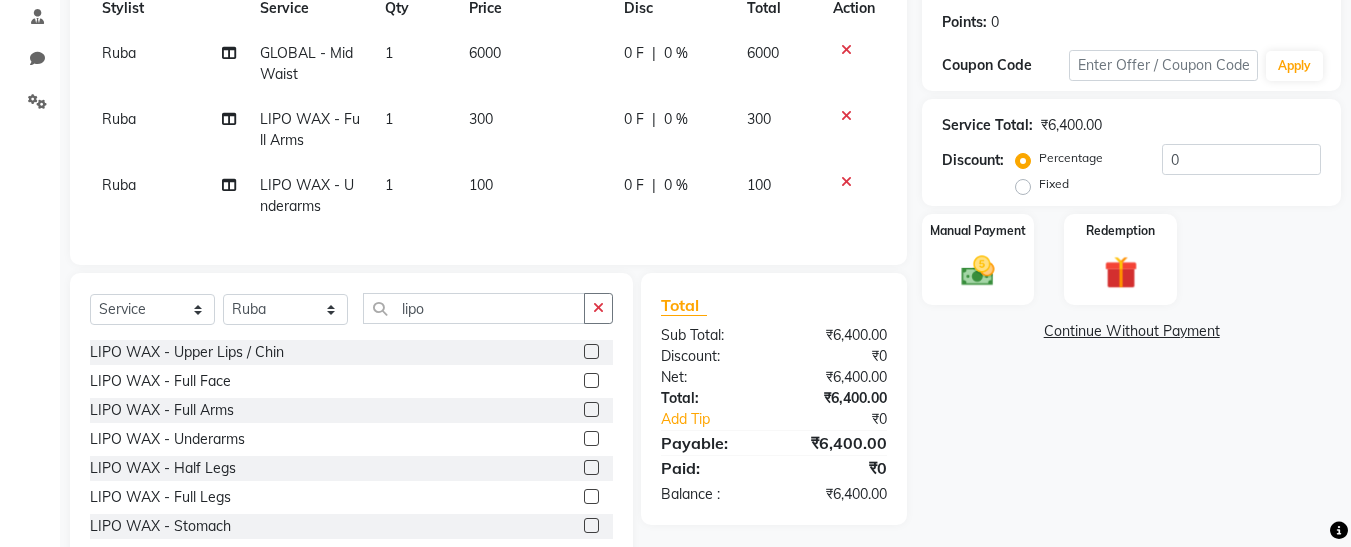 click 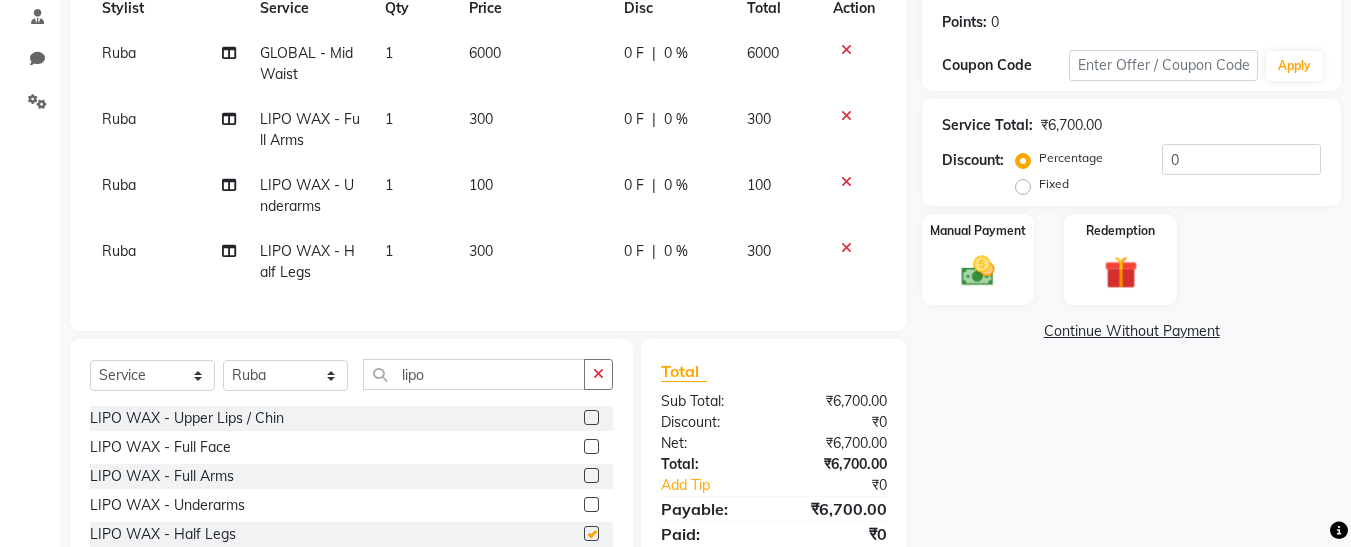 checkbox on "false" 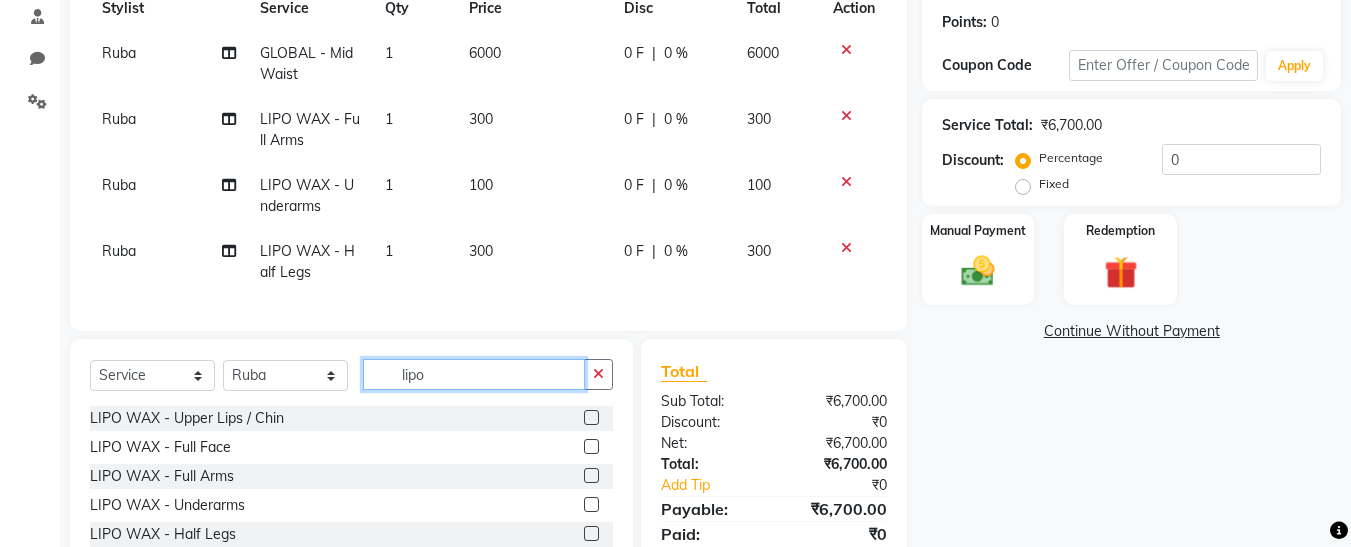 click on "lipo" 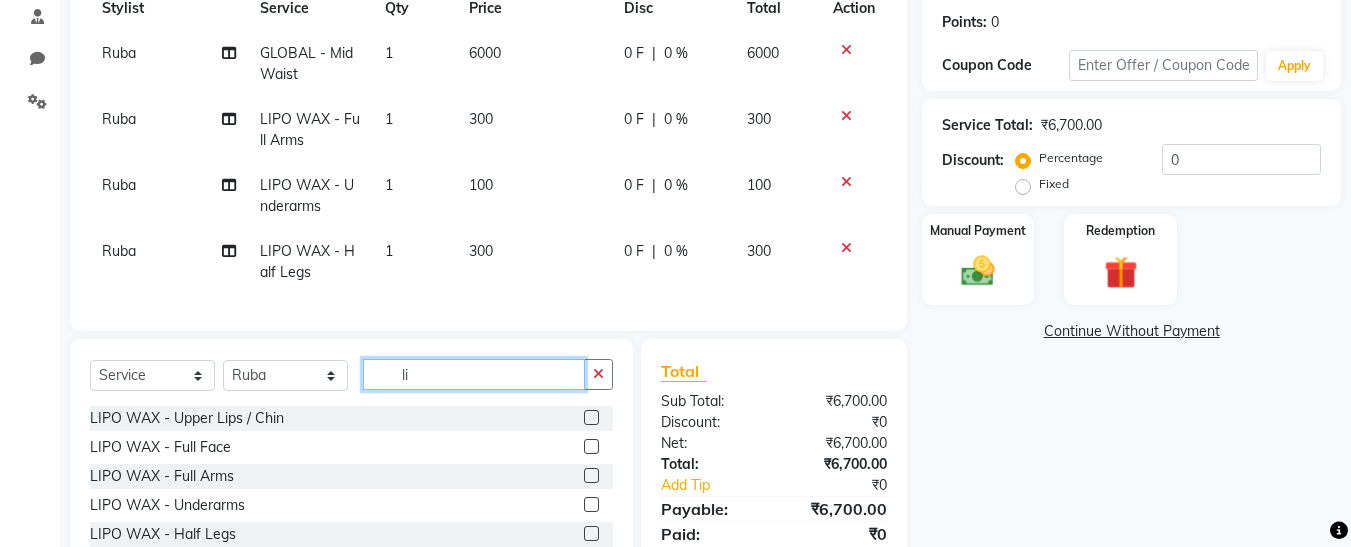 type on "l" 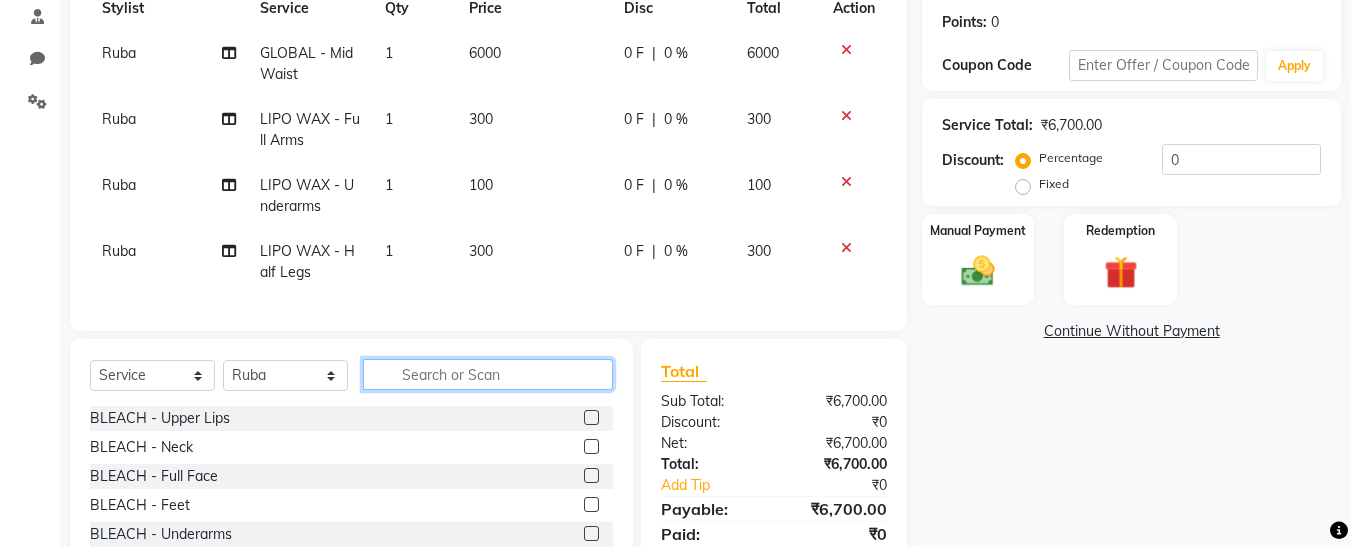 type 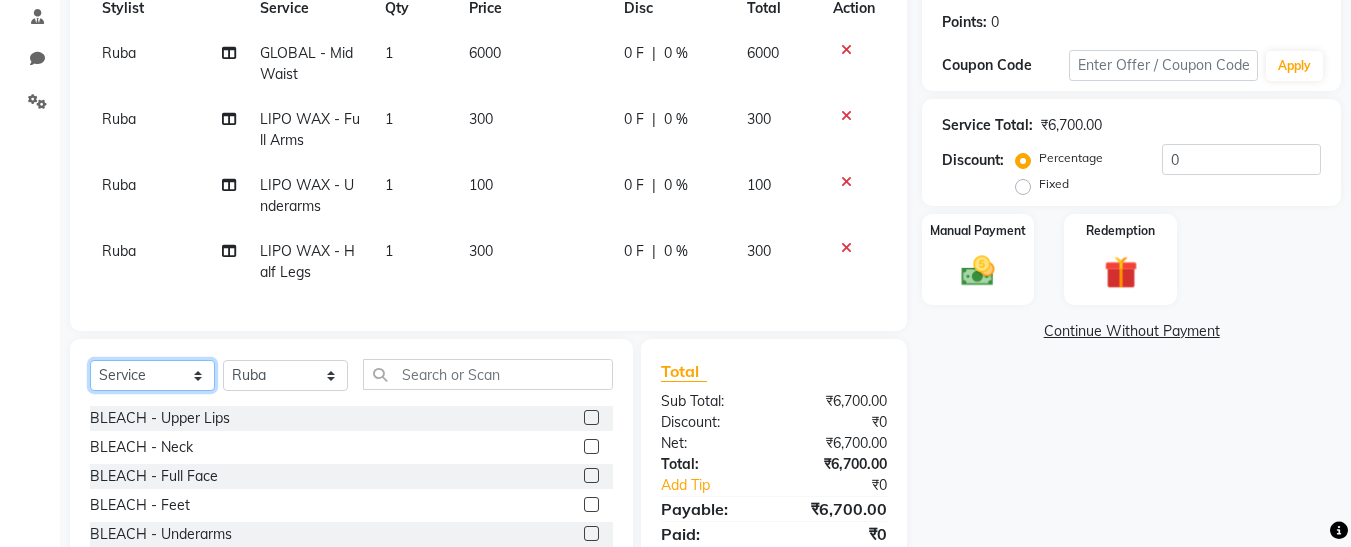 click on "Select  Service  Product  Membership  Package Voucher Prepaid Gift Card" 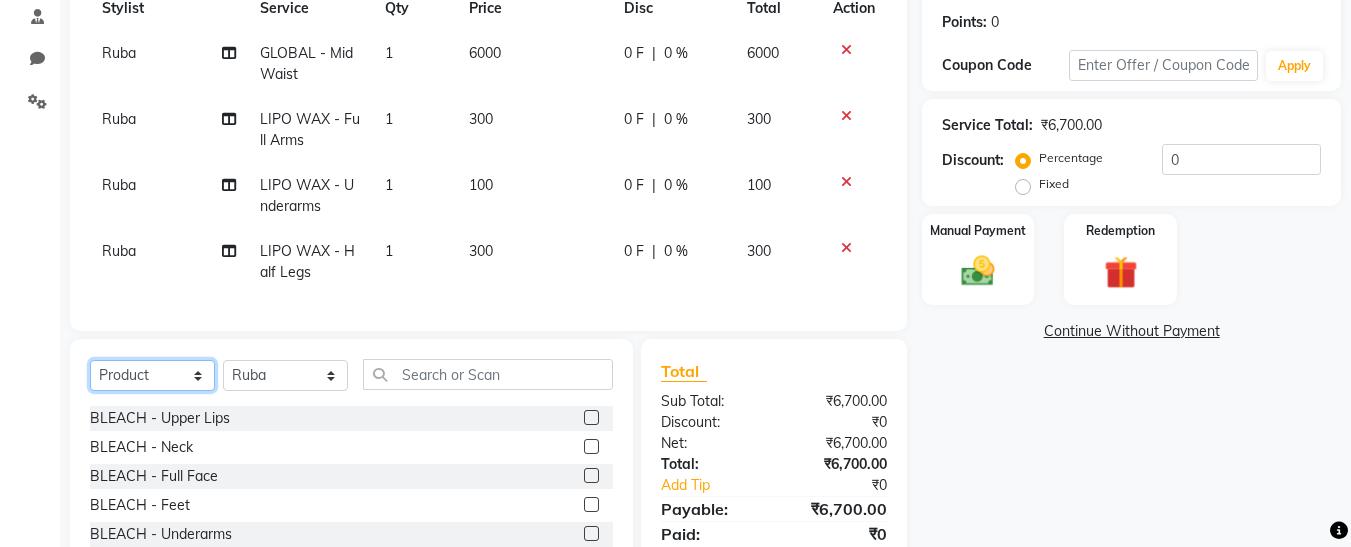 click on "Select  Service  Product  Membership  Package Voucher Prepaid Gift Card" 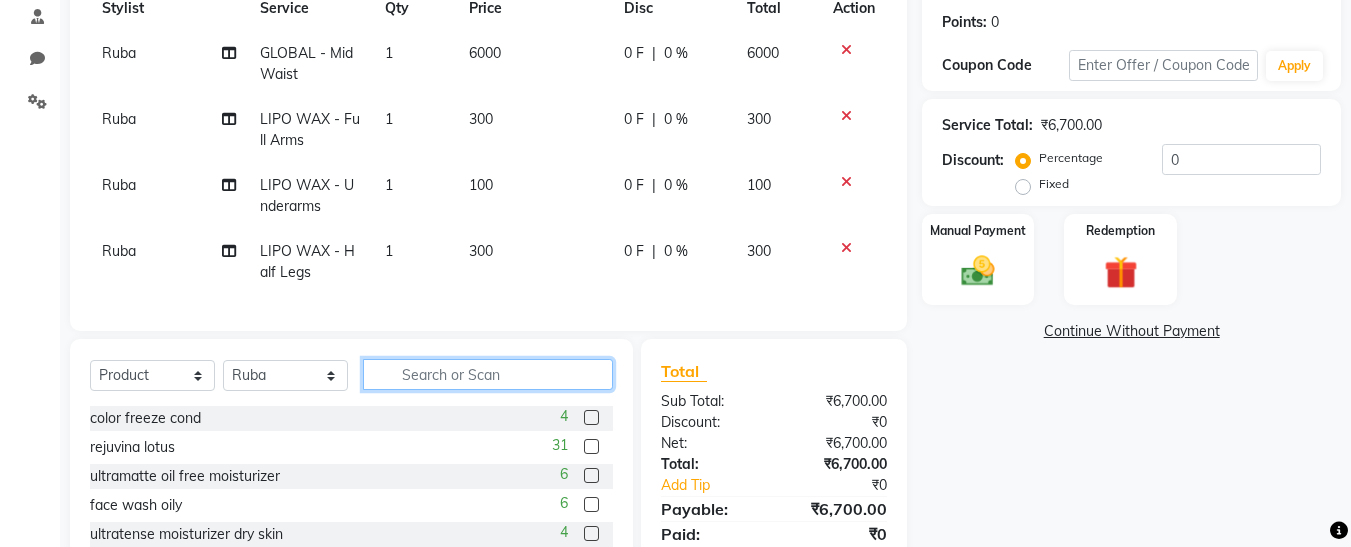 click 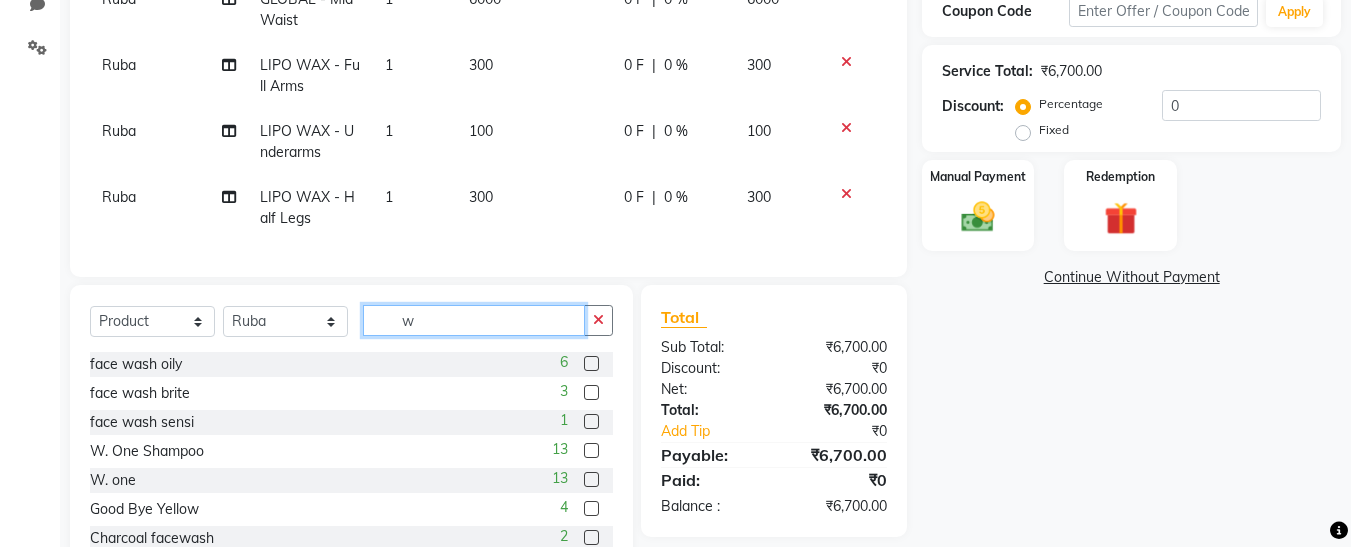 scroll, scrollTop: 431, scrollLeft: 0, axis: vertical 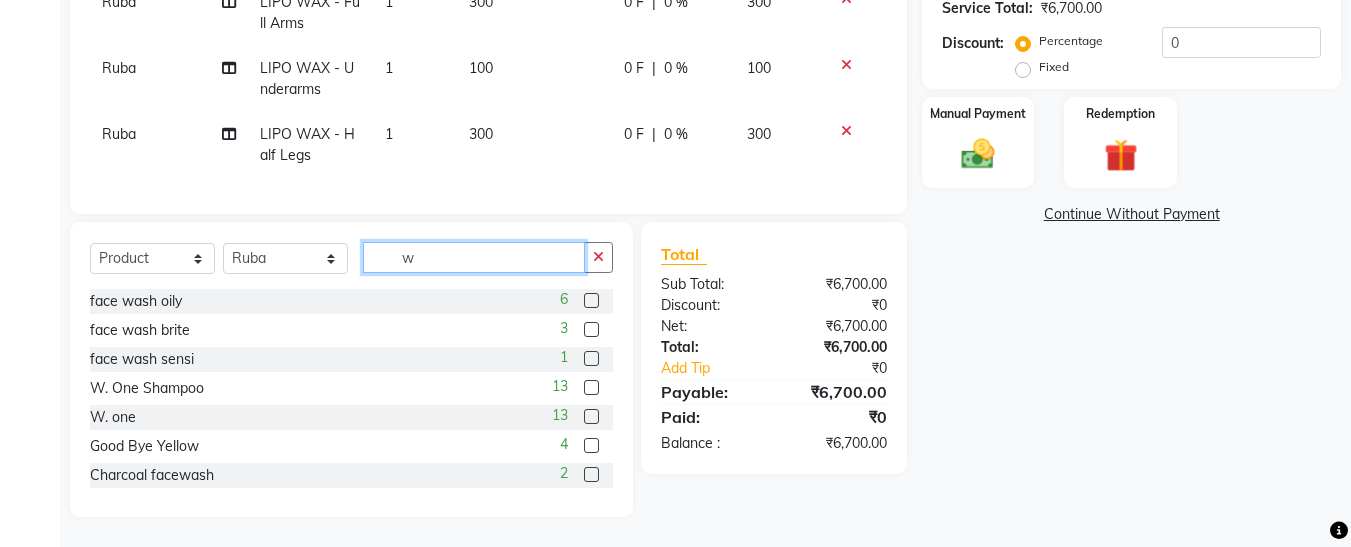 type on "w" 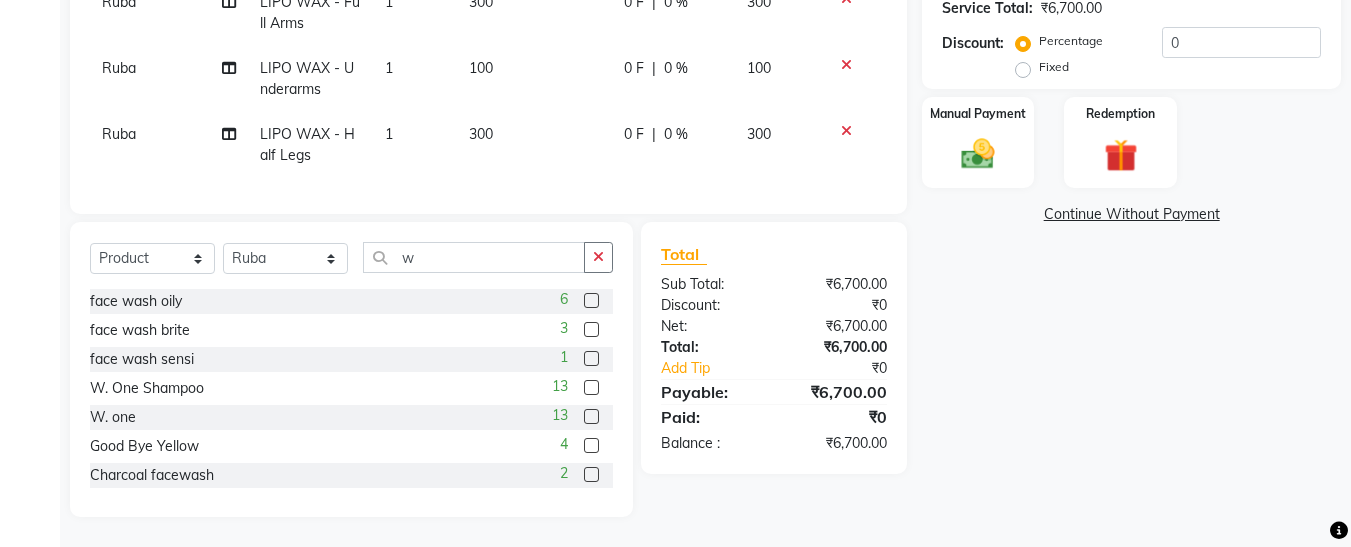 click 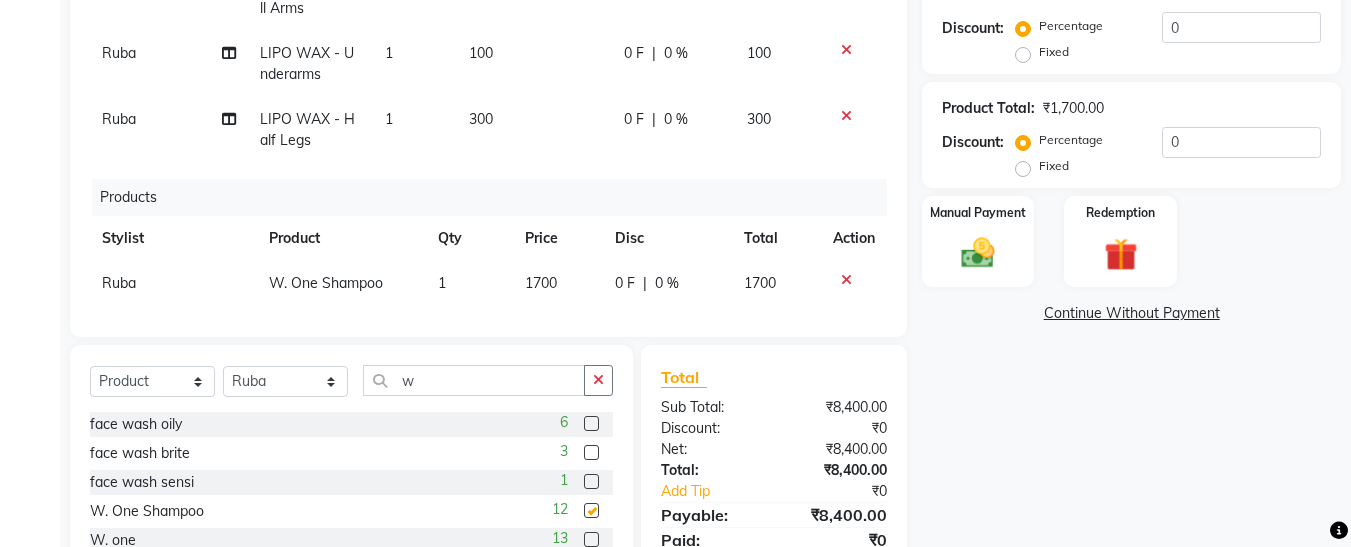 checkbox on "false" 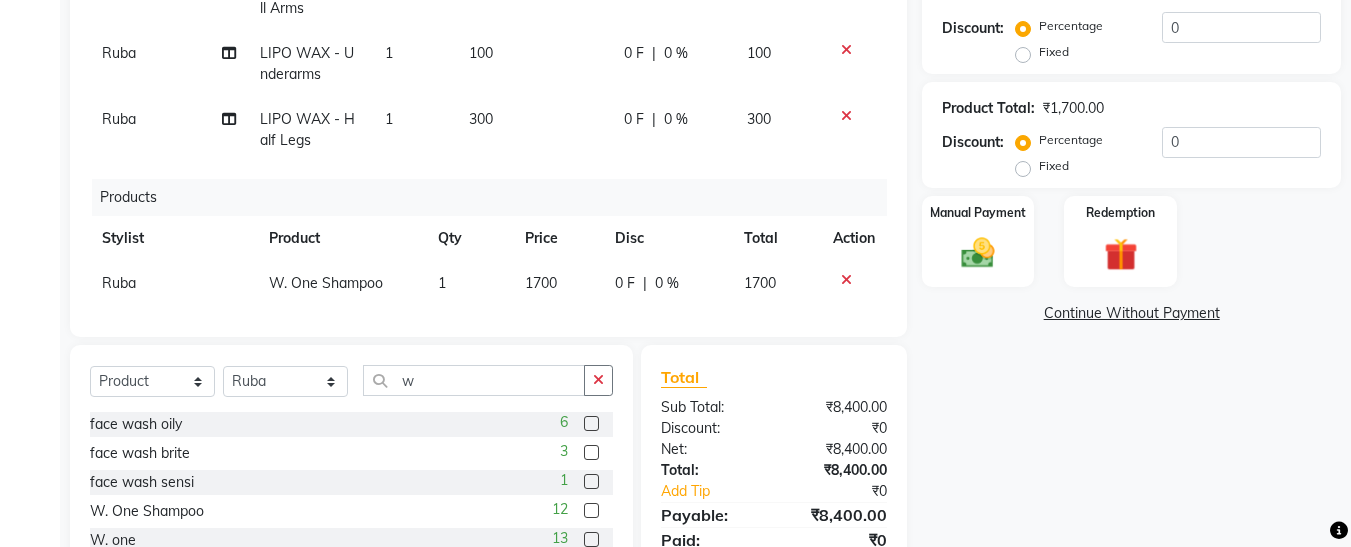 scroll, scrollTop: 20, scrollLeft: 0, axis: vertical 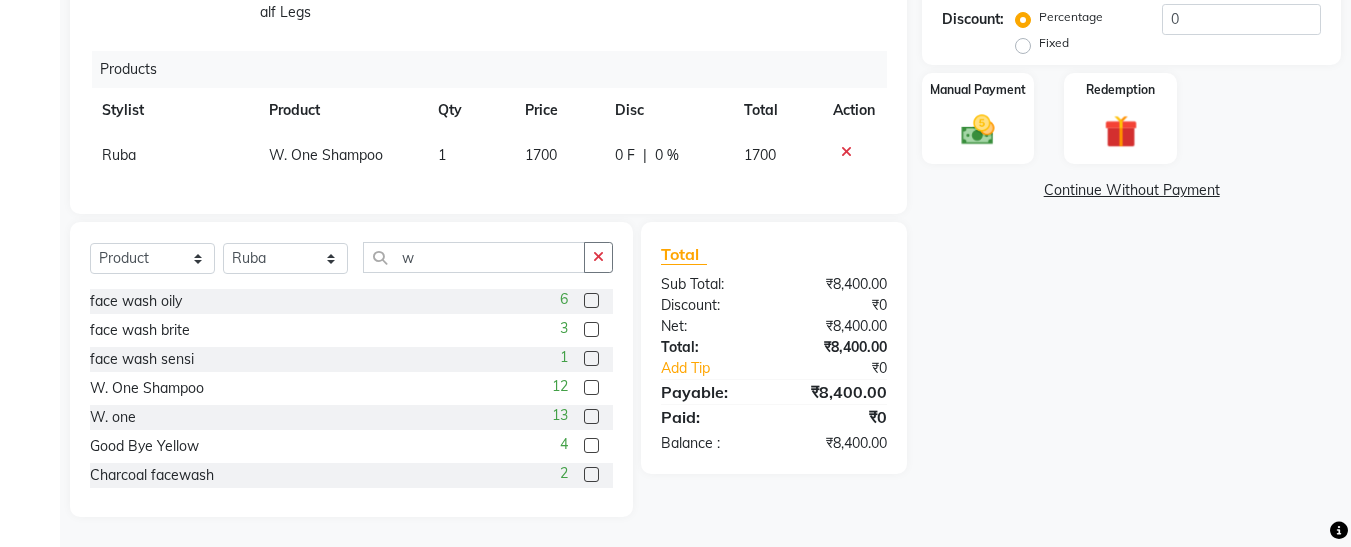 click 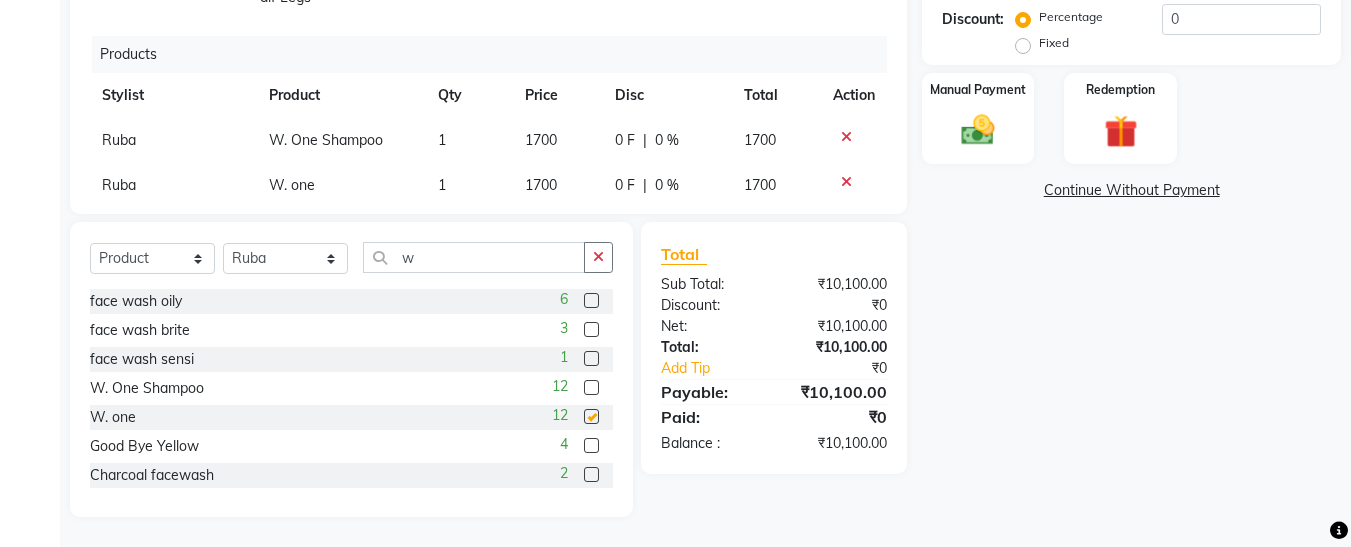 checkbox on "false" 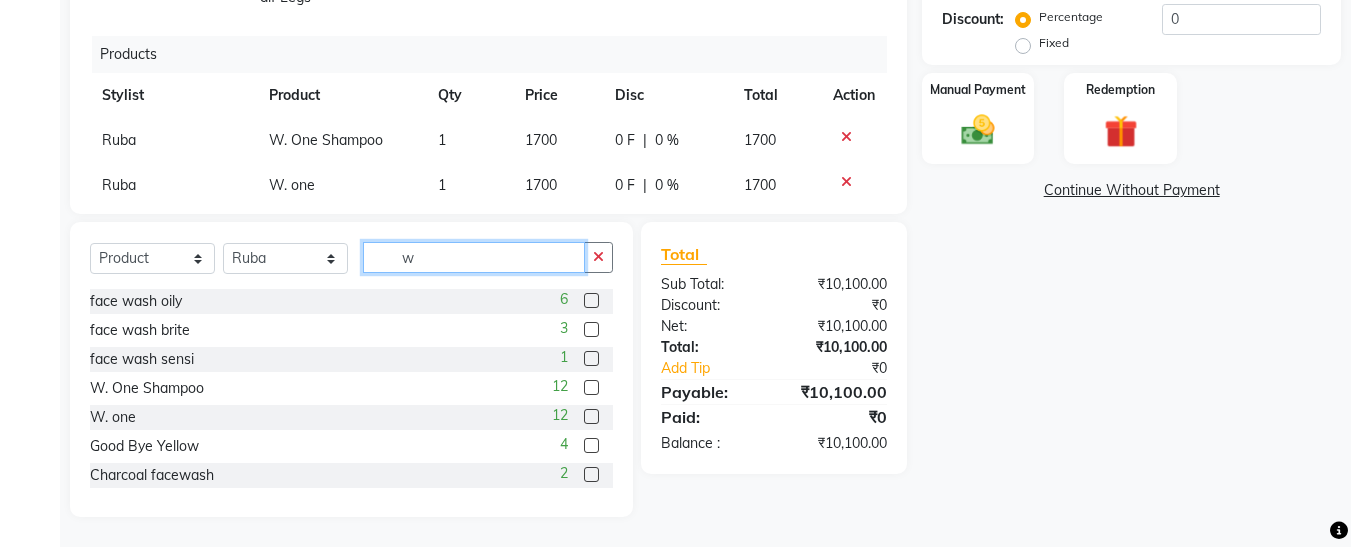 click on "w" 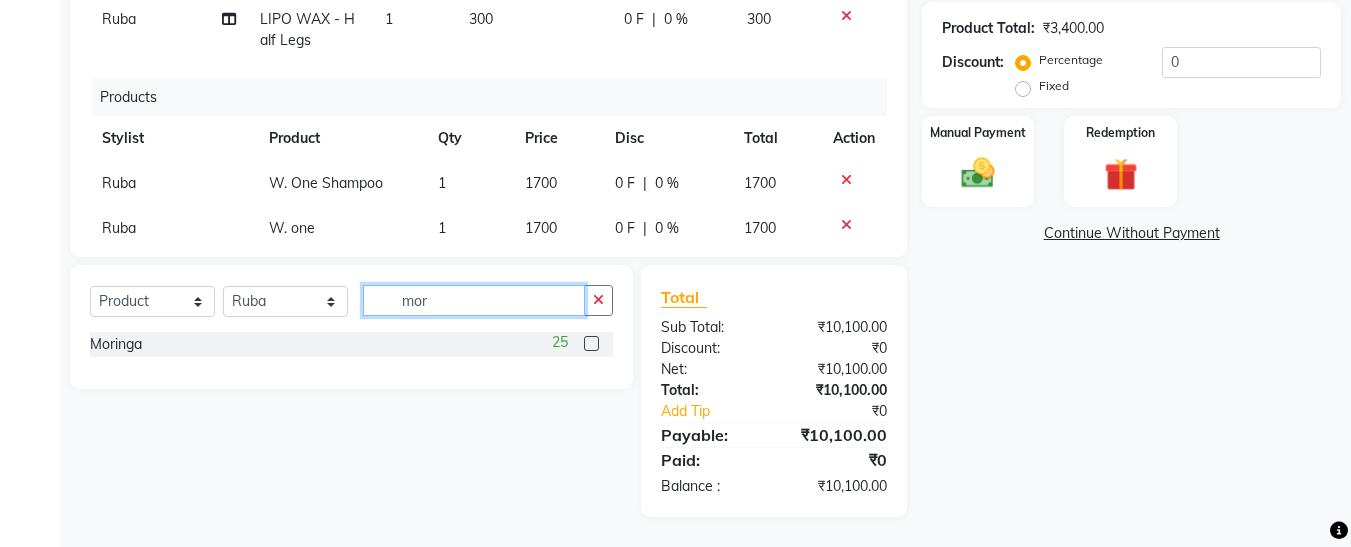scroll, scrollTop: 511, scrollLeft: 0, axis: vertical 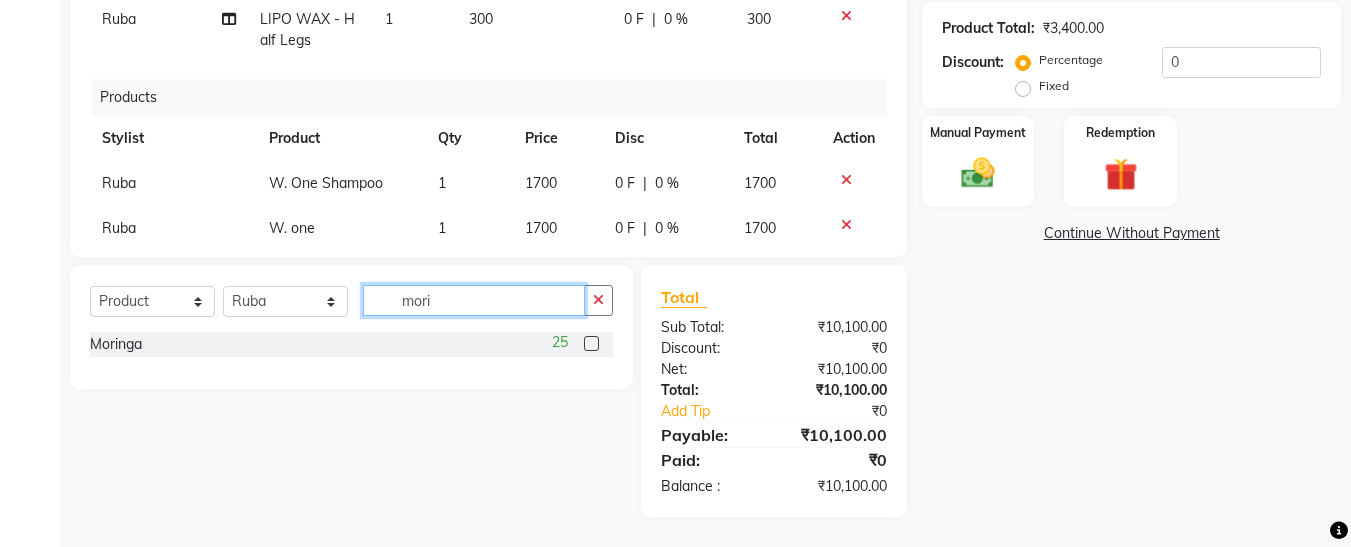 type on "mori" 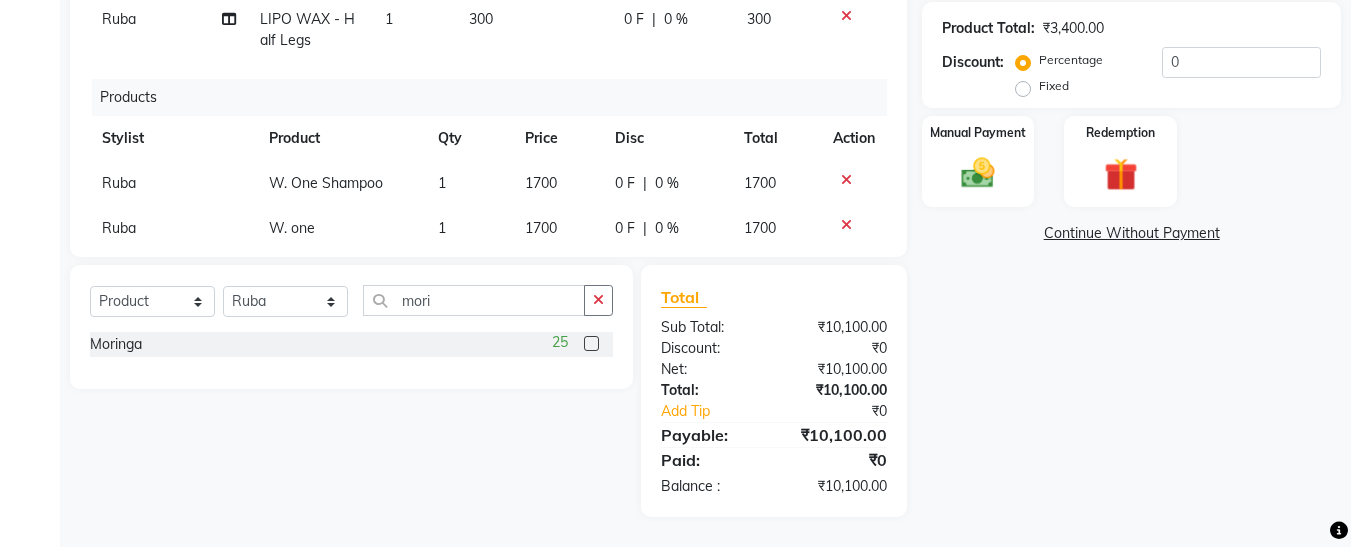 click 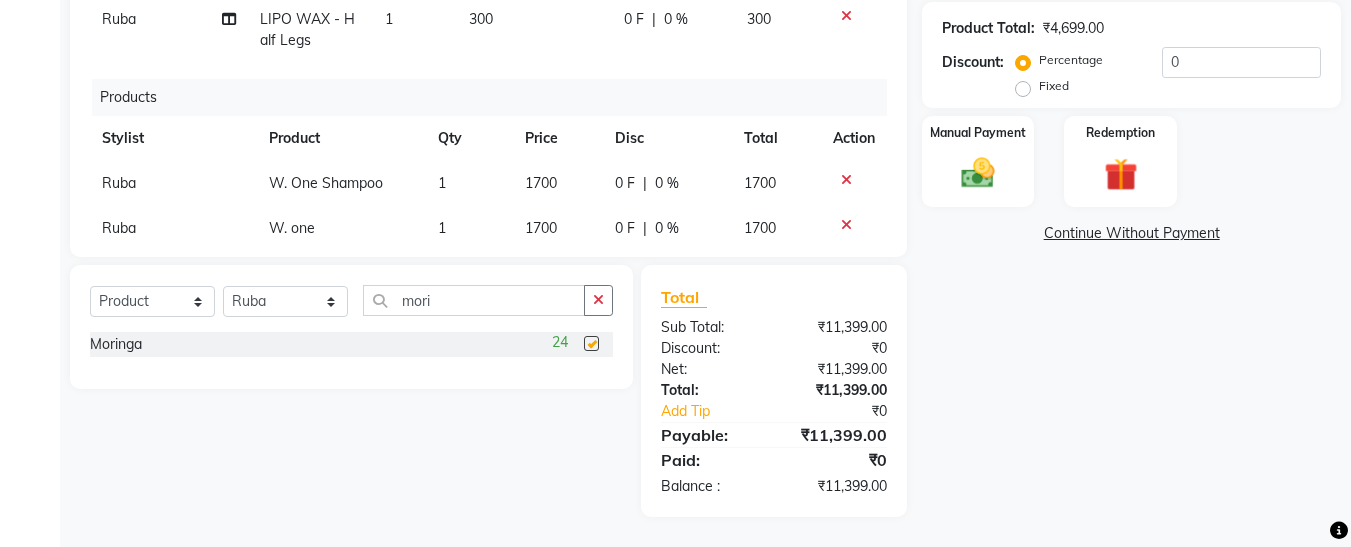 checkbox on "false" 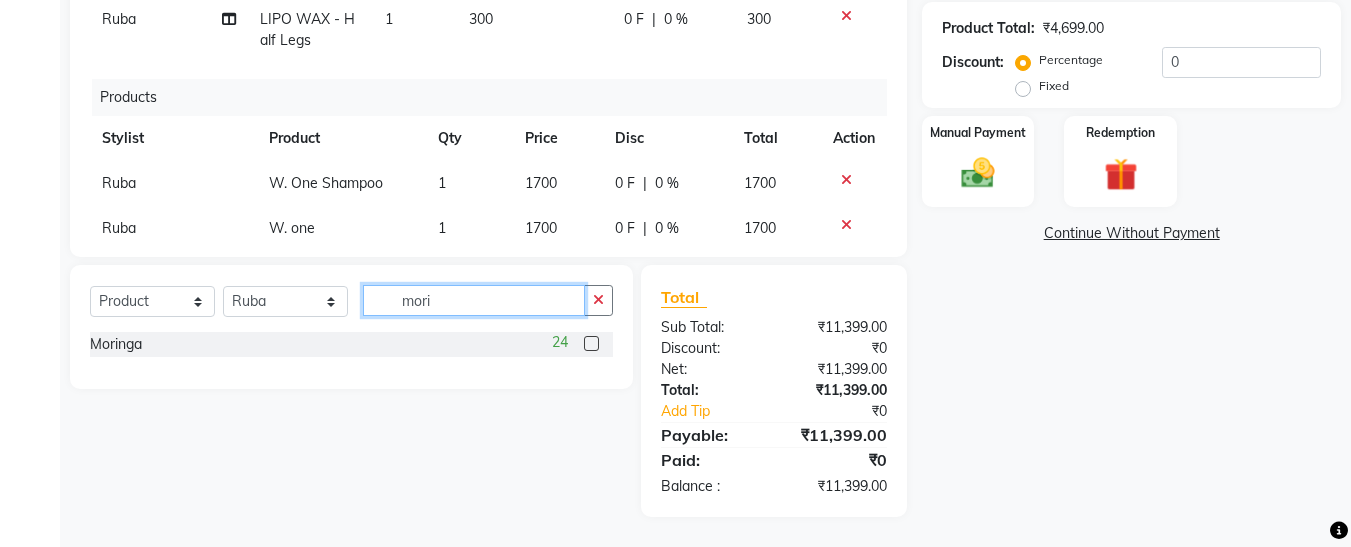 click on "mori" 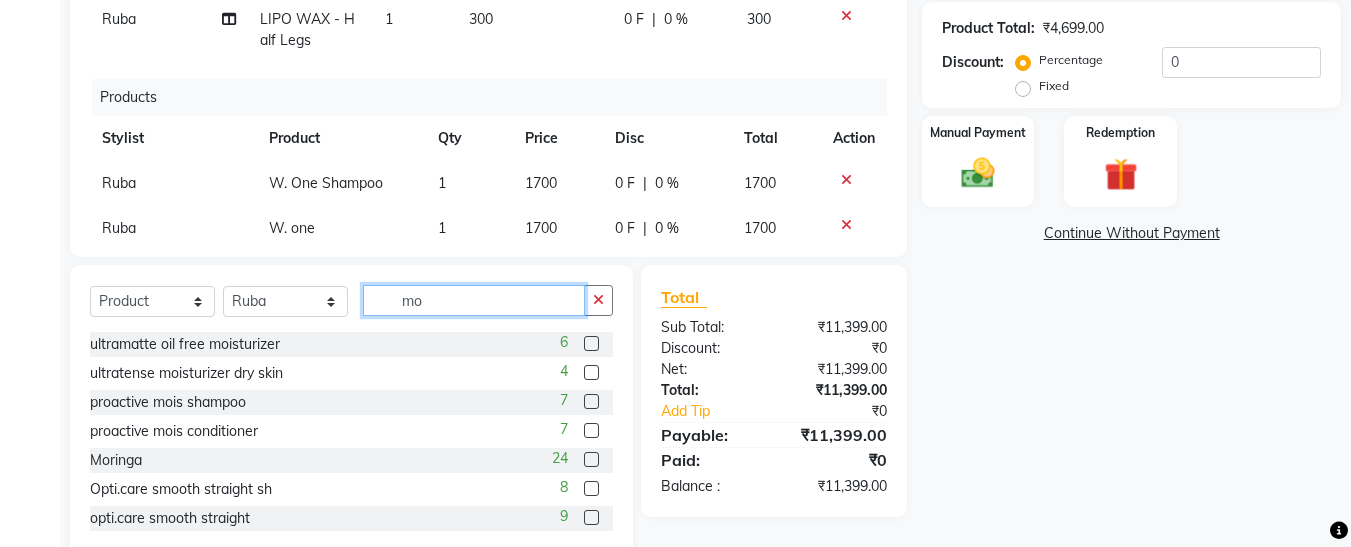 type on "m" 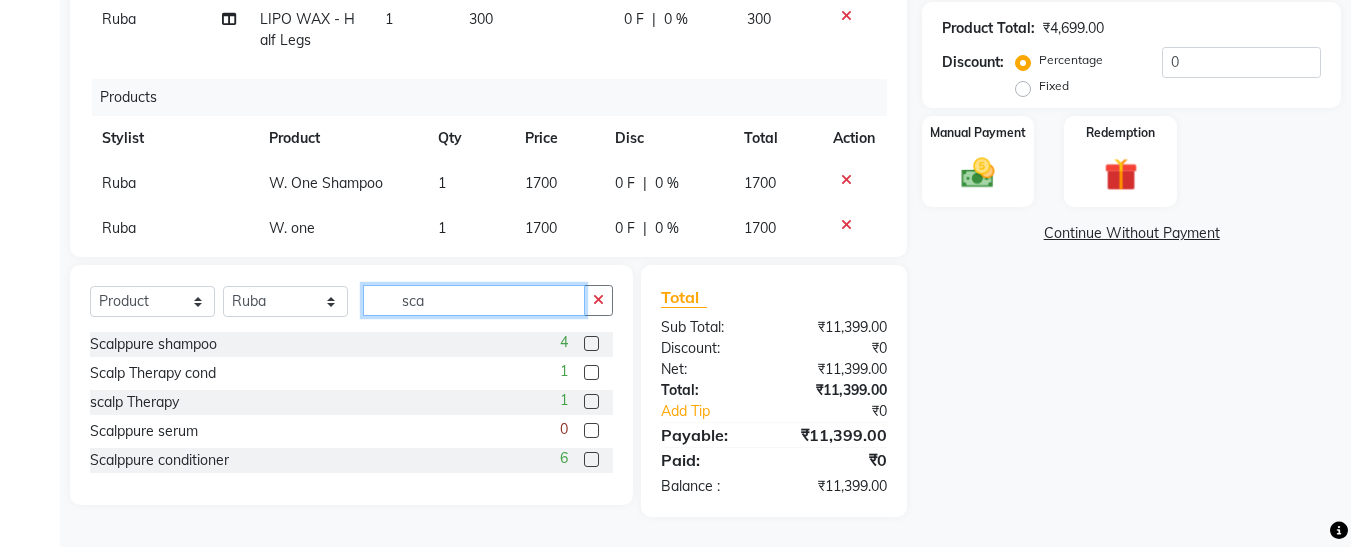 type on "sca" 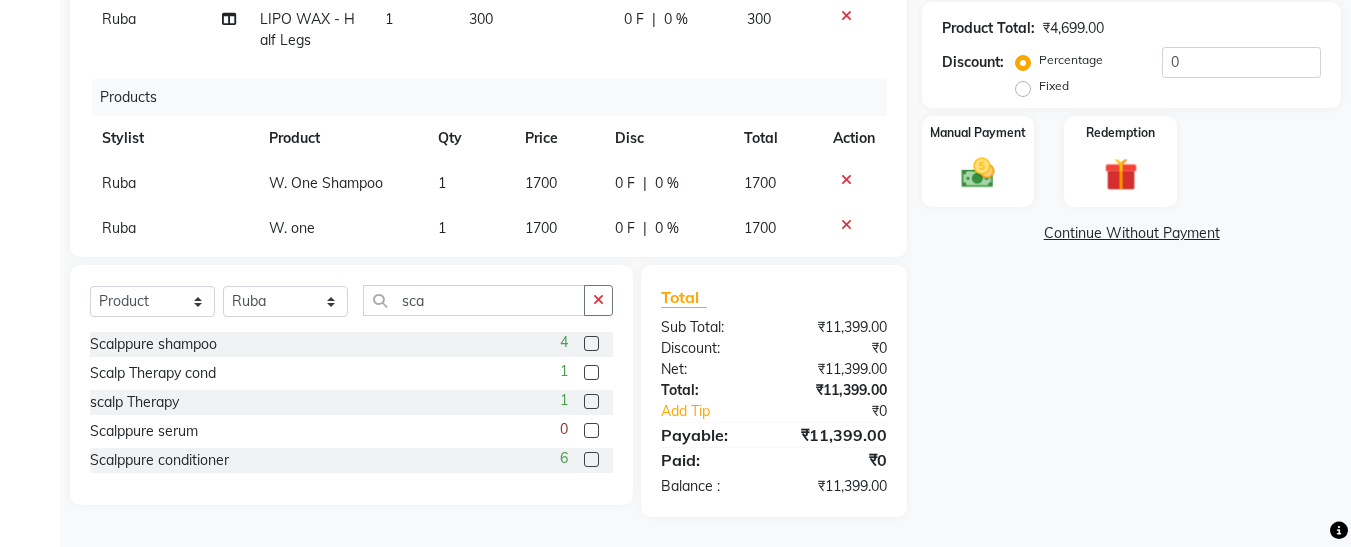 click 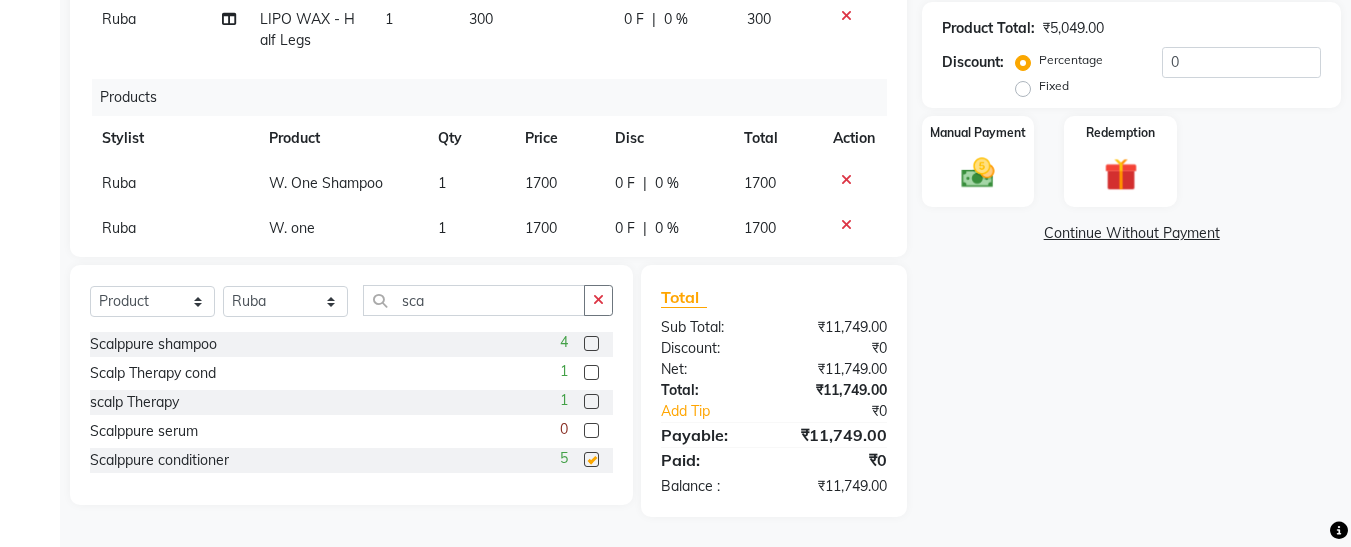 checkbox on "false" 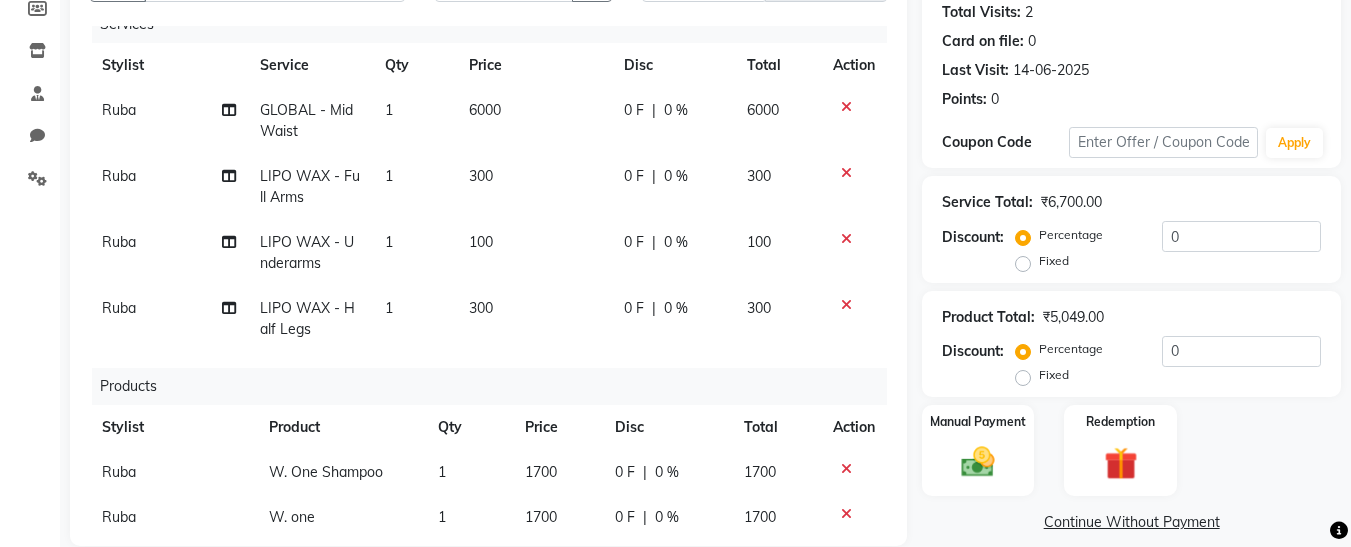 scroll, scrollTop: 221, scrollLeft: 0, axis: vertical 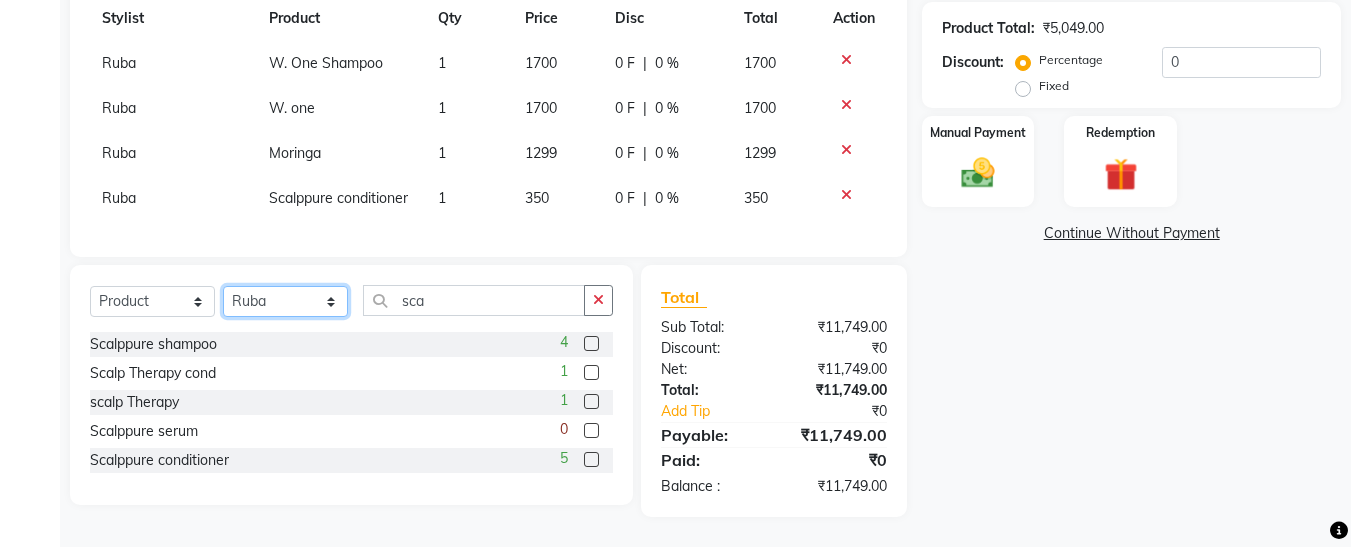 click on "Select Stylist [FIRST] [FIRST]  [FIRST] [FIRST] [FIRST] [FIRST] [FIRST] [FIRST] [FIRST] [FIRST]" 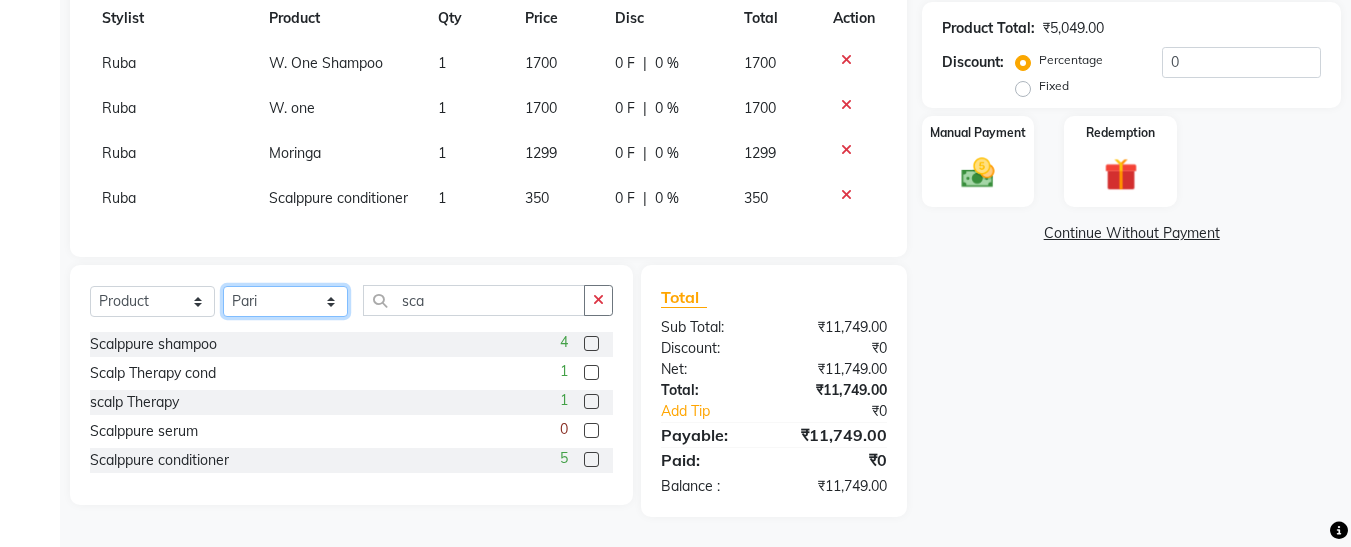 click on "Select Stylist [FIRST] [FIRST]  [FIRST] [FIRST] [FIRST] [FIRST] [FIRST] [FIRST] [FIRST] [FIRST]" 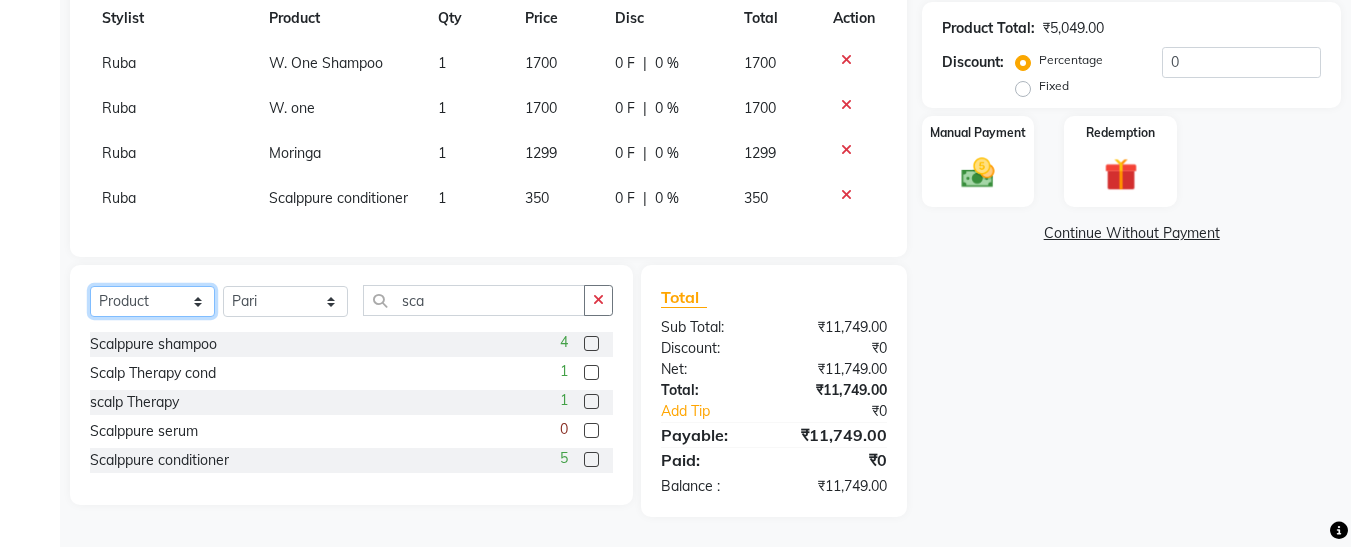 click on "Select  Service  Product  Membership  Package Voucher Prepaid Gift Card" 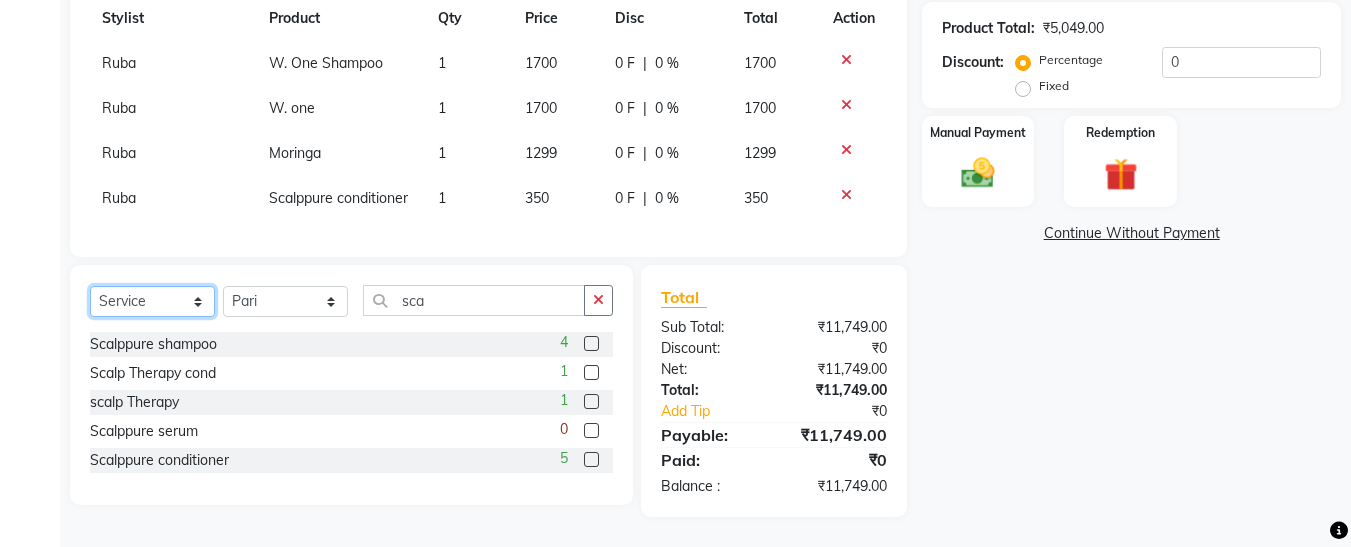 click on "Select  Service  Product  Membership  Package Voucher Prepaid Gift Card" 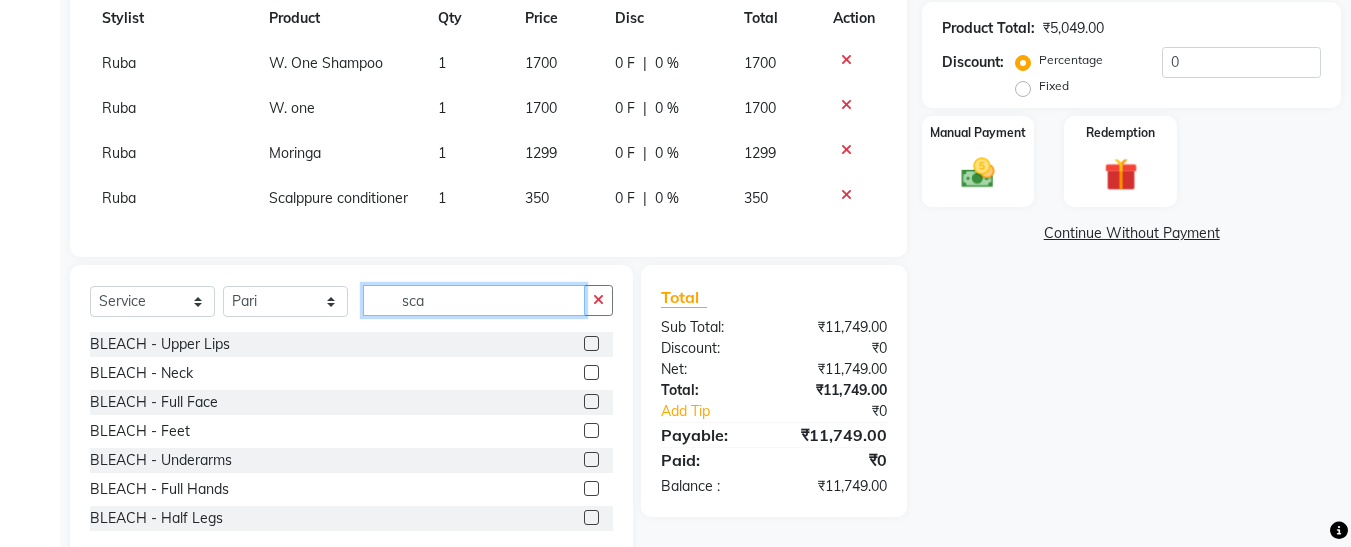 click on "sca" 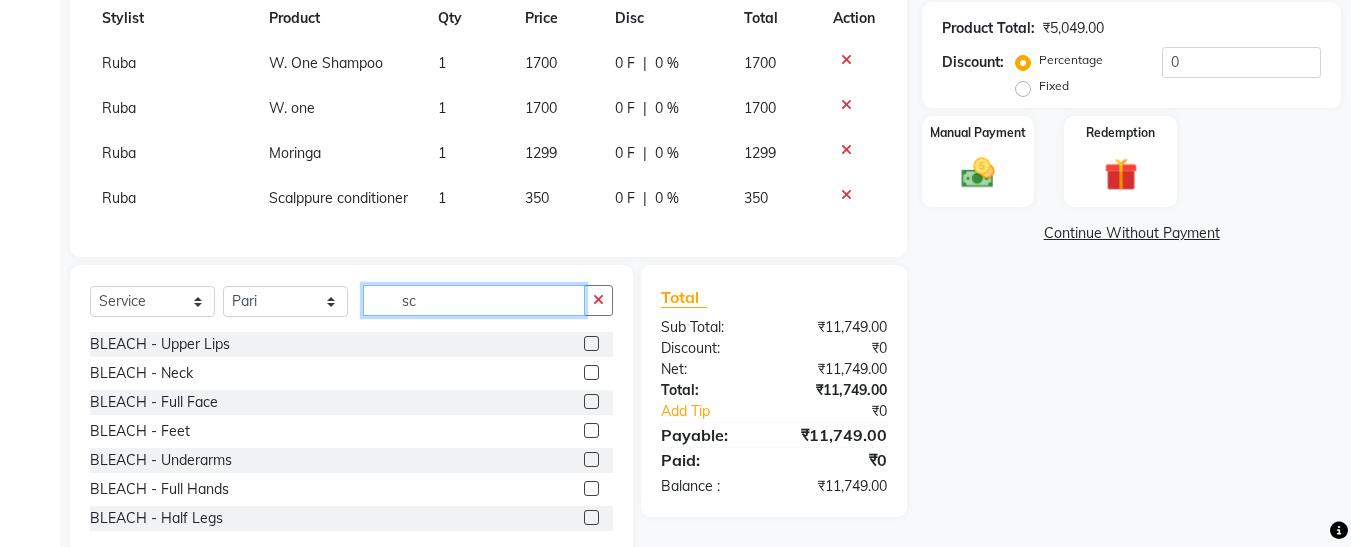 type on "s" 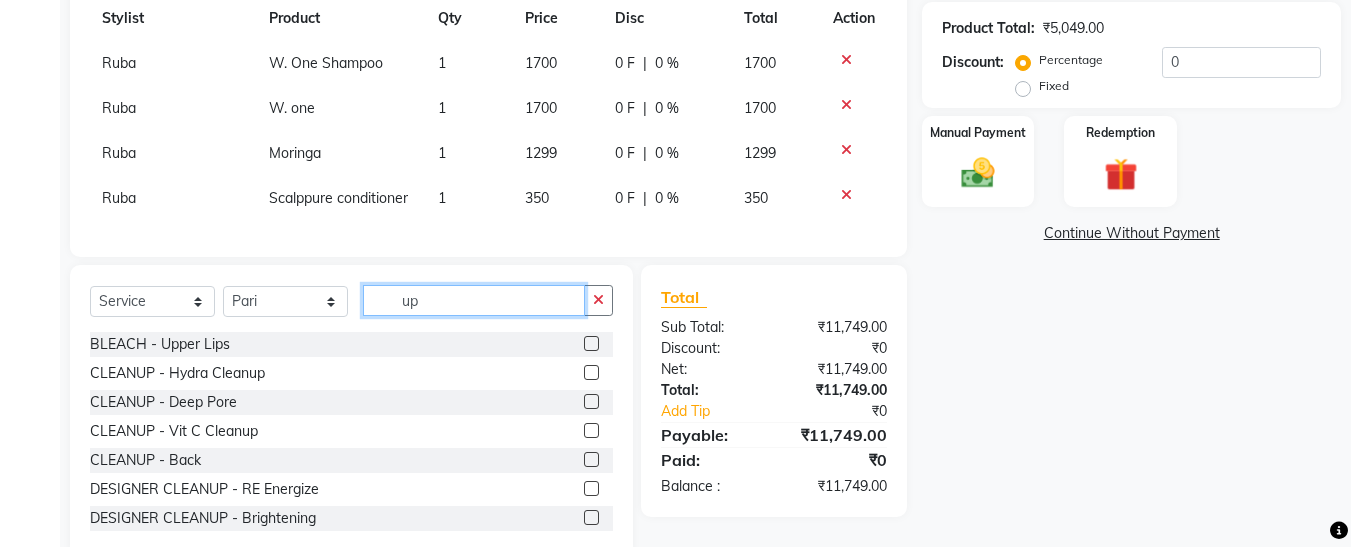 click on "up" 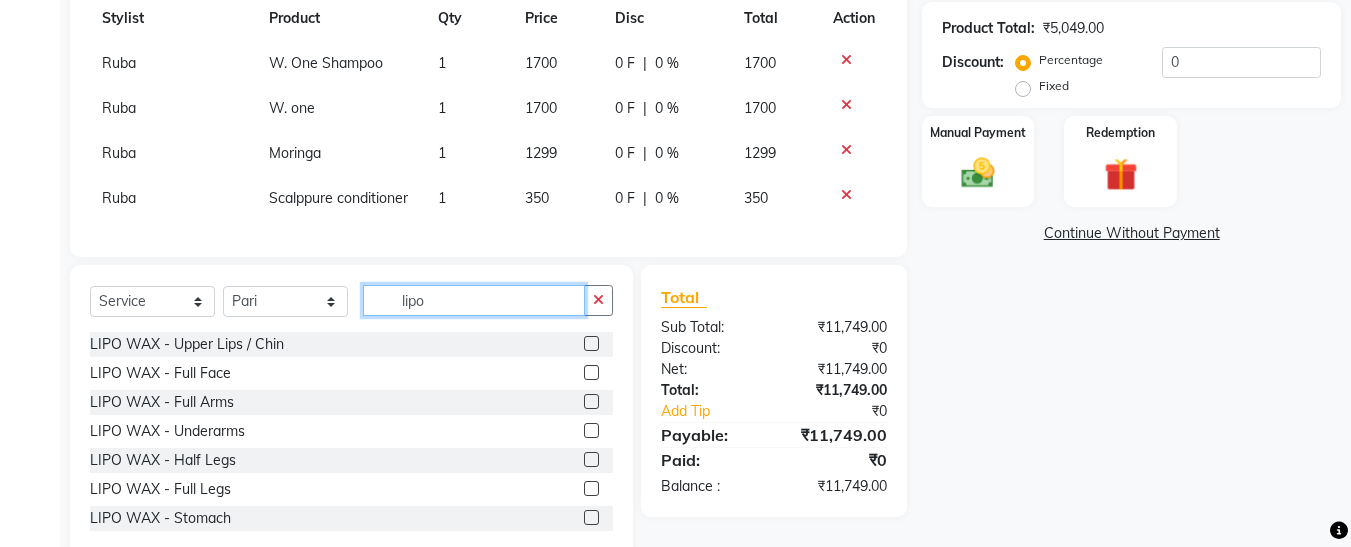 type on "lipo" 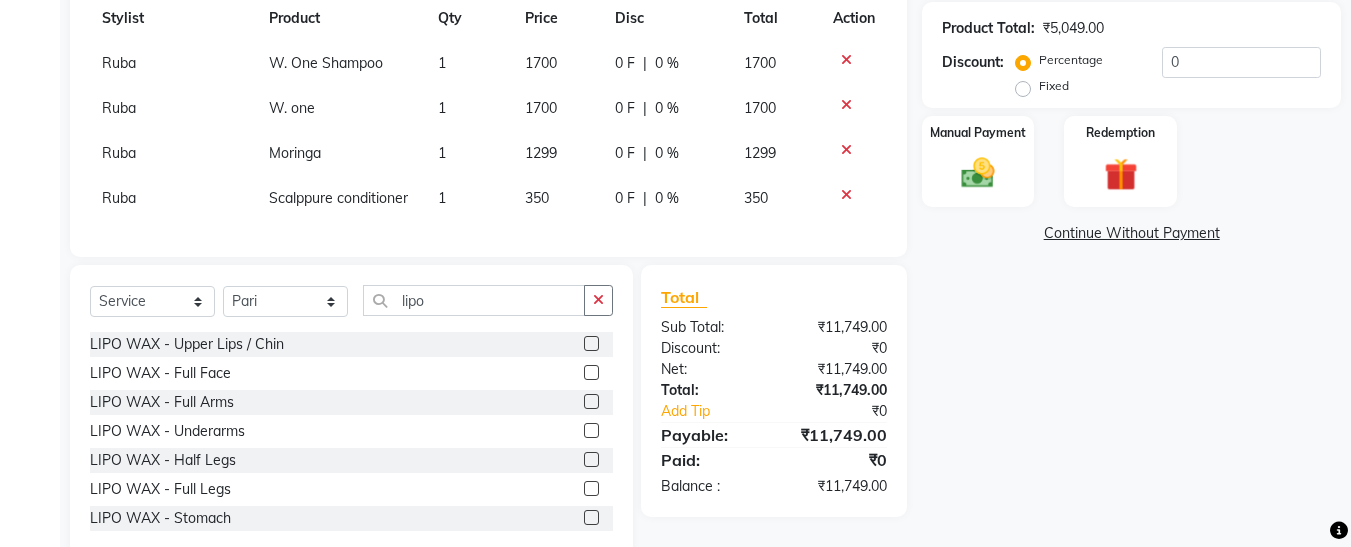 click 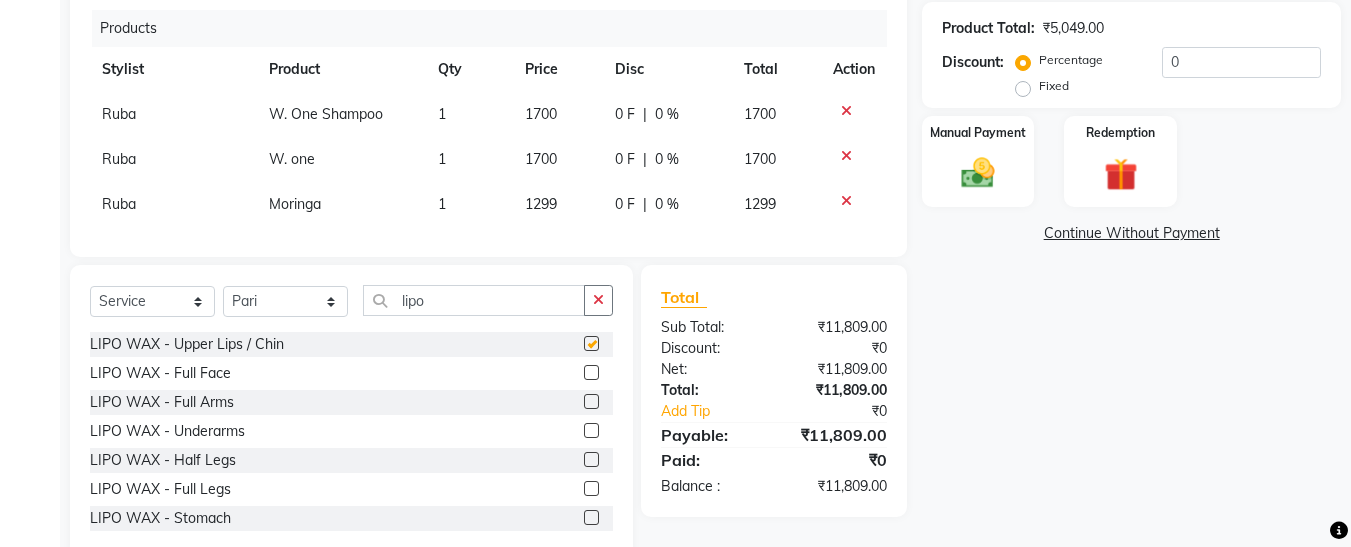 checkbox on "false" 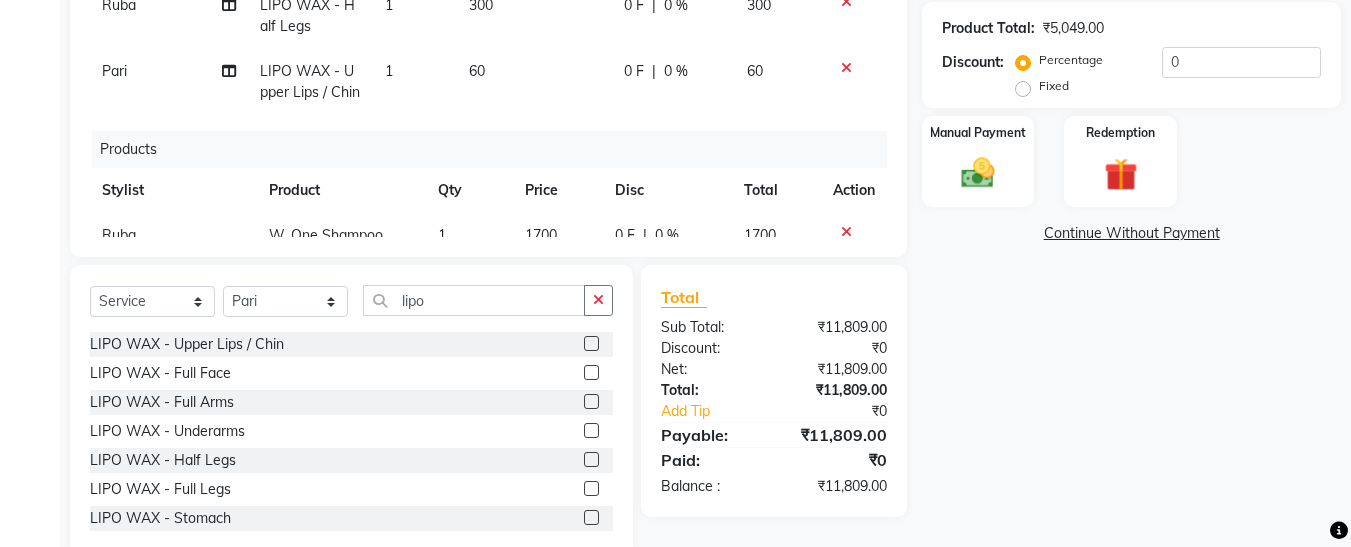 scroll, scrollTop: 0, scrollLeft: 0, axis: both 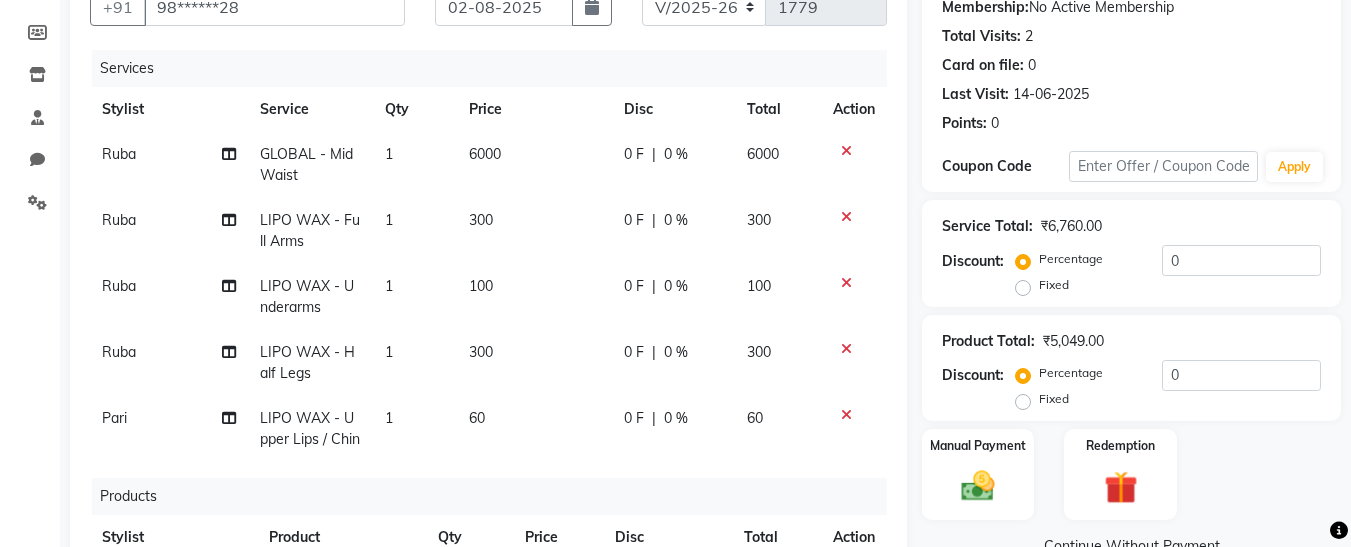 click on "6000" 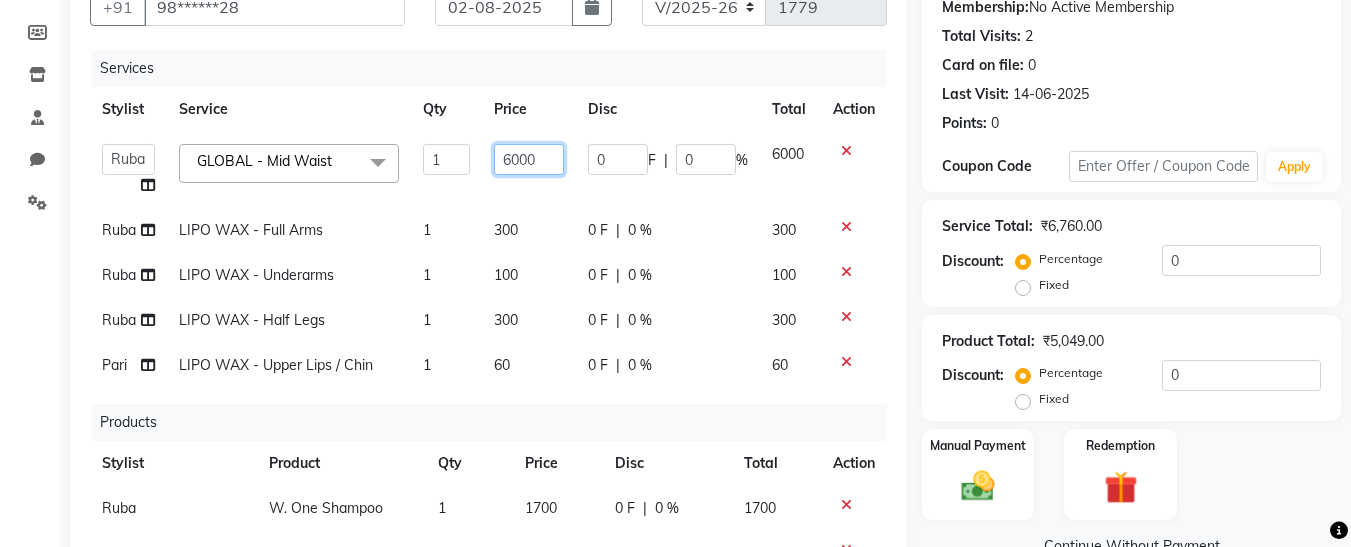 click on "6000" 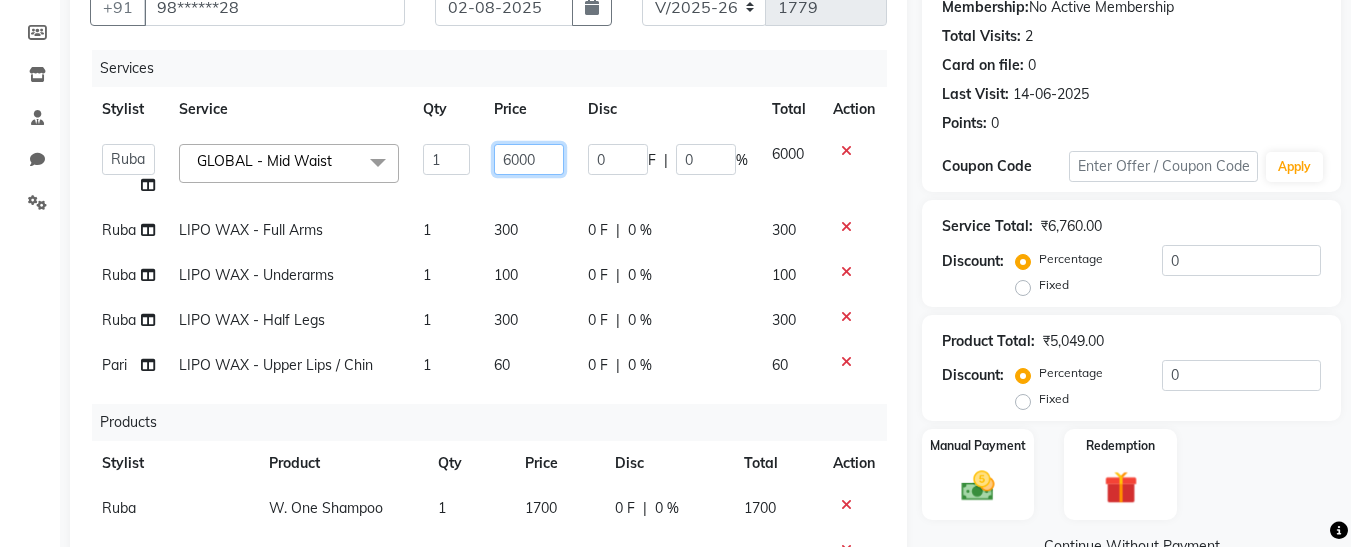 click on "6000" 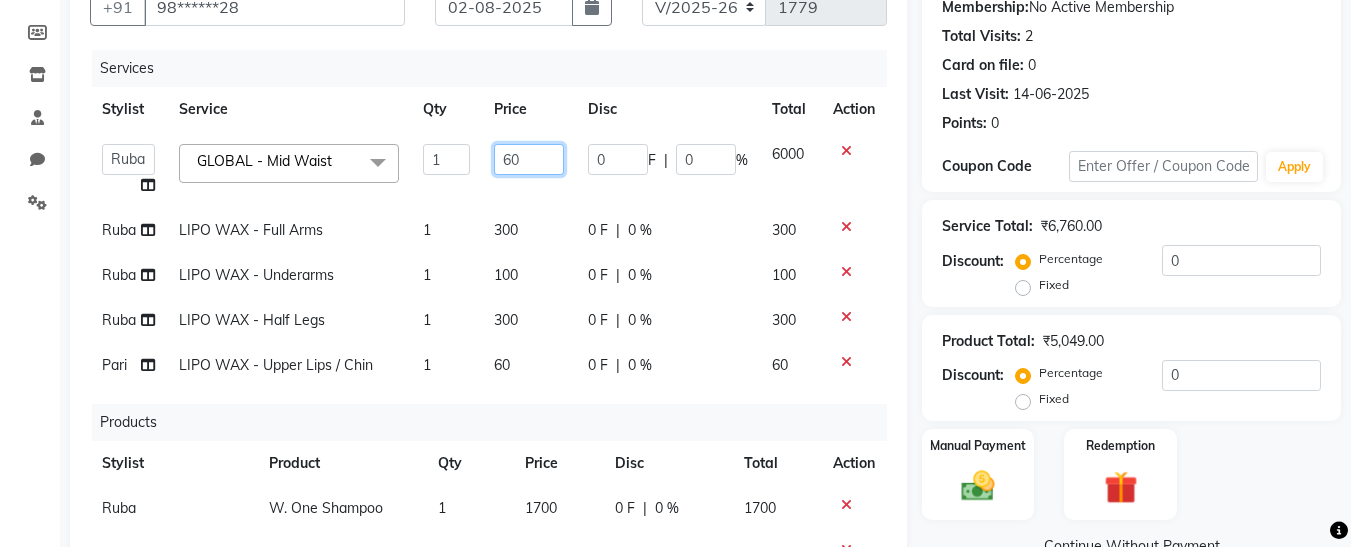type on "6" 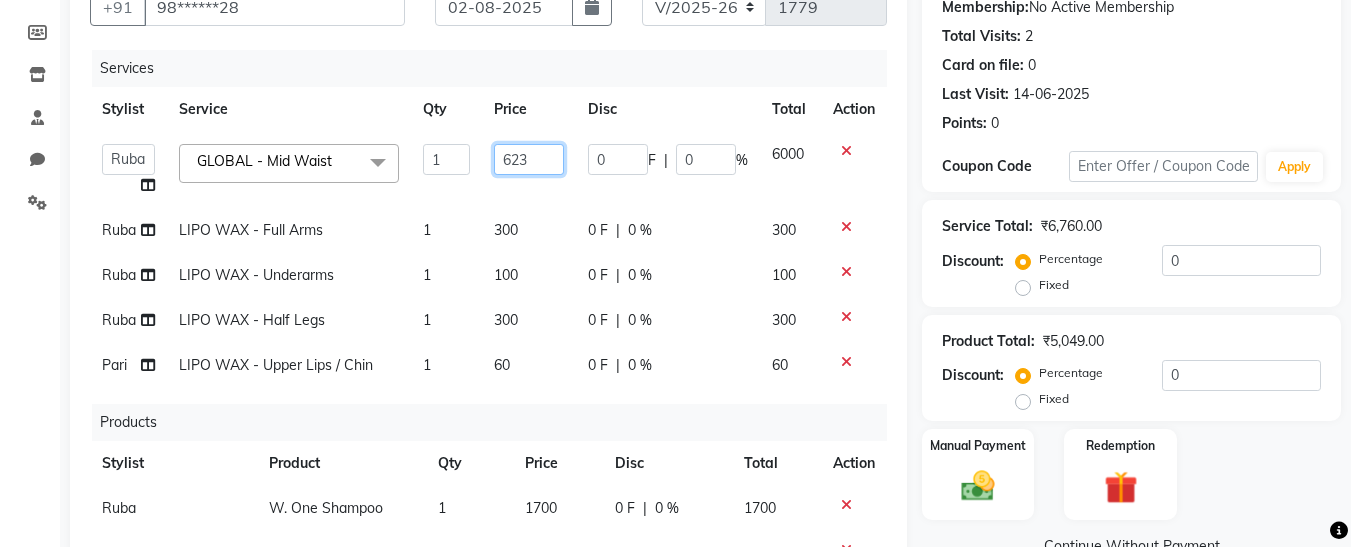 type 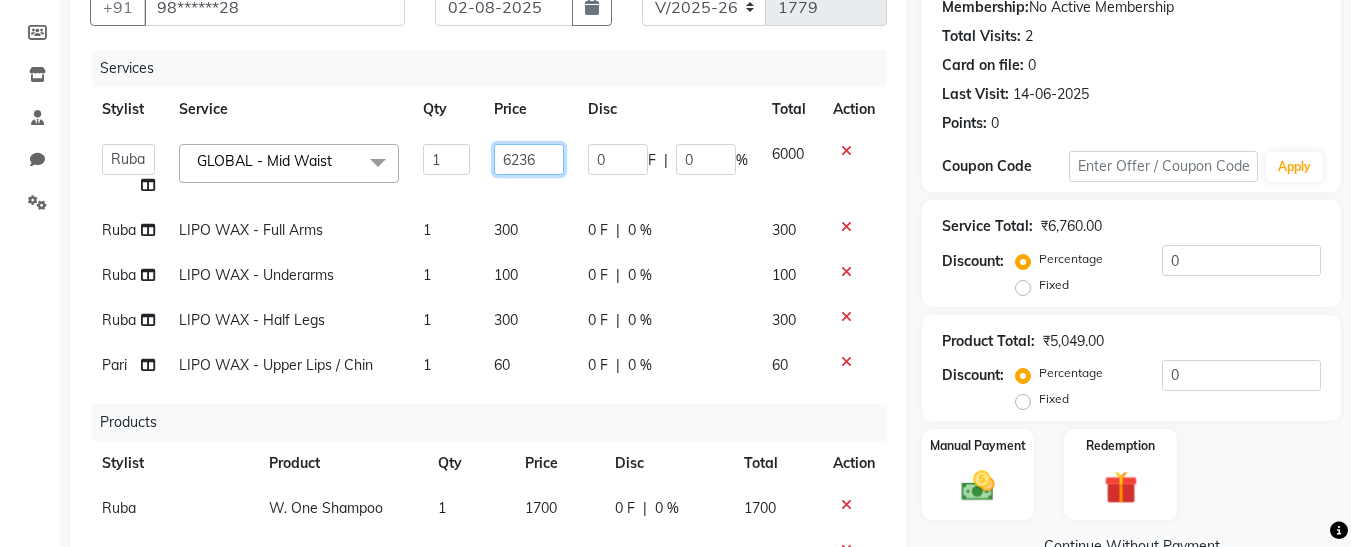 scroll, scrollTop: 210, scrollLeft: 0, axis: vertical 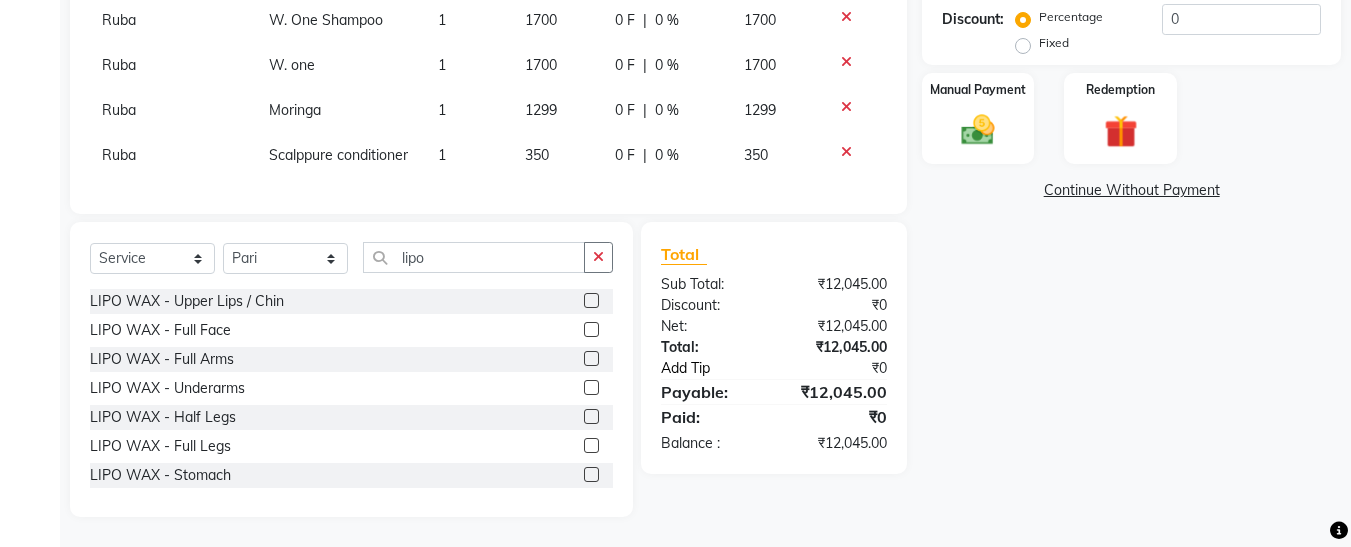 click on "Add Tip" 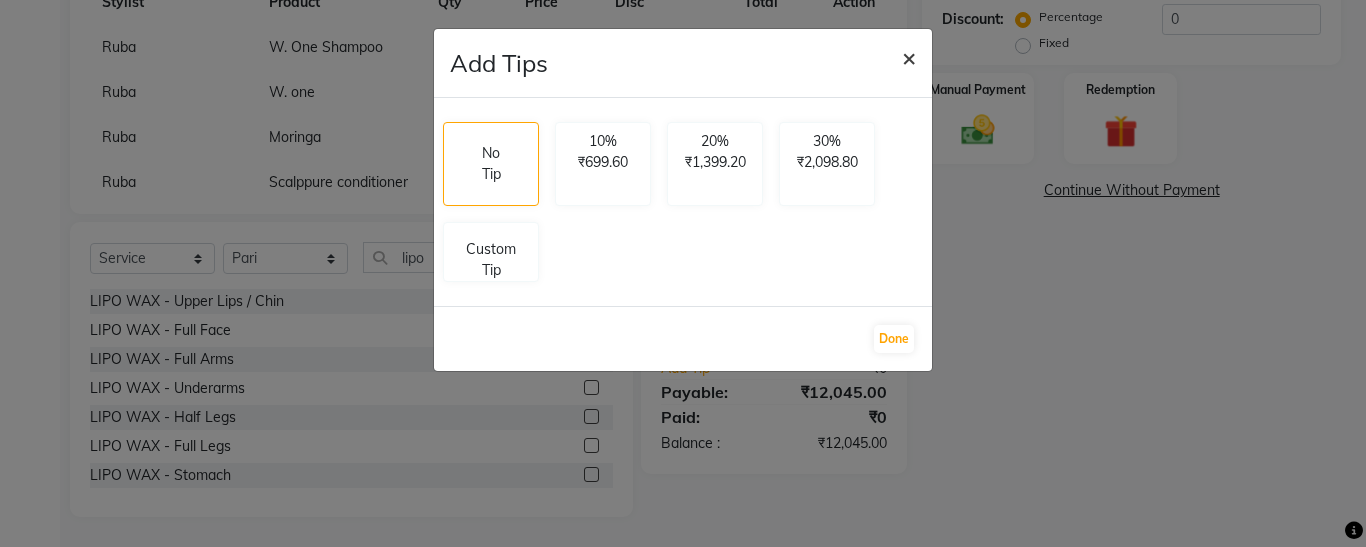 click on "×" 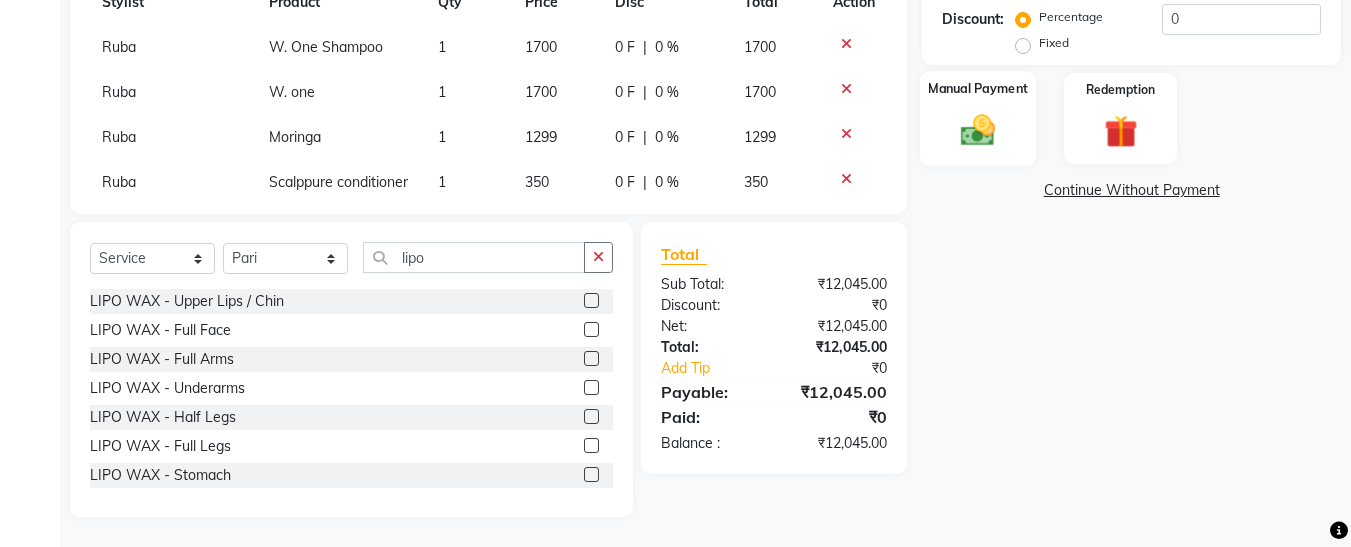 click on "Manual Payment" 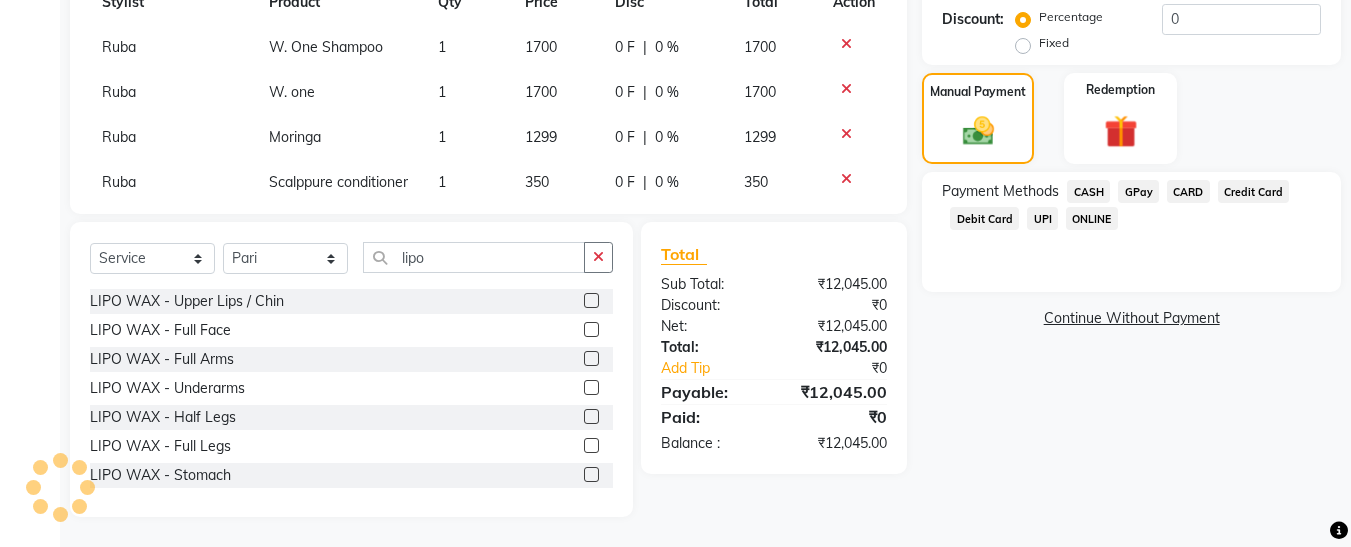 click on "Debit Card" 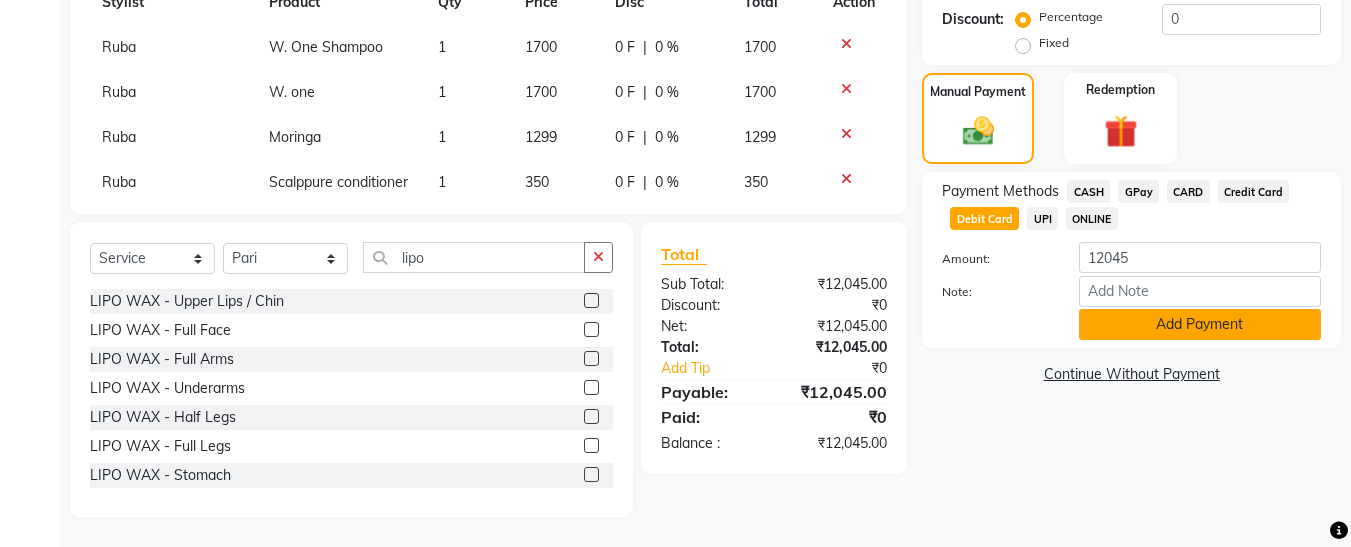 click on "Add Payment" 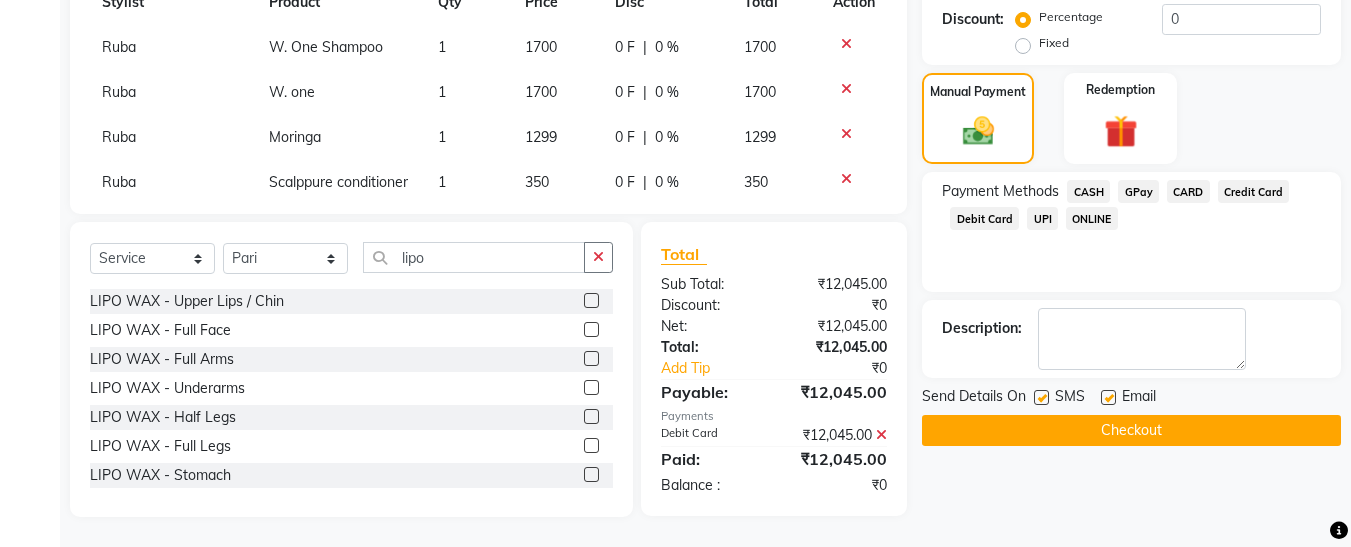 click 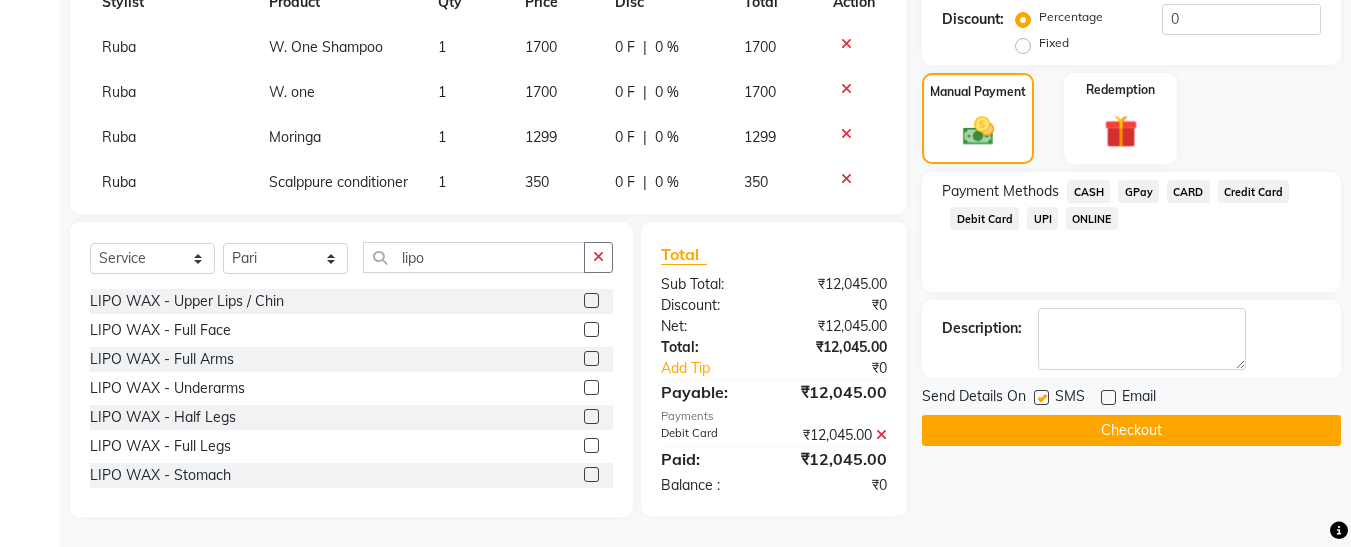 click 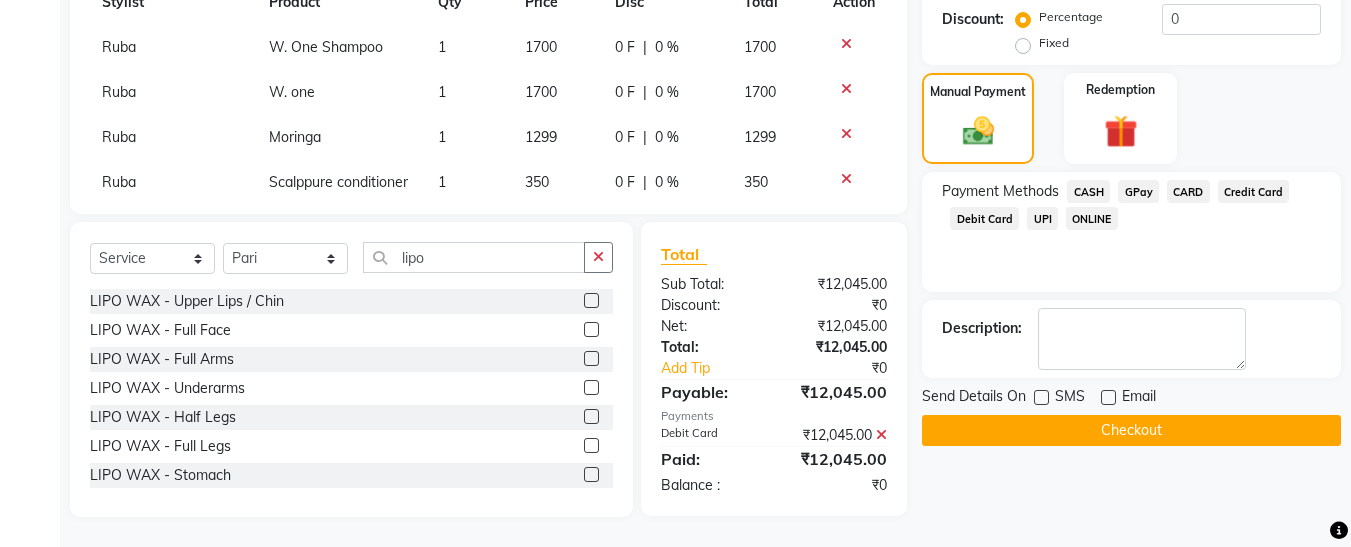 click on "Checkout" 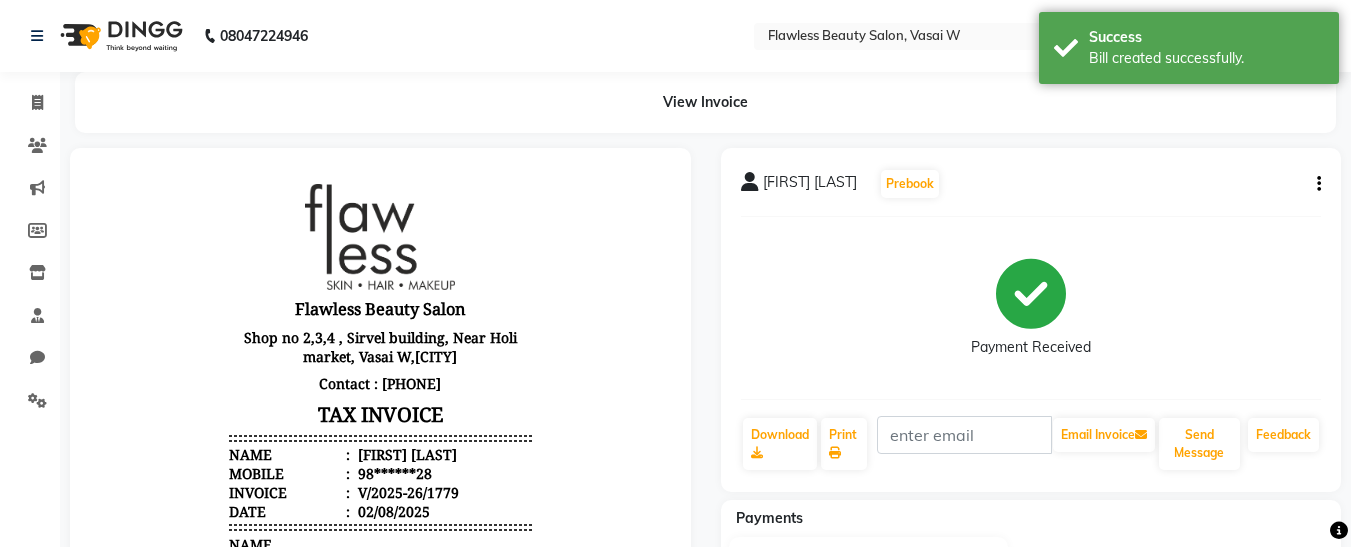 scroll, scrollTop: 0, scrollLeft: 0, axis: both 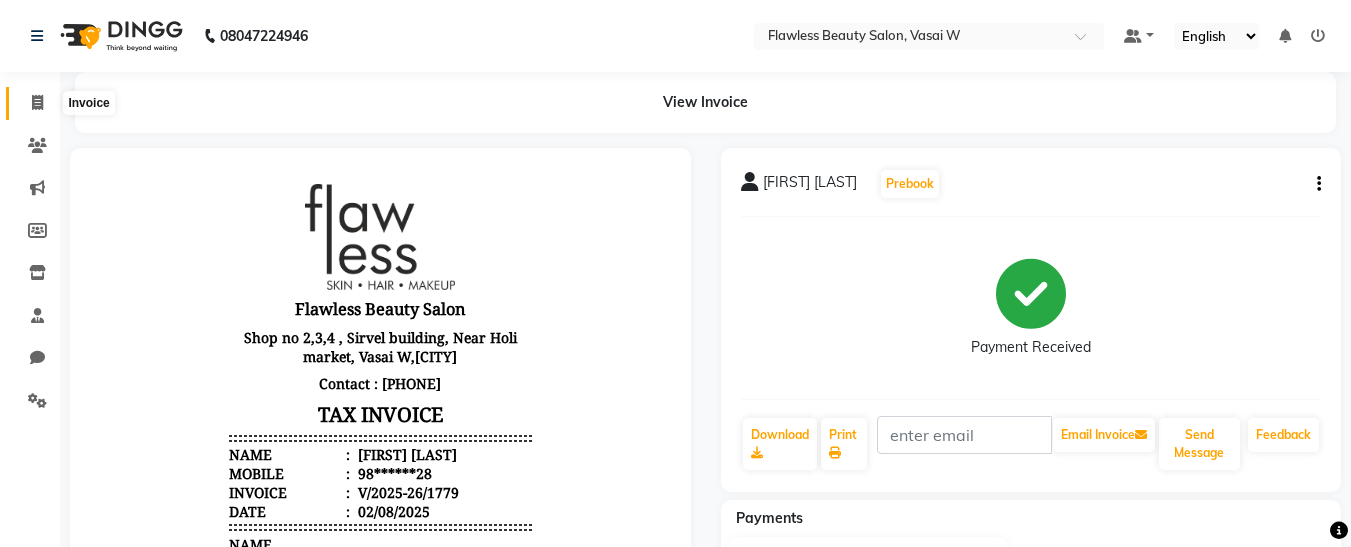 click 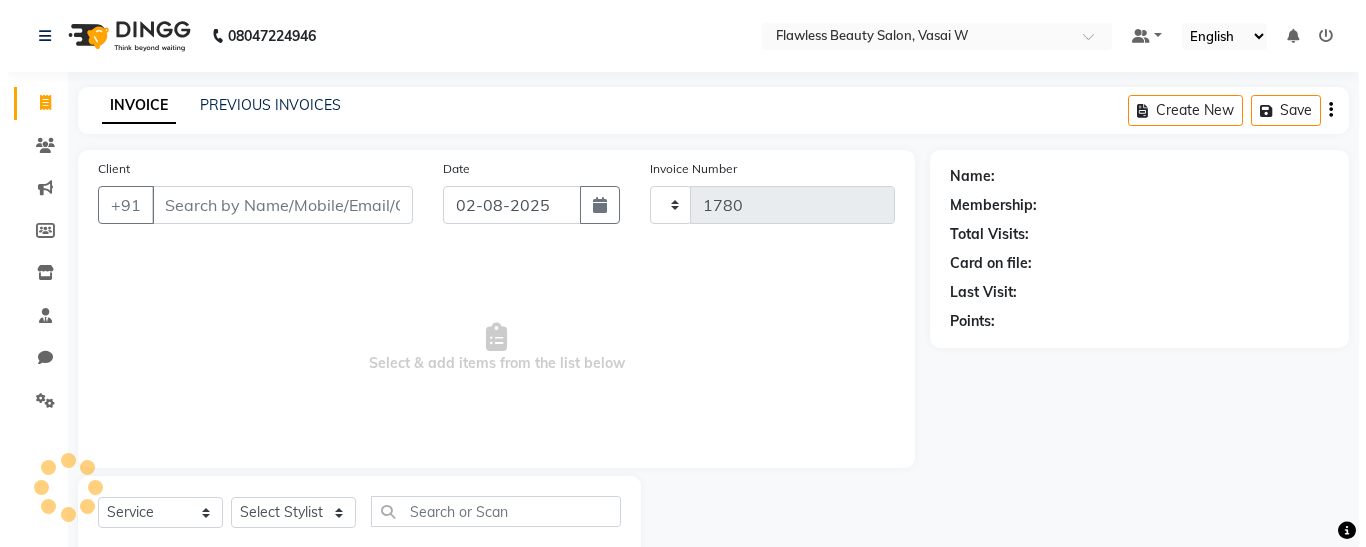scroll, scrollTop: 54, scrollLeft: 0, axis: vertical 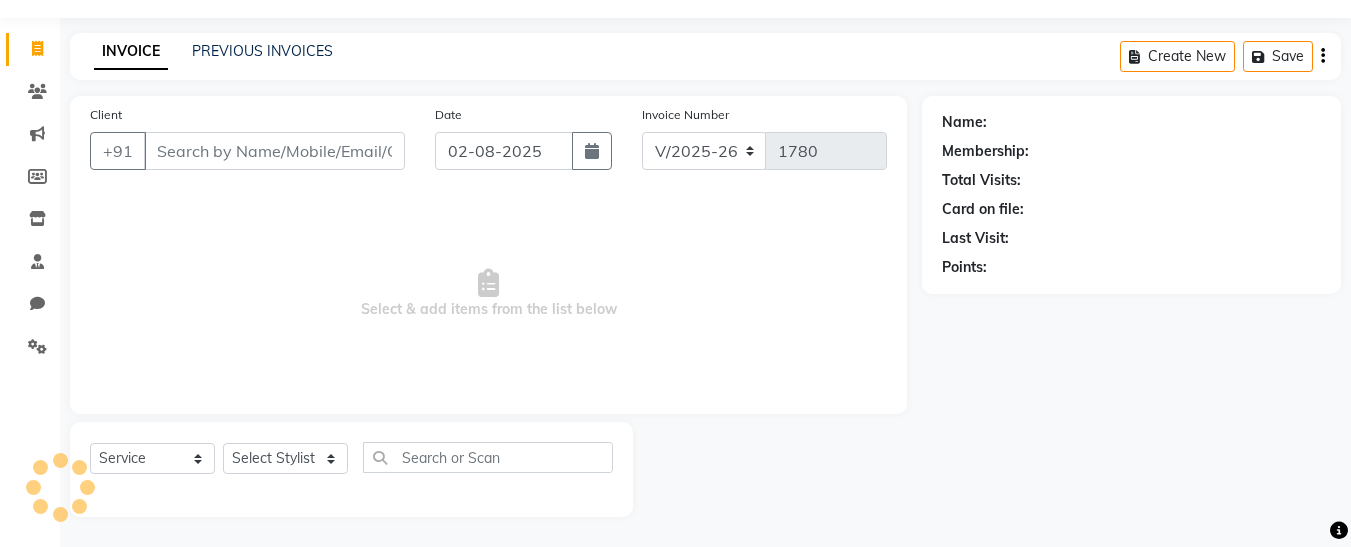 click on "Client" at bounding box center [274, 151] 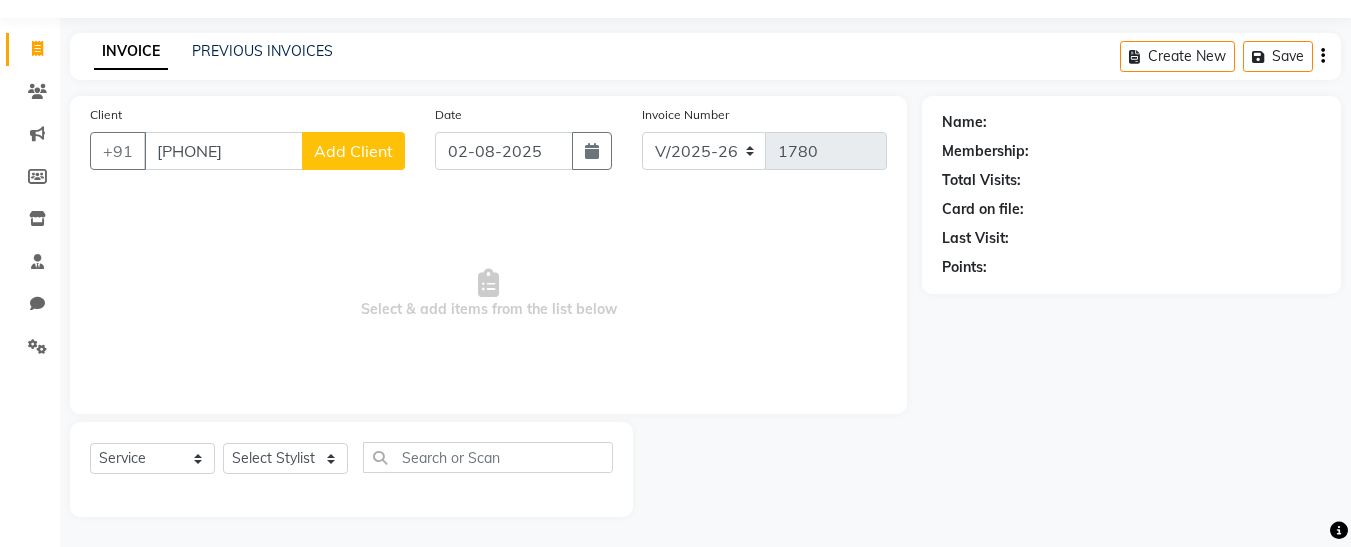 click on "Add Client" 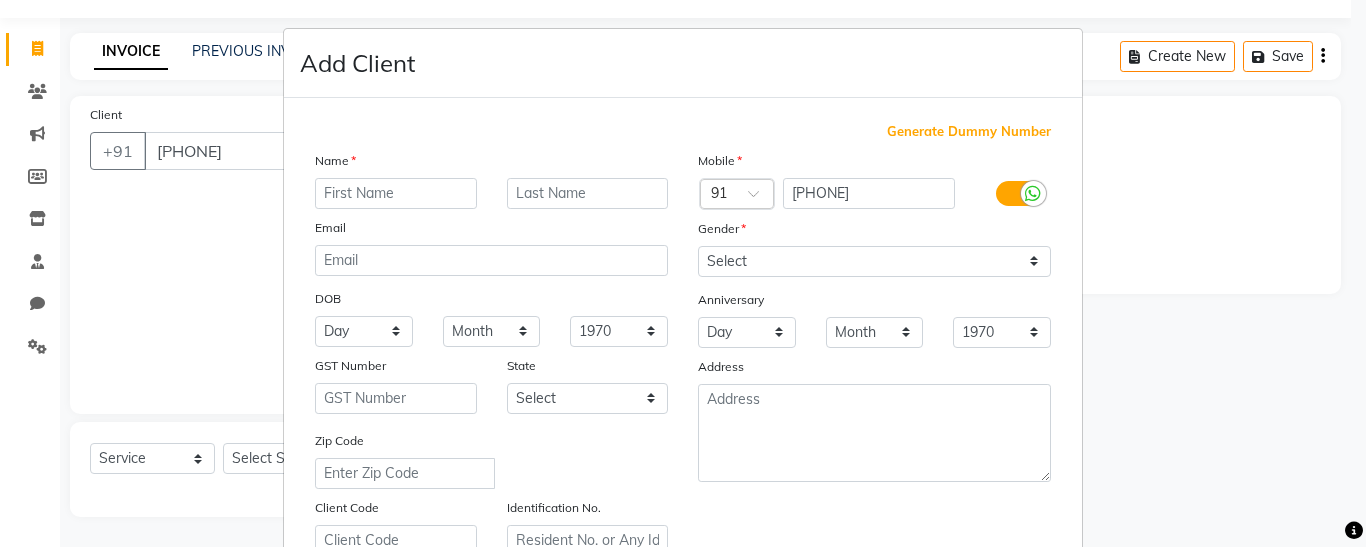 click at bounding box center [396, 193] 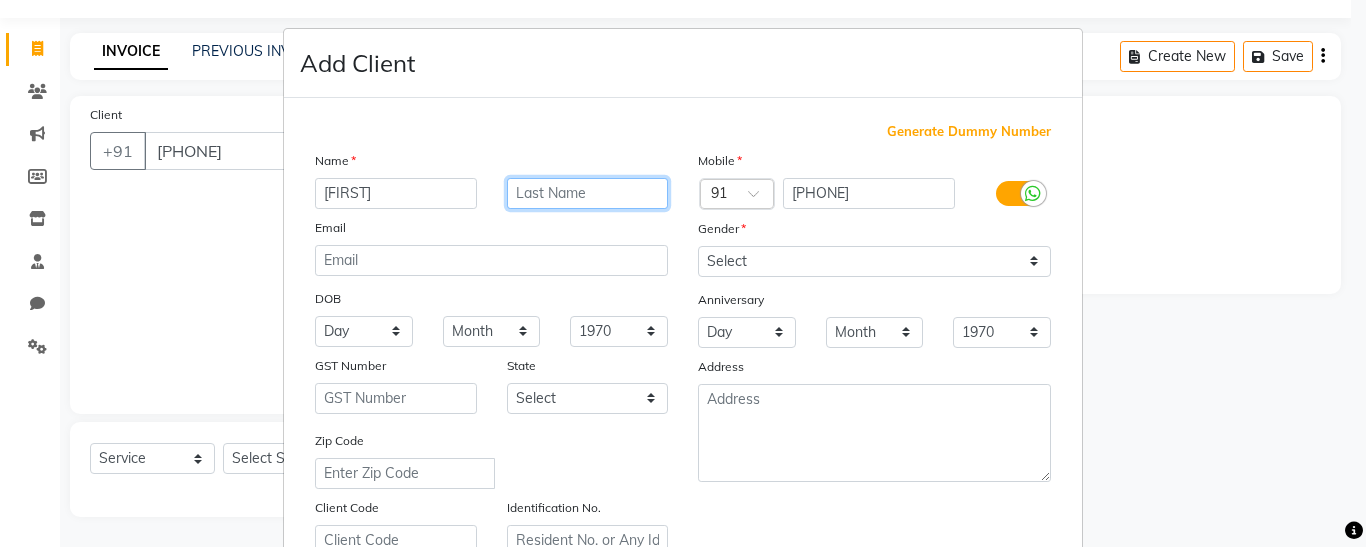 click at bounding box center [588, 193] 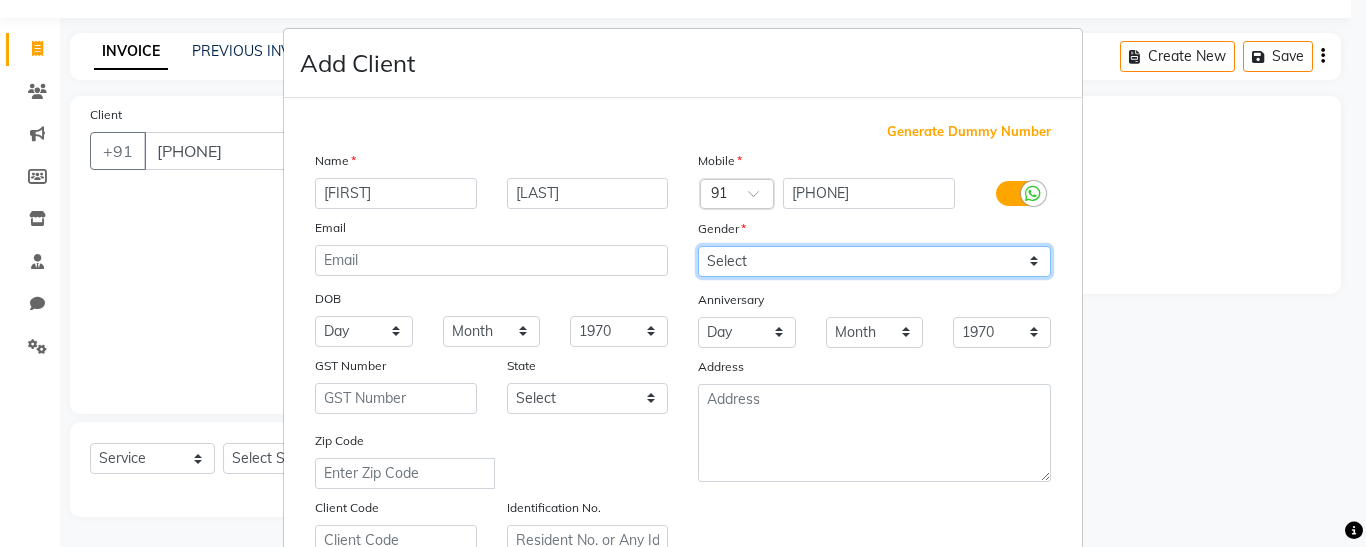 click on "Select Male Female Other Prefer Not To Say" at bounding box center (874, 261) 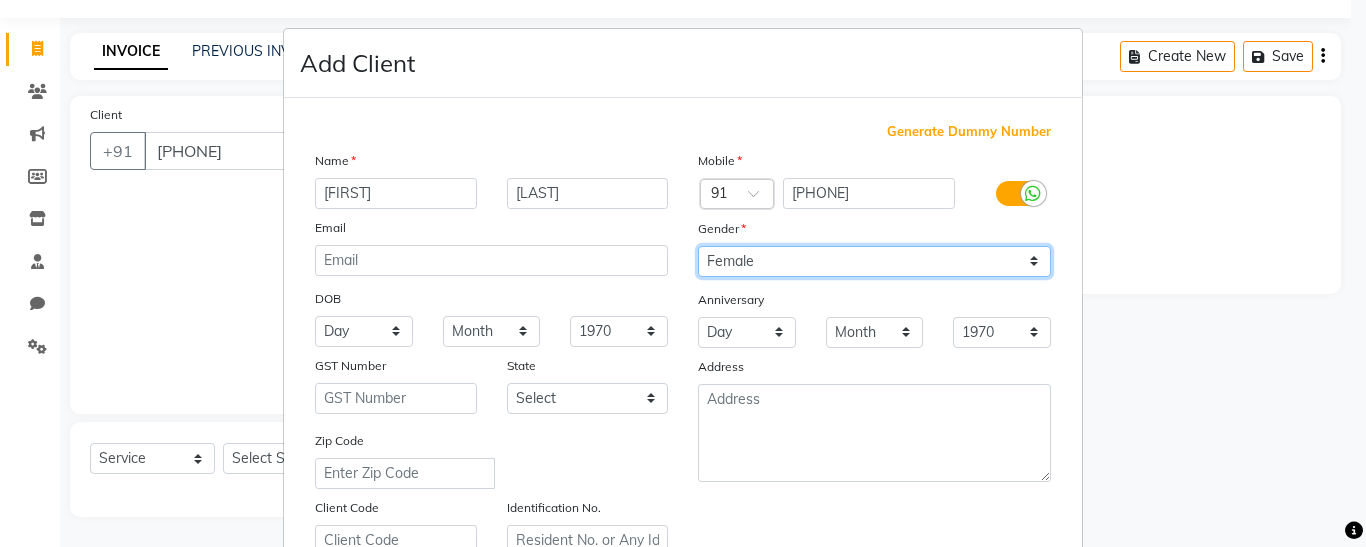 click on "Select Male Female Other Prefer Not To Say" at bounding box center (874, 261) 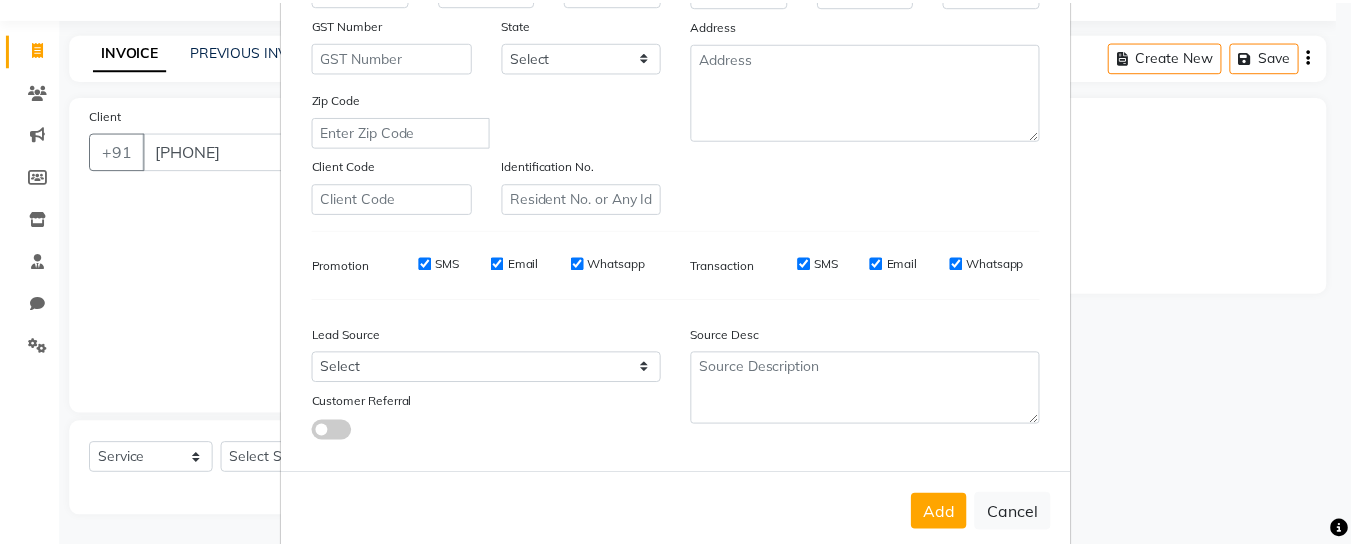 scroll, scrollTop: 376, scrollLeft: 0, axis: vertical 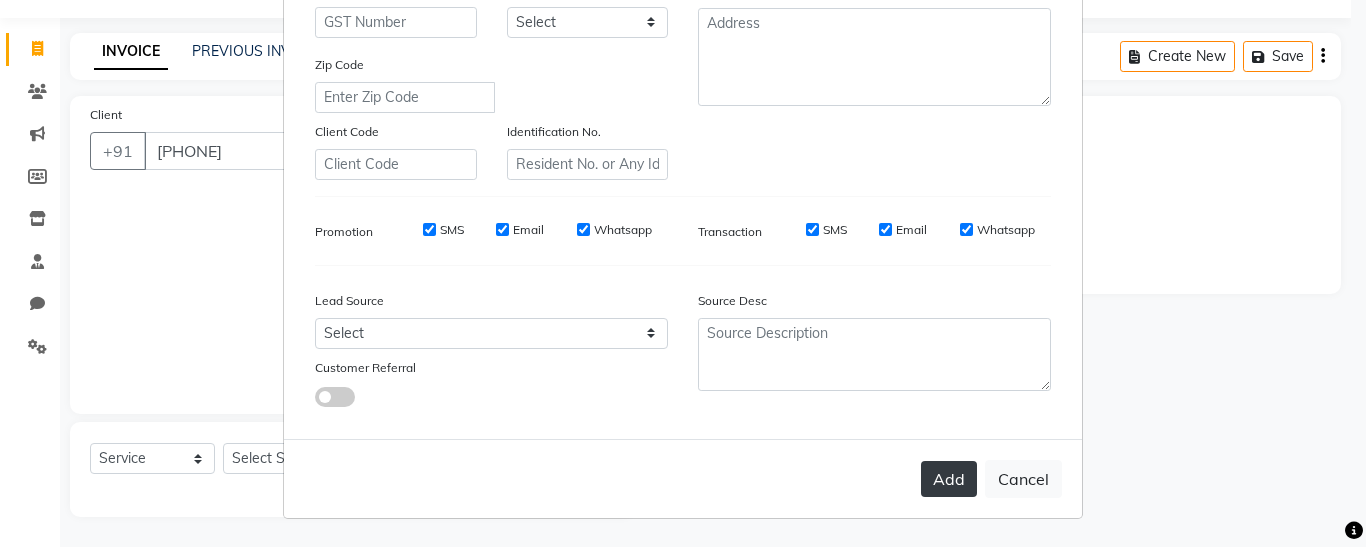 click on "Add" at bounding box center [949, 479] 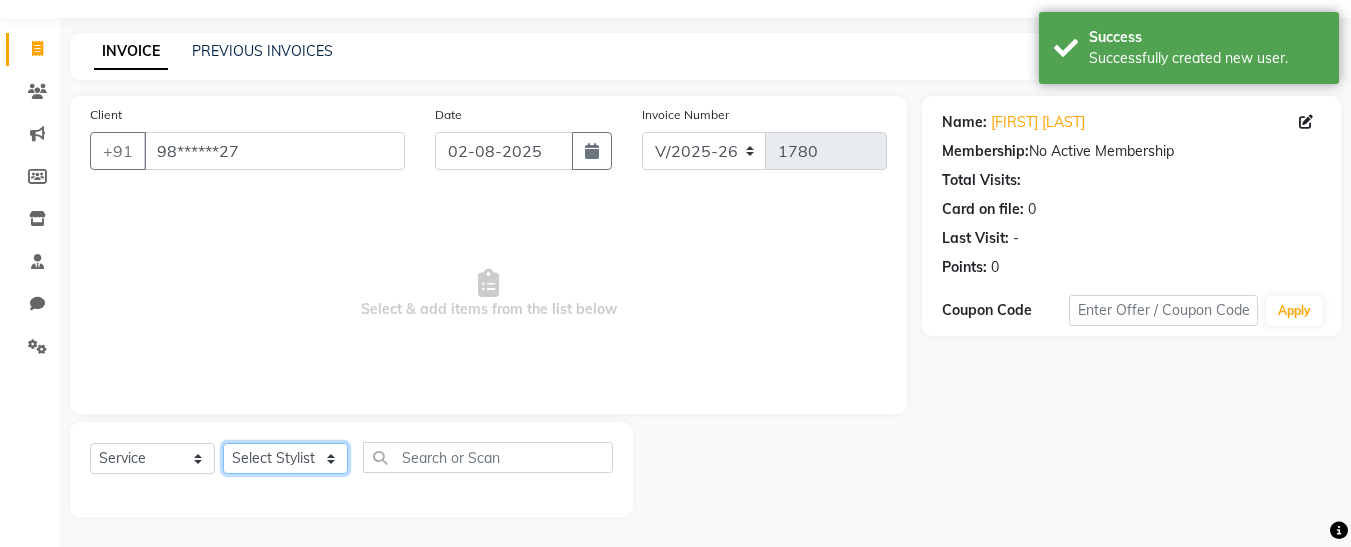 click on "Select Stylist [FIRST] [FIRST]  [FIRST] [FIRST] [FIRST] [FIRST] [FIRST] [FIRST] [FIRST] [FIRST]" 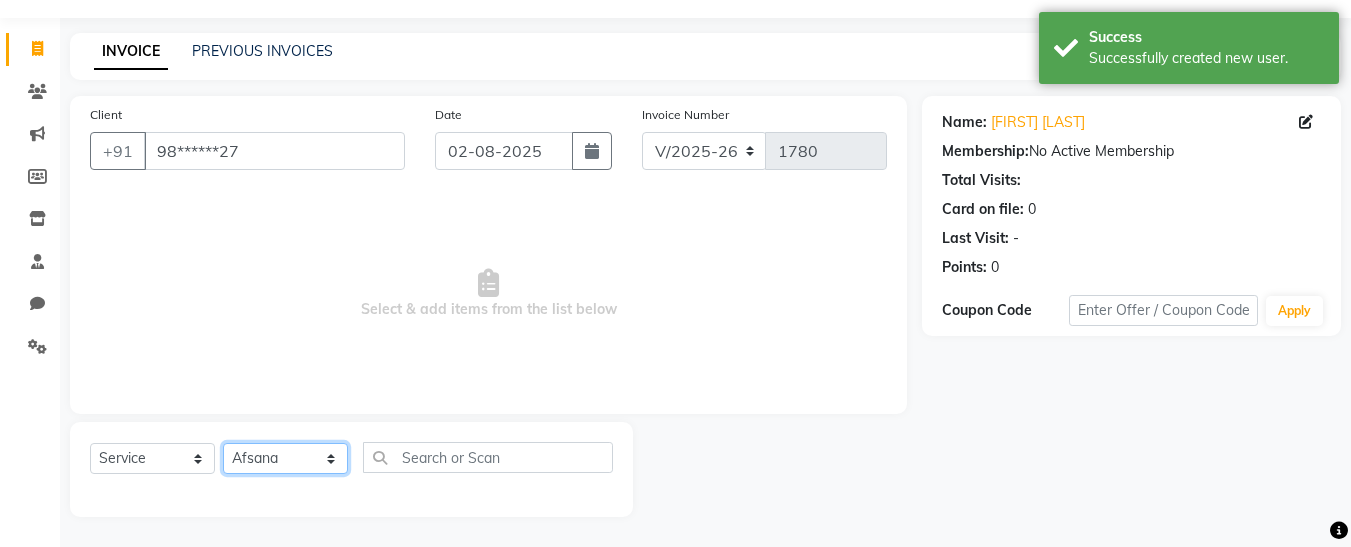 click on "Select Stylist [FIRST] [FIRST]  [FIRST] [FIRST] [FIRST] [FIRST] [FIRST] [FIRST] [FIRST] [FIRST]" 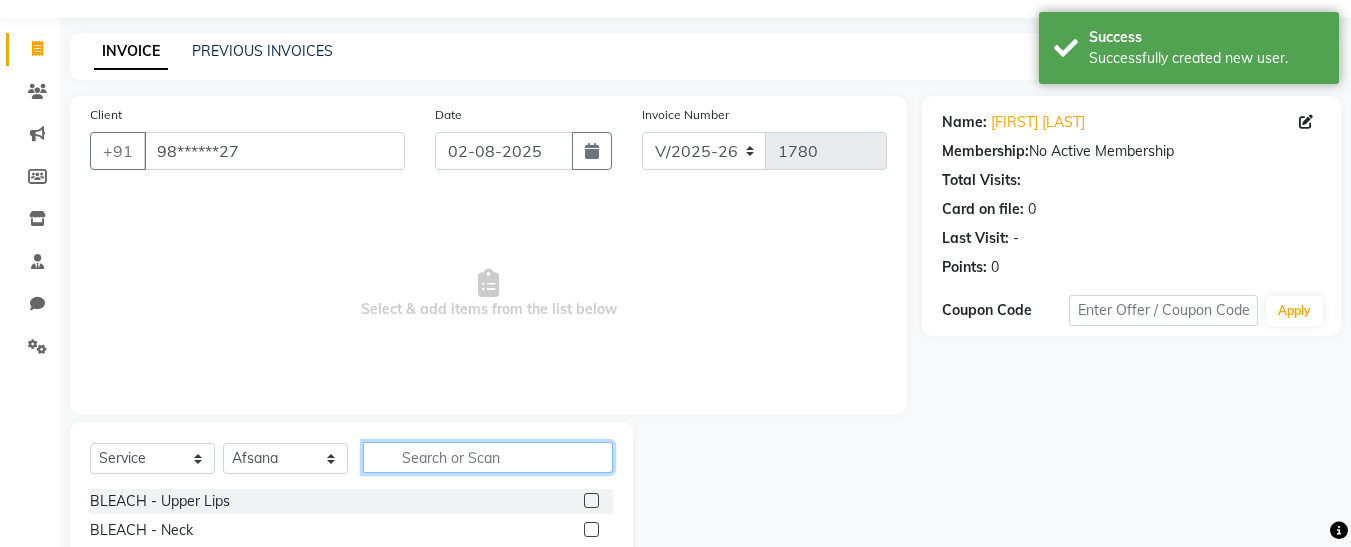 click 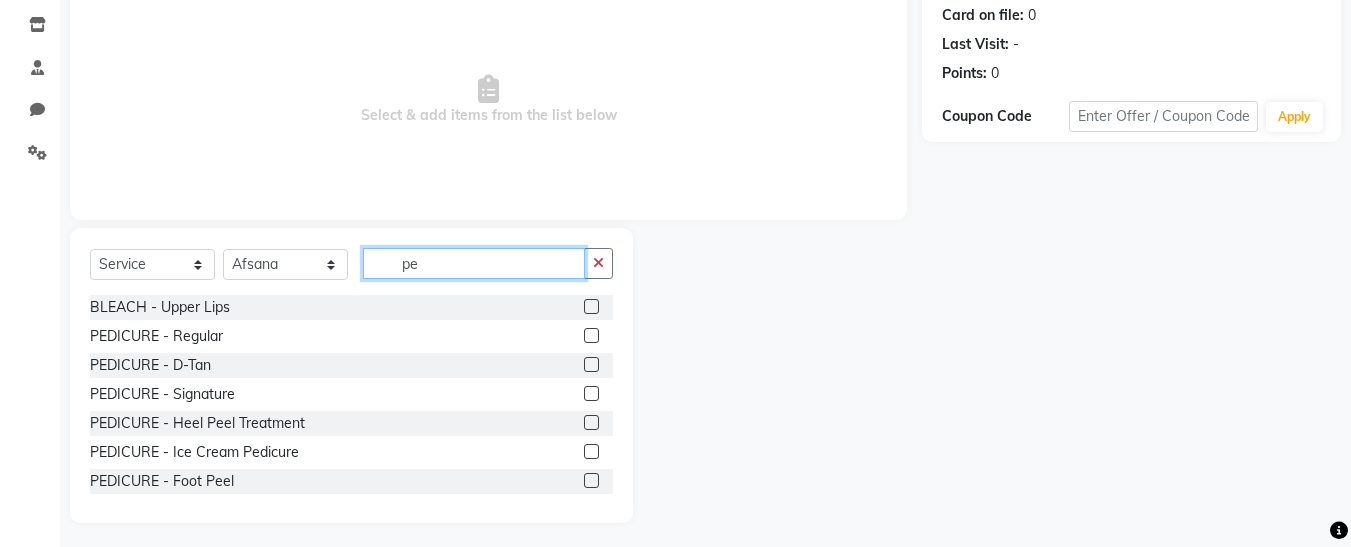 scroll, scrollTop: 254, scrollLeft: 0, axis: vertical 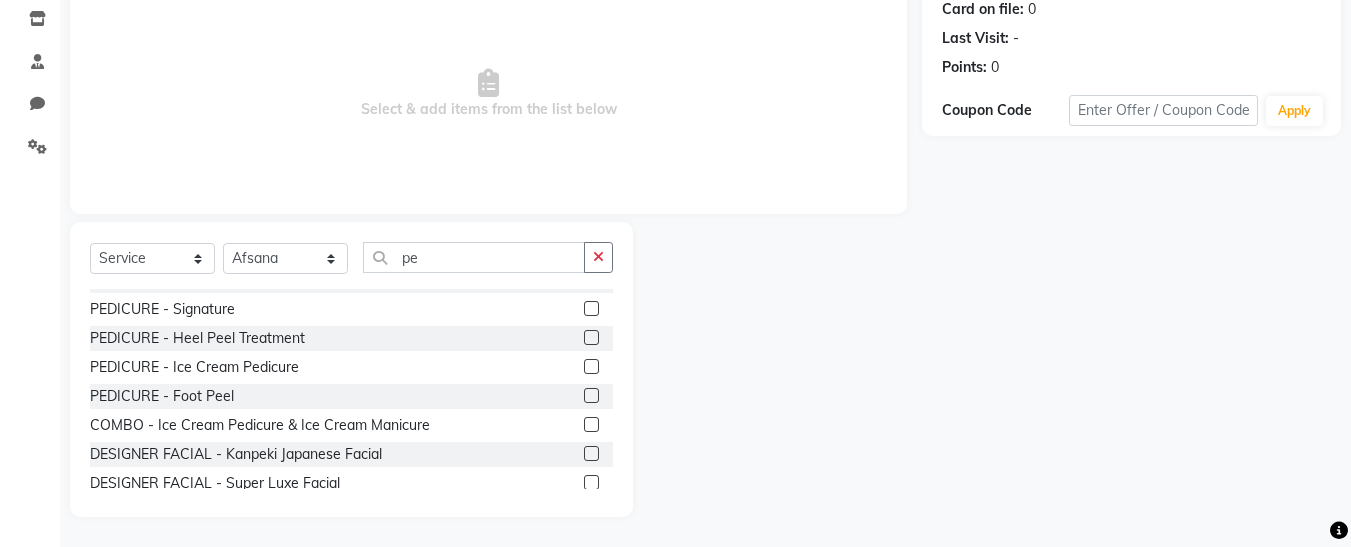click 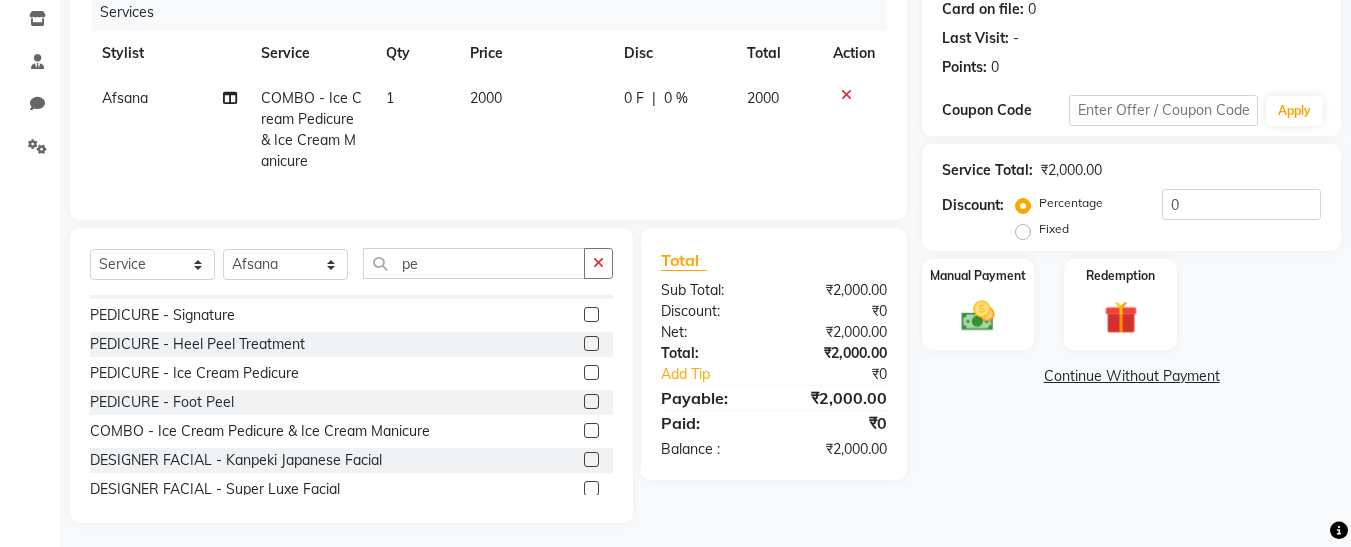 click 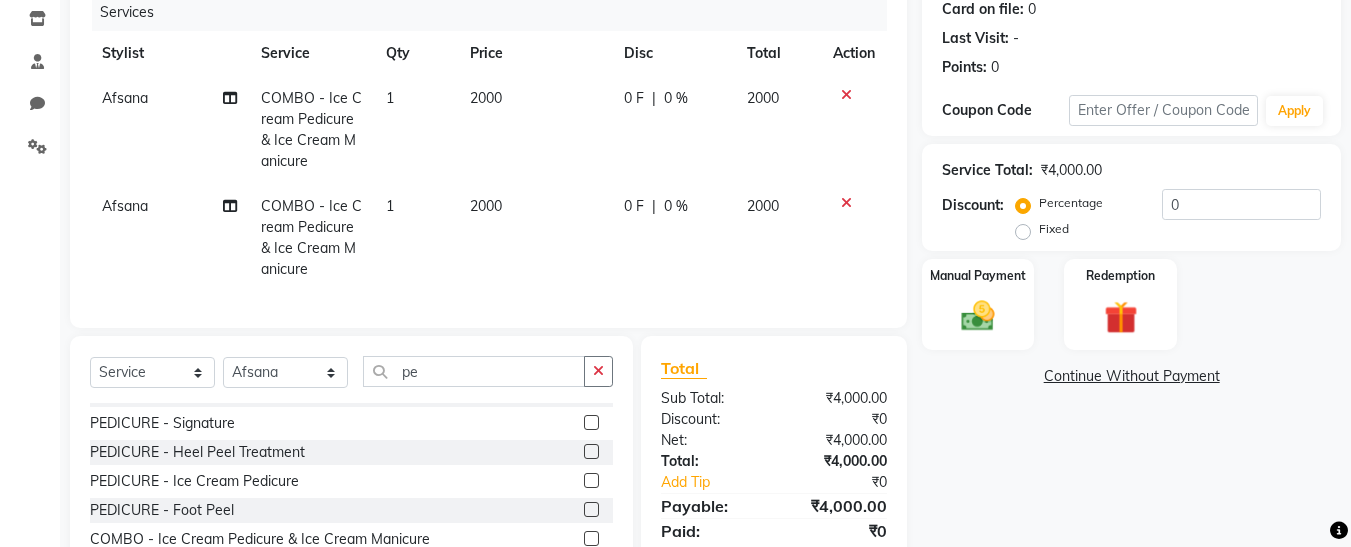 click on "Afsana" 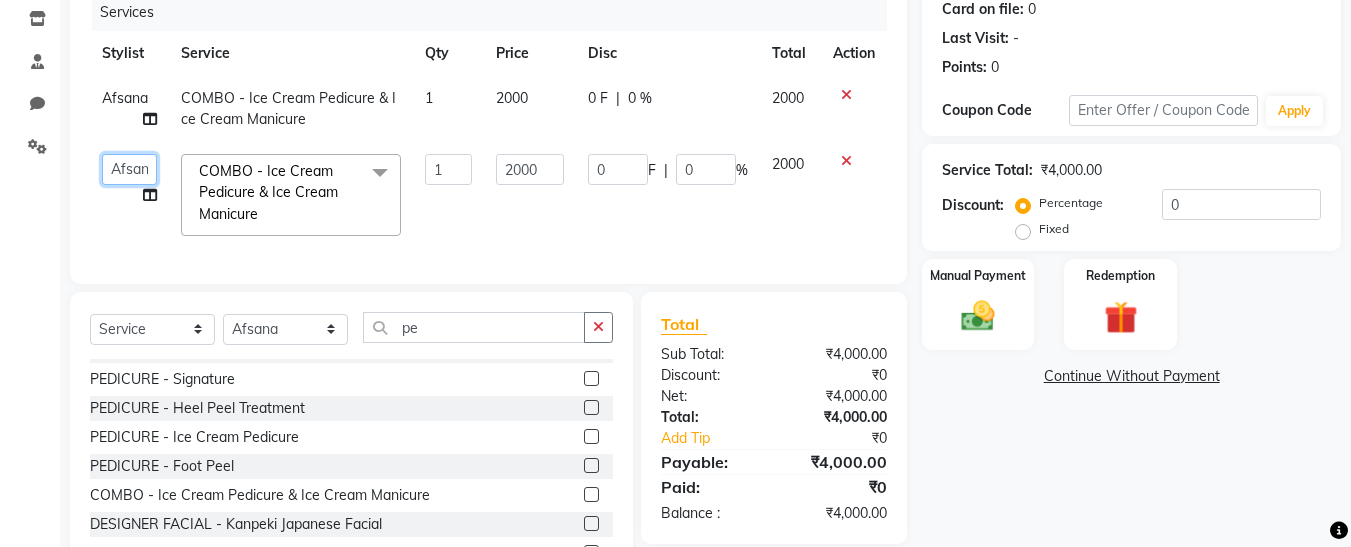 click on "Afsana   Ankita    Krutika Maam   Nisha    Pari   Rasika   Ruba   sara   Vidya" 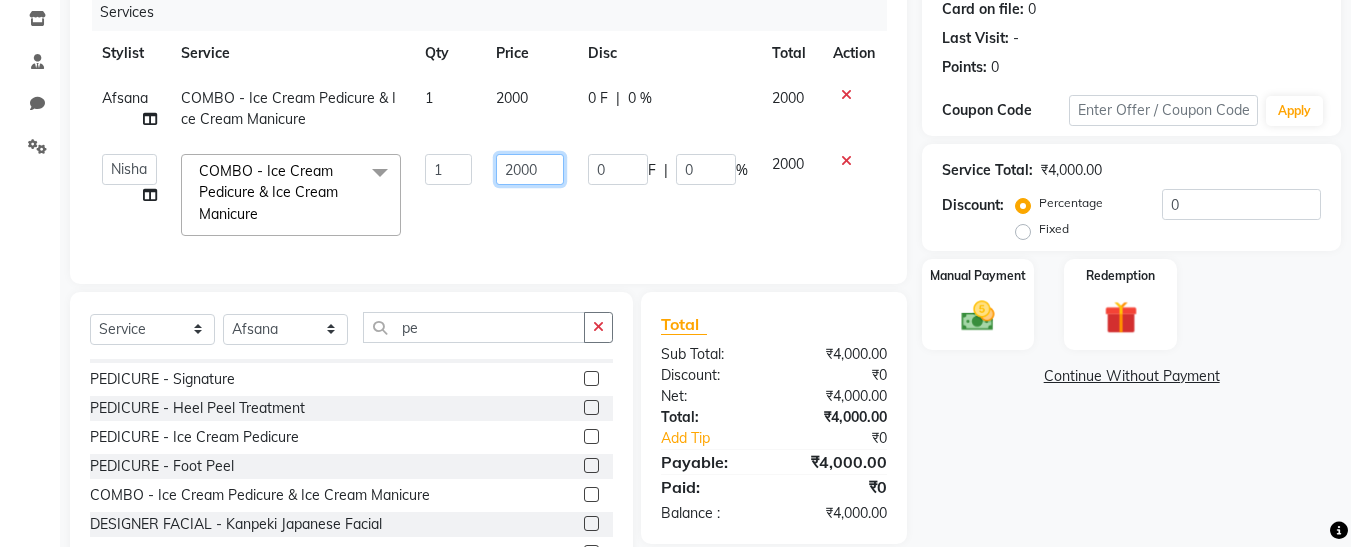 click on "2000" 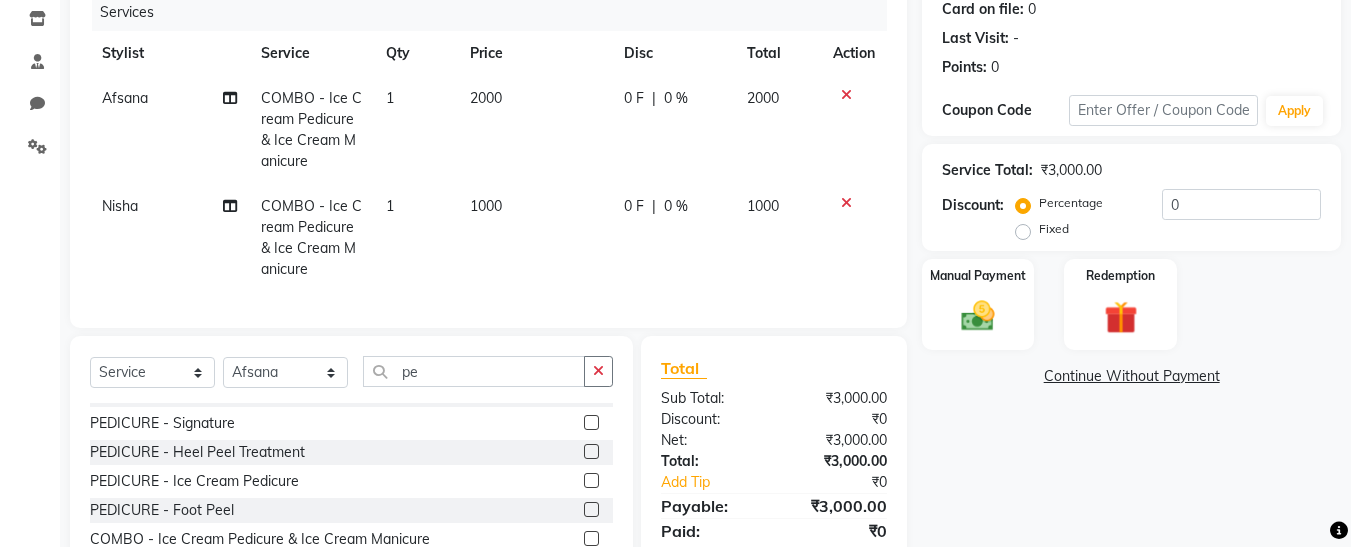 click on "2000" 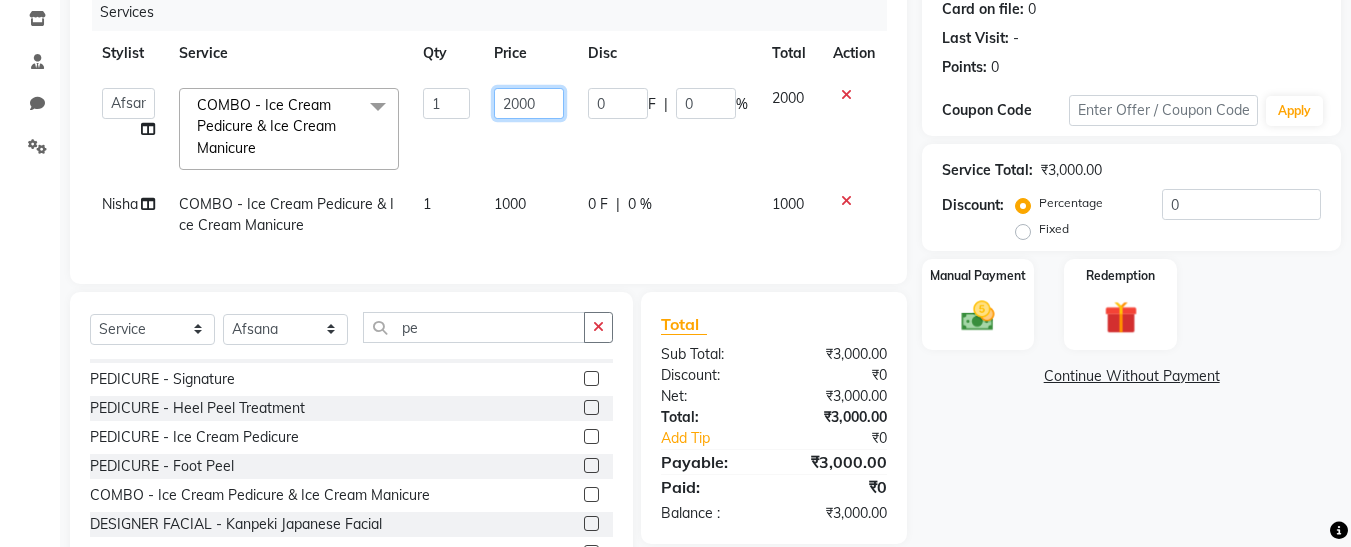 click on "2000" 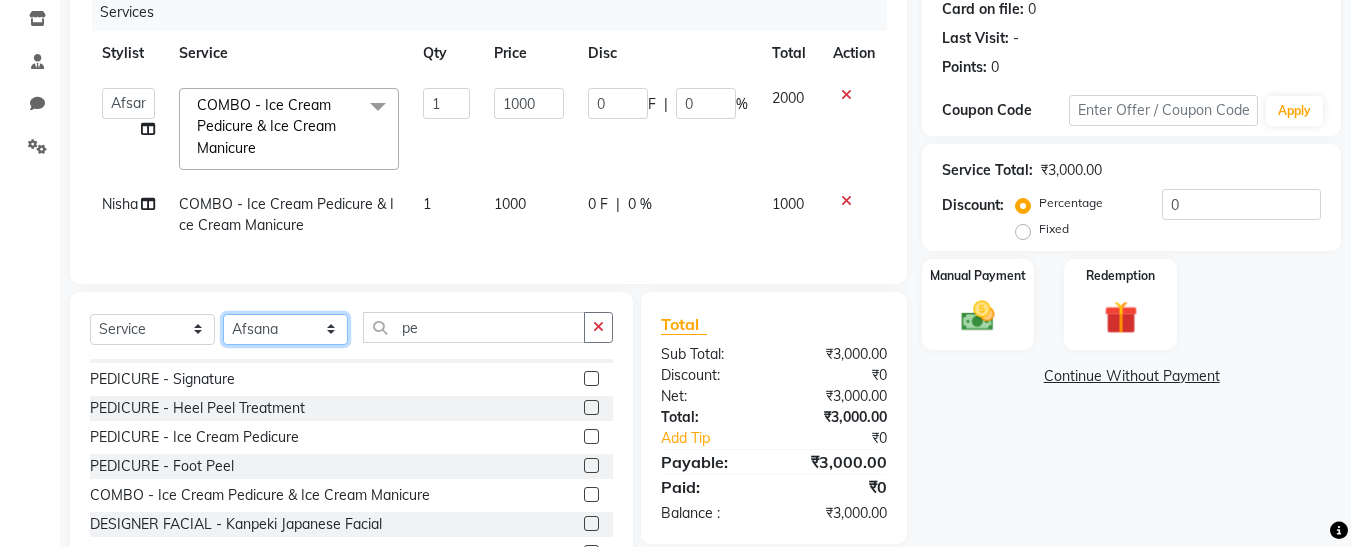 click on "Client +91 [PHONE] Date [DATE] Invoice Number V/2025 V/2025-26 1780 Services Stylist Service Qty Price Disc Total Action  Afsana   Ankita    Krutika Maam   Nisha    Pari   Rasika   Ruba   sara   Vidya  COMBO - Ice Cream Pedicure & Ice Cream Manicure x BLEACH - Upper Lips BLEACH - Neck BLEACH - Full Face BLEACH - Feet BLEACH - Underarms BLEACH - Full Hands BLEACH - Half Legs BLEACH - Half Front / Back BLEACH - Full Body last balance underarms brightning treatment D-TAN - Neck D-TAN - Full Face D-TAN - Full Hand D-TAN - Full Body D-TAN -Feet D-TAN - Front/Back MANICURE - Regular MANICURE - D-Tan MANICURE - Signature PEDICURE - Regular PEDICURE - D-Tan PEDICURE - Signature PEDICURE - Heel Peel Treatment PEDICURE - Ice Cream Pedicure PEDICURE - Foot Peel COMBO - Ice Cream Pedicure & Ice Cream Manicure MASSAGE - Head MASSAGE - Hands MASSAGE - Legs MASSAGE - Back MASSAGE - Body MASSAGE - Body Spa MASSAGE - Hair Fall Oil Treatment Dandruff Treatment CLEANUP - Hydra Cleanup CLEANUP - Deep Pore CLEANUP - Back" 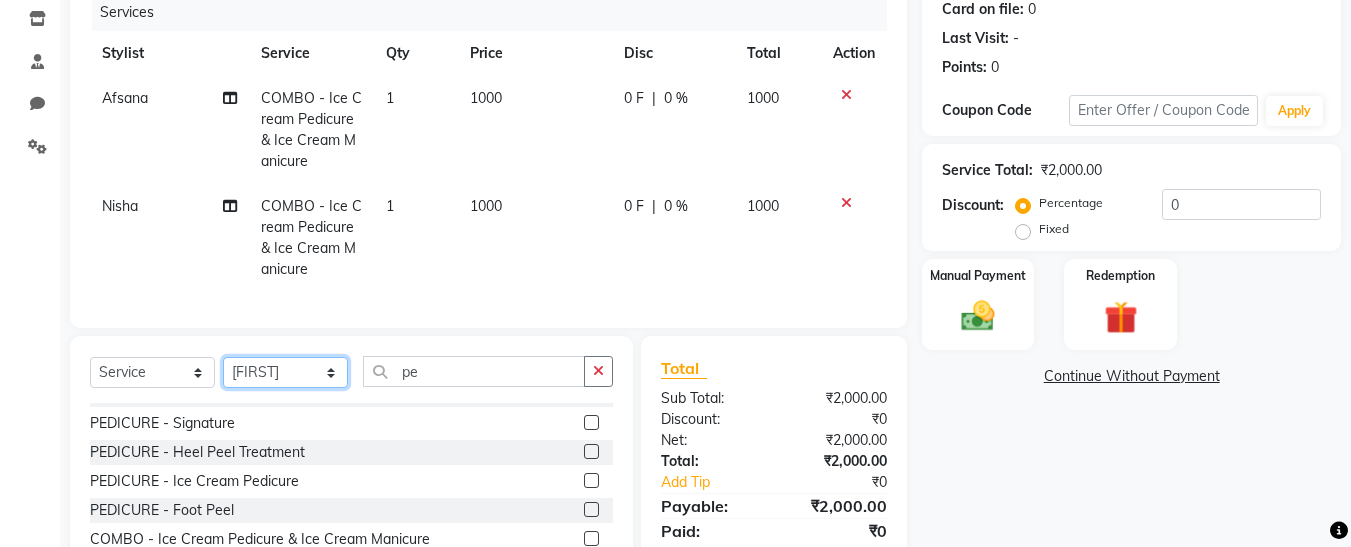click on "Select Stylist [FIRST] [FIRST]  [FIRST] [FIRST] [FIRST] [FIRST] [FIRST] [FIRST] [FIRST] [FIRST]" 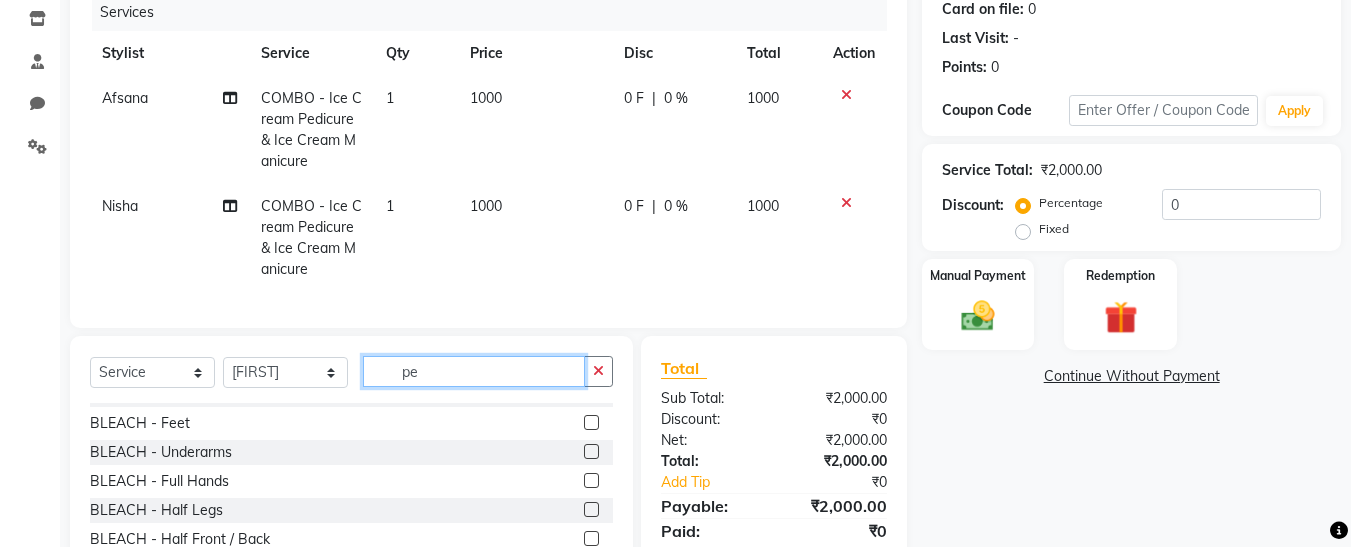 click on "pe" 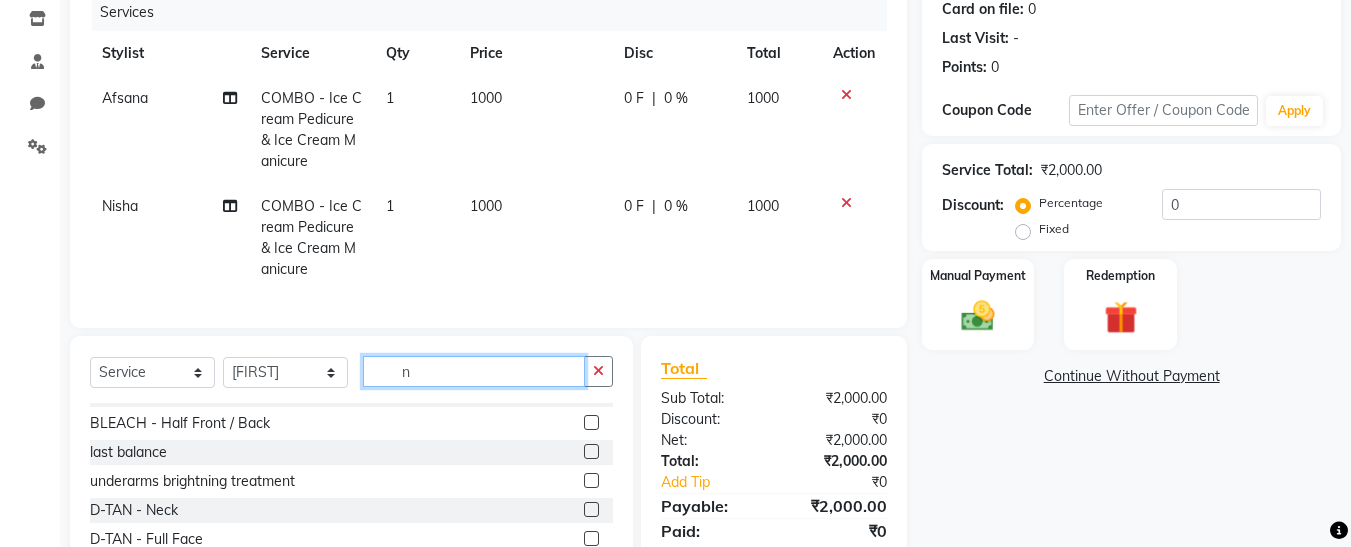 scroll, scrollTop: 0, scrollLeft: 0, axis: both 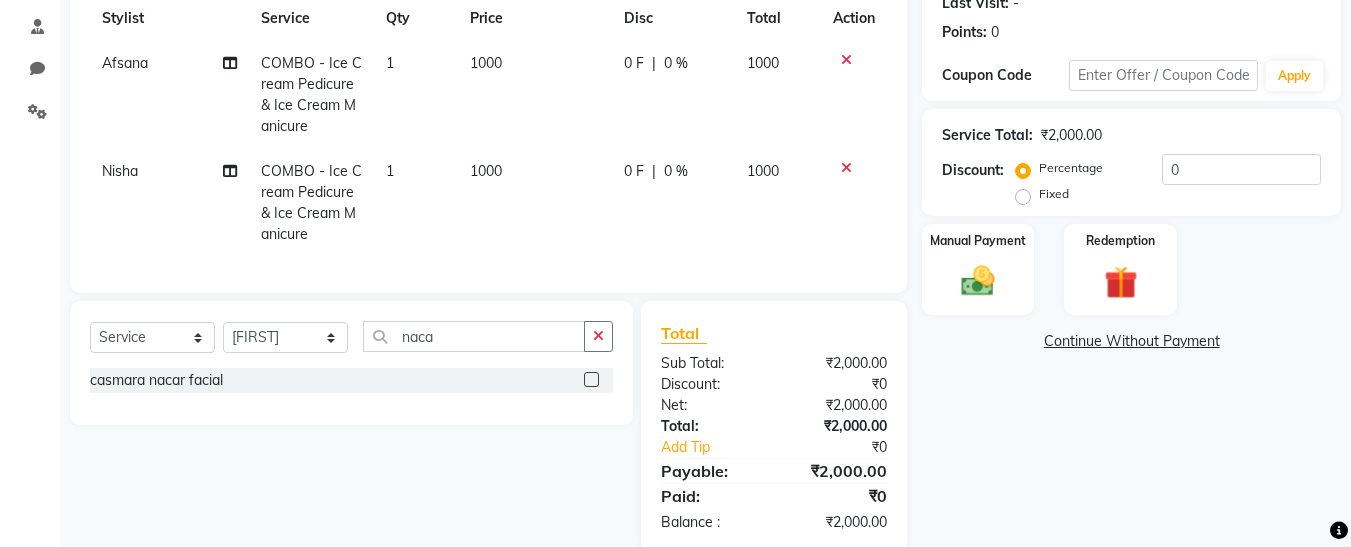 click 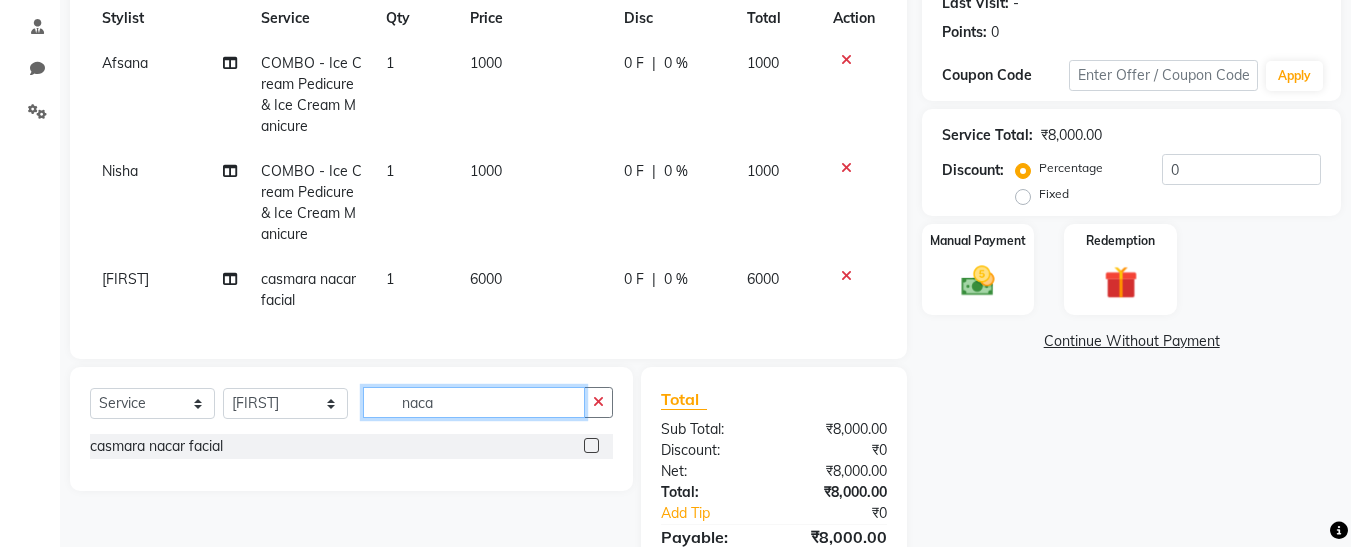 click on "naca" 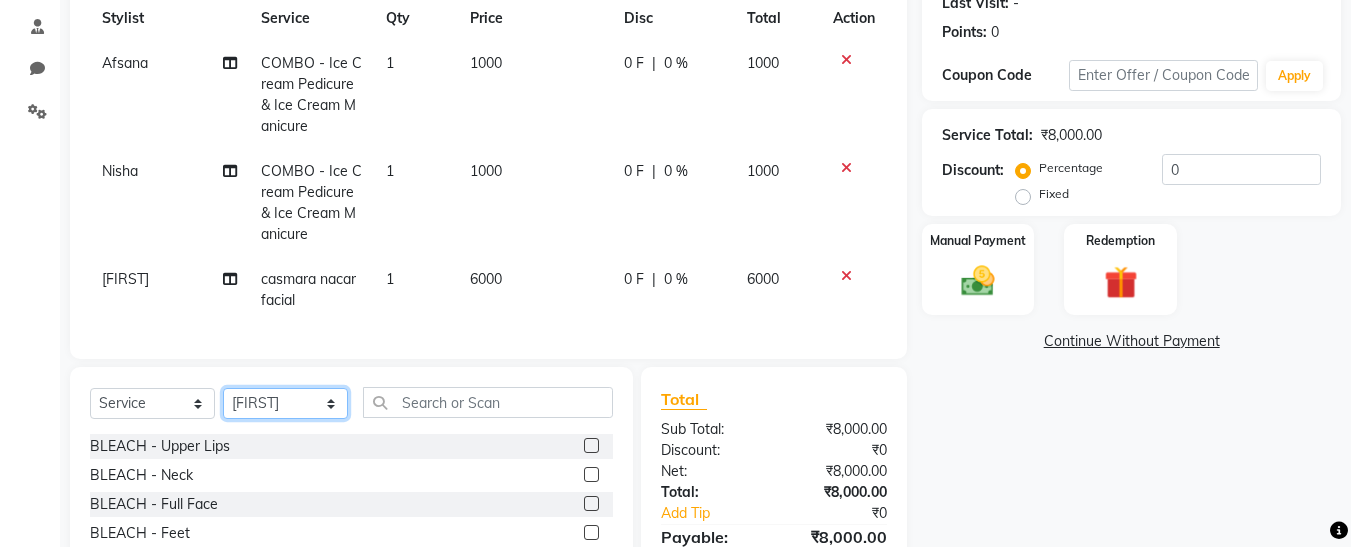 click on "Select Stylist [FIRST] [FIRST]  [FIRST] [FIRST] [FIRST] [FIRST] [FIRST] [FIRST] [FIRST] [FIRST]" 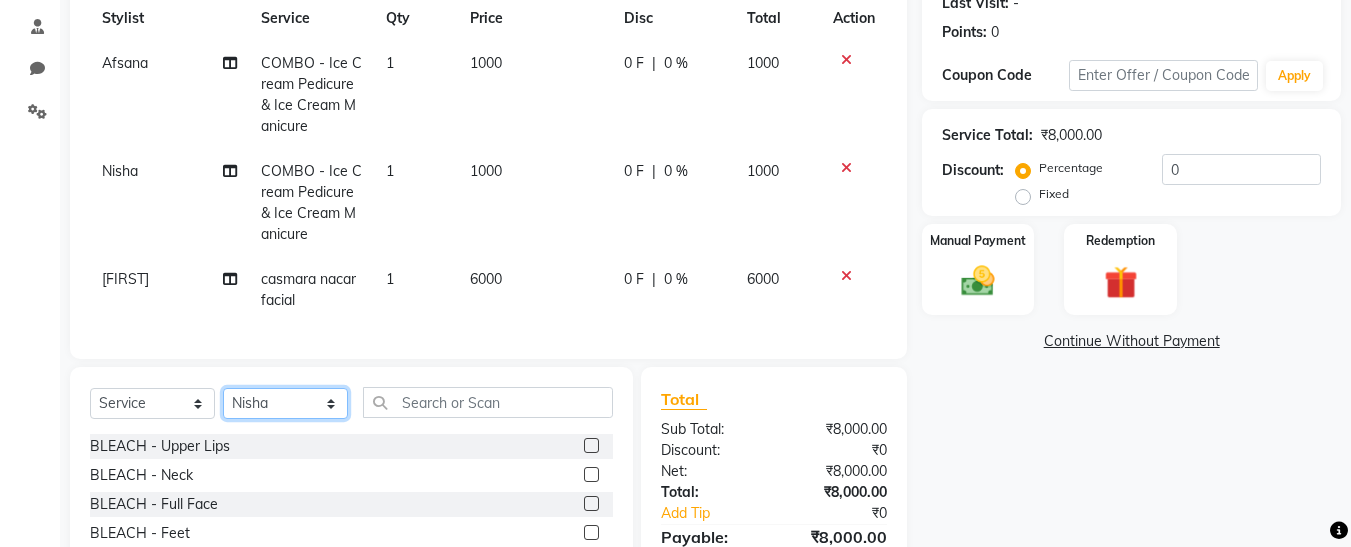 click on "Select Stylist [FIRST] [FIRST]  [FIRST] [FIRST] [FIRST] [FIRST] [FIRST] [FIRST] [FIRST] [FIRST]" 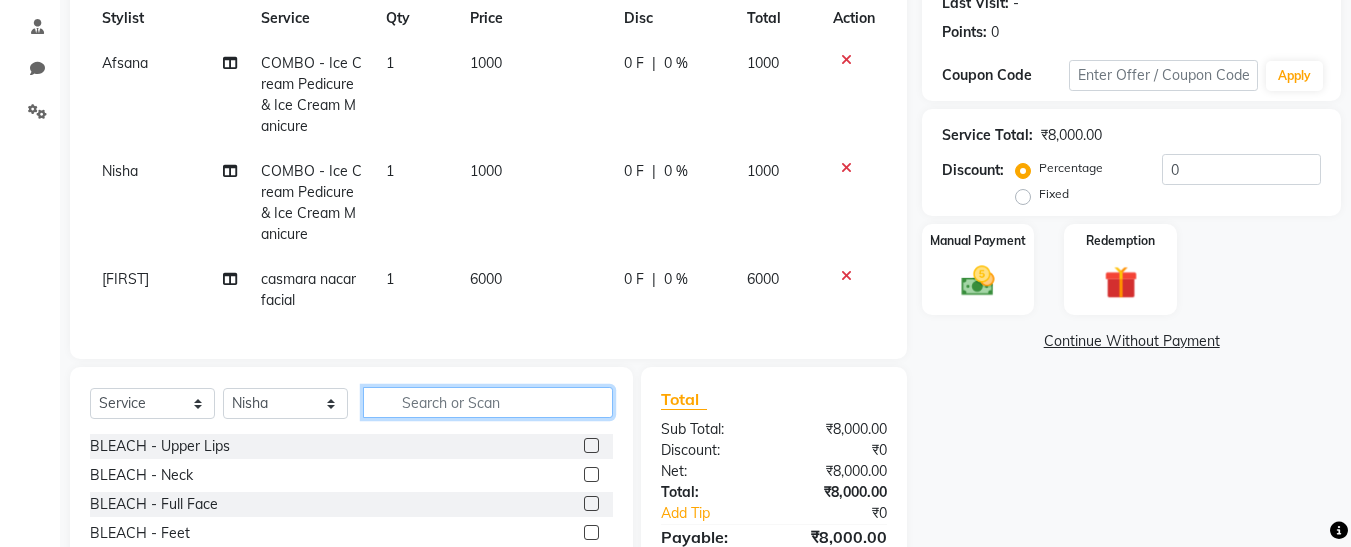 click 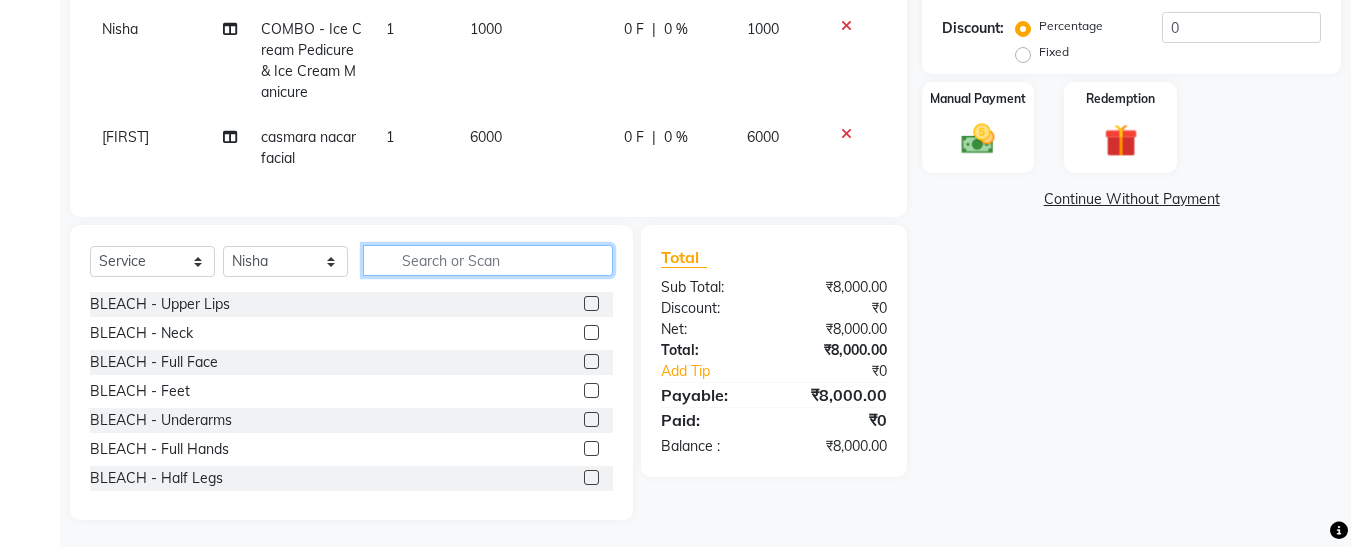 scroll, scrollTop: 449, scrollLeft: 0, axis: vertical 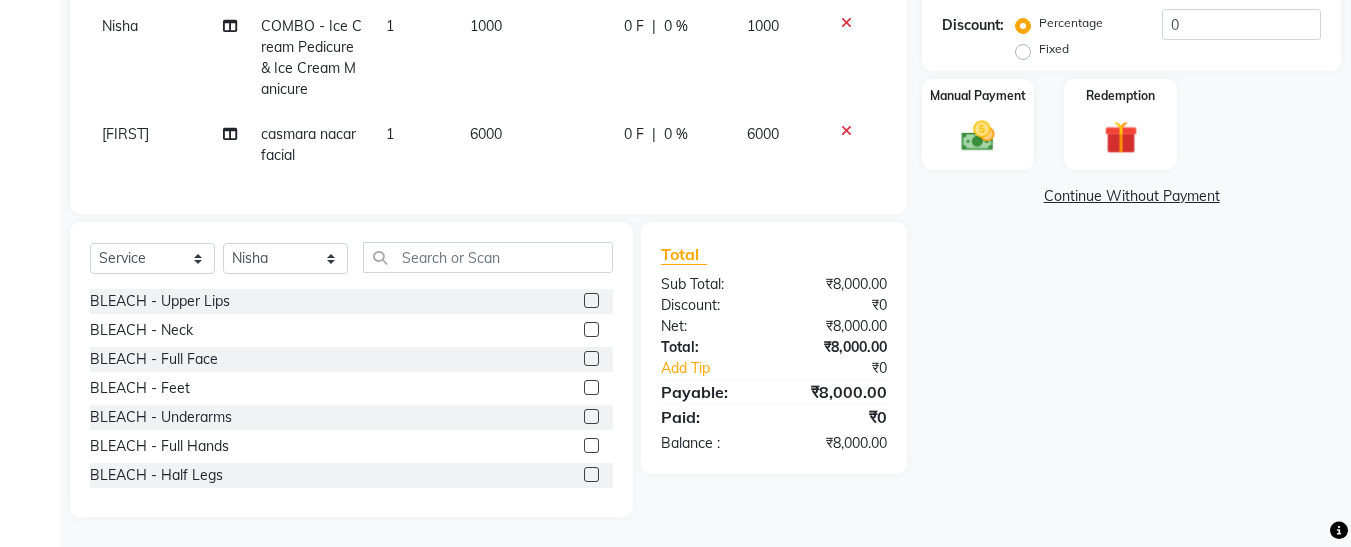 click 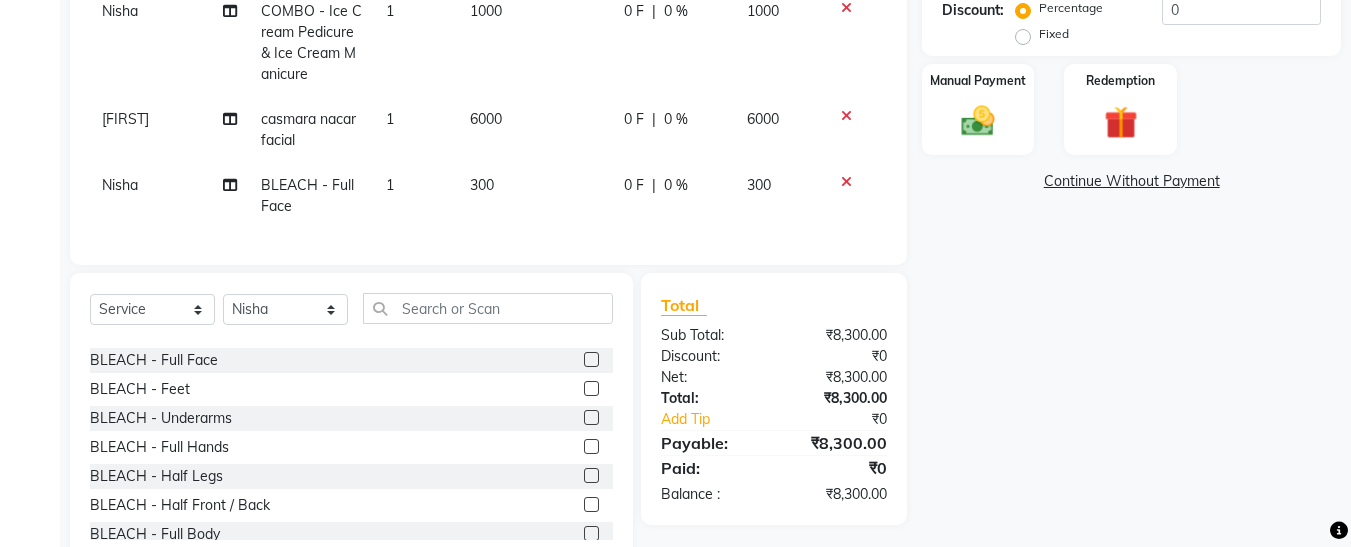 scroll, scrollTop: 51, scrollLeft: 0, axis: vertical 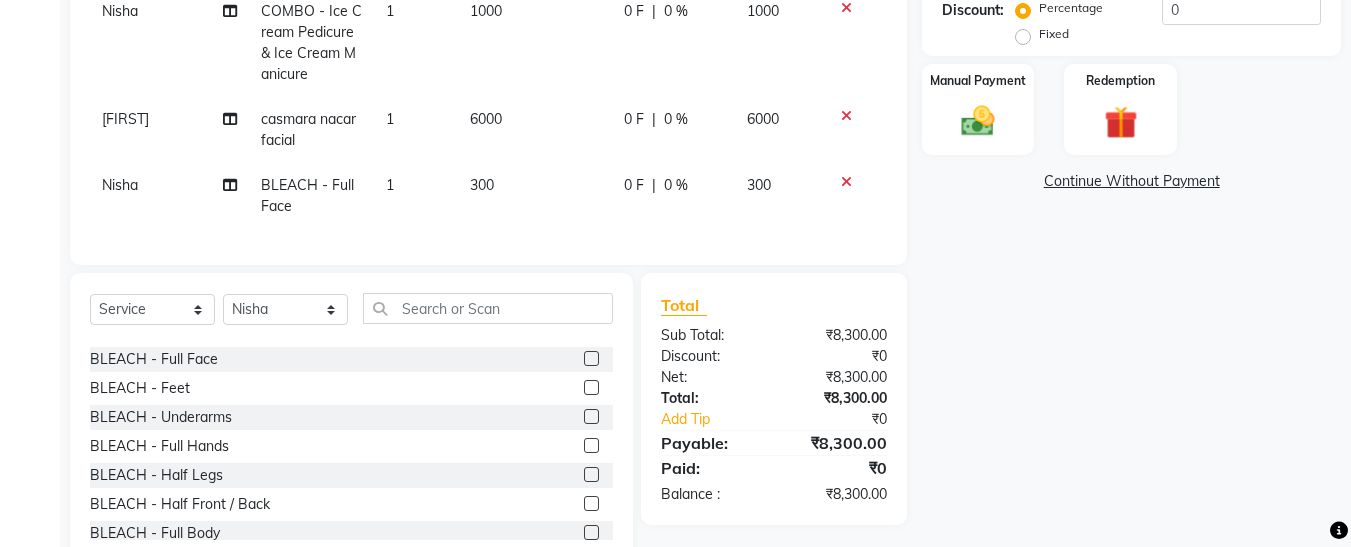 click 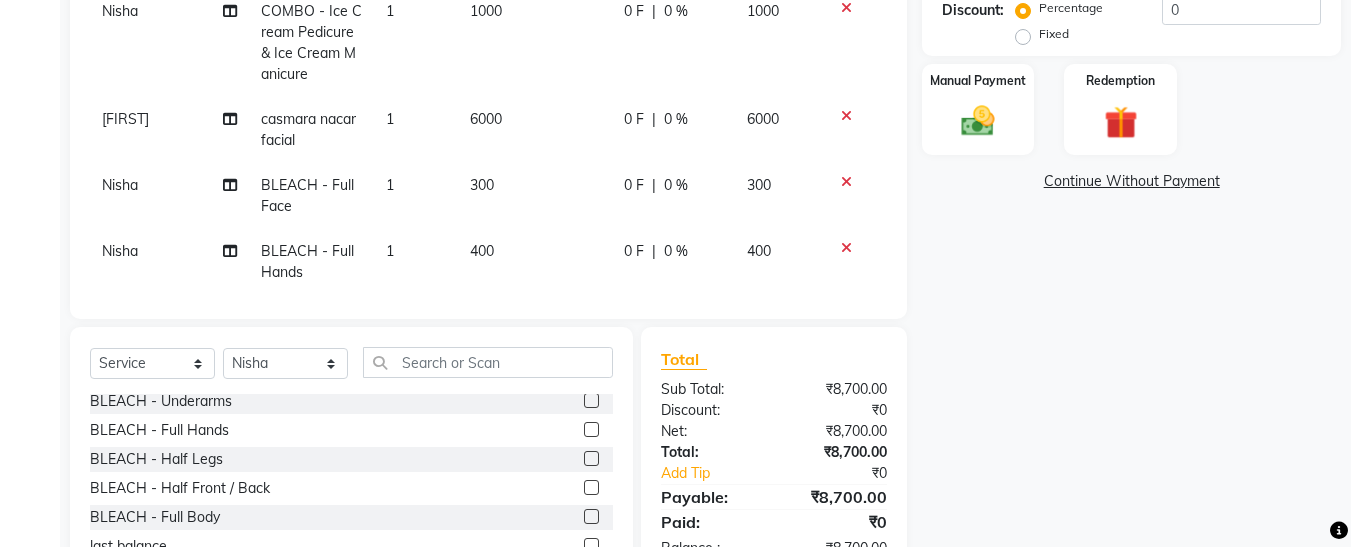 scroll, scrollTop: 117, scrollLeft: 0, axis: vertical 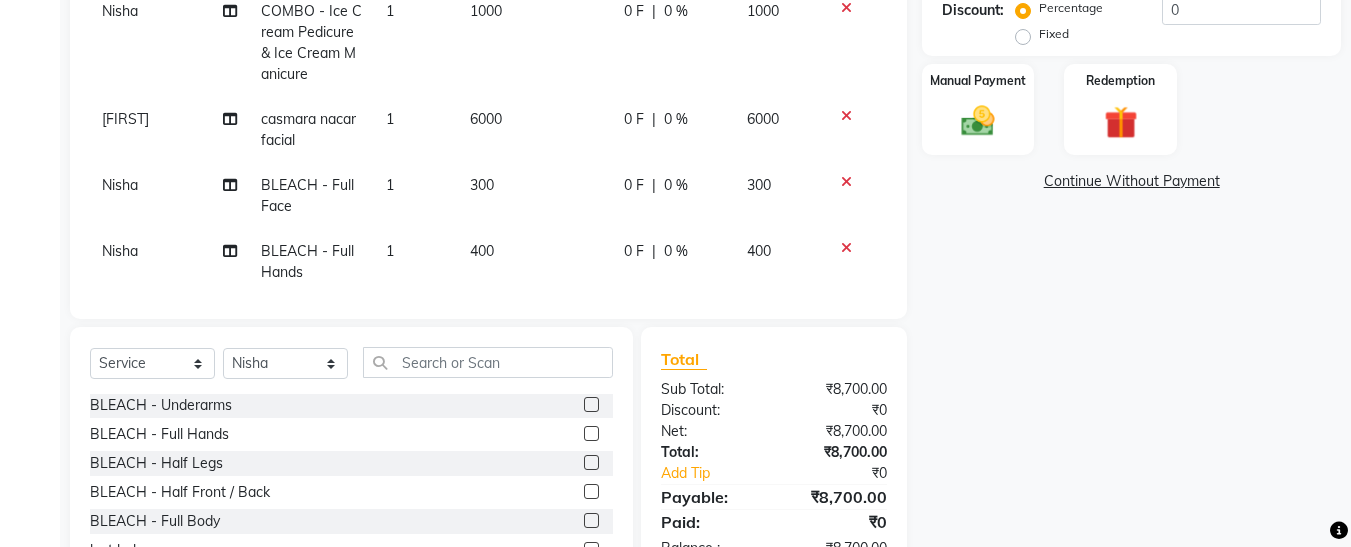 click 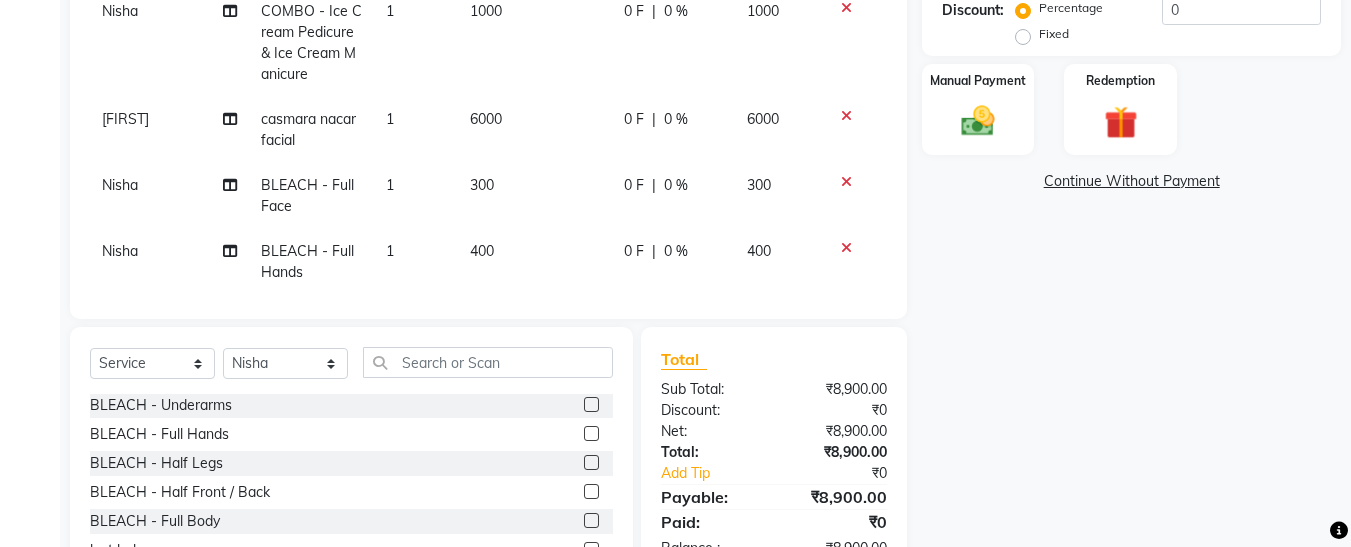click on "400" 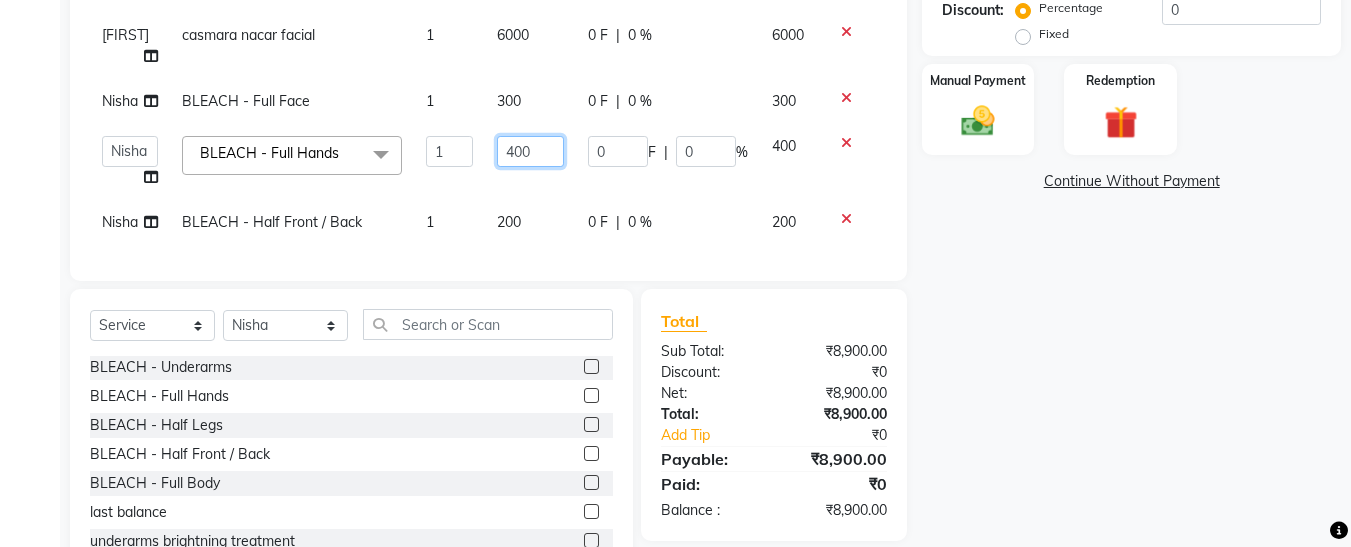 click on "400" 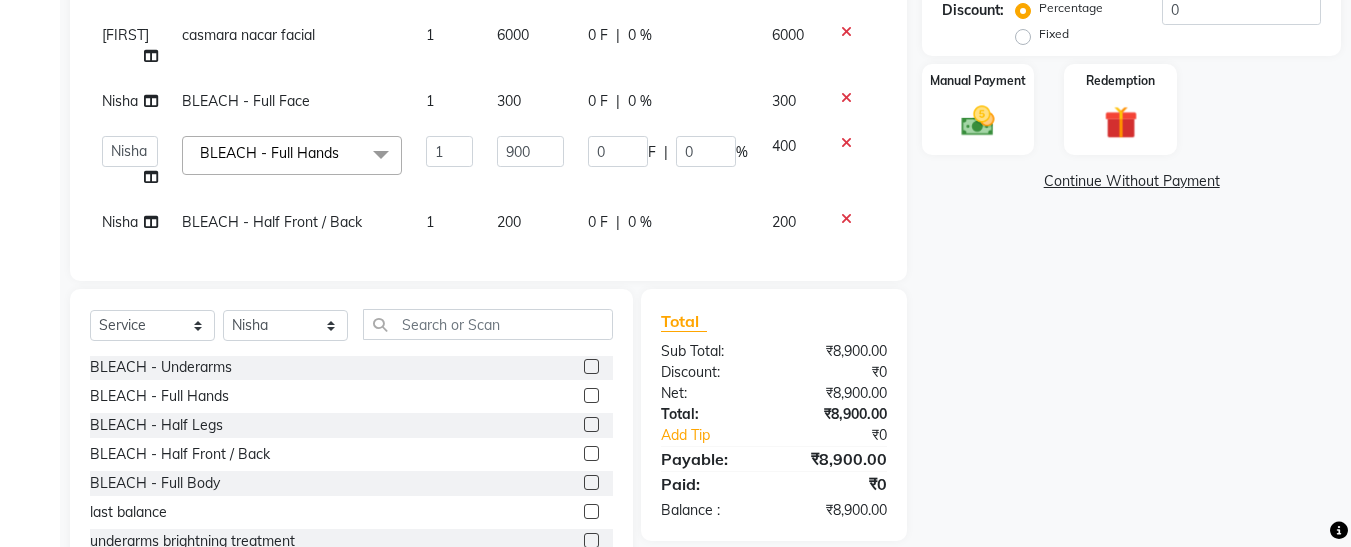 click on "Afsana COMBO - Ice Cream Pedicure & Ice Cream Manicure 1 1000 0 F | 0 % 1000 Nisha COMBO - Ice Cream Pedicure & Ice Cream Manicure 1 1000 0 F | 0 % 1000 Rasika casmara nacar facial 1 6000 0 F | 0 % 6000 Nisha BLEACH - Full Face 1 300 0 F | 0 % 300  Afsana   Ankita    Krutika Maam   Nisha    Pari   Rasika   Ruba   sara   Vidya  BLEACH - Full Hands x BLEACH - Upper Lips BLEACH - Neck BLEACH - Full Face BLEACH - Feet BLEACH - Underarms BLEACH - Full Hands BLEACH - Half Legs BLEACH - Half Front / Back BLEACH - Full Body last balance underarms brightning treatment D-TAN - Neck D-TAN - Full Face D-TAN - Full Hand D-TAN - Full Body D-TAN -Feet D-TAN - Front/Back MANICURE - Regular MANICURE - D-Tan MANICURE - Signature PEDICURE - Regular PEDICURE - D-Tan PEDICURE - Signature PEDICURE - Heel Peel Treatment PEDICURE - Ice Cream Pedicure PEDICURE - Foot Peel COMBO - Ice Cream Pedicure & Ice Cream Manicure MASSAGE - Head MASSAGE - Hands MASSAGE - Legs MASSAGE - Back MASSAGE - Body MASSAGE - Body Spa MASSAGE - Hair Fall Oil Treatment Dandruff Treatment 1" 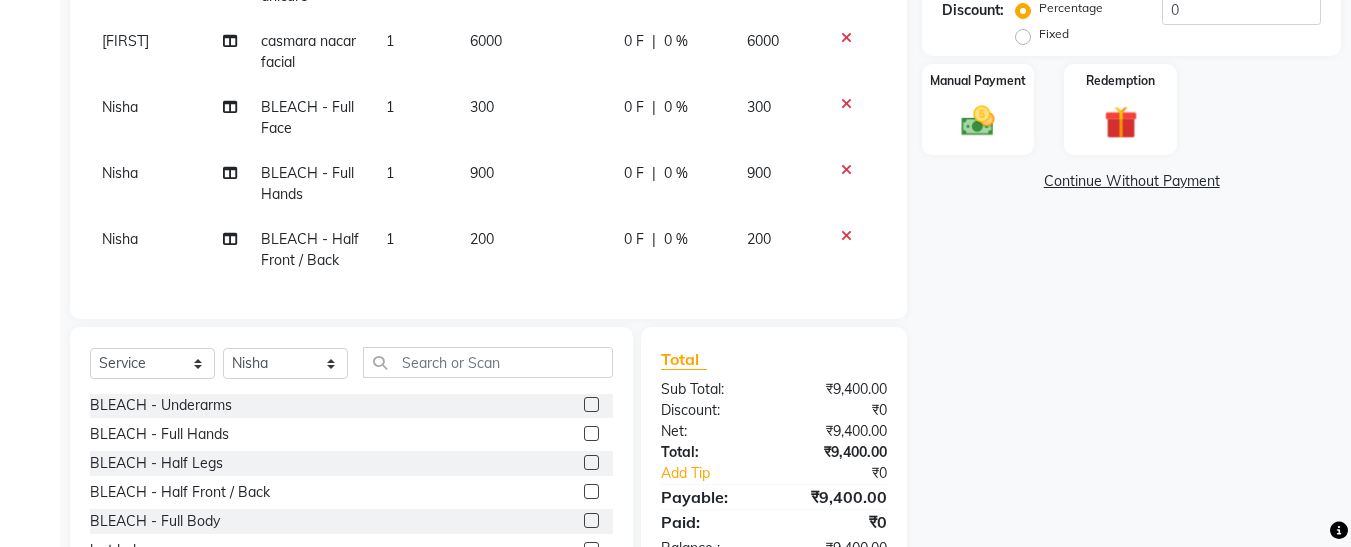 click on "200" 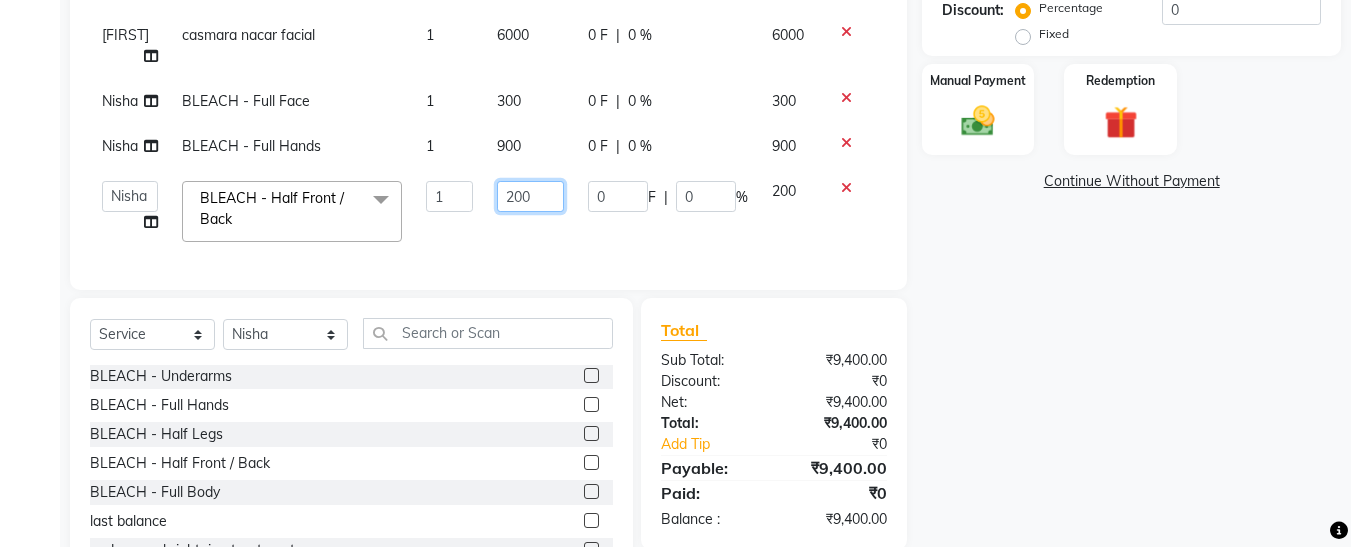 click on "200" 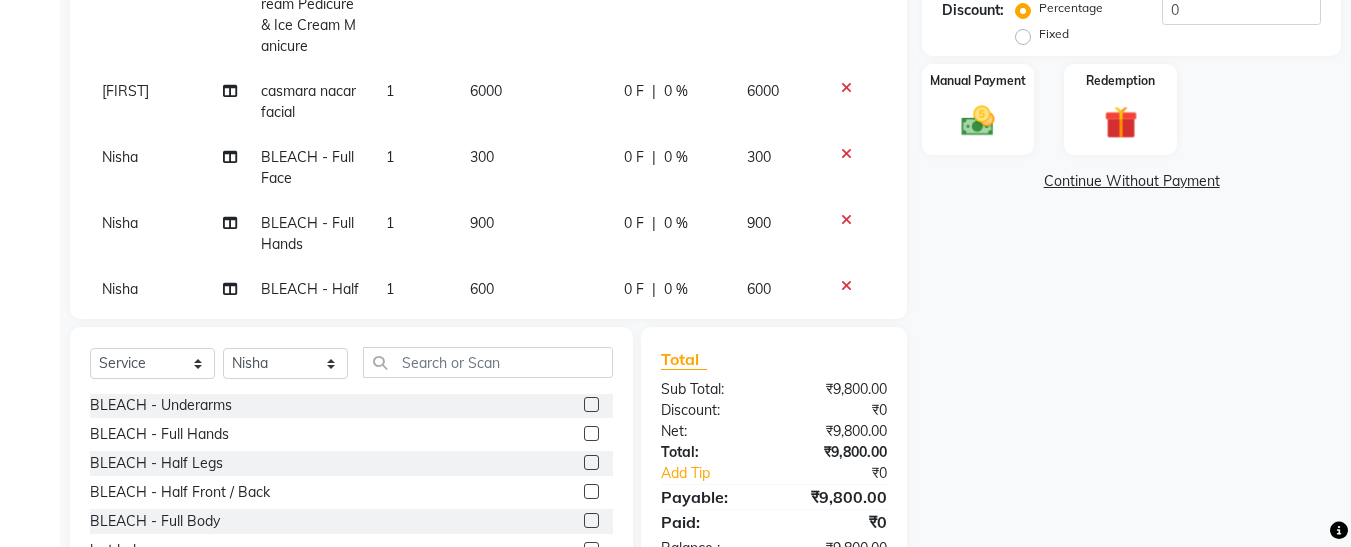 click on "Discount:" 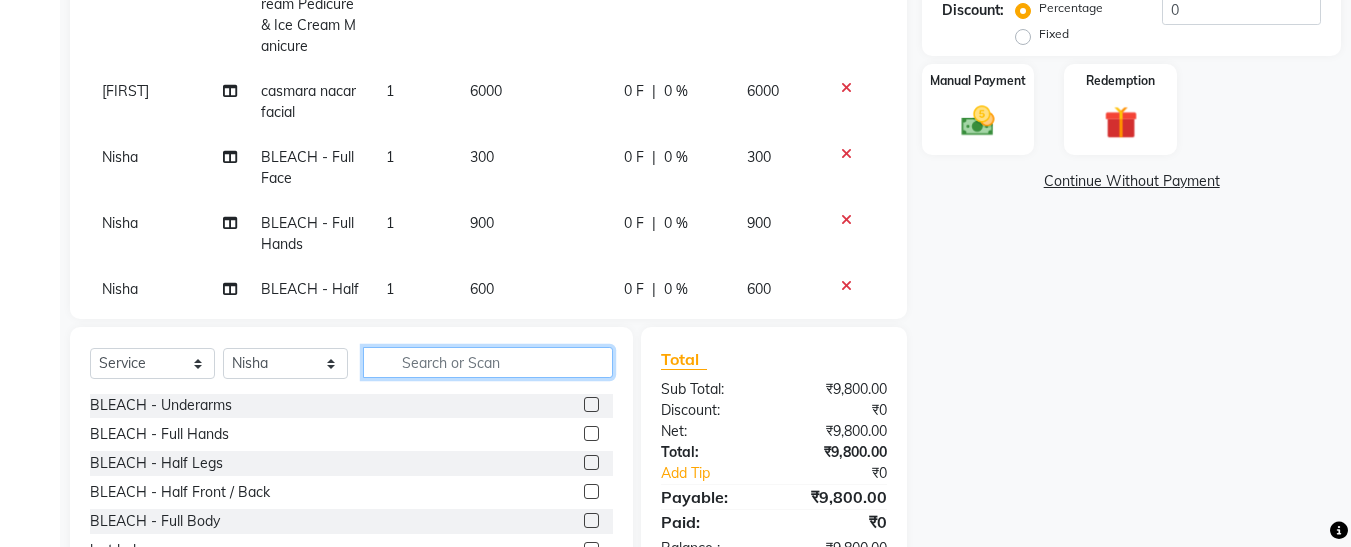 click 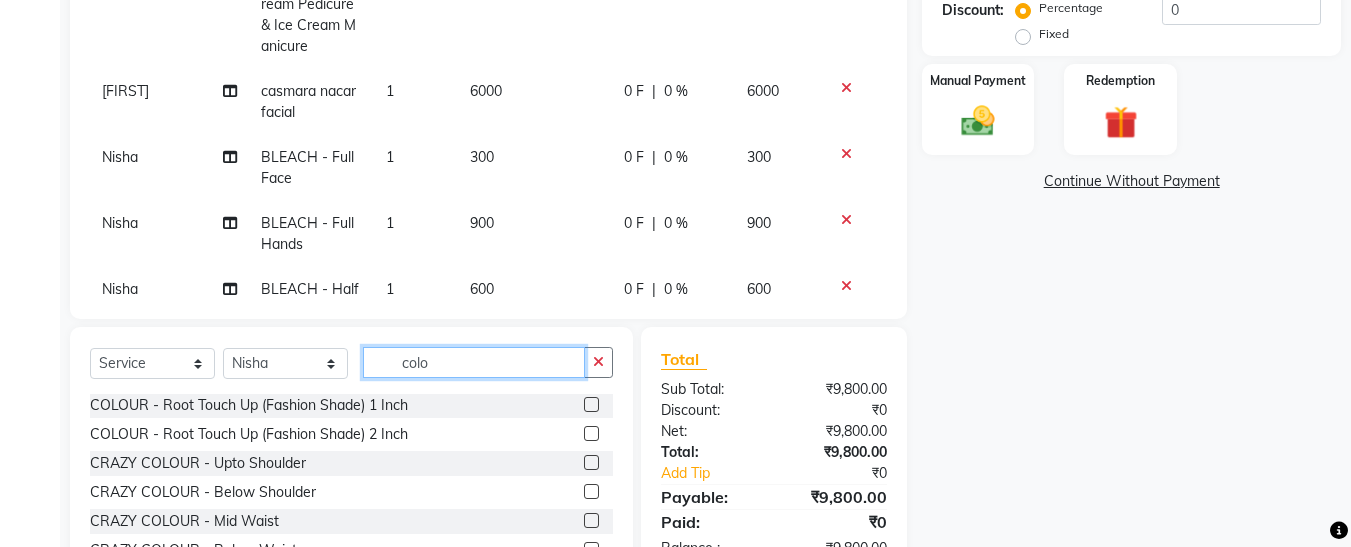 scroll, scrollTop: 59, scrollLeft: 0, axis: vertical 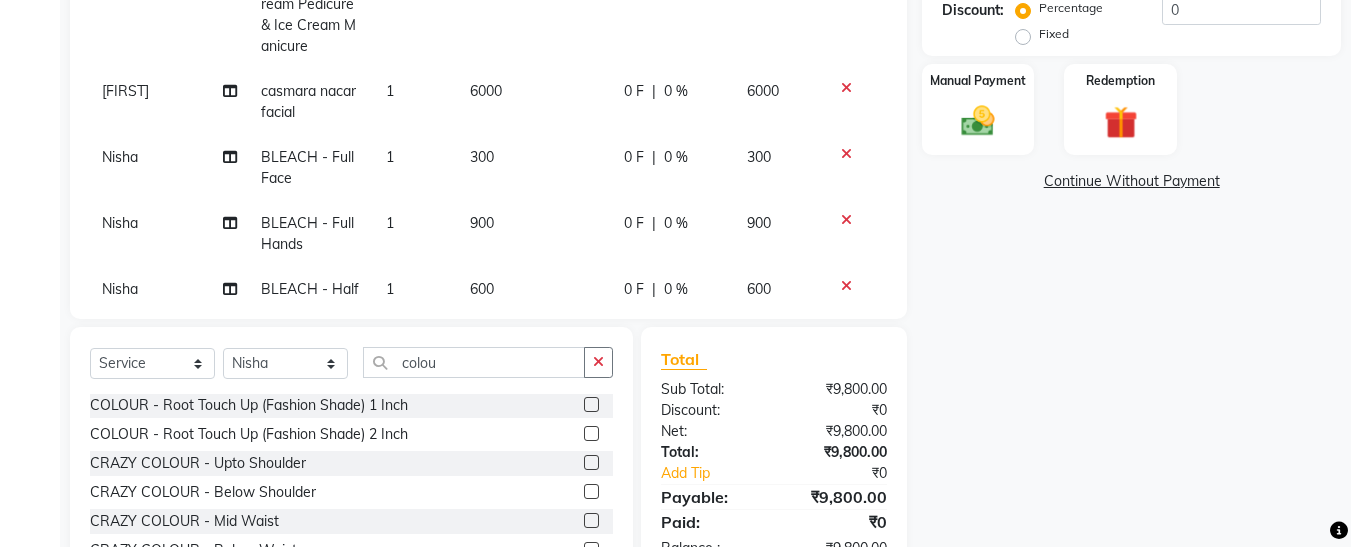 click 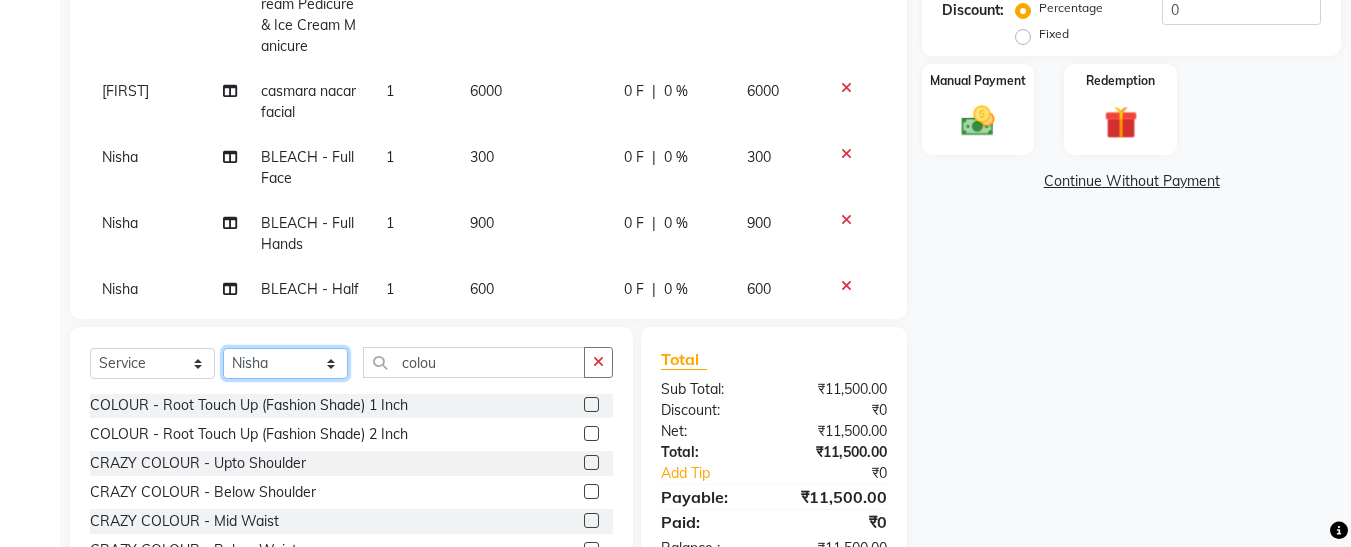 click on "Select Stylist [FIRST] [FIRST]  [FIRST] [FIRST] [FIRST] [FIRST] [FIRST] [FIRST] [FIRST] [FIRST]" 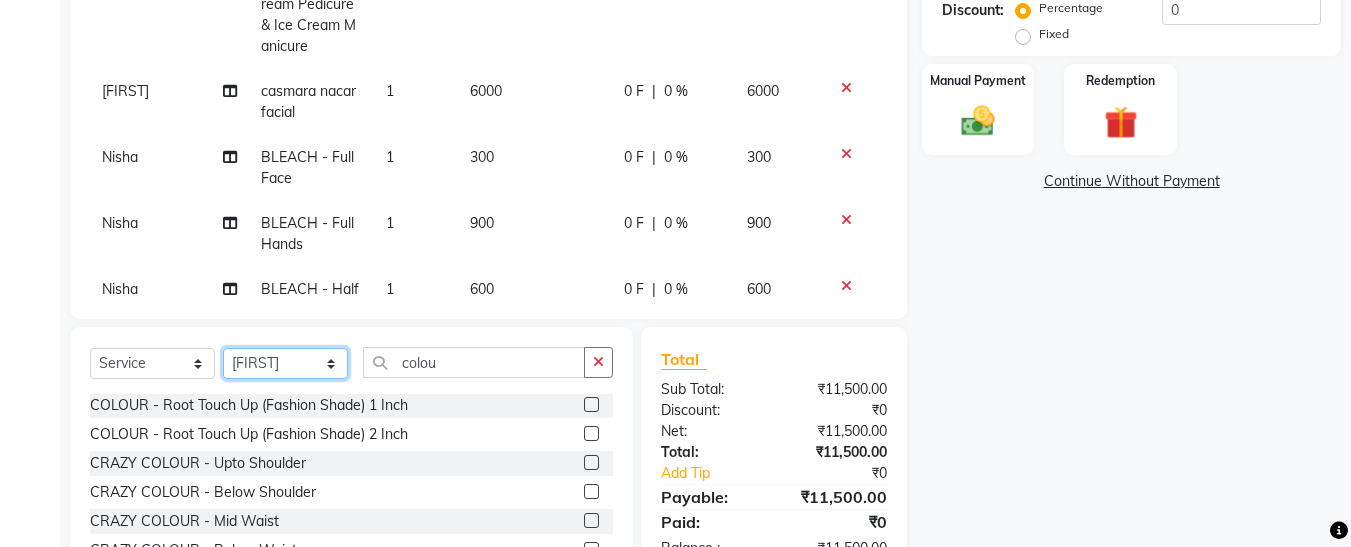 click on "Select Stylist [FIRST] [FIRST]  [FIRST] [FIRST] [FIRST] [FIRST] [FIRST] [FIRST] [FIRST] [FIRST]" 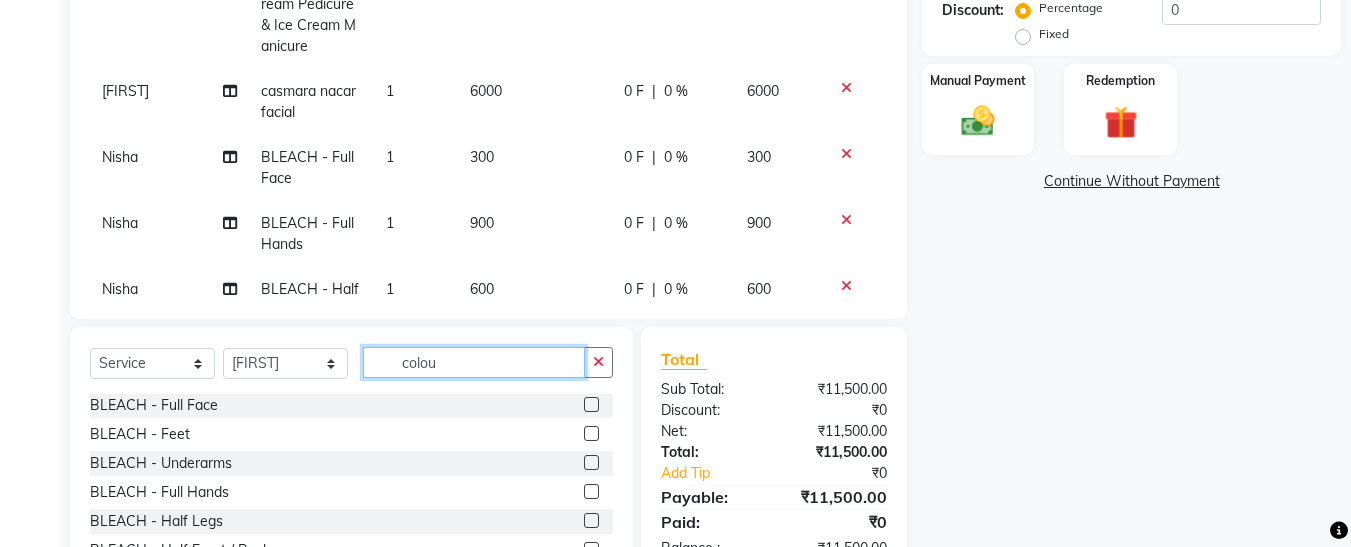 click on "colou" 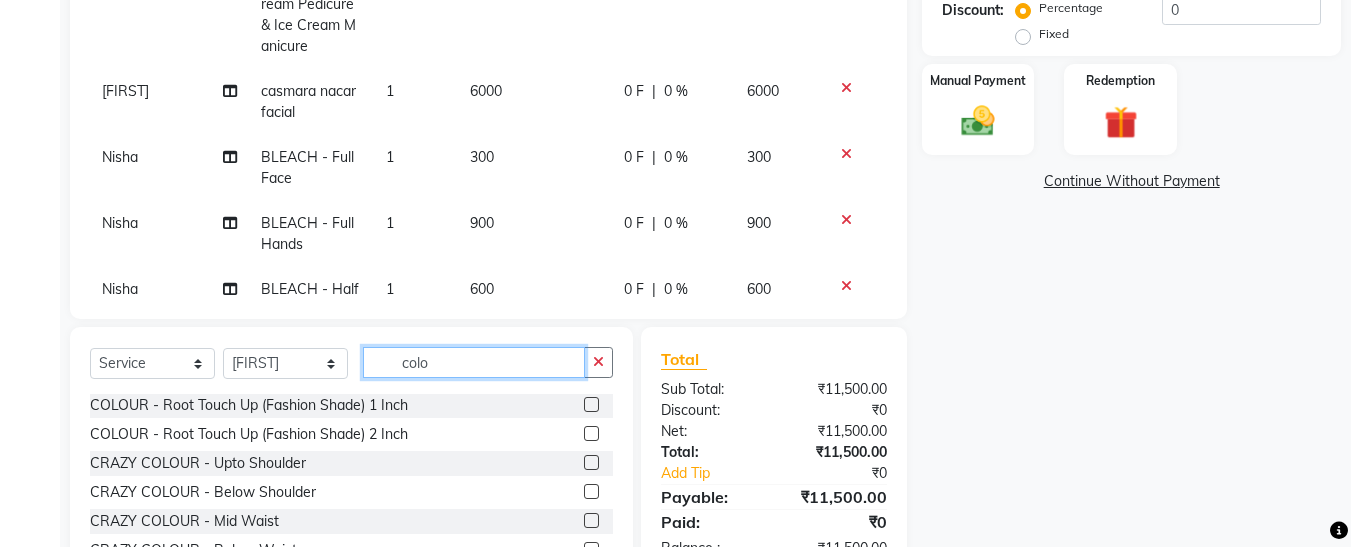 scroll, scrollTop: 59, scrollLeft: 0, axis: vertical 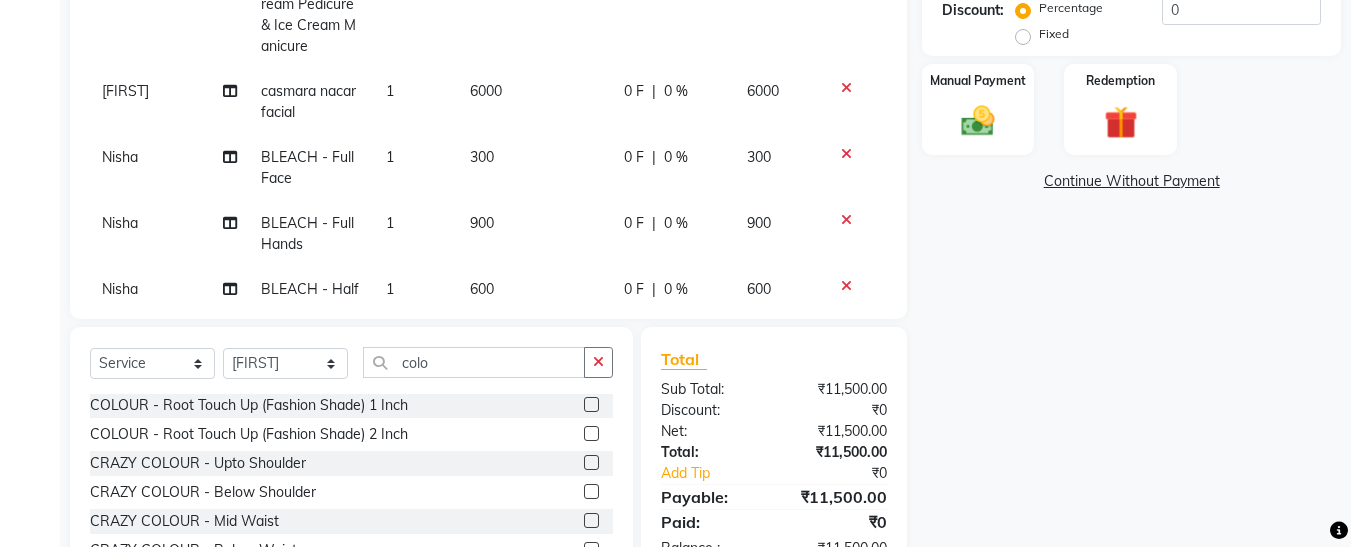 click 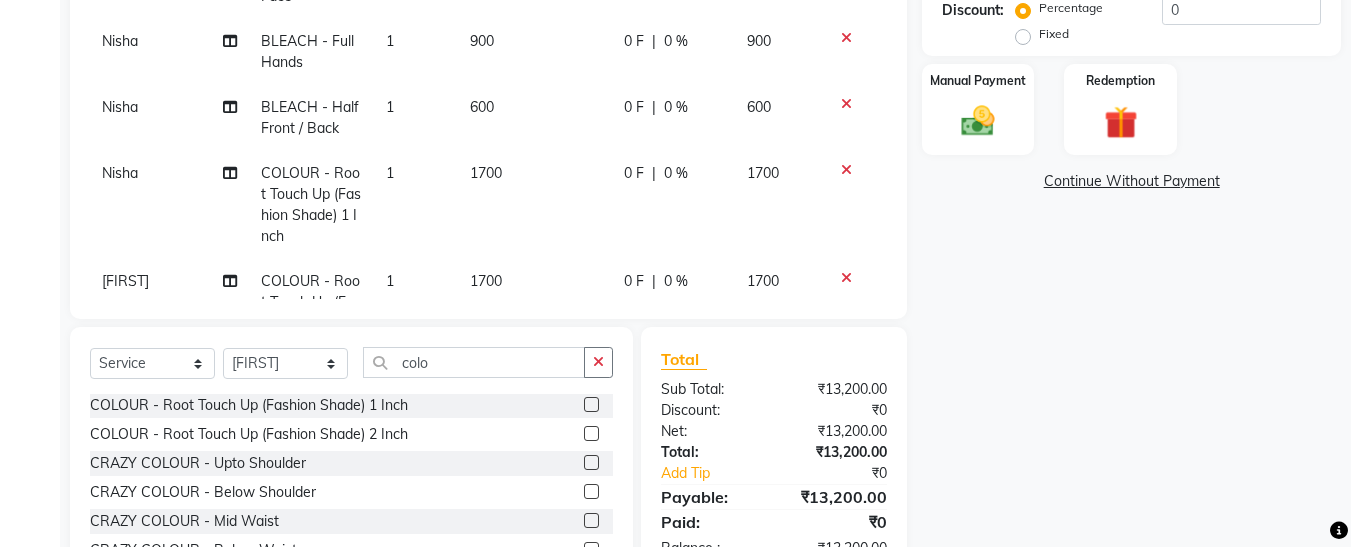 scroll, scrollTop: 309, scrollLeft: 0, axis: vertical 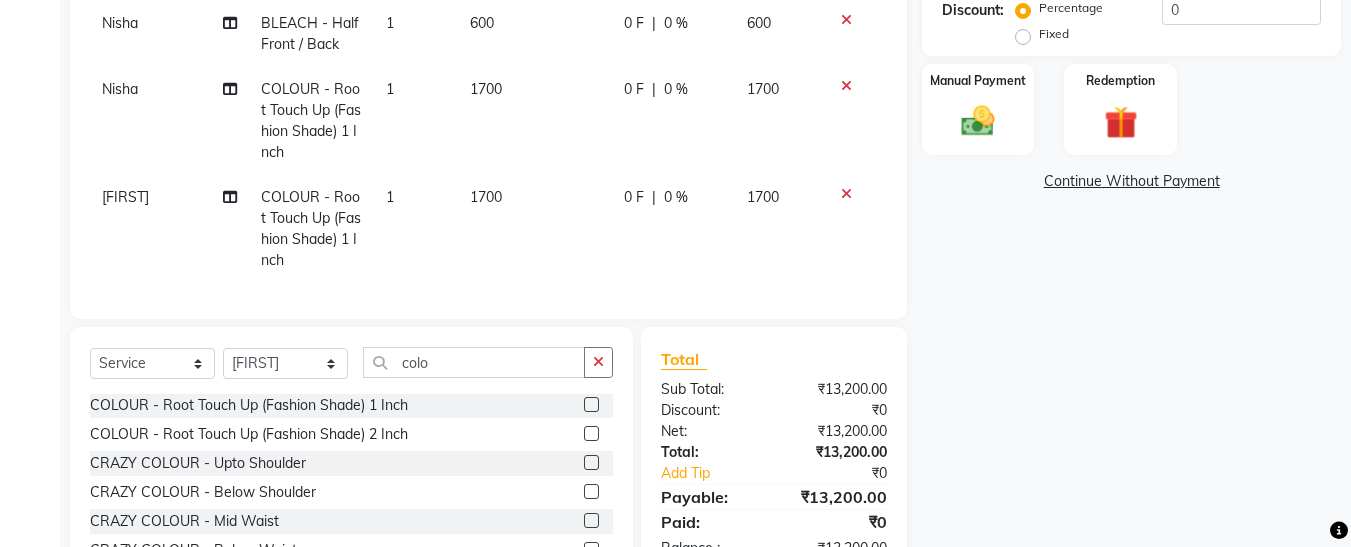 click on "1700" 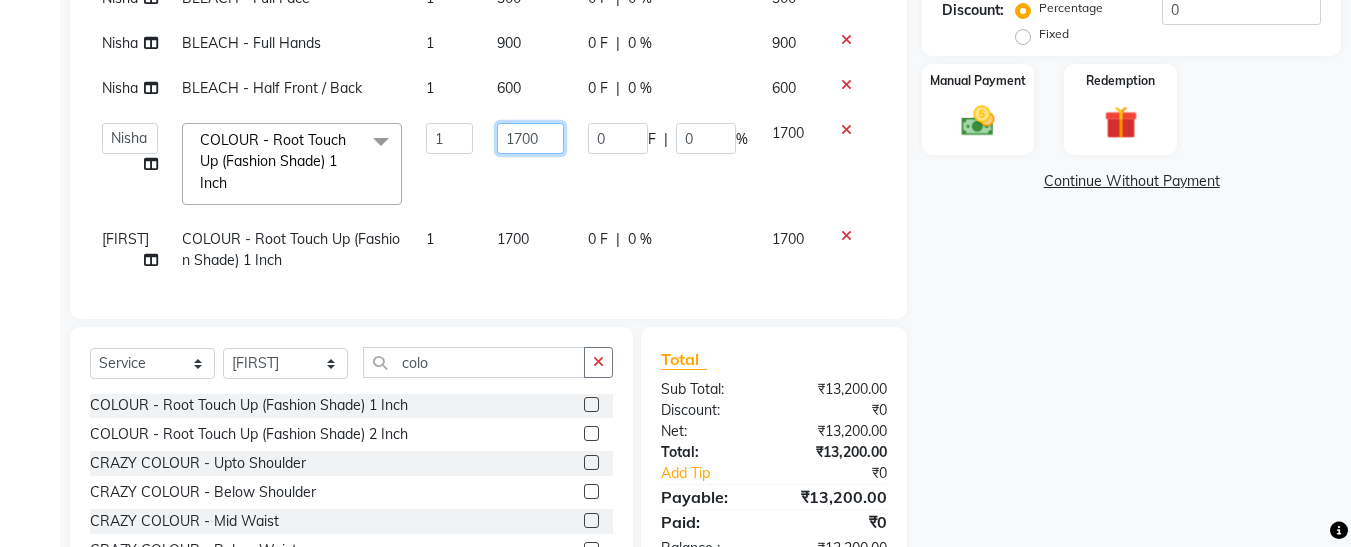 click on "1700" 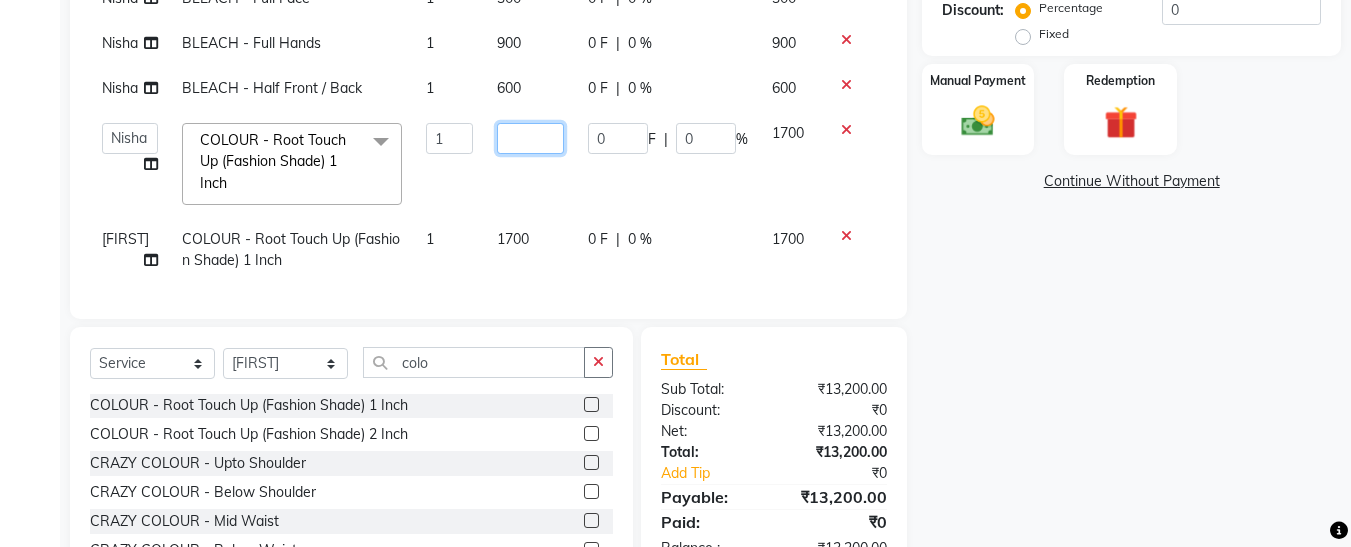 click 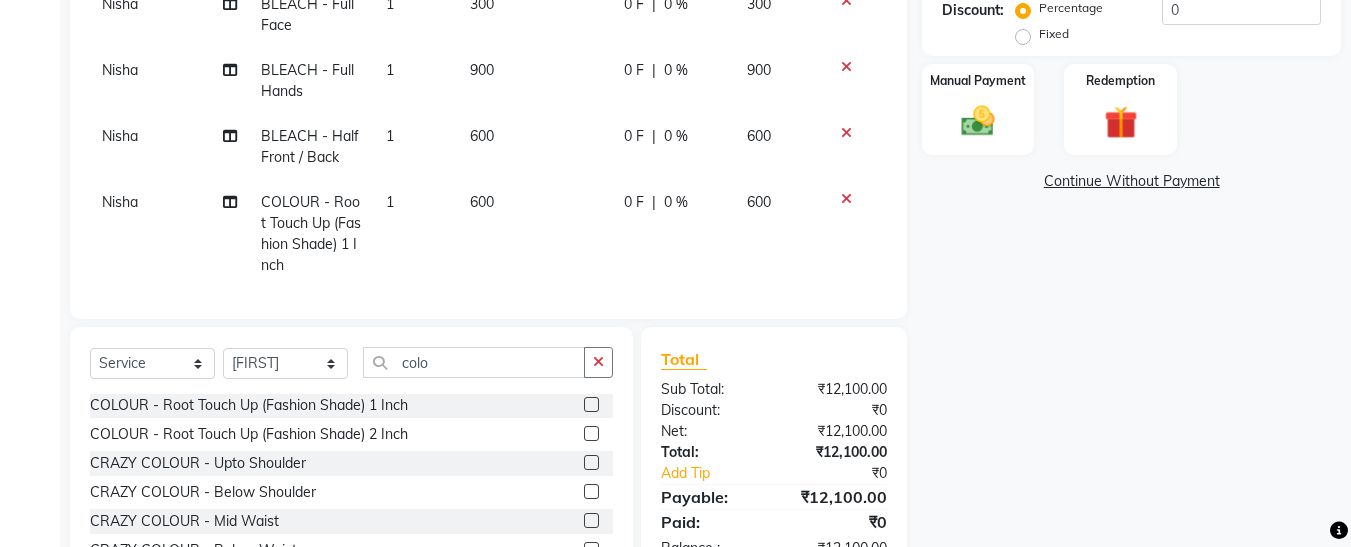 scroll, scrollTop: 202, scrollLeft: 0, axis: vertical 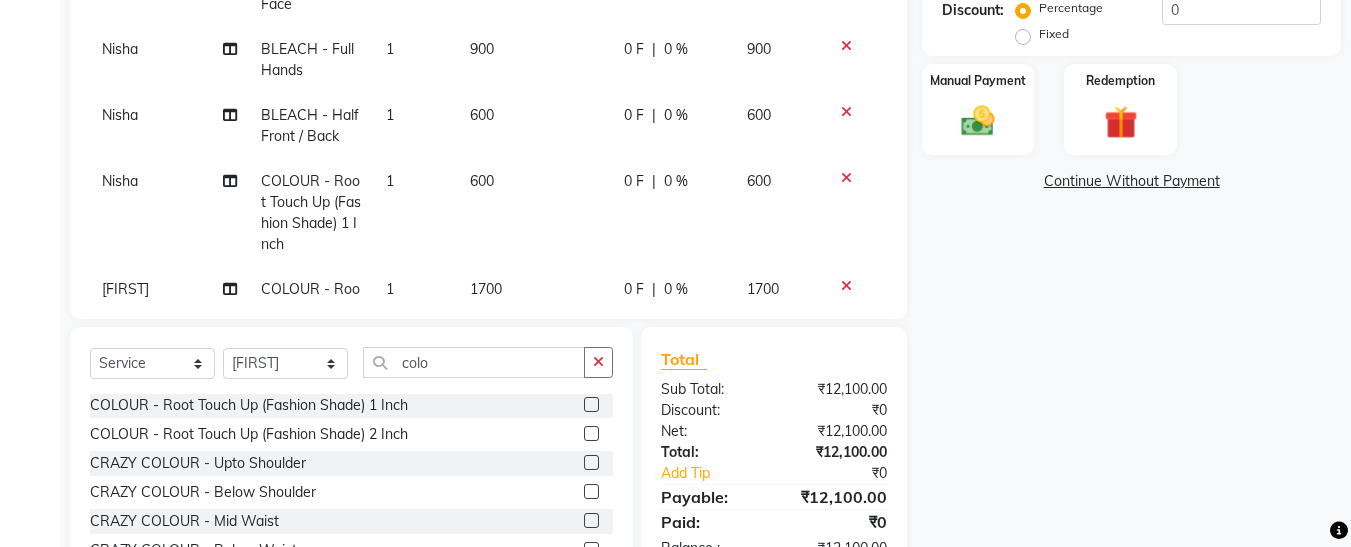 click on "Afsana COMBO - Ice Cream Pedicure & Ice Cream Manicure 1 1000 0 F | 0 % 1000 Nisha COMBO - Ice Cream Pedicure & Ice Cream Manicure 1 1000 0 F | 0 % 1000 Rasika casmara nacar facial 1 6000 0 F | 0 % 6000 Nisha BLEACH - Full Face 1 300 0 F | 0 % 300 Nisha BLEACH - Full Hands 1 900 0 F | 0 % 900 Nisha BLEACH - Half Front / Back 1 600 0 F | 0 % 600 Nisha COLOUR - Root Touch Up (Fashion Shade) 1 Inch 1 600 0 F | 0 % 600 Rasika COLOUR - Root Touch Up (Fashion Shade) 1 Inch 1 1700 0 F | 0 % 1700" 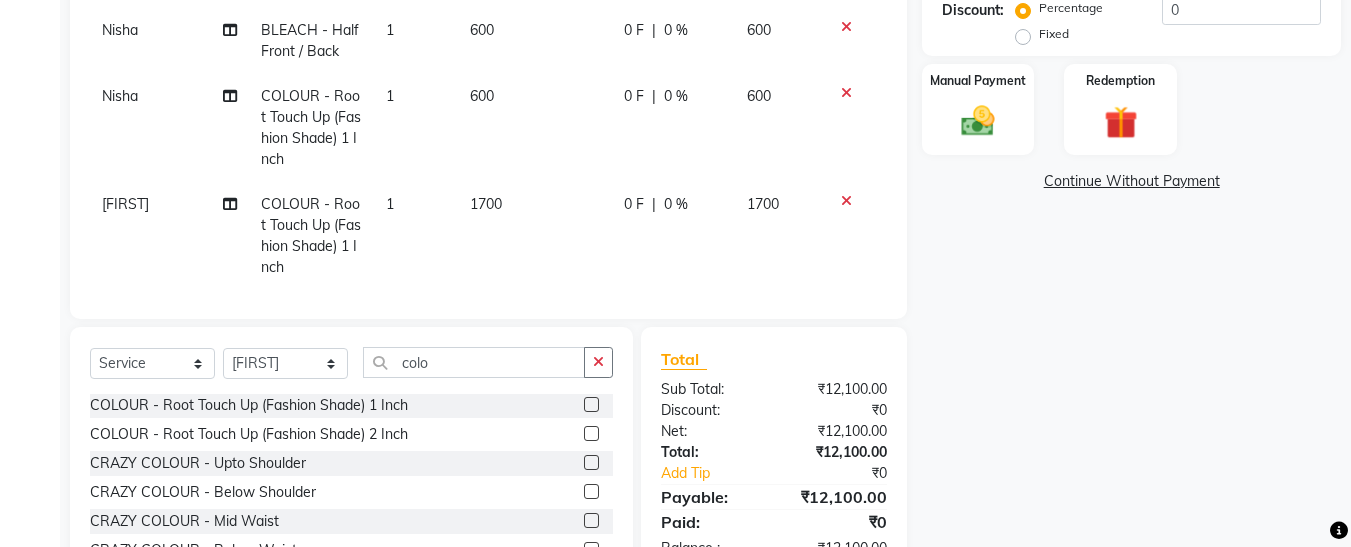 scroll, scrollTop: 309, scrollLeft: 0, axis: vertical 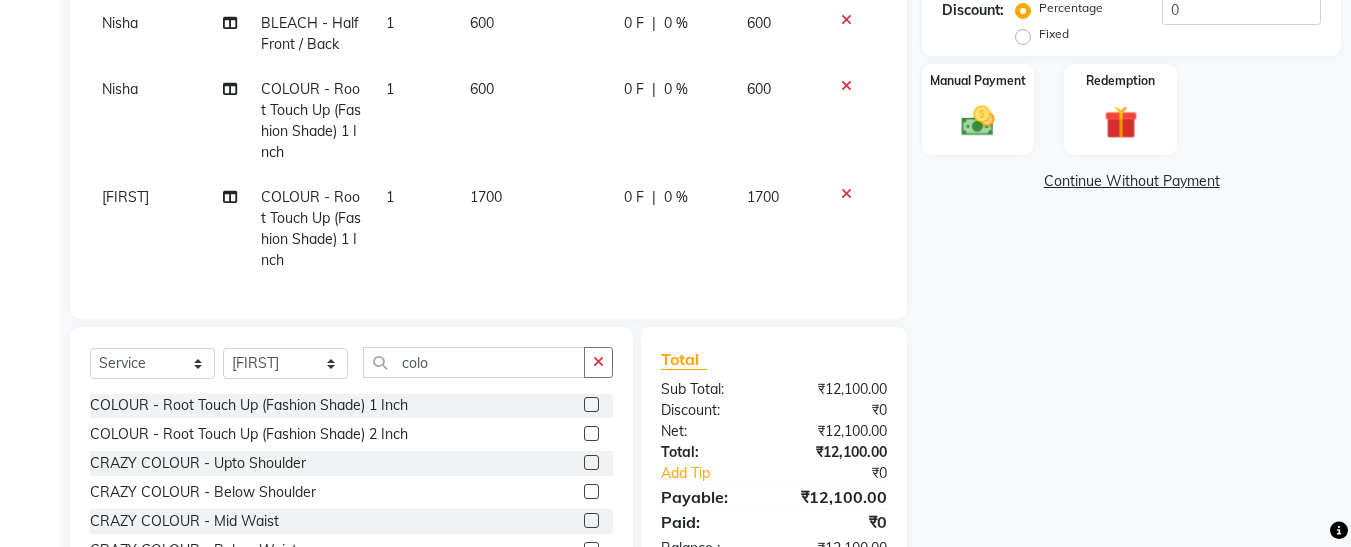 click on "1700" 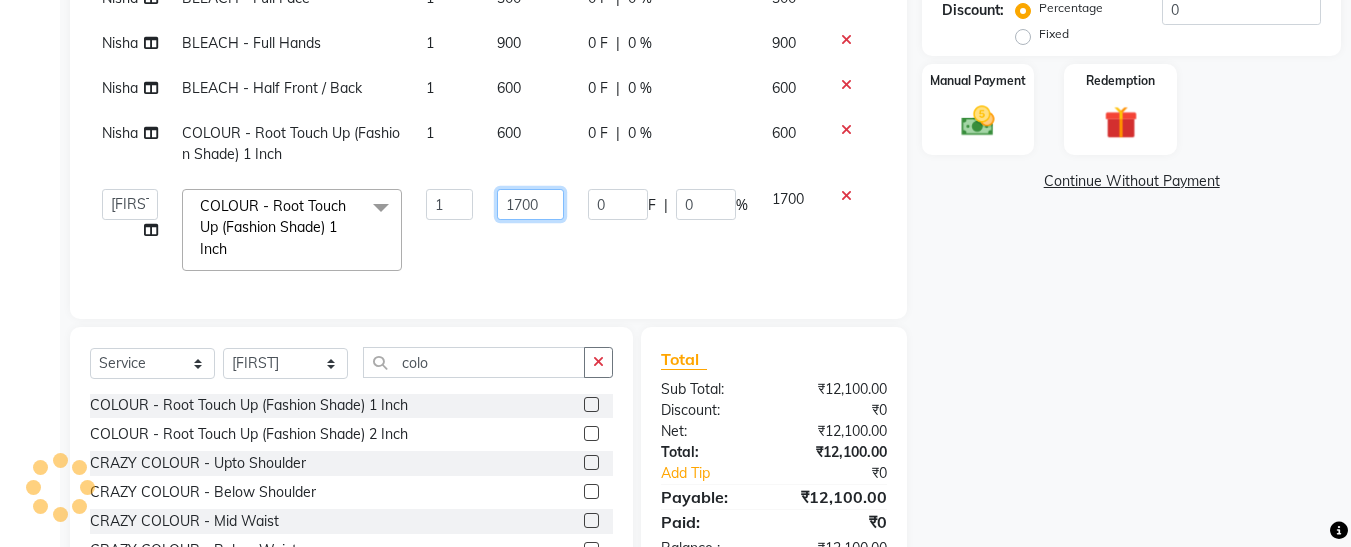 click on "1700" 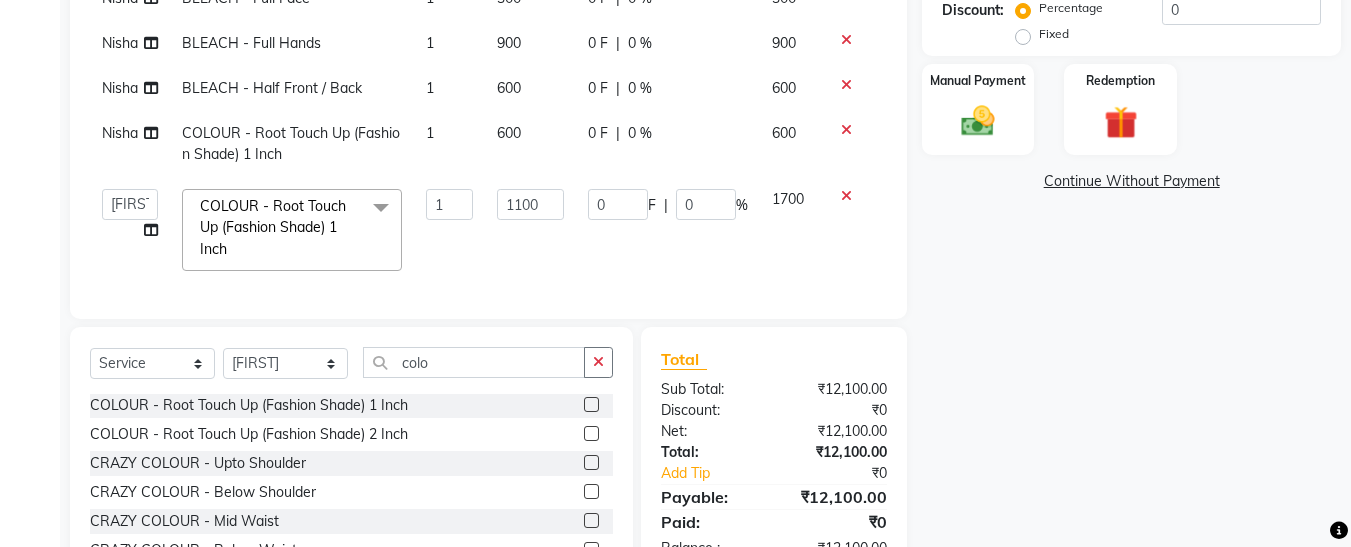 scroll, scrollTop: 202, scrollLeft: 0, axis: vertical 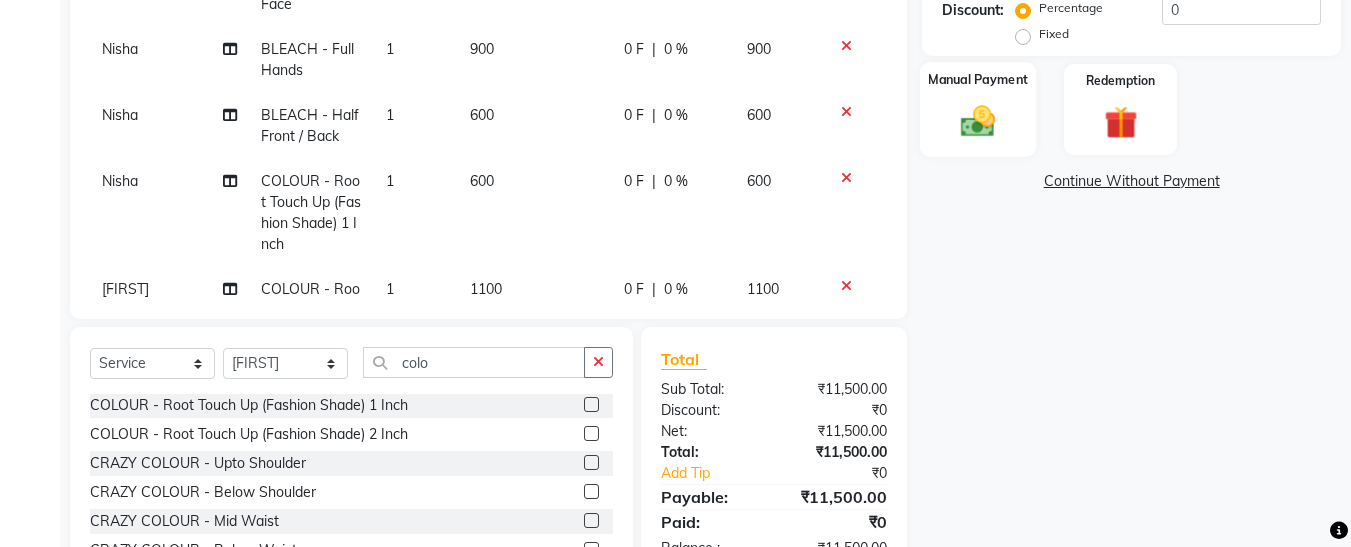 click 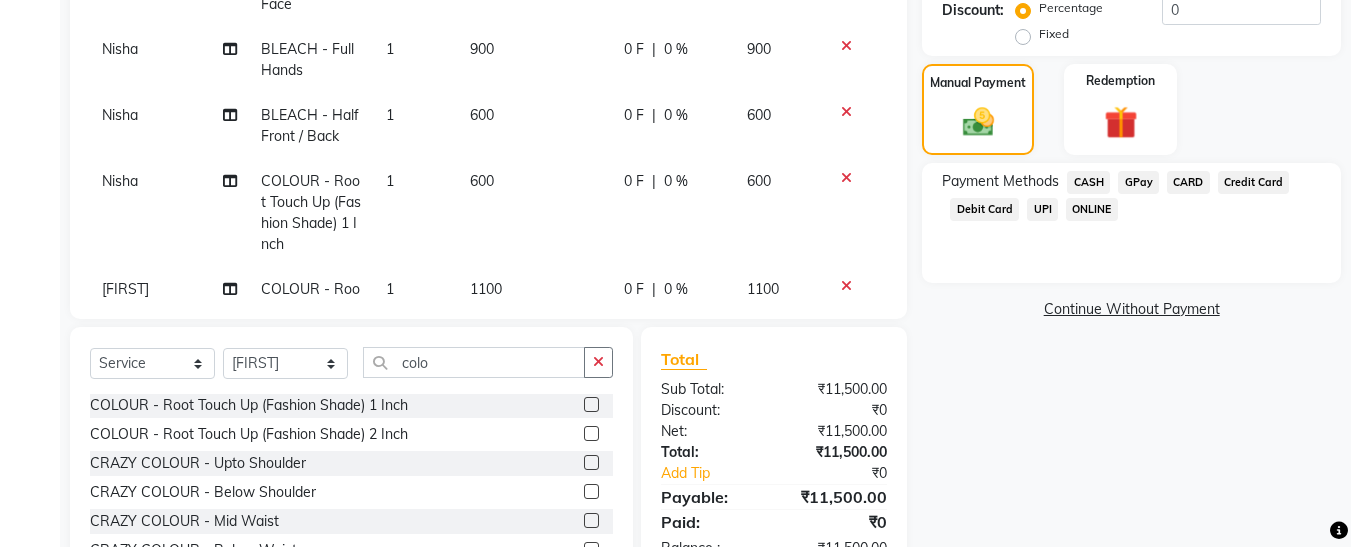 click on "GPay" 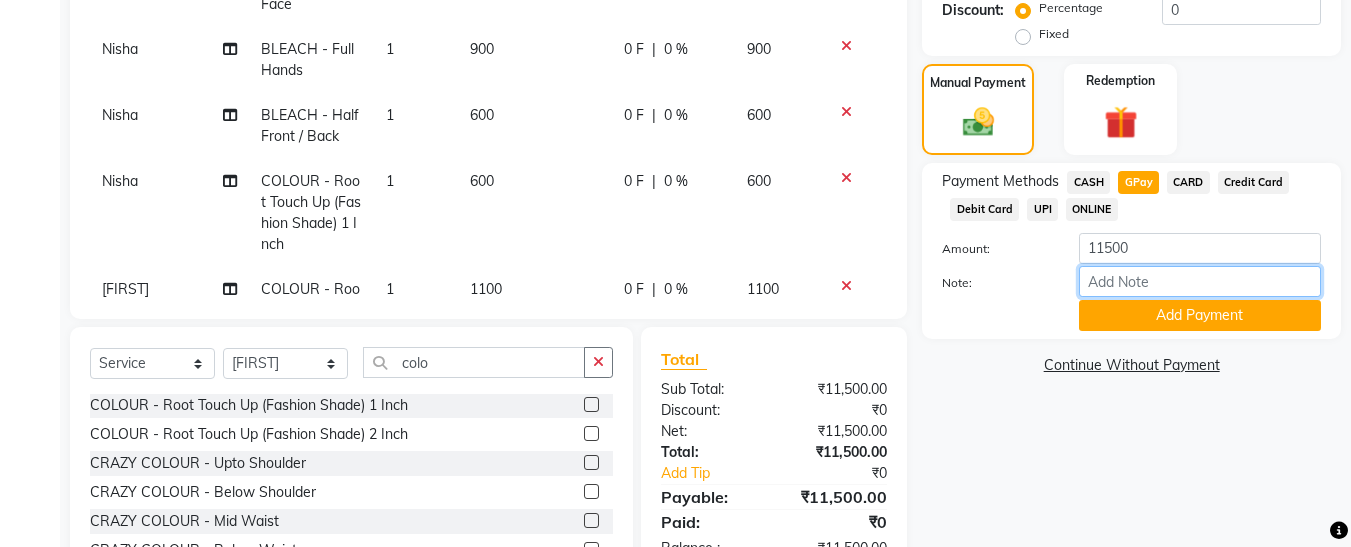 click on "Note:" at bounding box center (1200, 281) 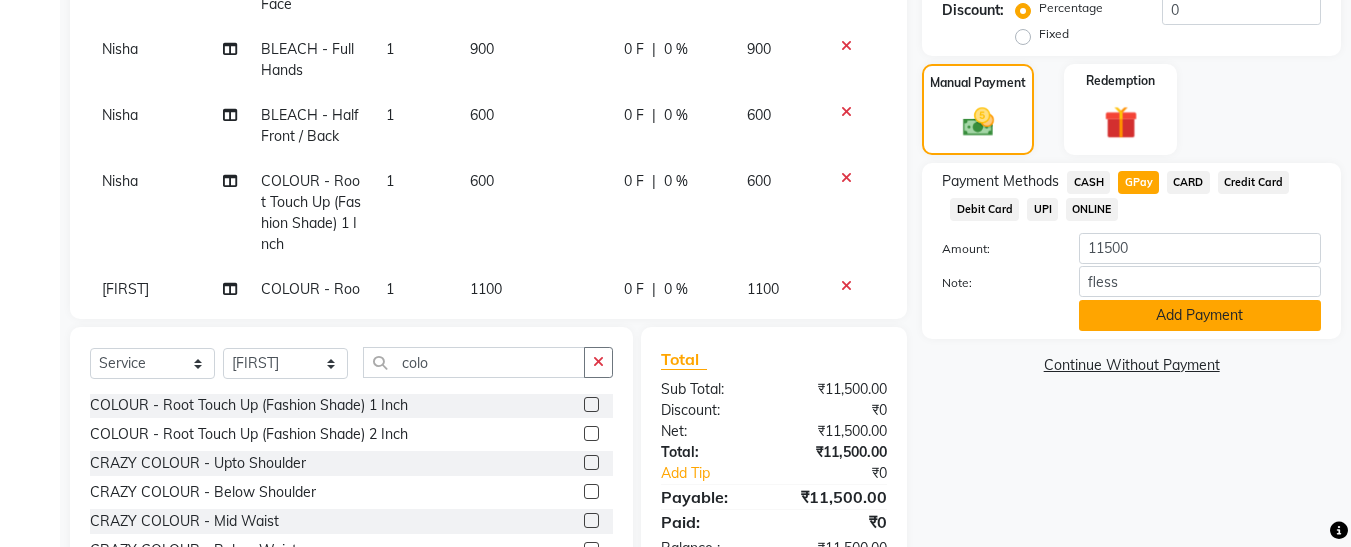 click on "Add Payment" 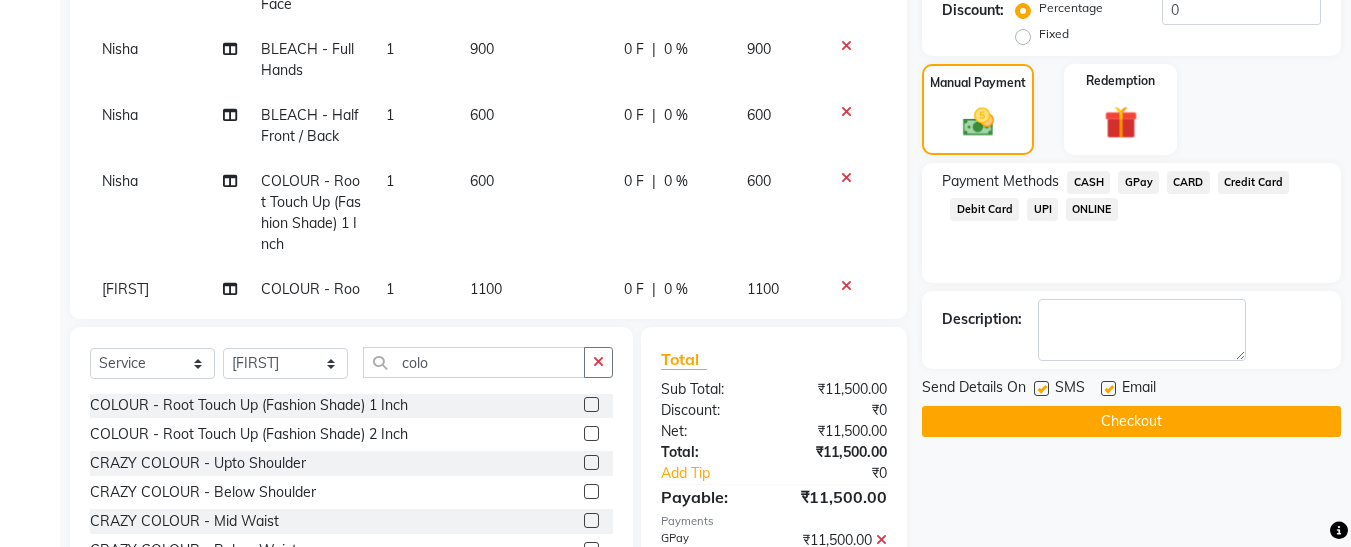 click 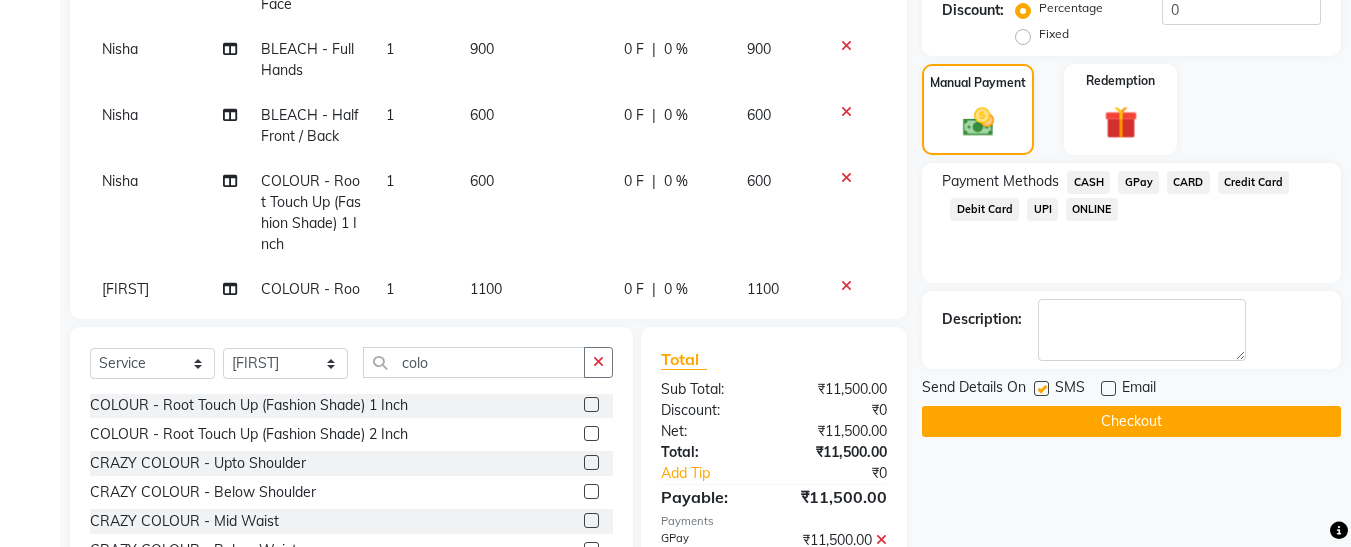 click 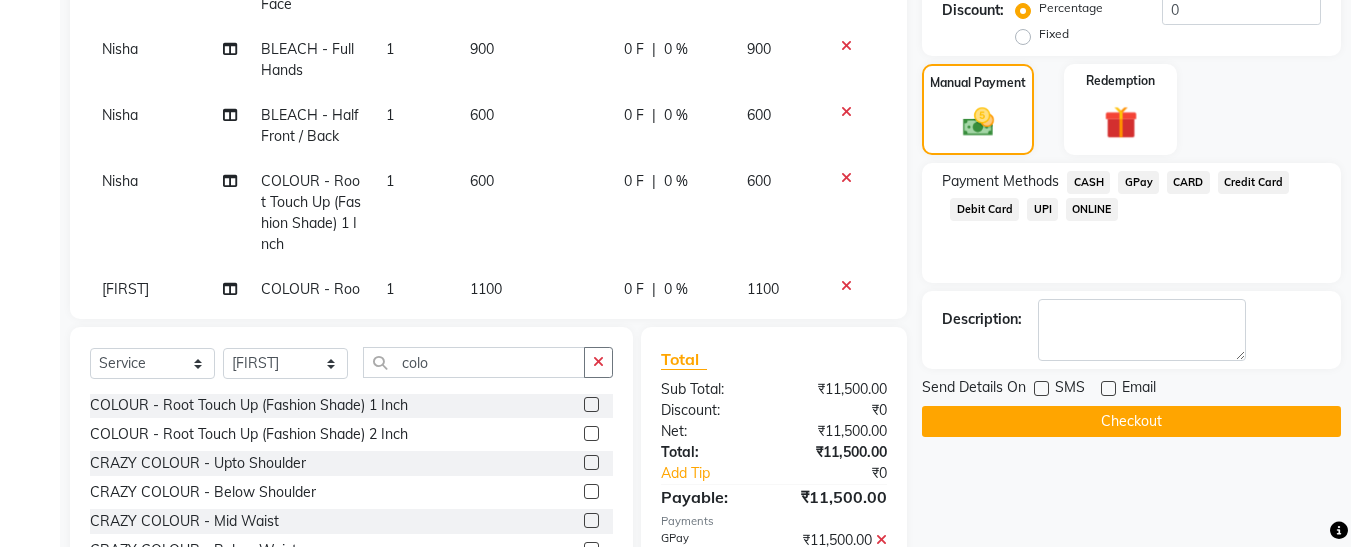 click on "Checkout" 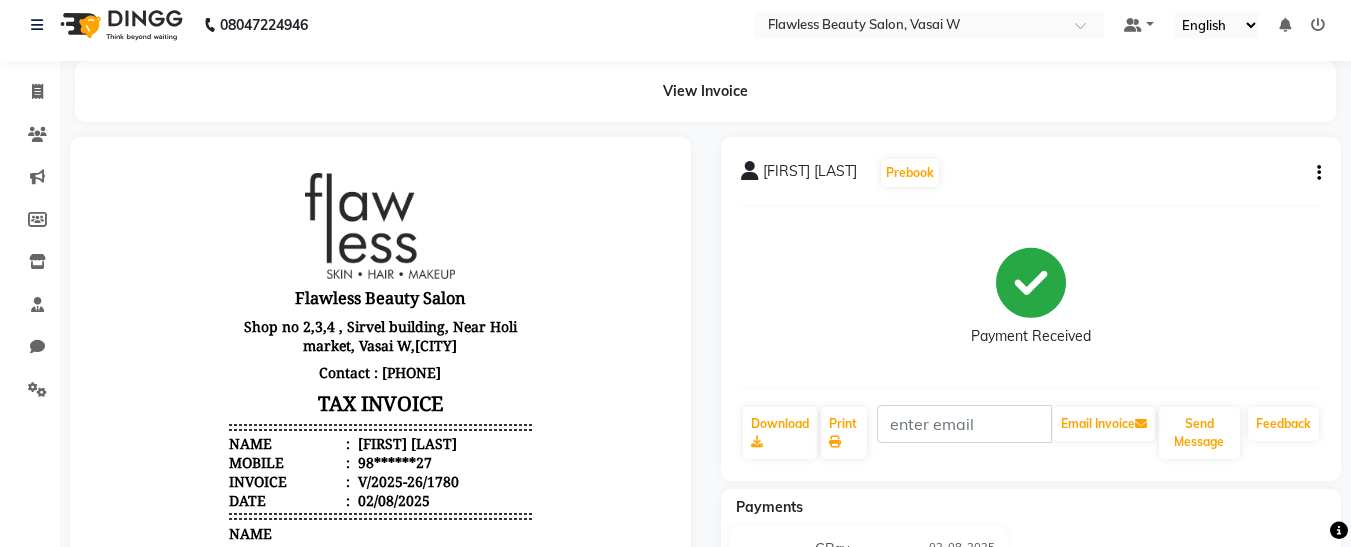 scroll, scrollTop: 160, scrollLeft: 0, axis: vertical 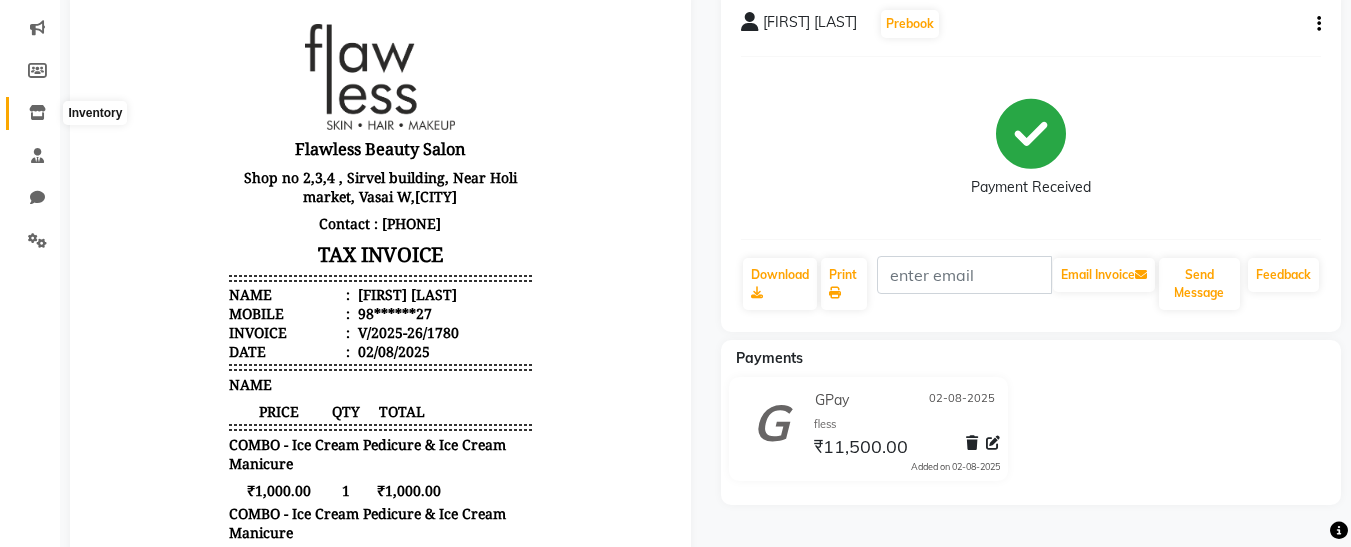 click 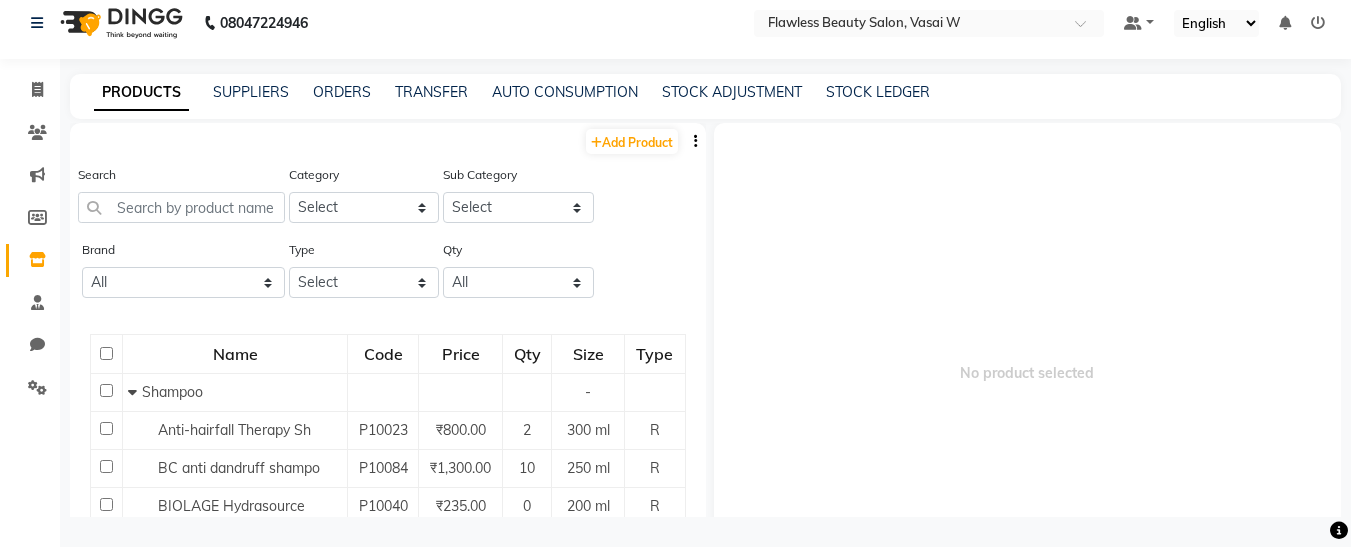 scroll, scrollTop: 13, scrollLeft: 0, axis: vertical 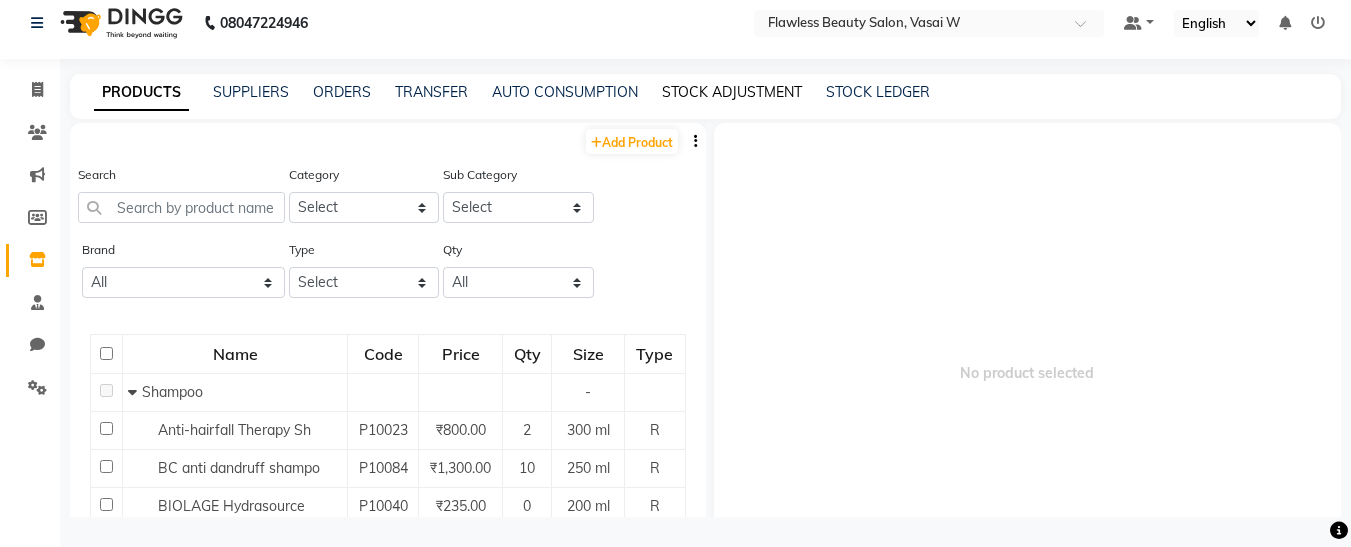 click on "STOCK ADJUSTMENT" 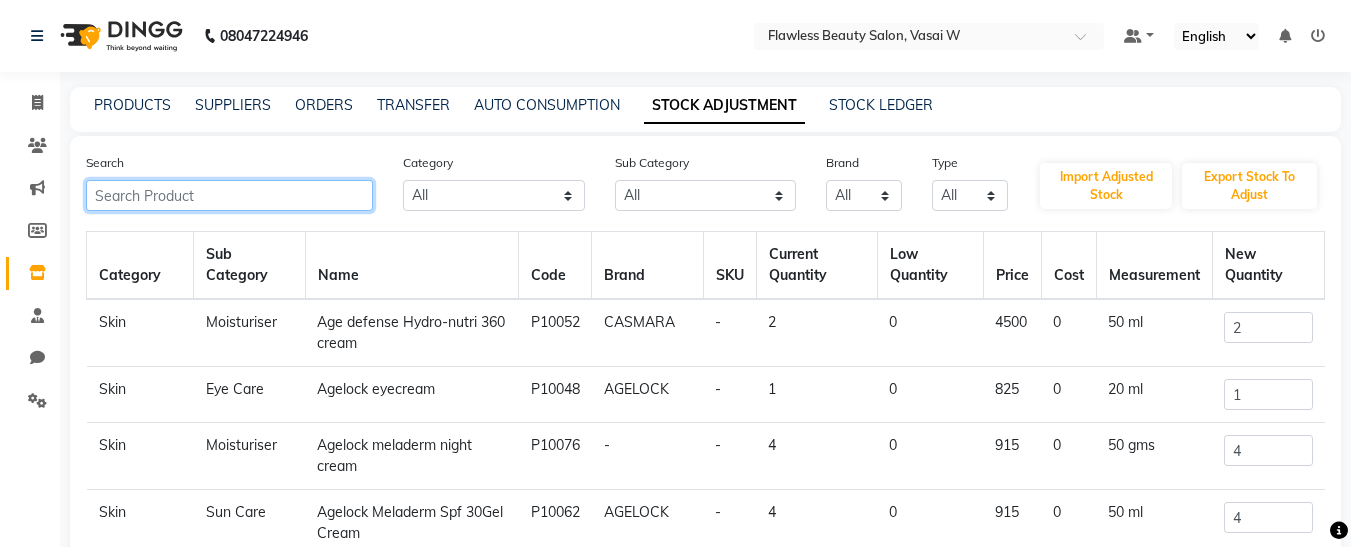 click 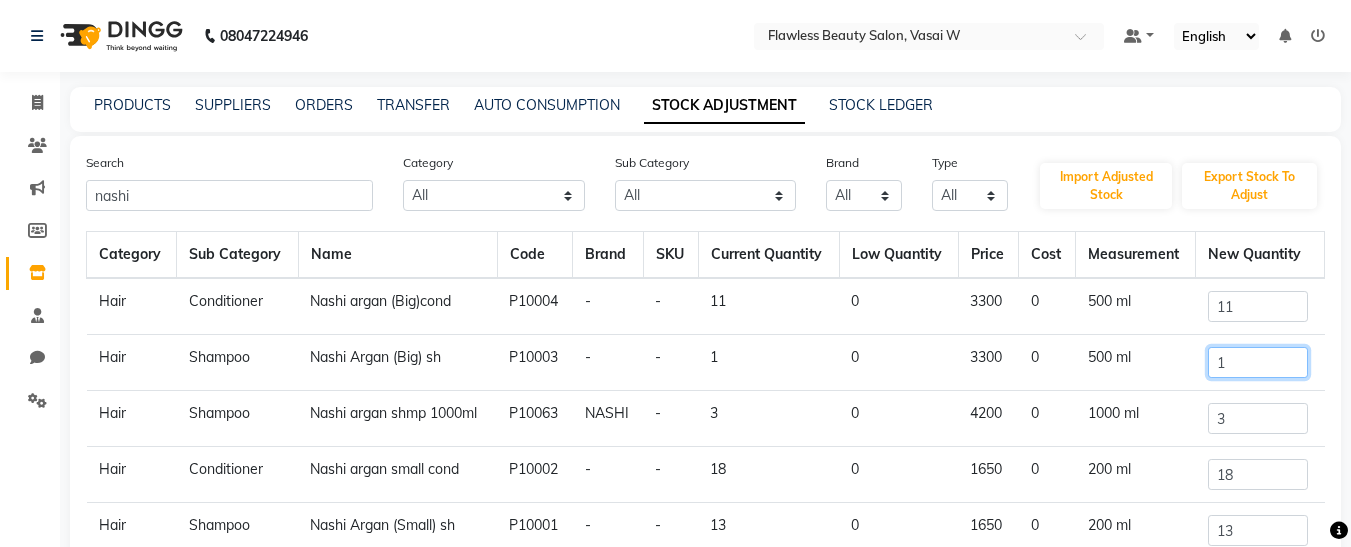 click on "1" 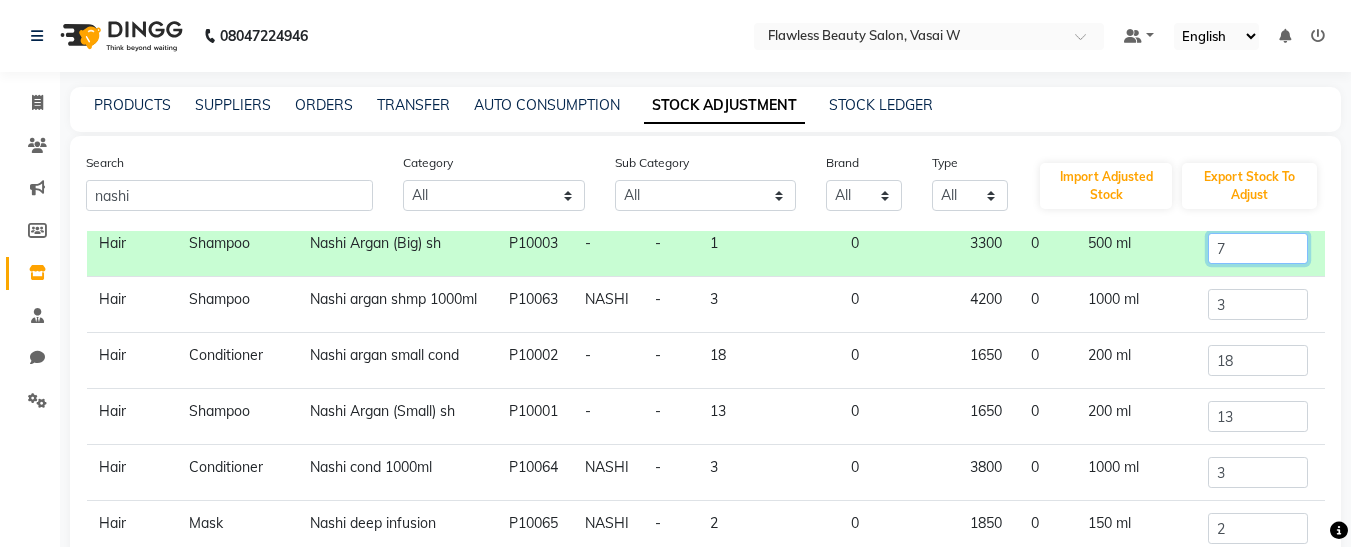 scroll, scrollTop: 124, scrollLeft: 0, axis: vertical 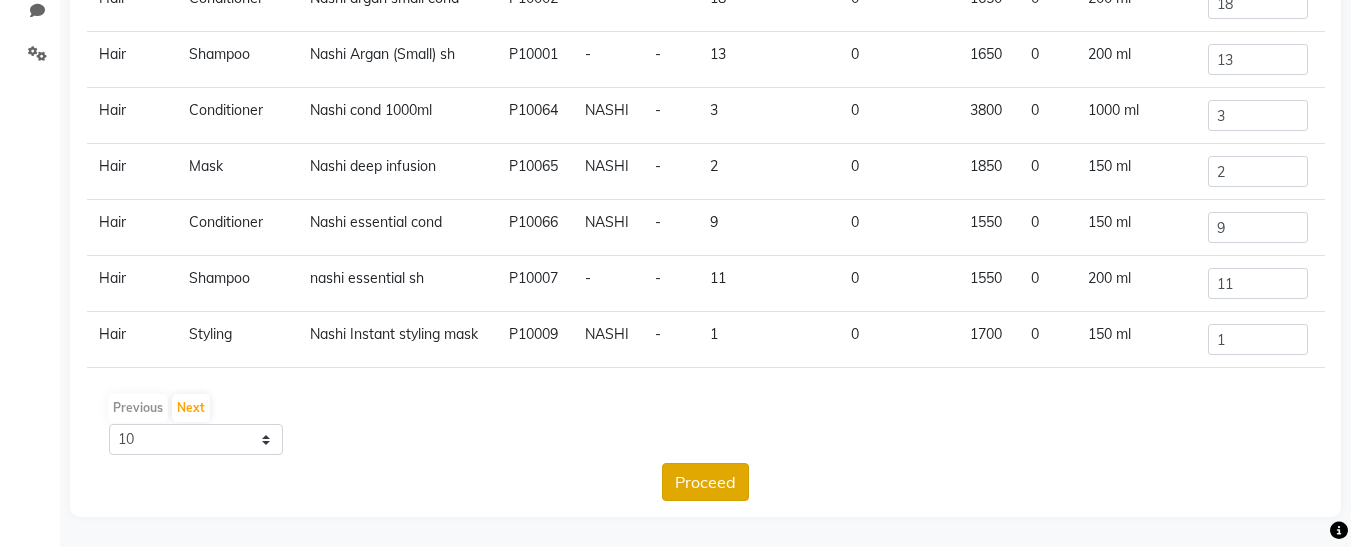 click on "Proceed" 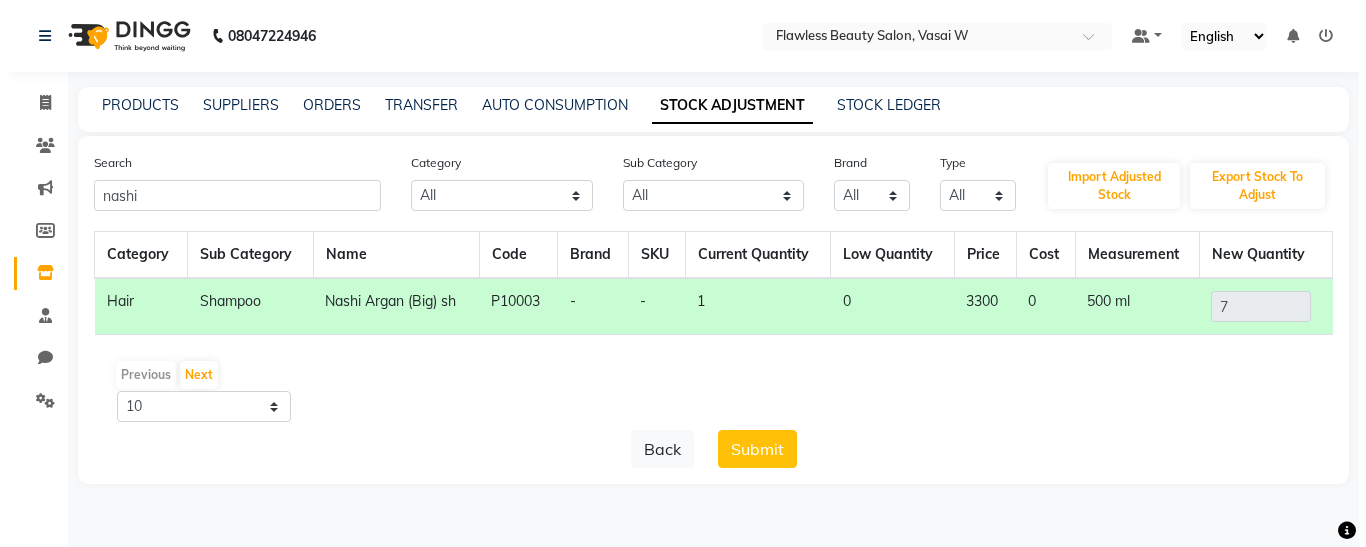 scroll, scrollTop: 0, scrollLeft: 0, axis: both 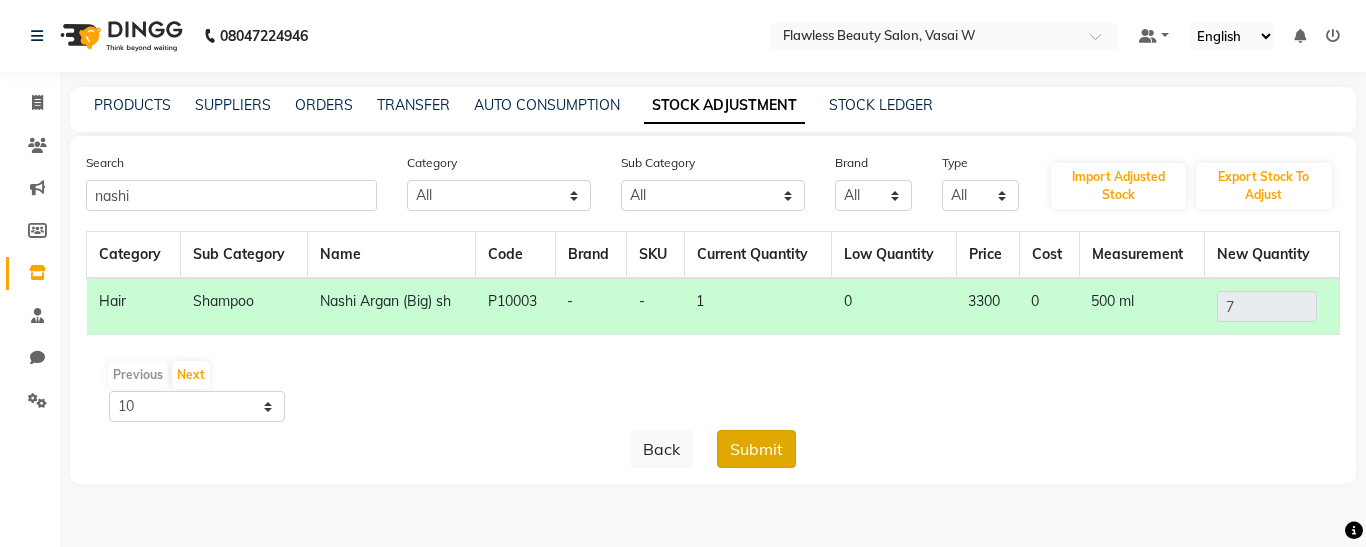 click on "Submit" 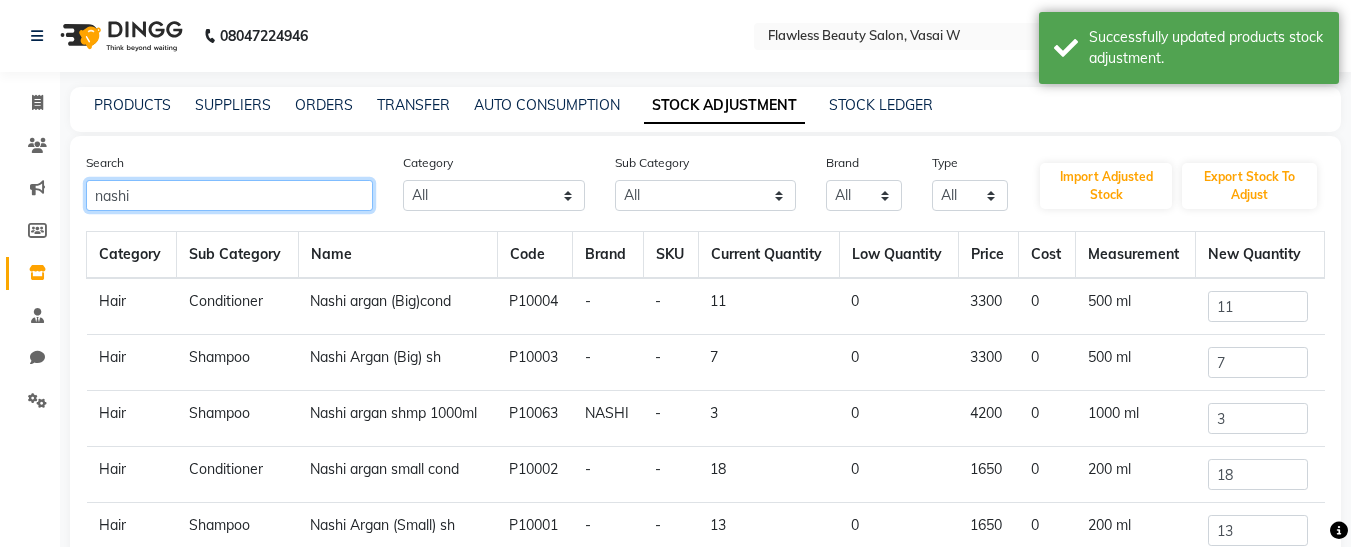 click on "nashi" 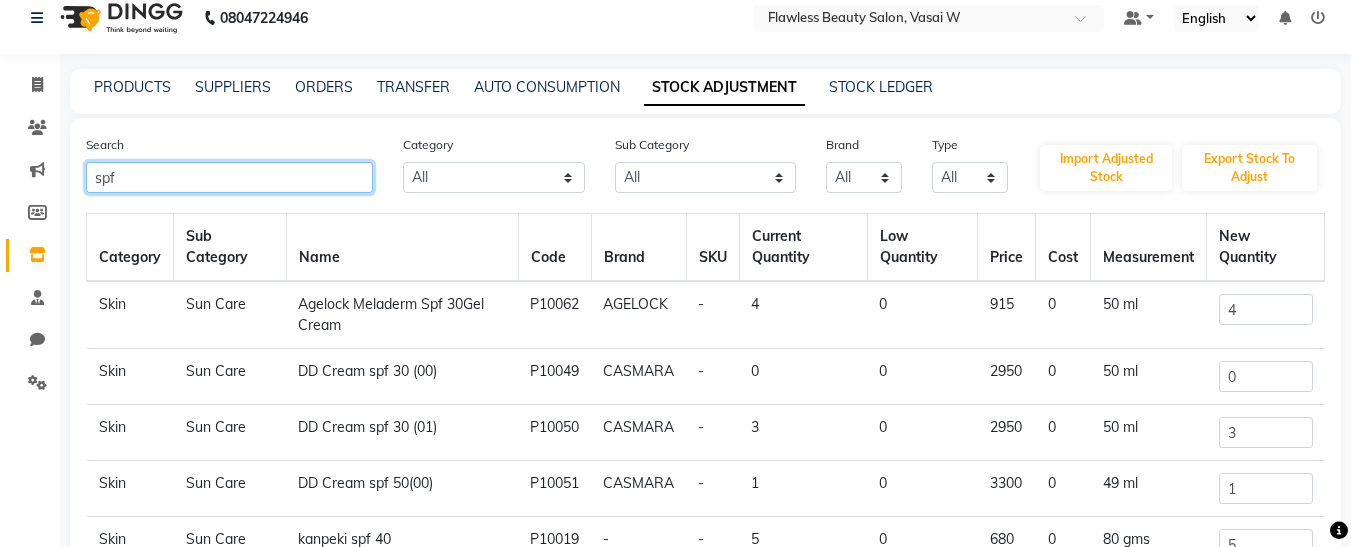 scroll, scrollTop: 0, scrollLeft: 0, axis: both 